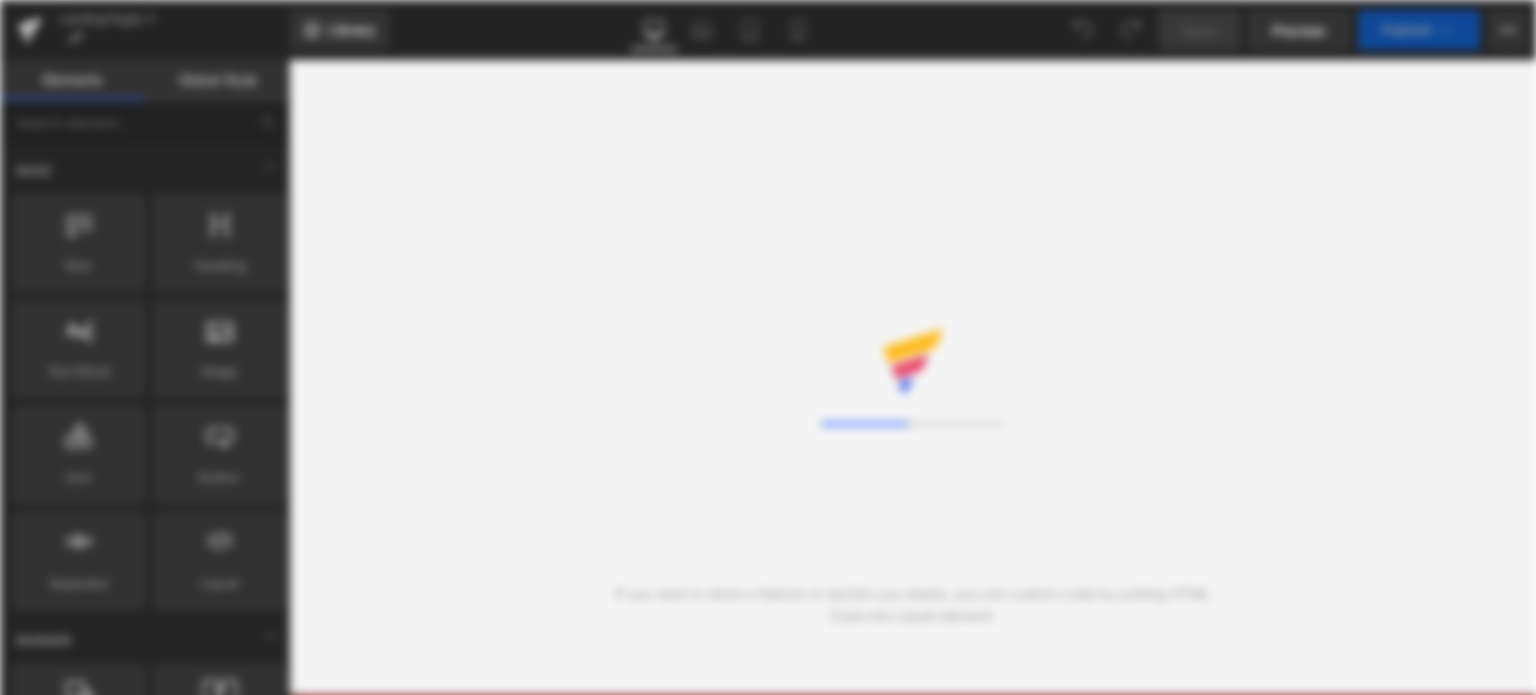 scroll, scrollTop: 0, scrollLeft: 0, axis: both 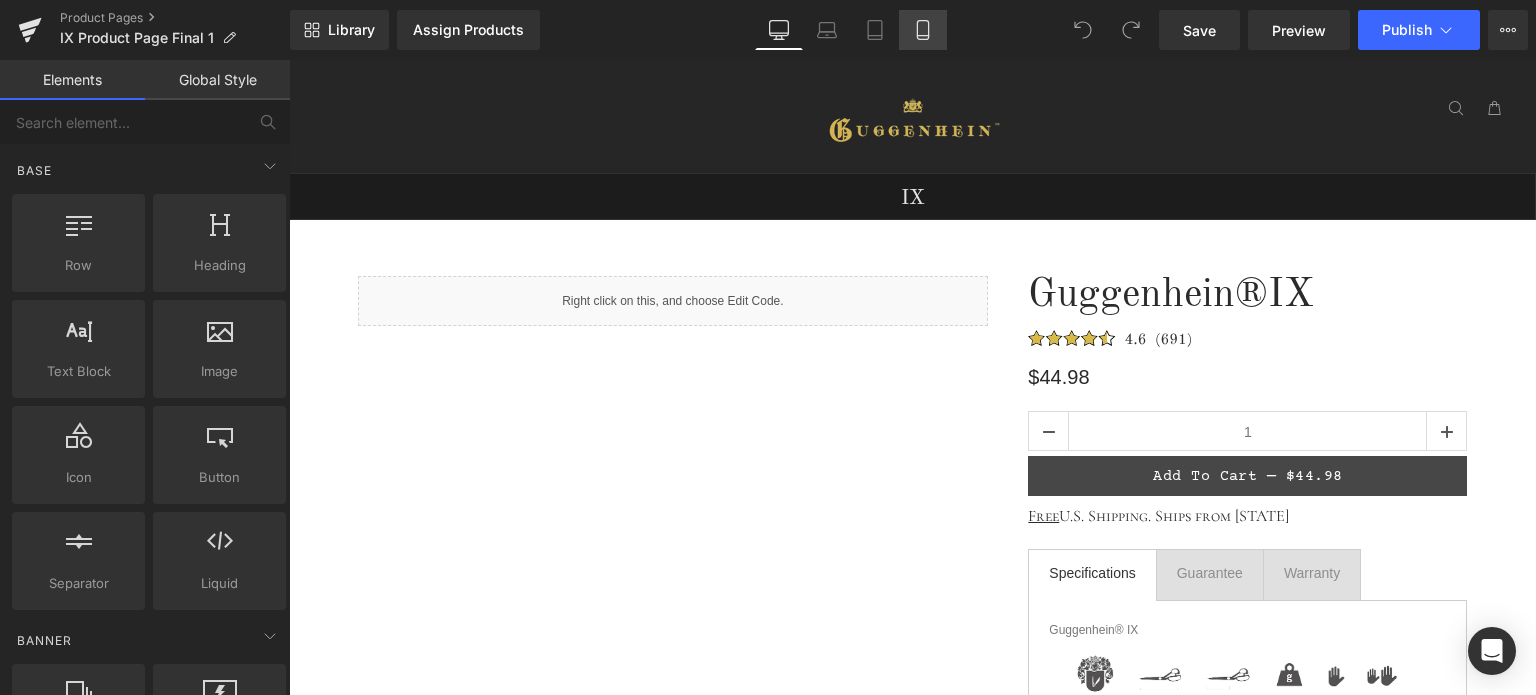 click on "Mobile" at bounding box center [923, 30] 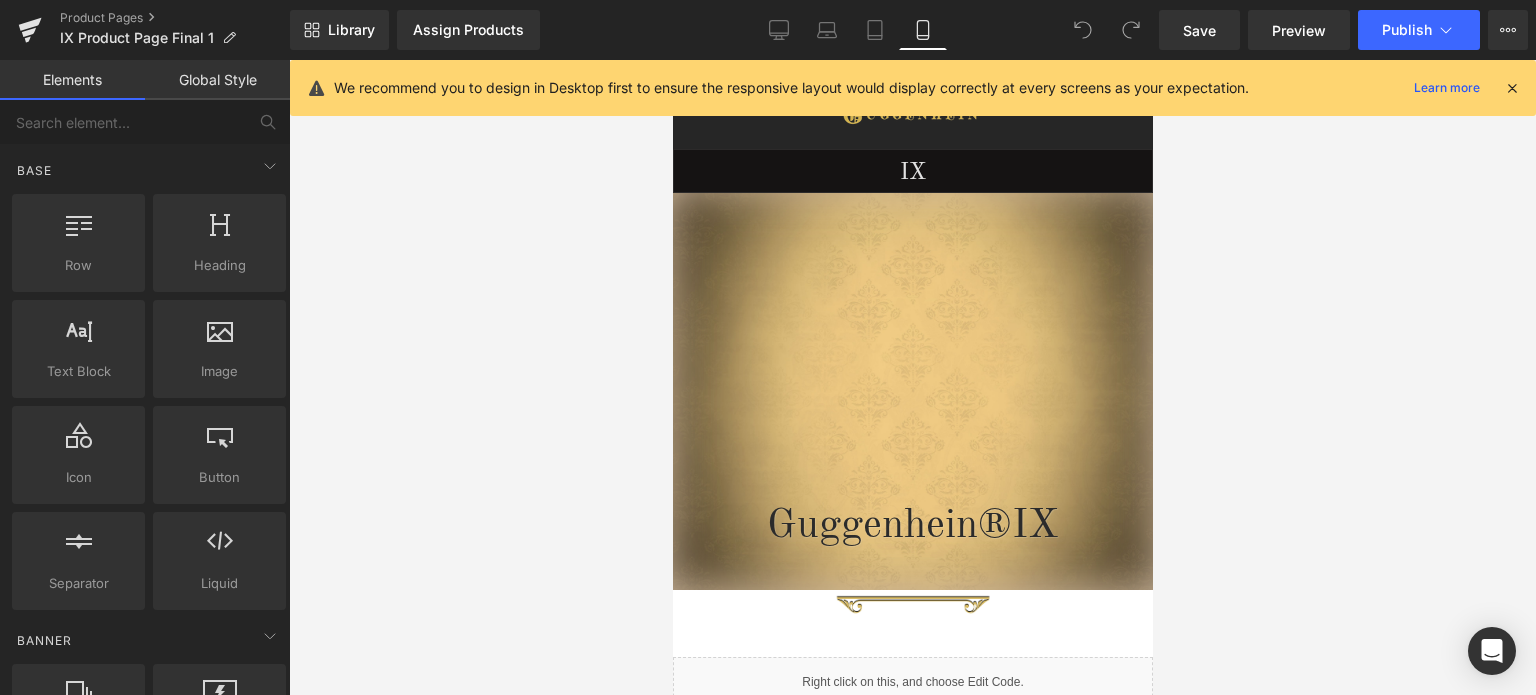 click at bounding box center (1512, 88) 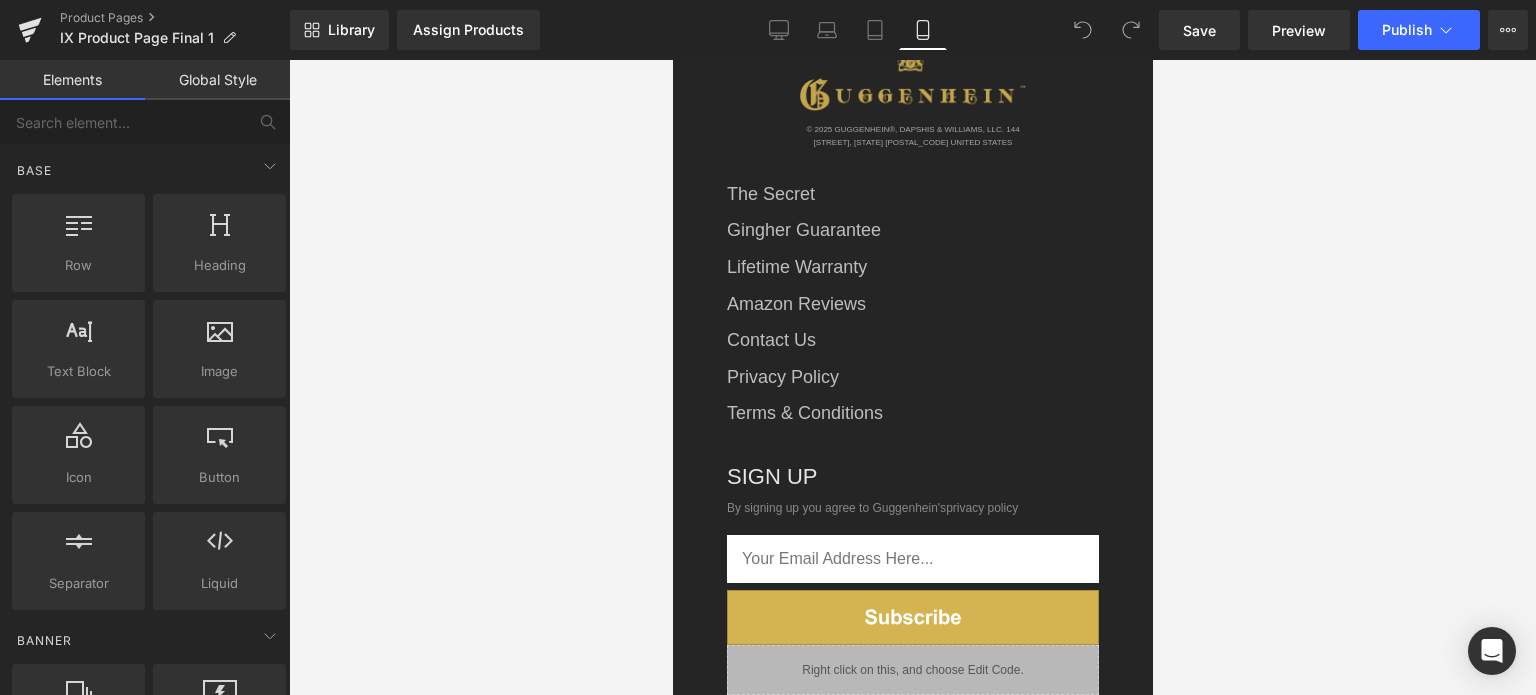 scroll, scrollTop: 3400, scrollLeft: 0, axis: vertical 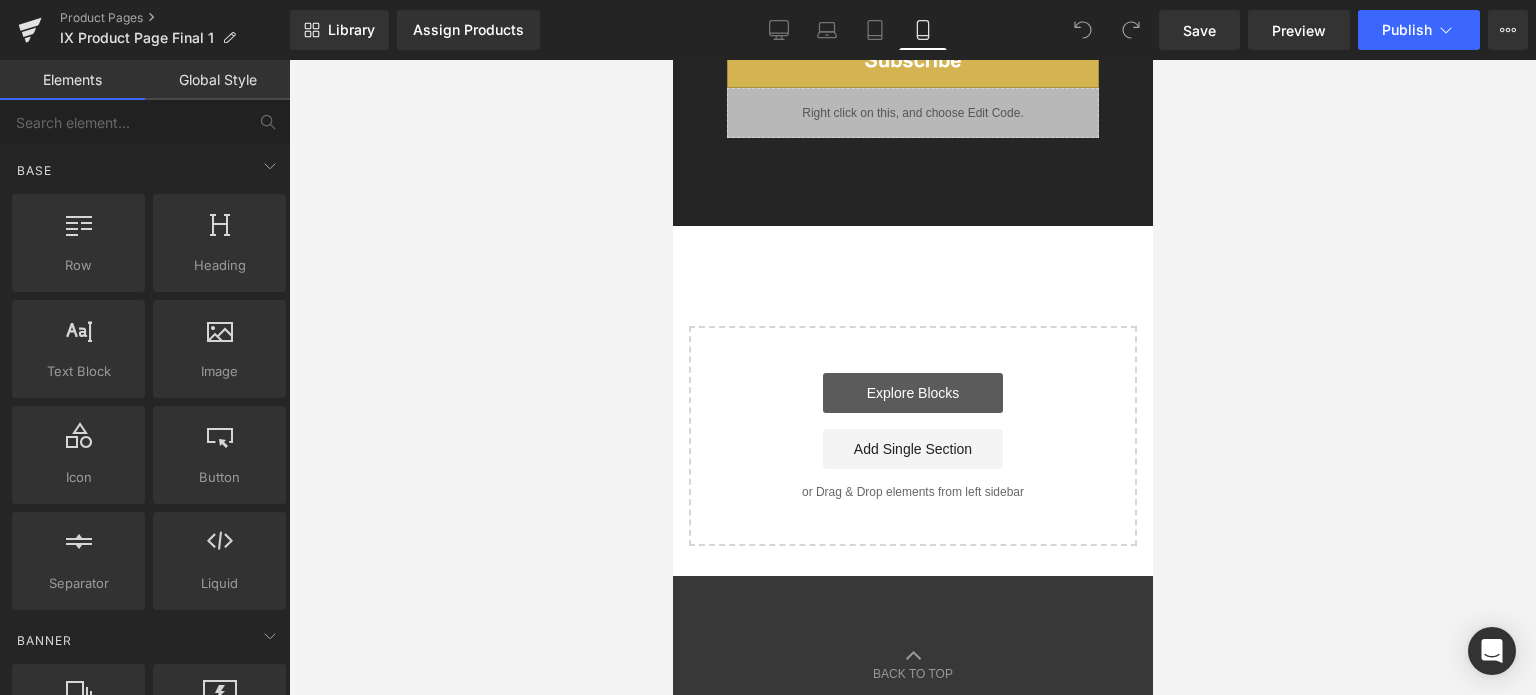 click on "Explore Blocks" at bounding box center [912, 393] 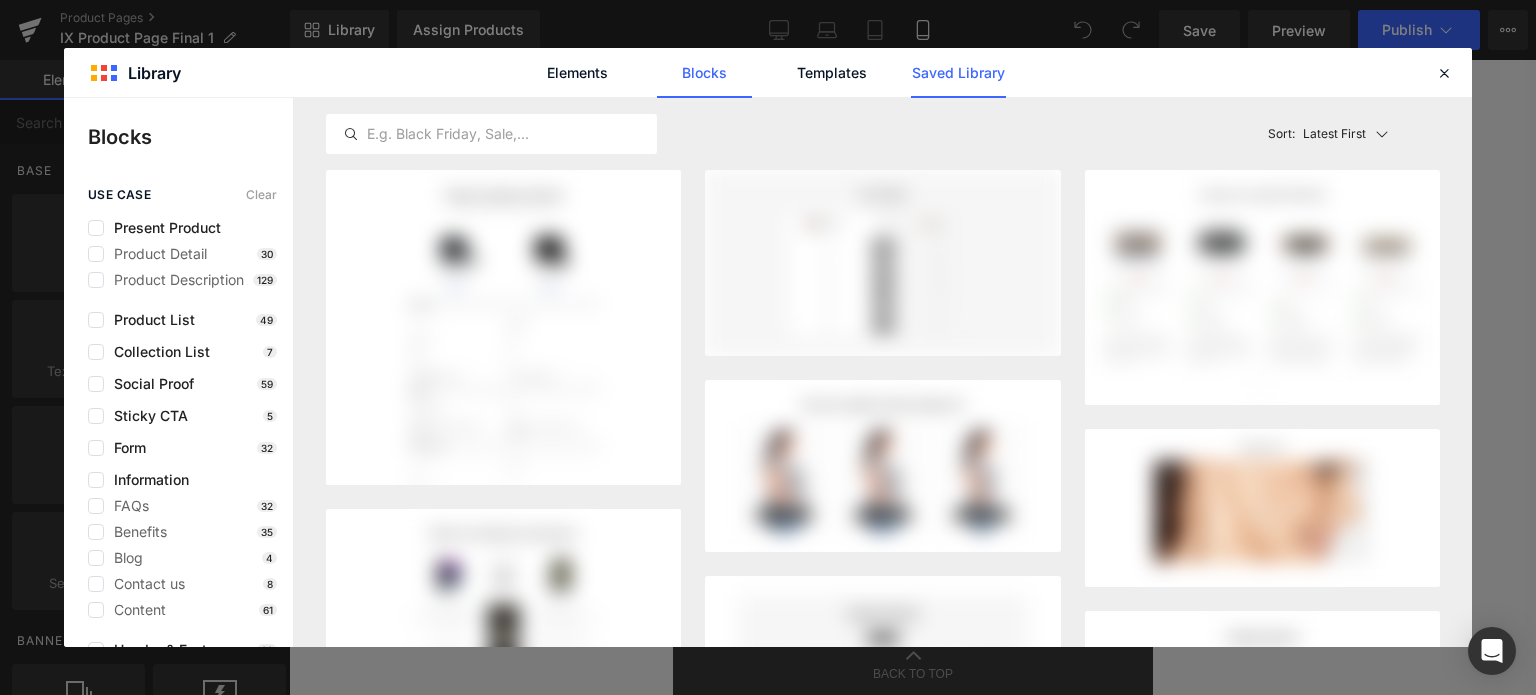 click on "Saved Library" 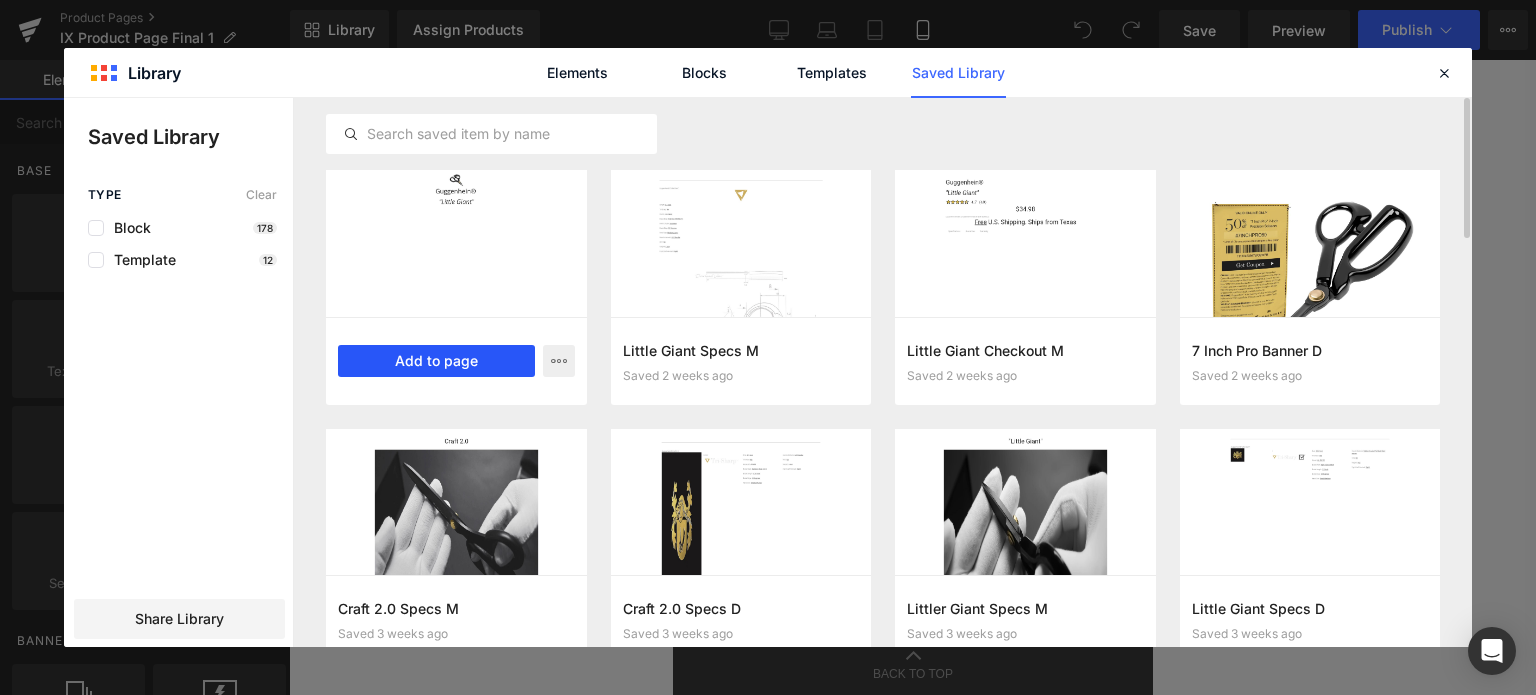 click on "Add to page" at bounding box center [436, 361] 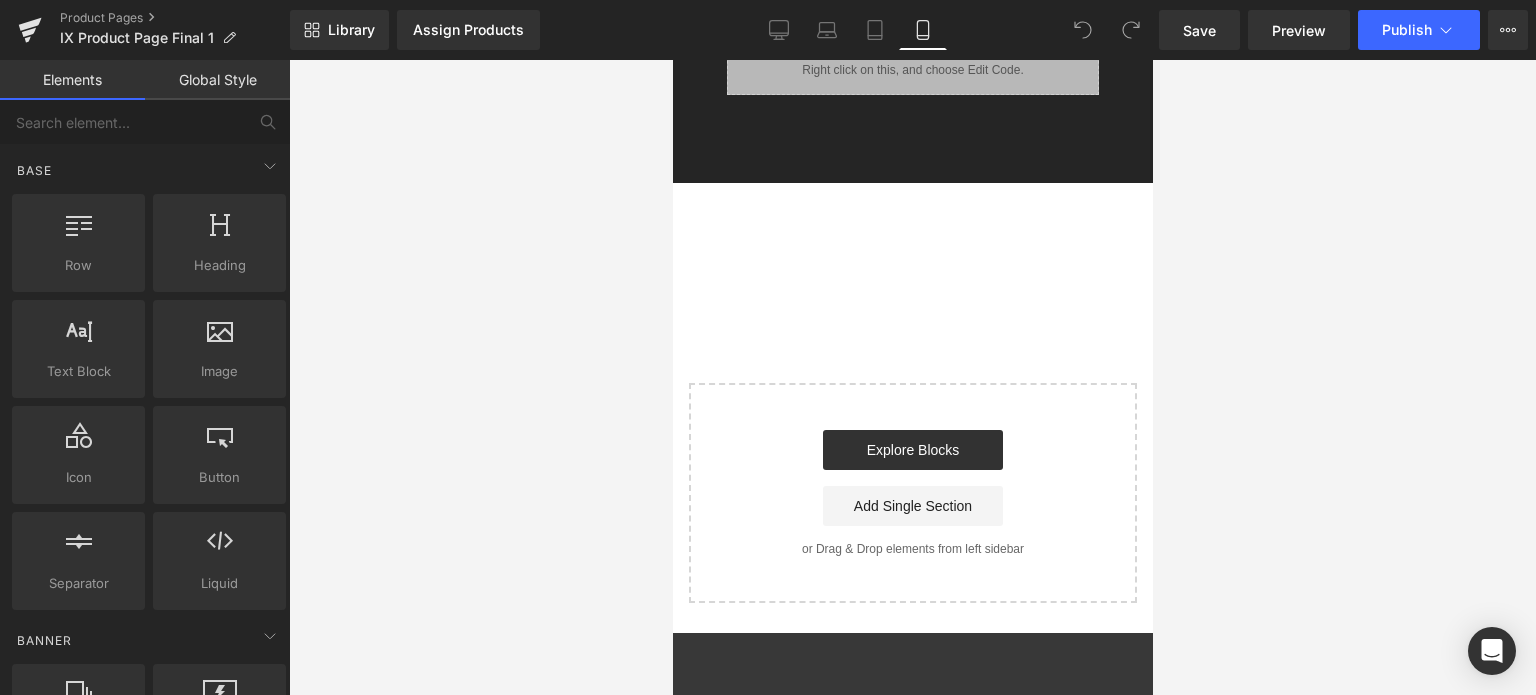scroll, scrollTop: 3445, scrollLeft: 0, axis: vertical 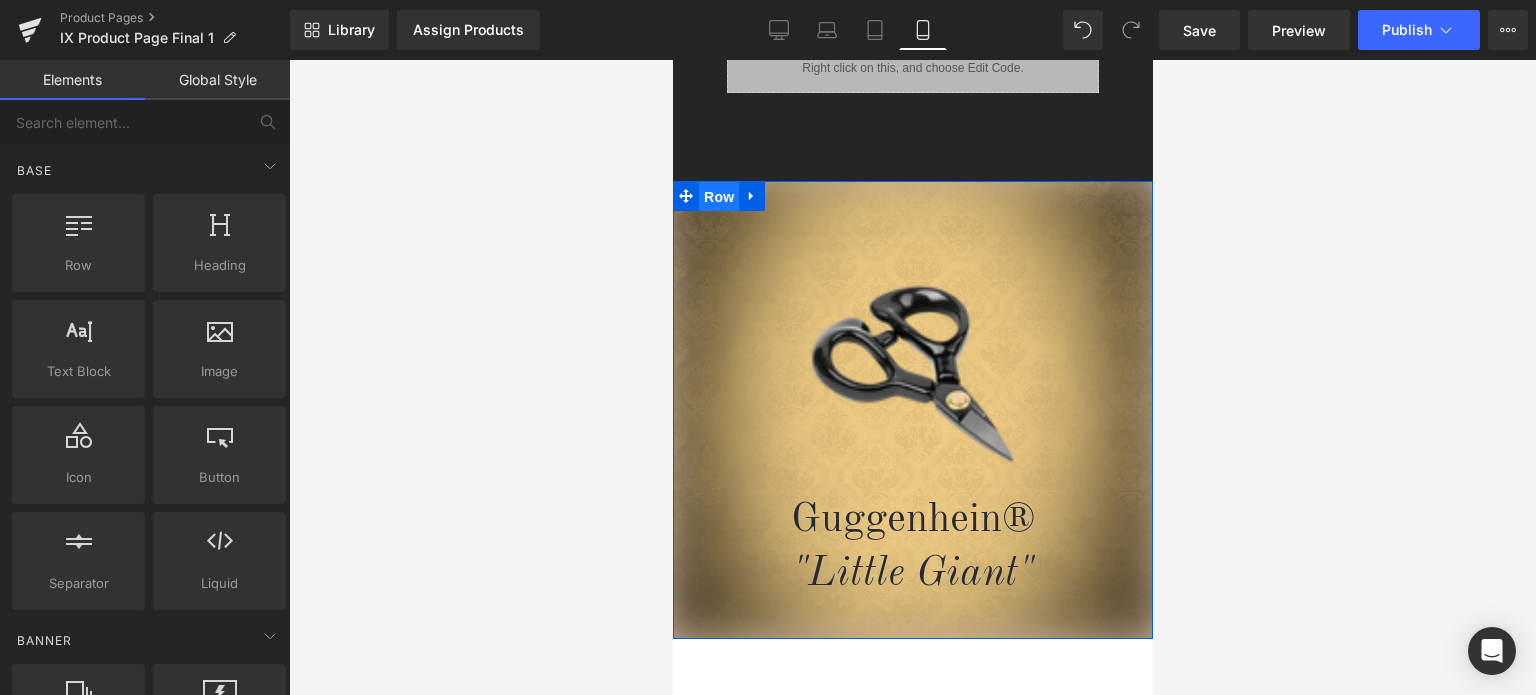 click on "Row" at bounding box center [718, 197] 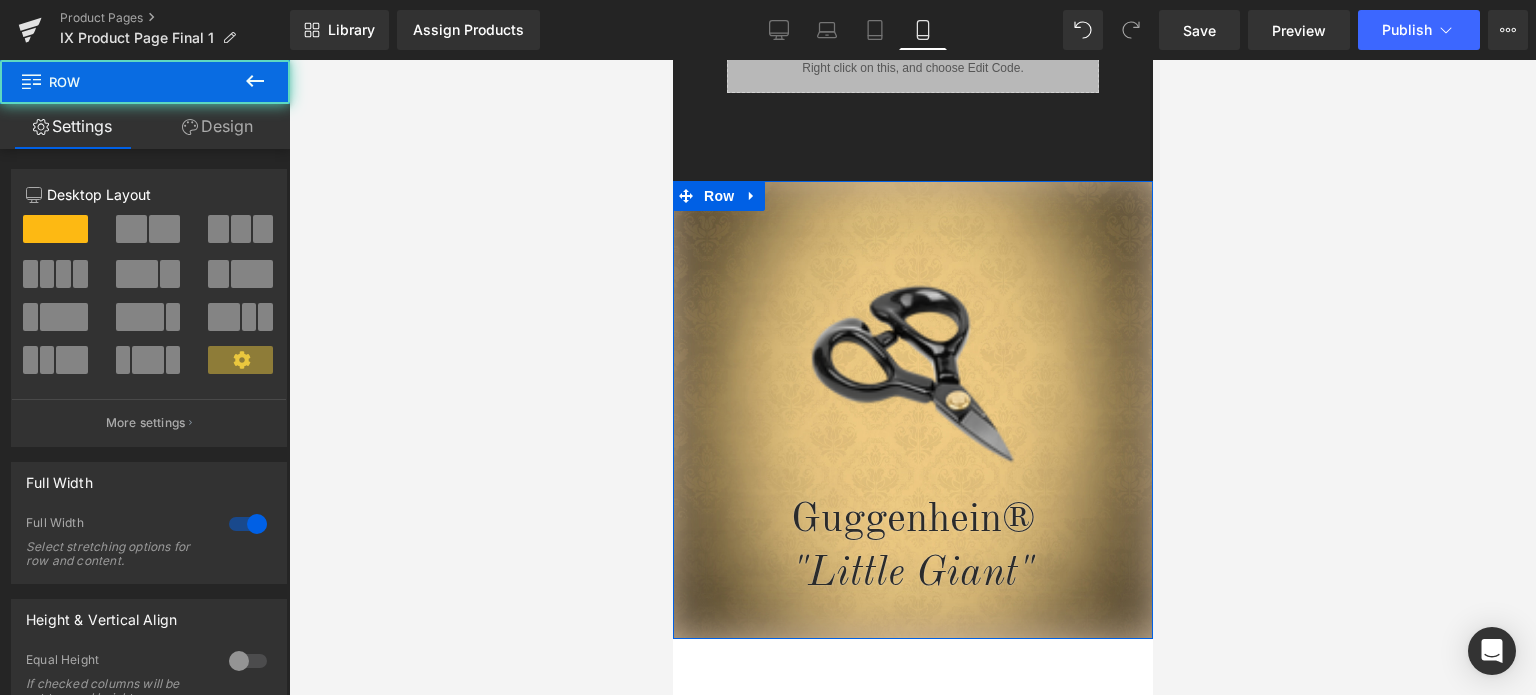 click on "Design" at bounding box center [217, 126] 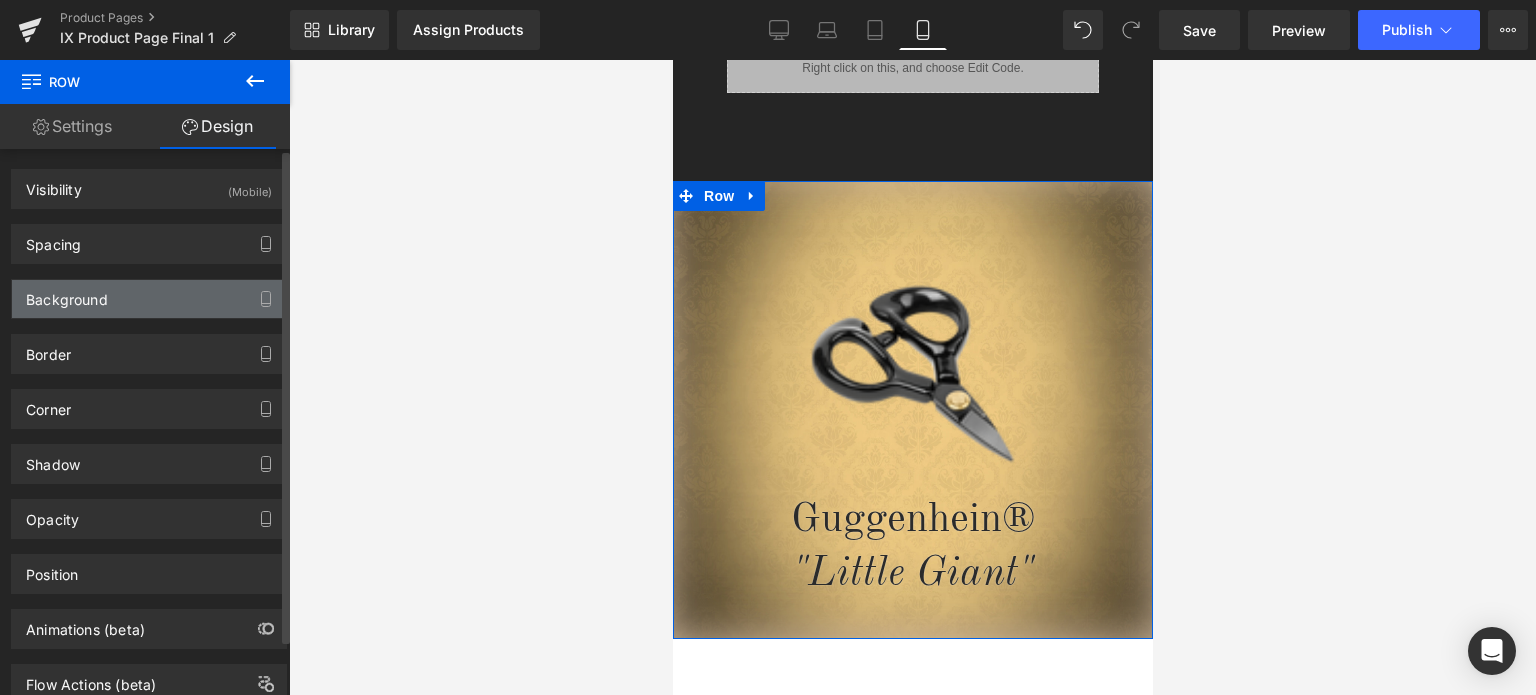 click on "Background" at bounding box center [149, 299] 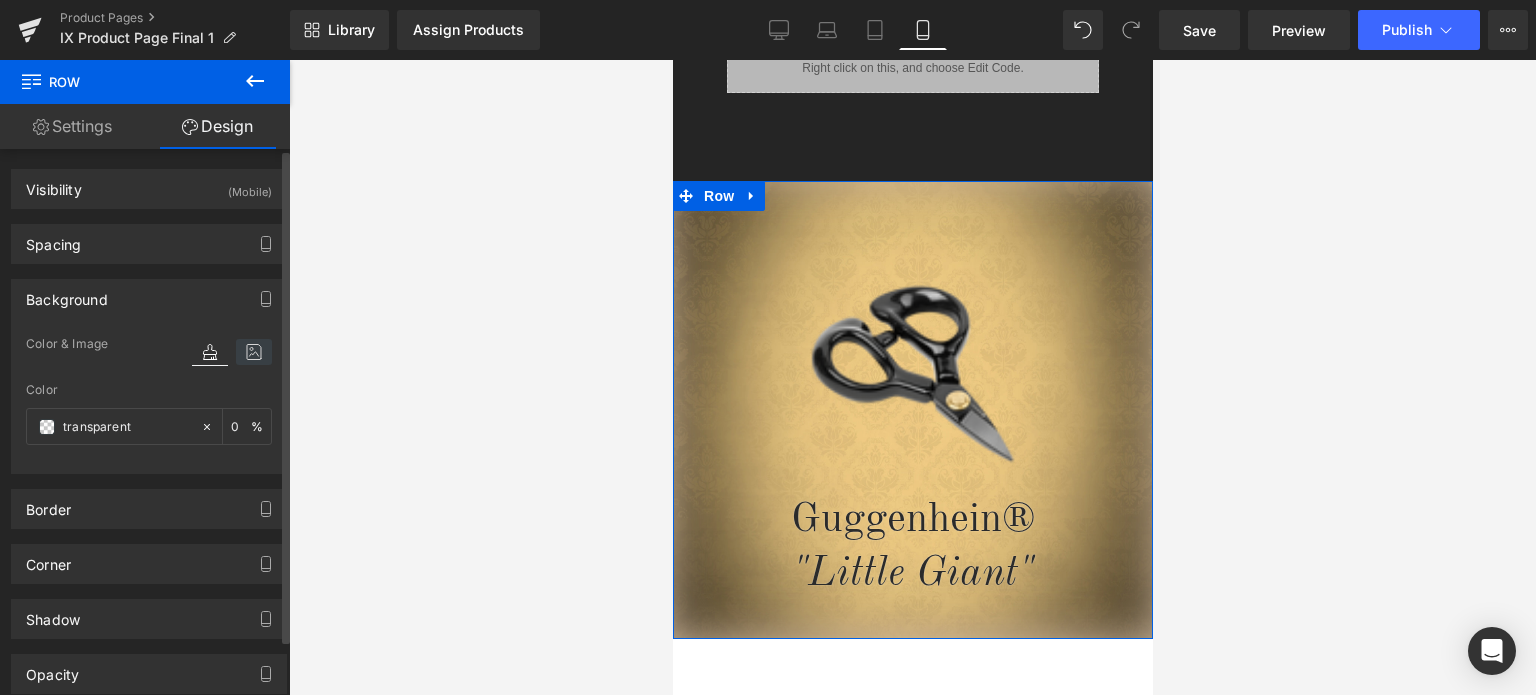 click at bounding box center (254, 352) 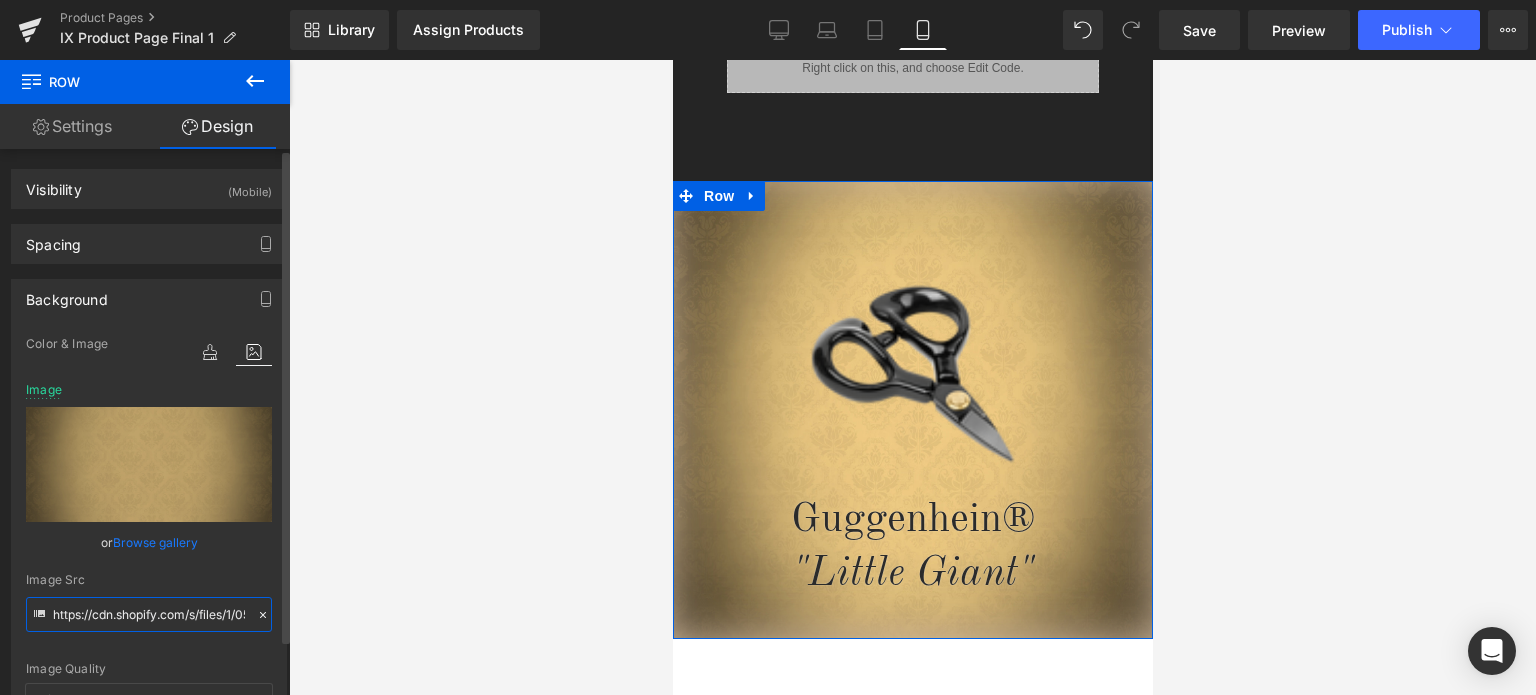 click on "https://cdn.shopify.com/s/files/1/0566/0963/6442/files/2-2_36c6abb3-b625-4310-8058-14c621ded4f5.jpg?v=1747176878" at bounding box center (149, 614) 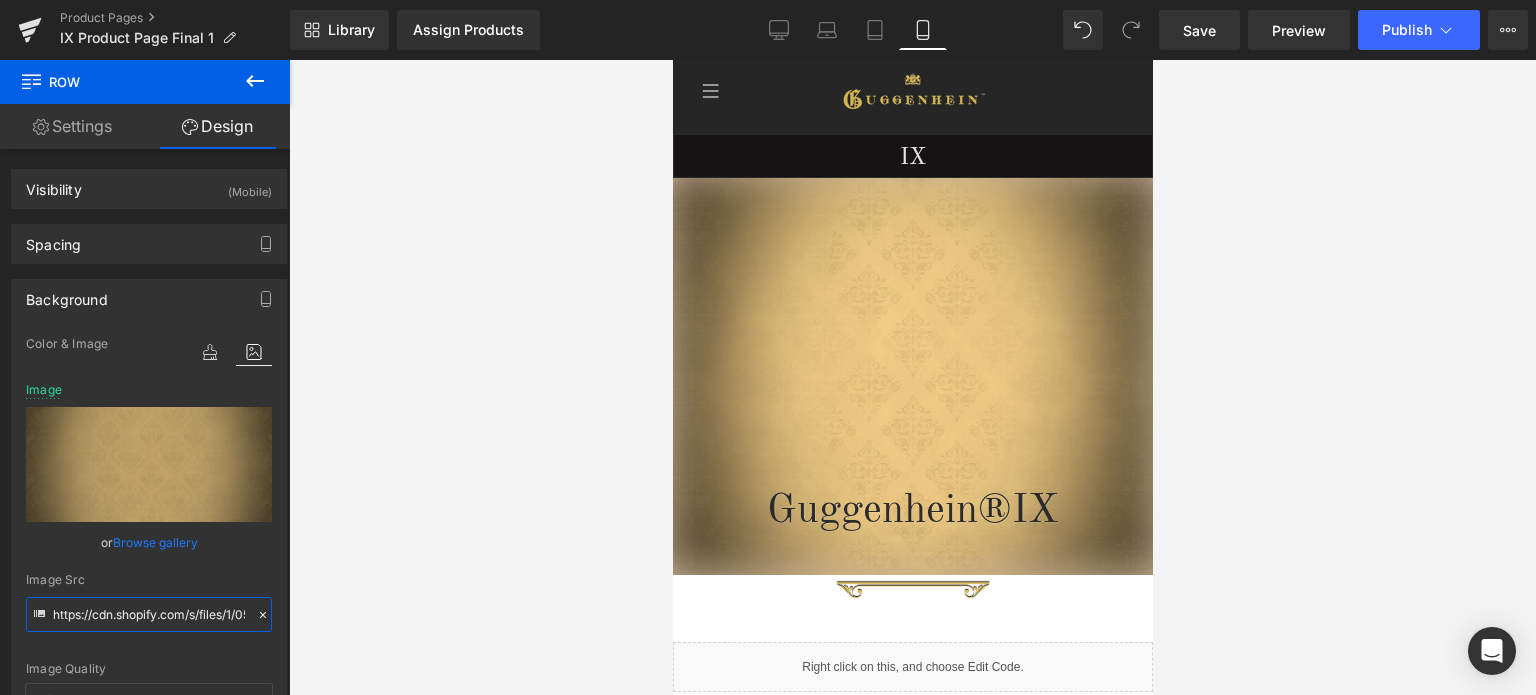 scroll, scrollTop: 0, scrollLeft: 0, axis: both 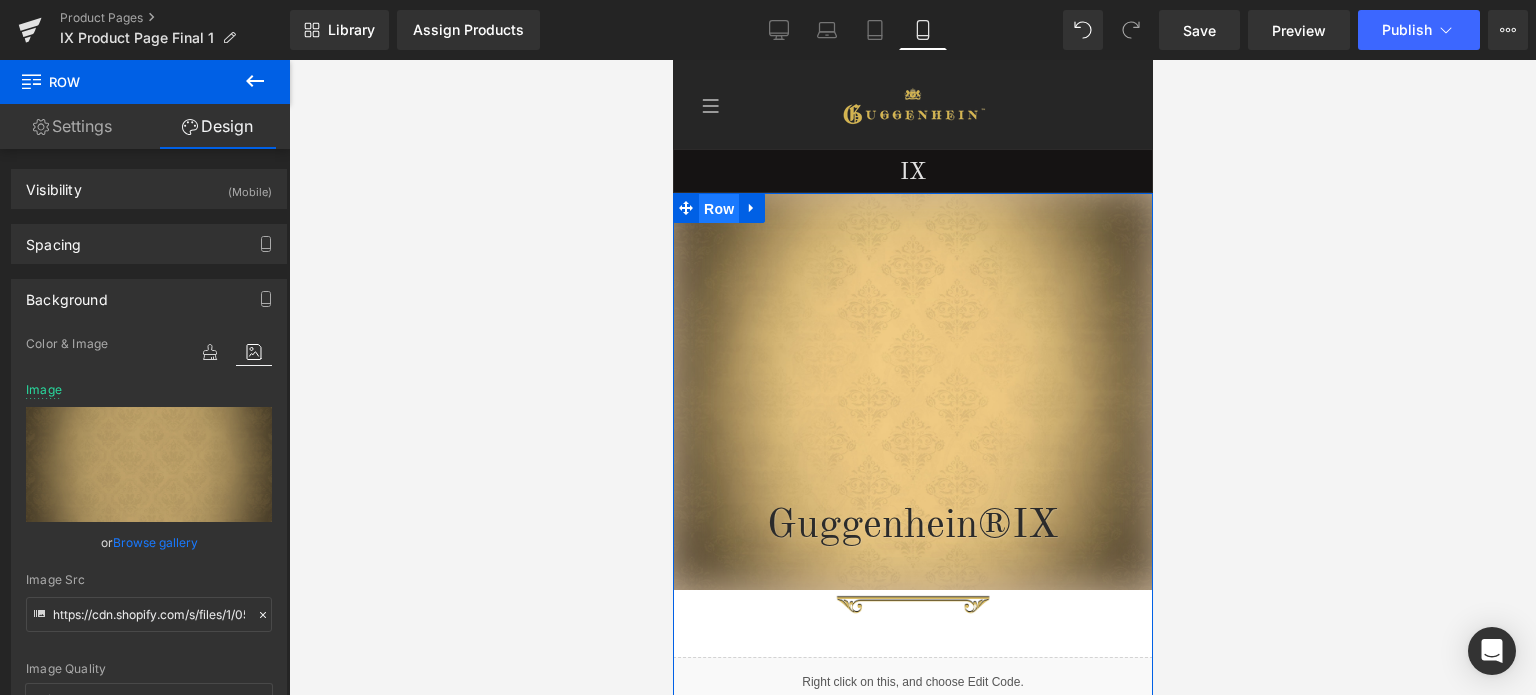 click on "Row" at bounding box center [718, 209] 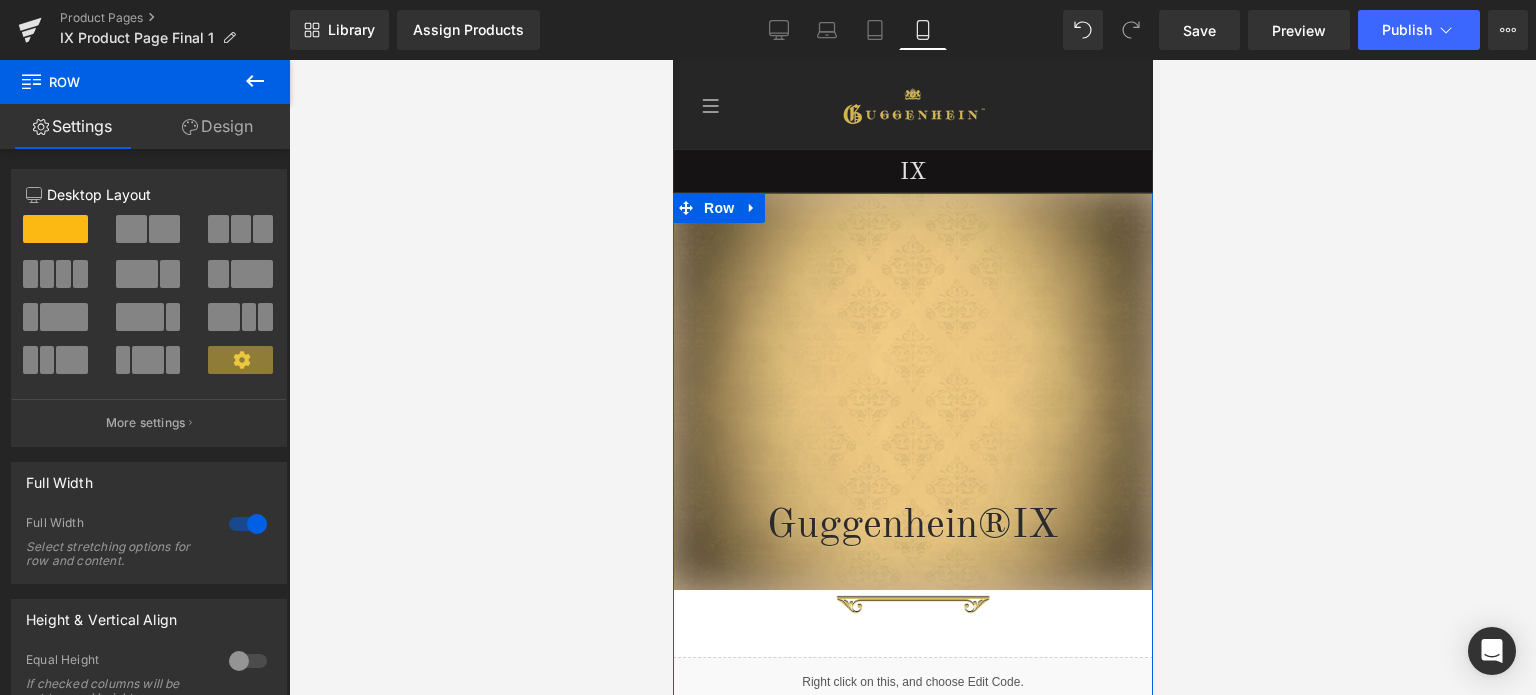 click on "Design" at bounding box center [217, 126] 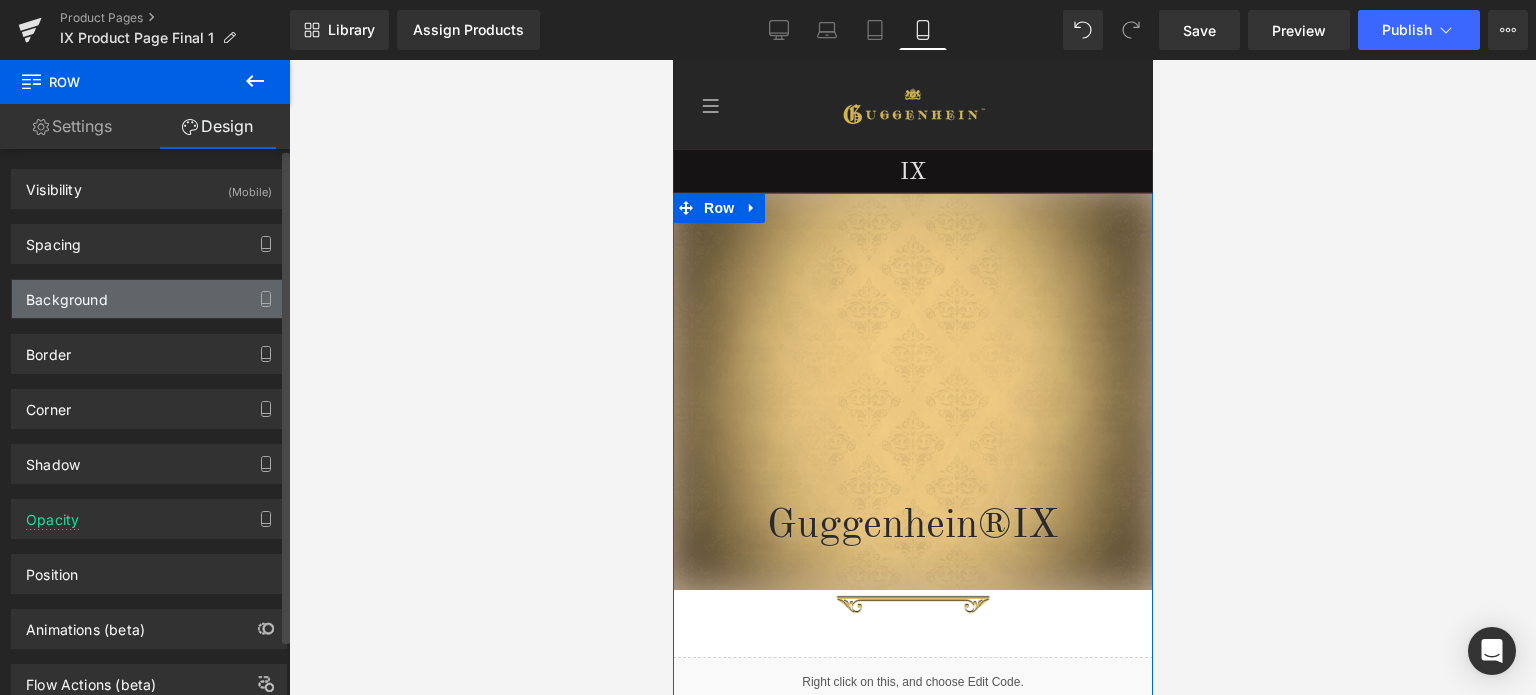 click on "Background" at bounding box center (67, 294) 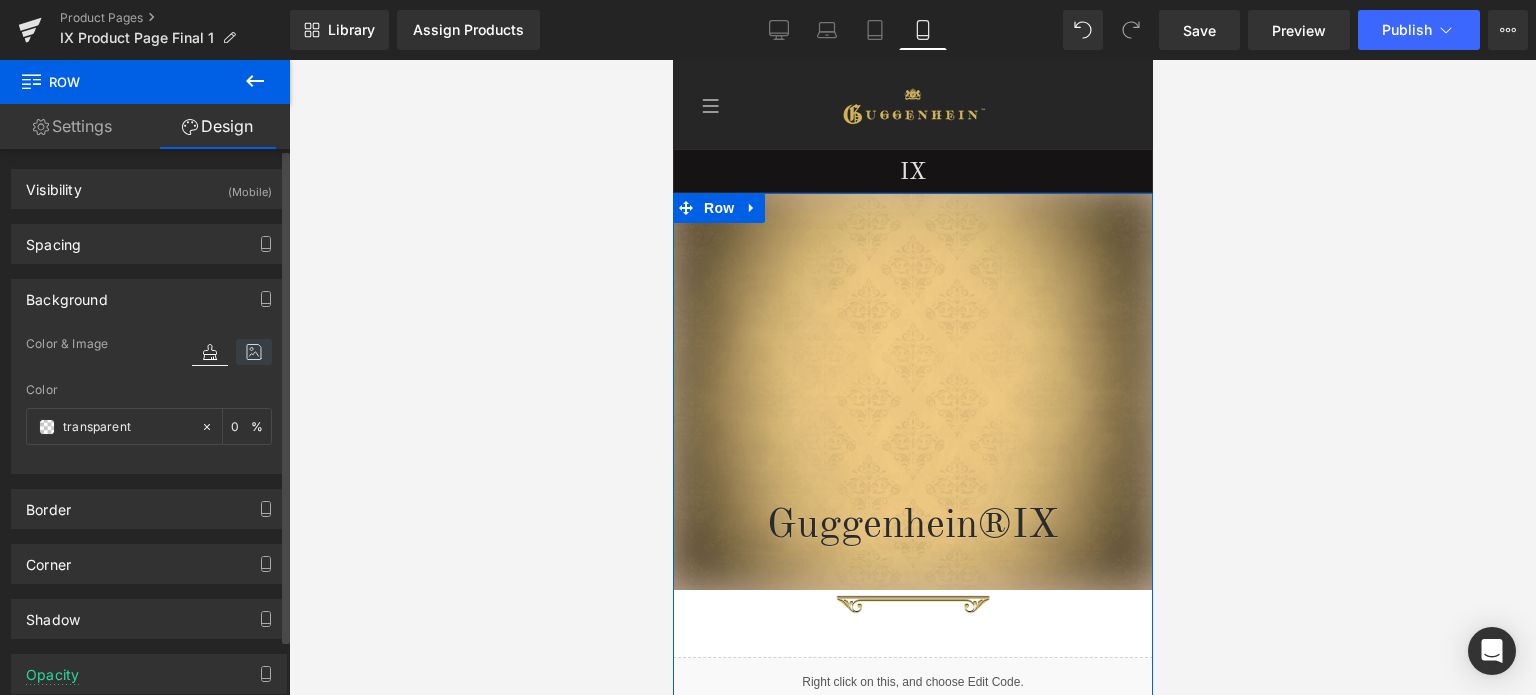click at bounding box center [254, 352] 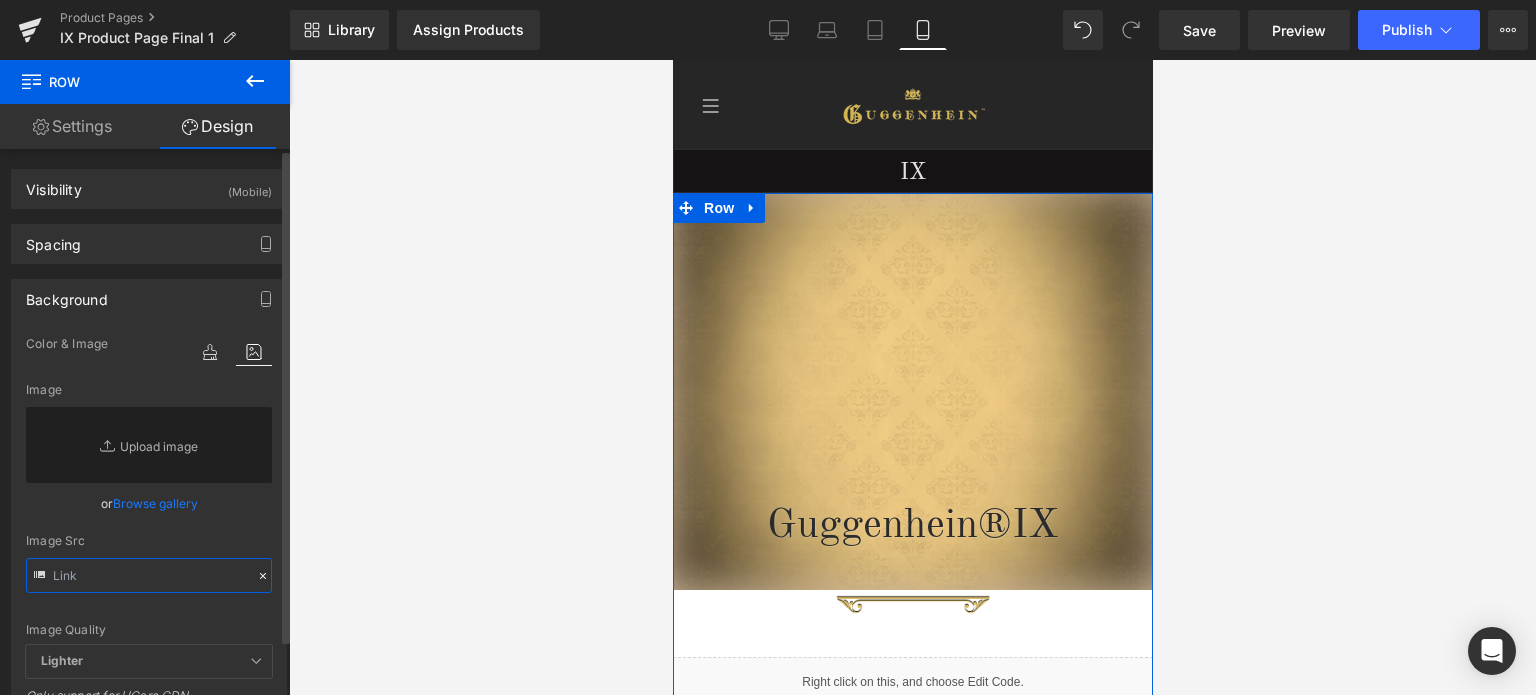 click at bounding box center (149, 575) 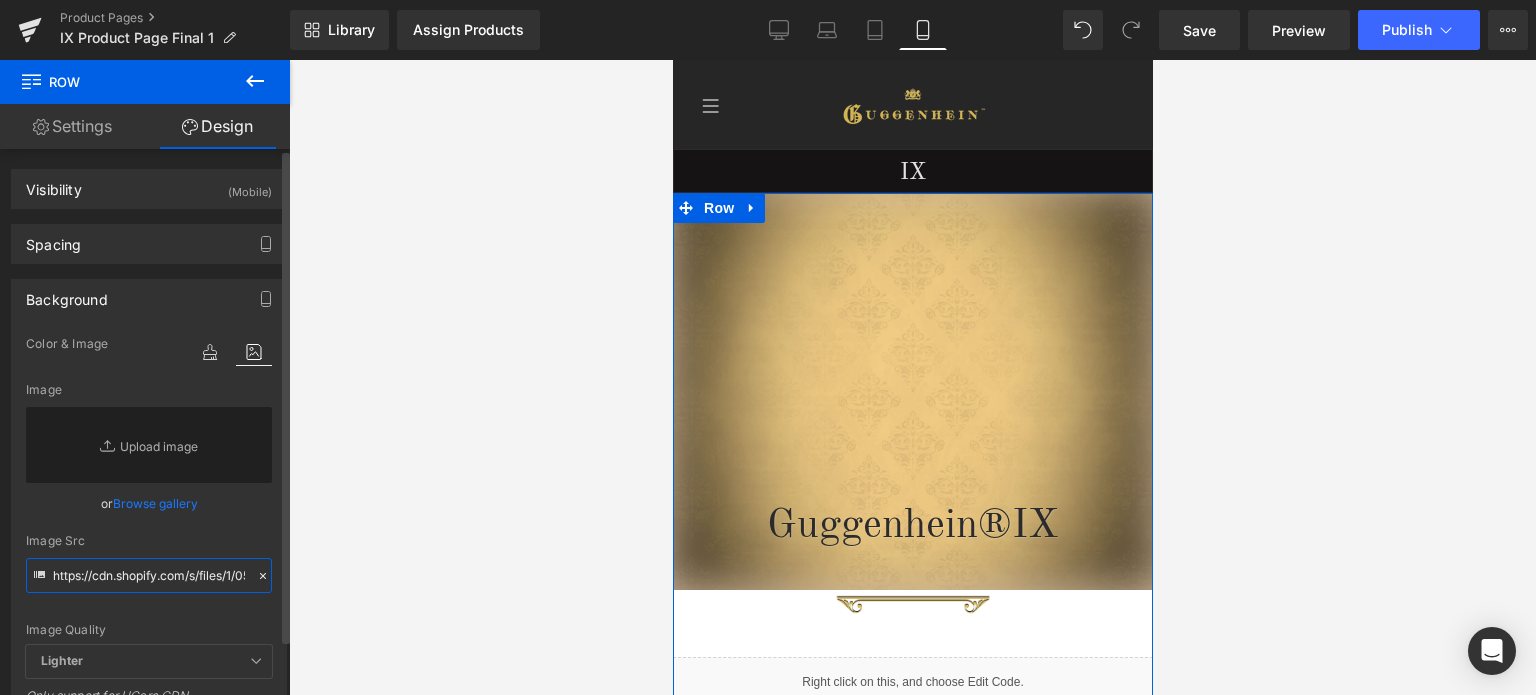 scroll, scrollTop: 0, scrollLeft: 514, axis: horizontal 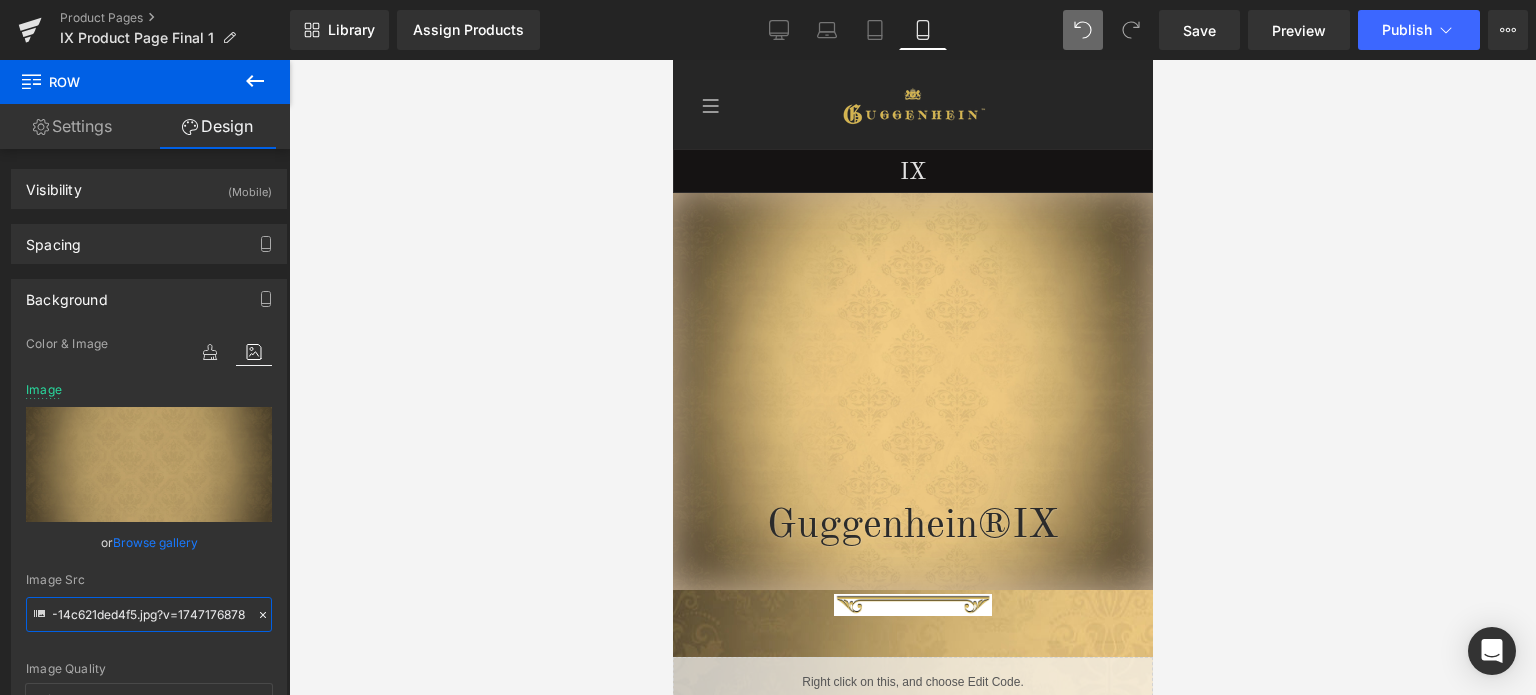 type on "https://cdn.shopify.com/s/files/1/0566/0963/6442/files/2-2_36c6abb3-b625-4310-8058-14c621ded4f5.jpg?v=1747176878" 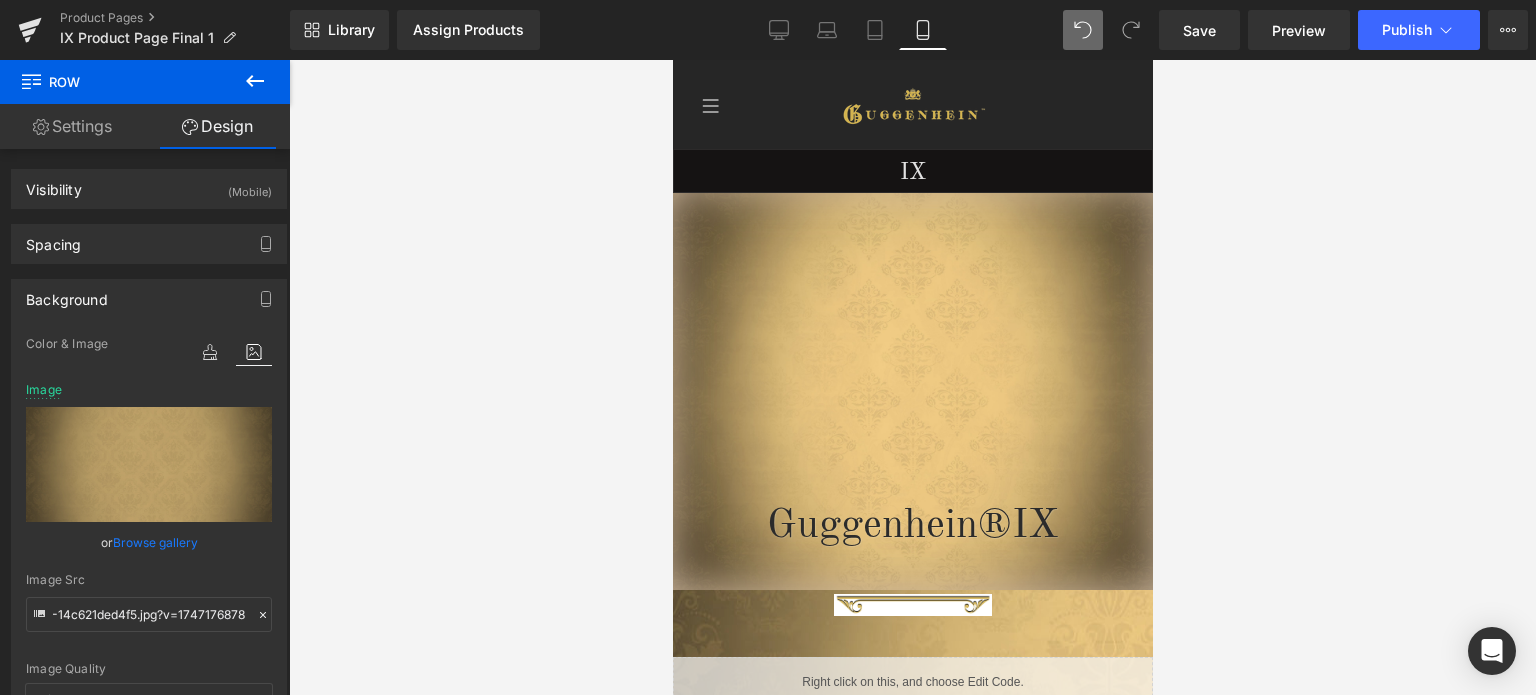 scroll, scrollTop: 0, scrollLeft: 0, axis: both 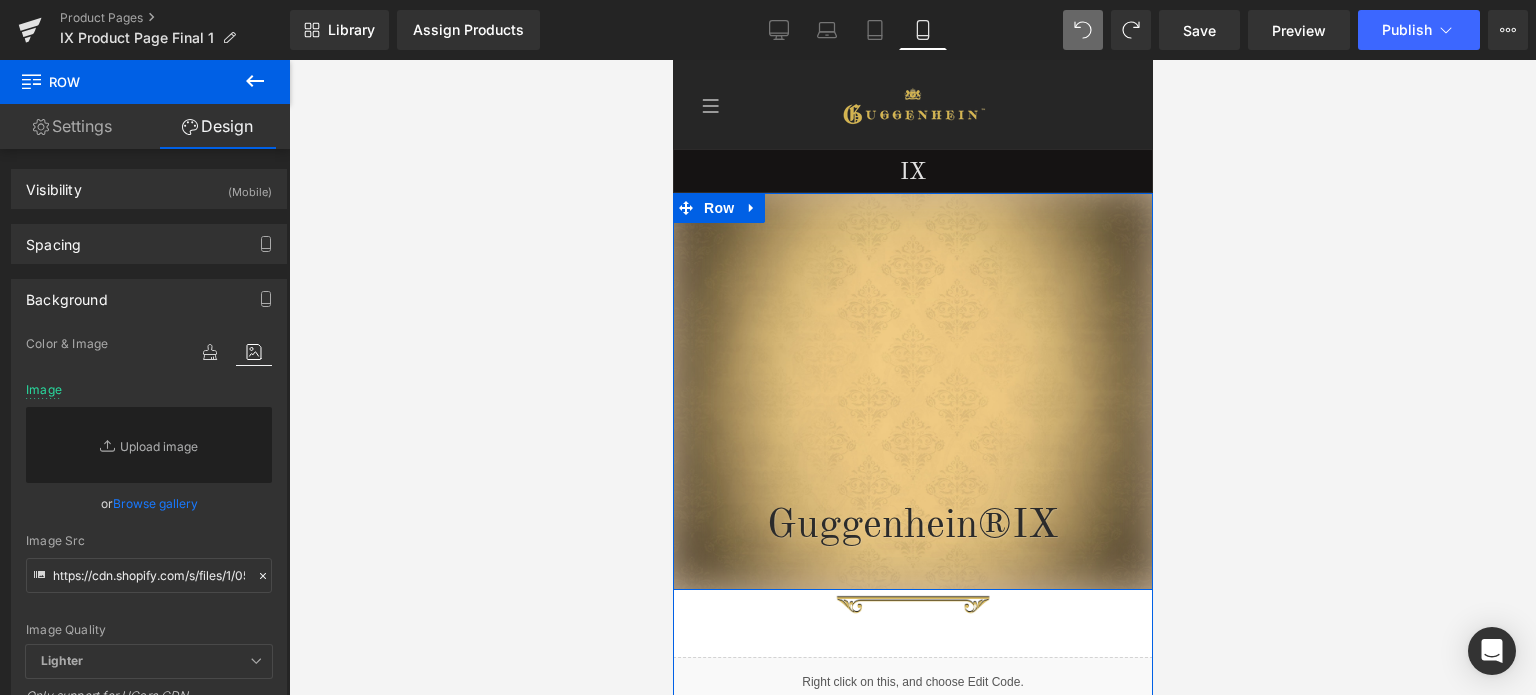 click on "Guggenhein®  IX Heading         Row" at bounding box center [912, 391] 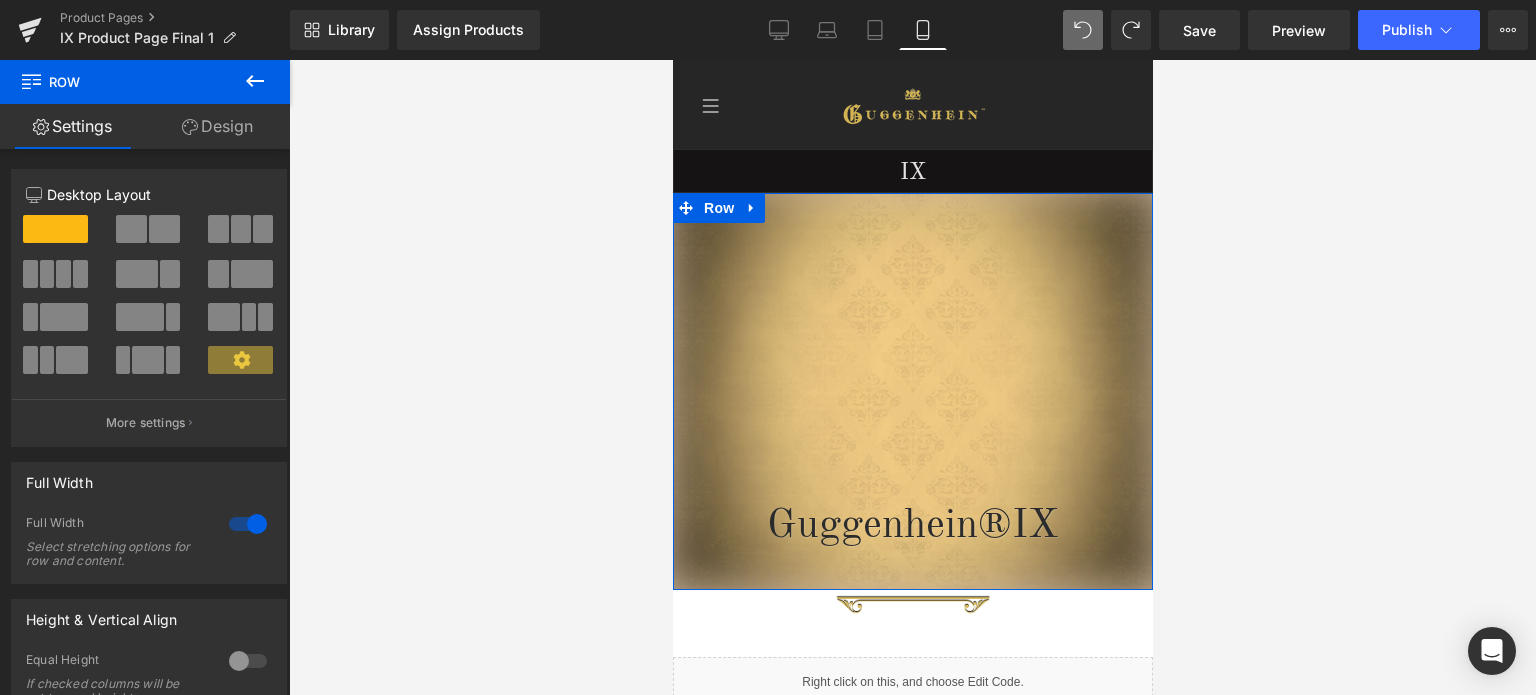 click on "Design" at bounding box center (217, 126) 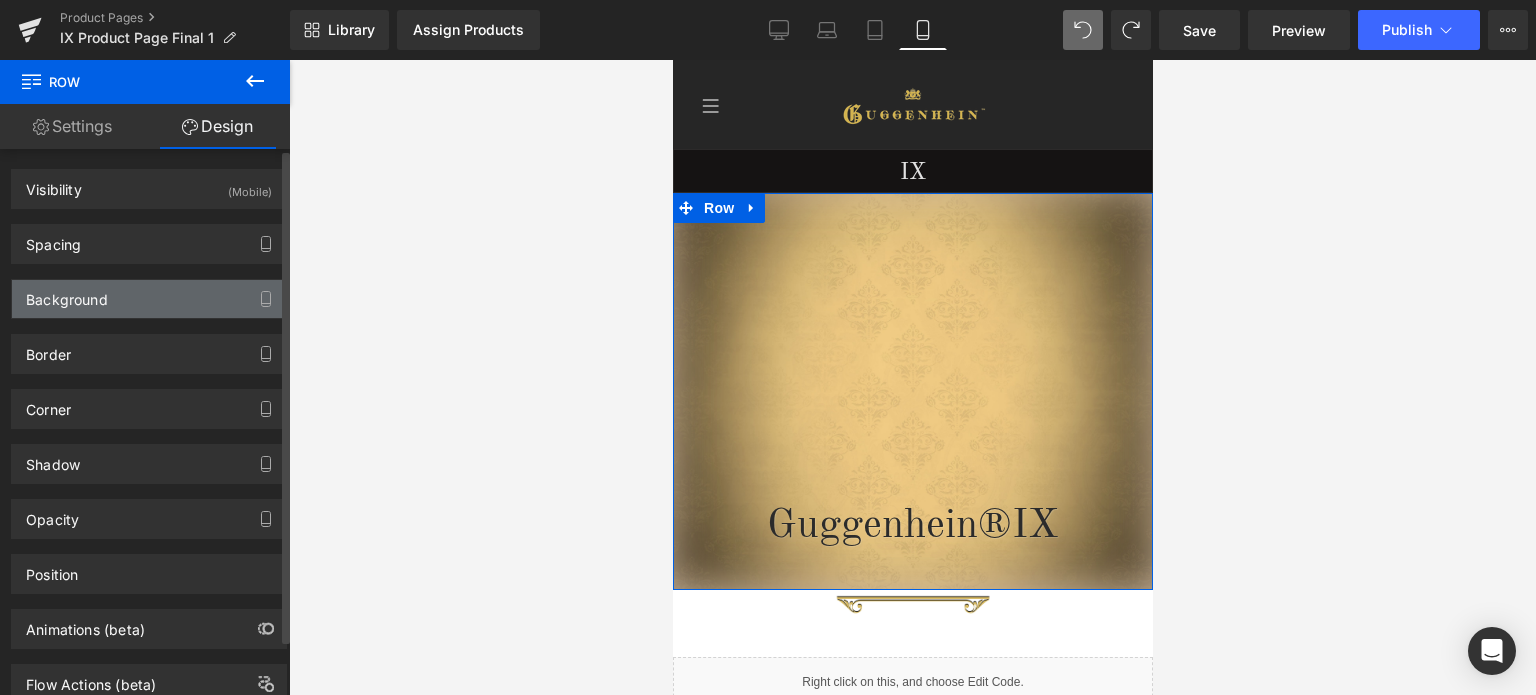 click on "Background" at bounding box center [149, 299] 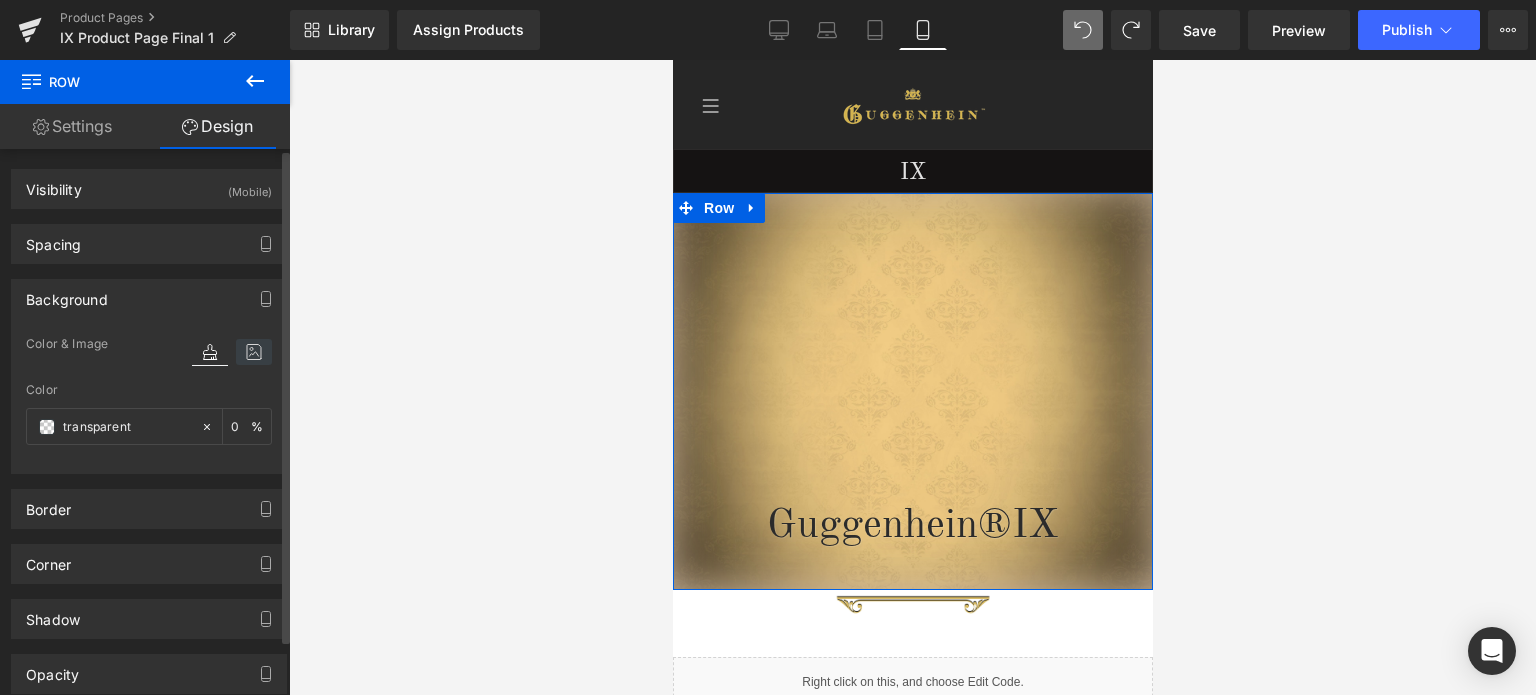 click at bounding box center (254, 352) 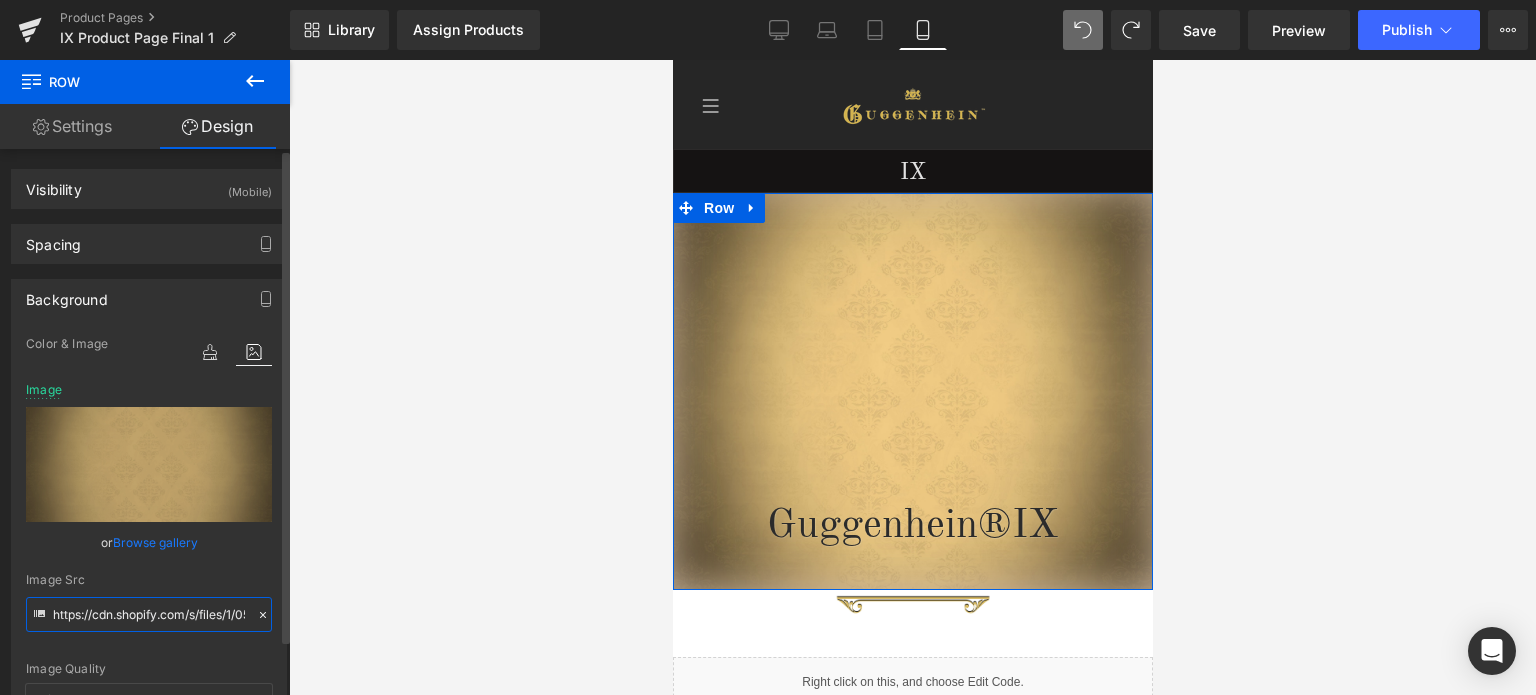 click on "https://cdn.shopify.com/s/files/1/0566/0963/6442/files/2_94d0741a-d77d-4978-8e03-a78150f4ee88.jpg?v=1753655718" at bounding box center (149, 614) 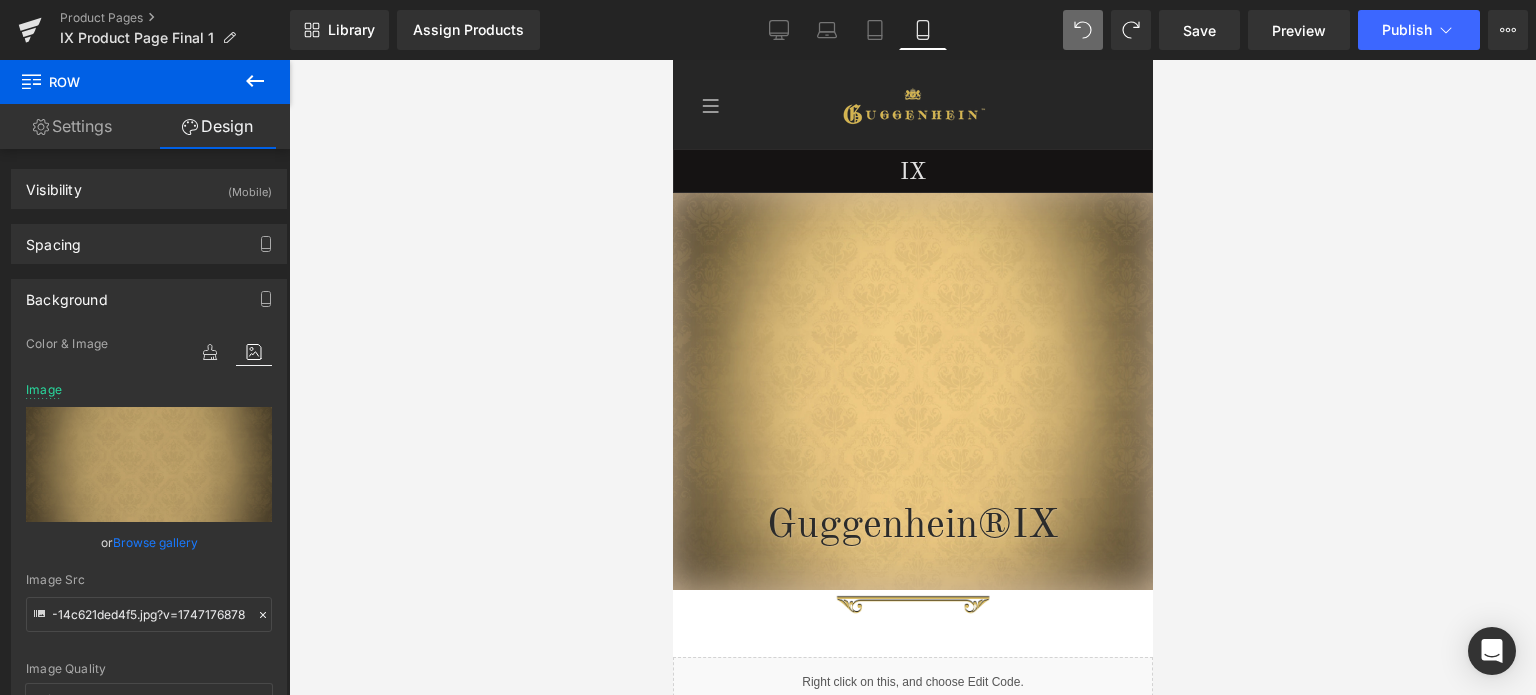 click on "Guggenhein®  IX Heading" at bounding box center (912, 402) 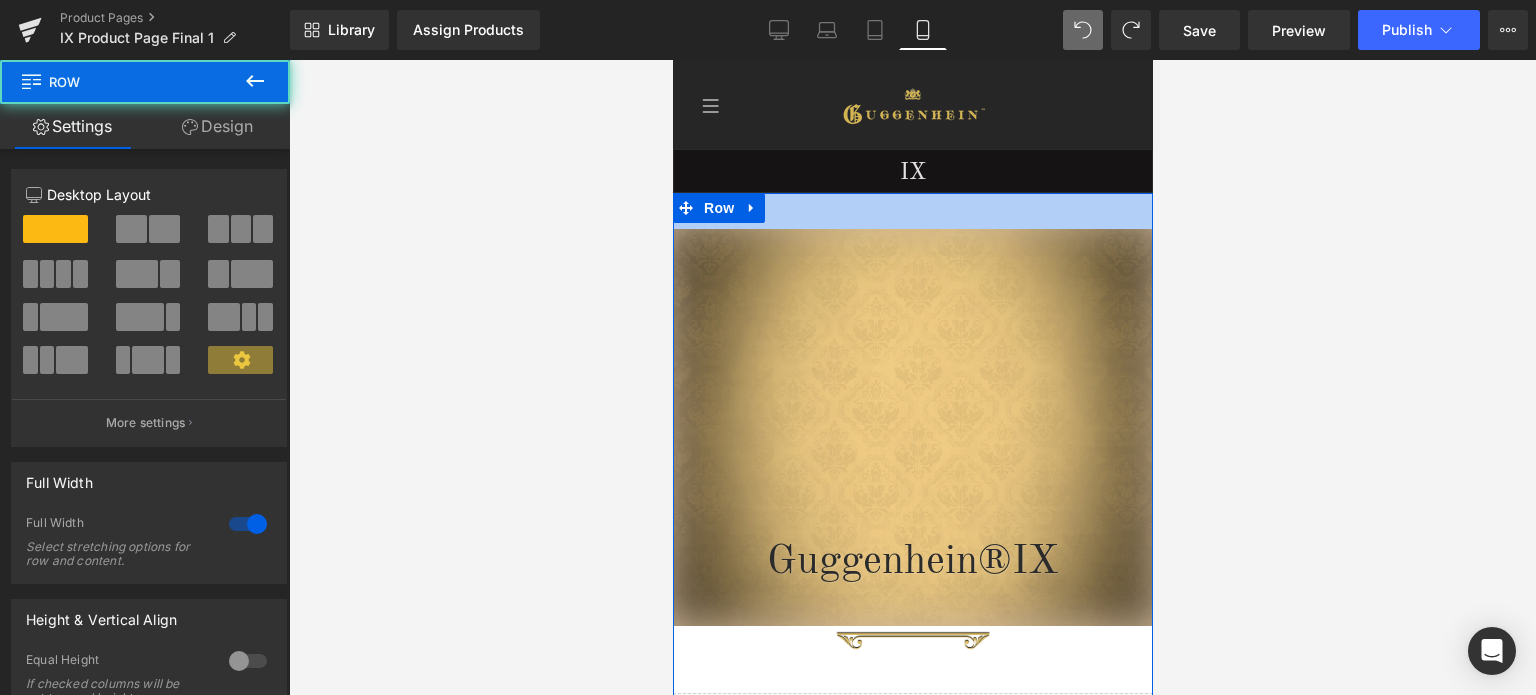 drag, startPoint x: 995, startPoint y: 196, endPoint x: 988, endPoint y: 232, distance: 36.67424 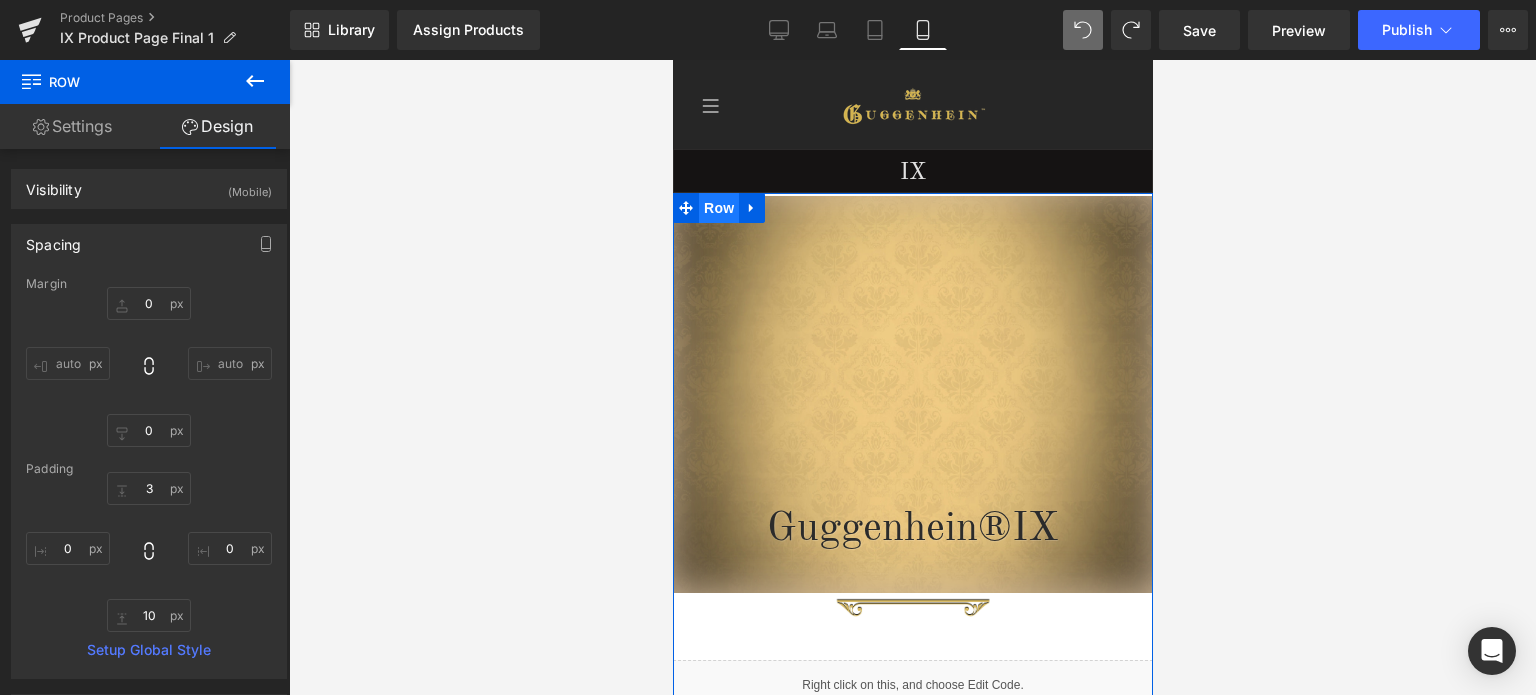 click on "Row" at bounding box center [718, 208] 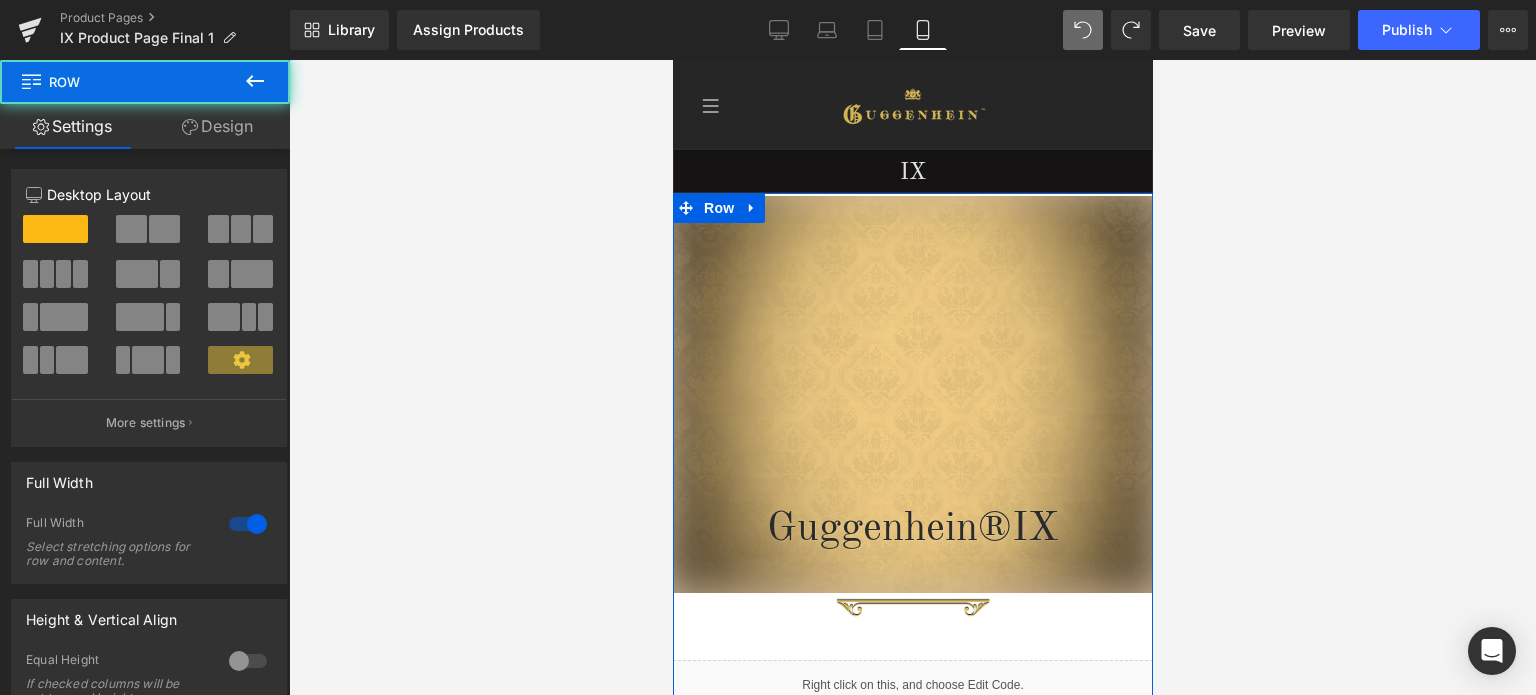 click on "Design" at bounding box center (217, 126) 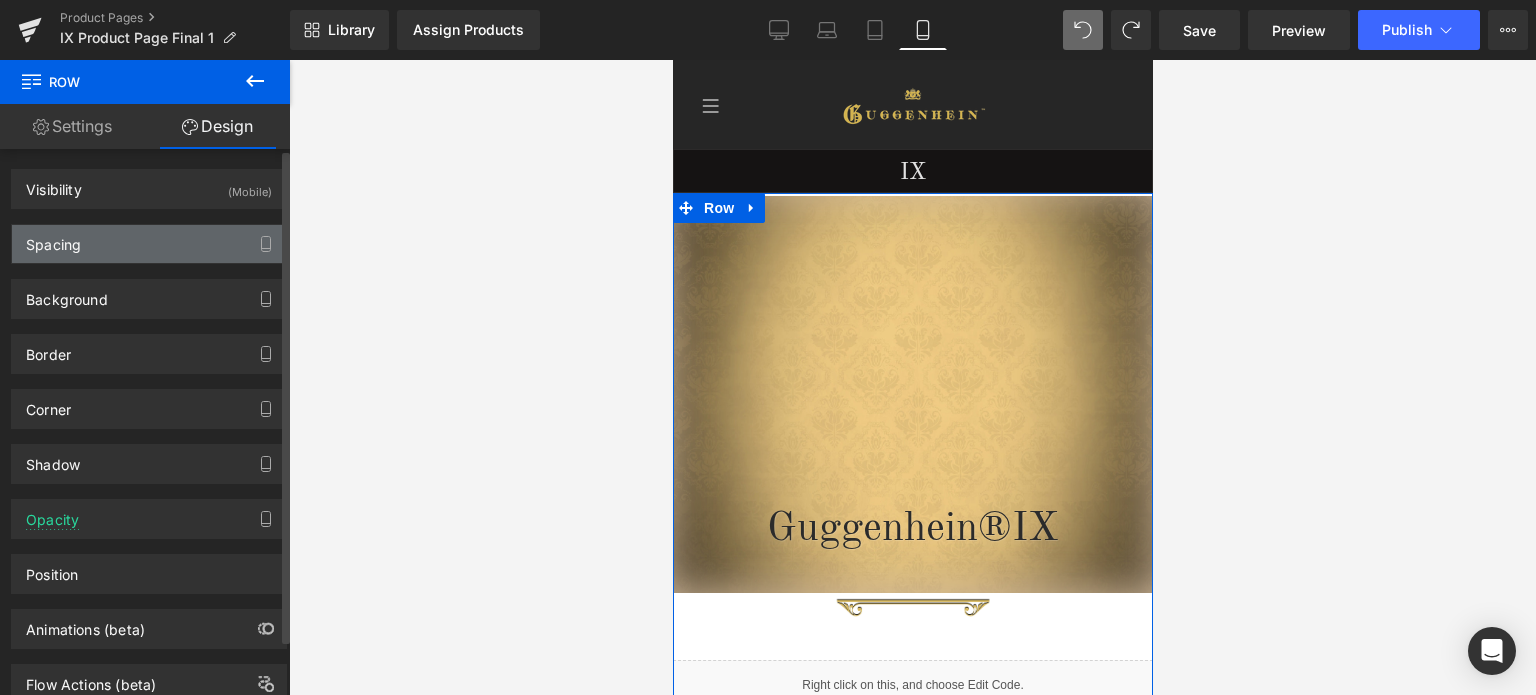click on "Spacing" at bounding box center (149, 244) 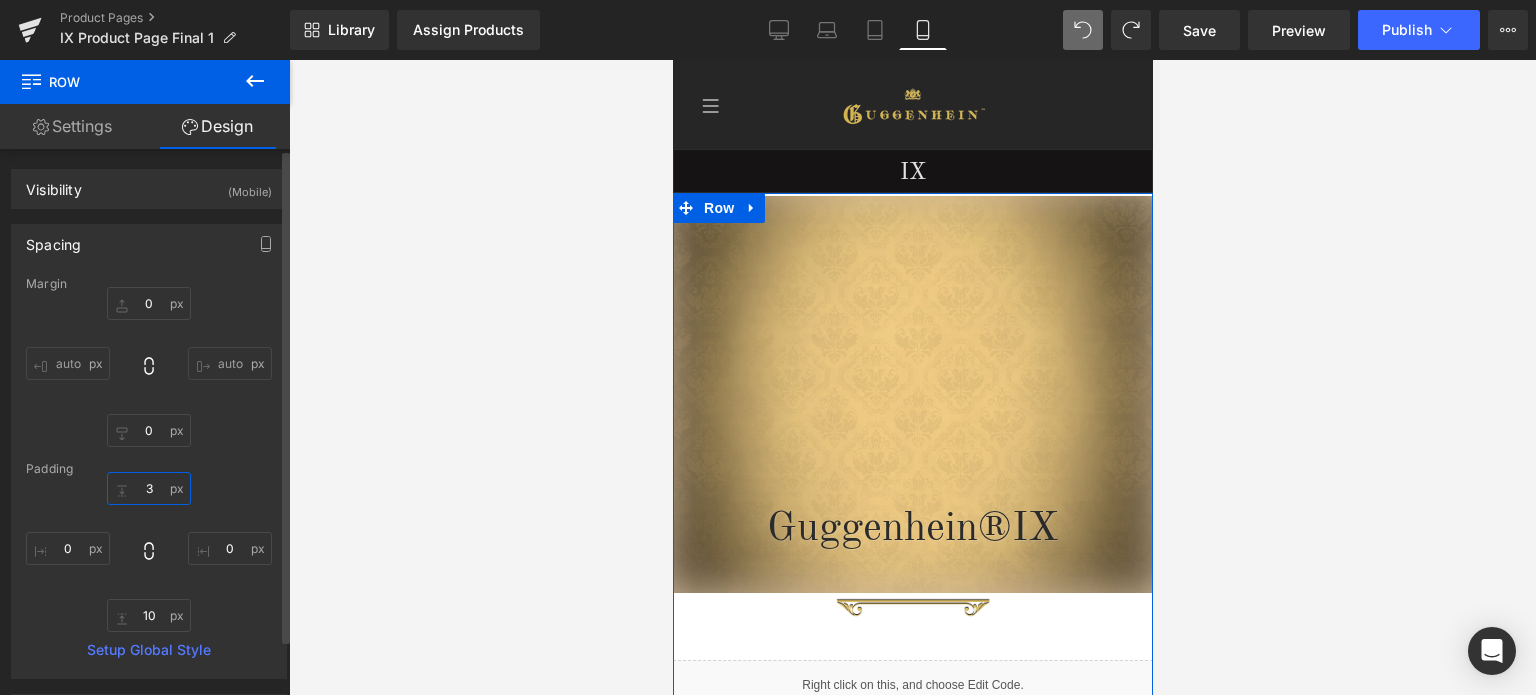 click at bounding box center (149, 488) 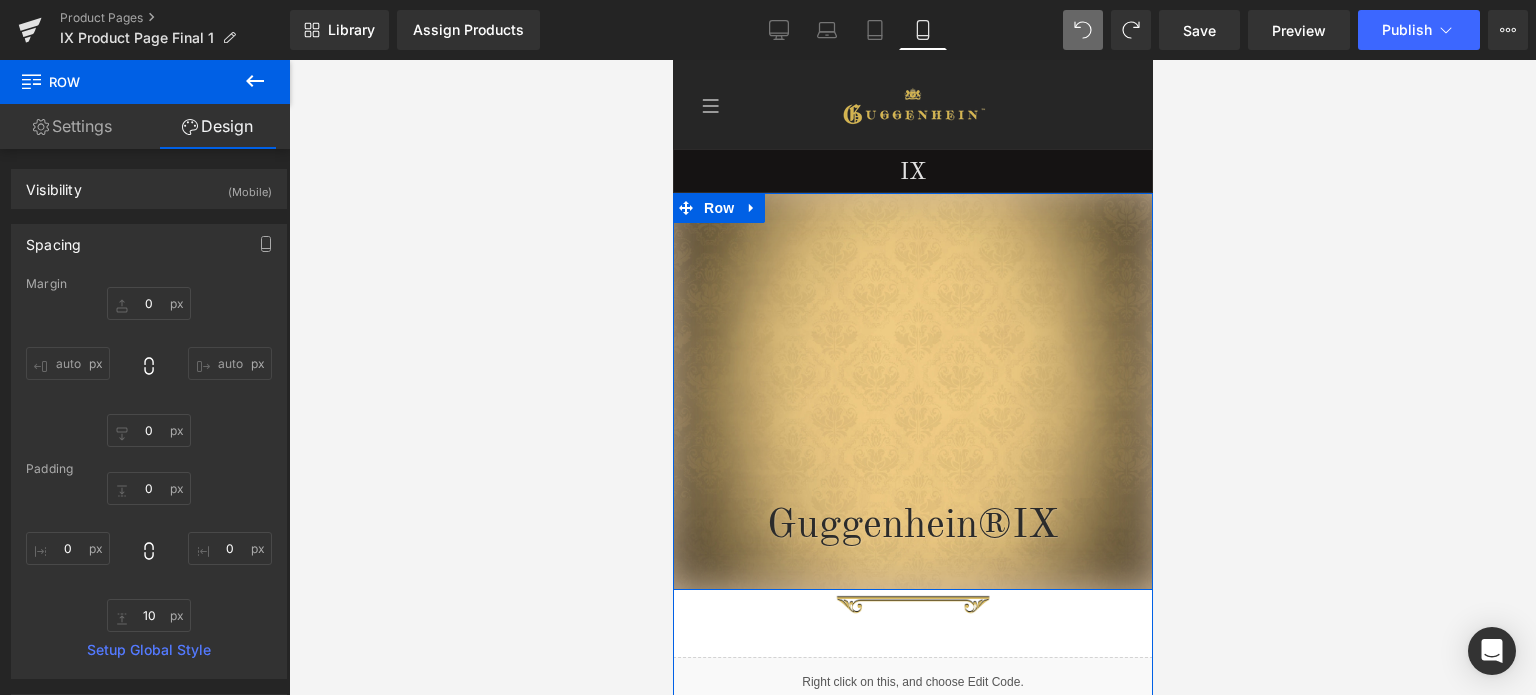 click on "Guggenhein®  IX Heading         Row" at bounding box center [912, 391] 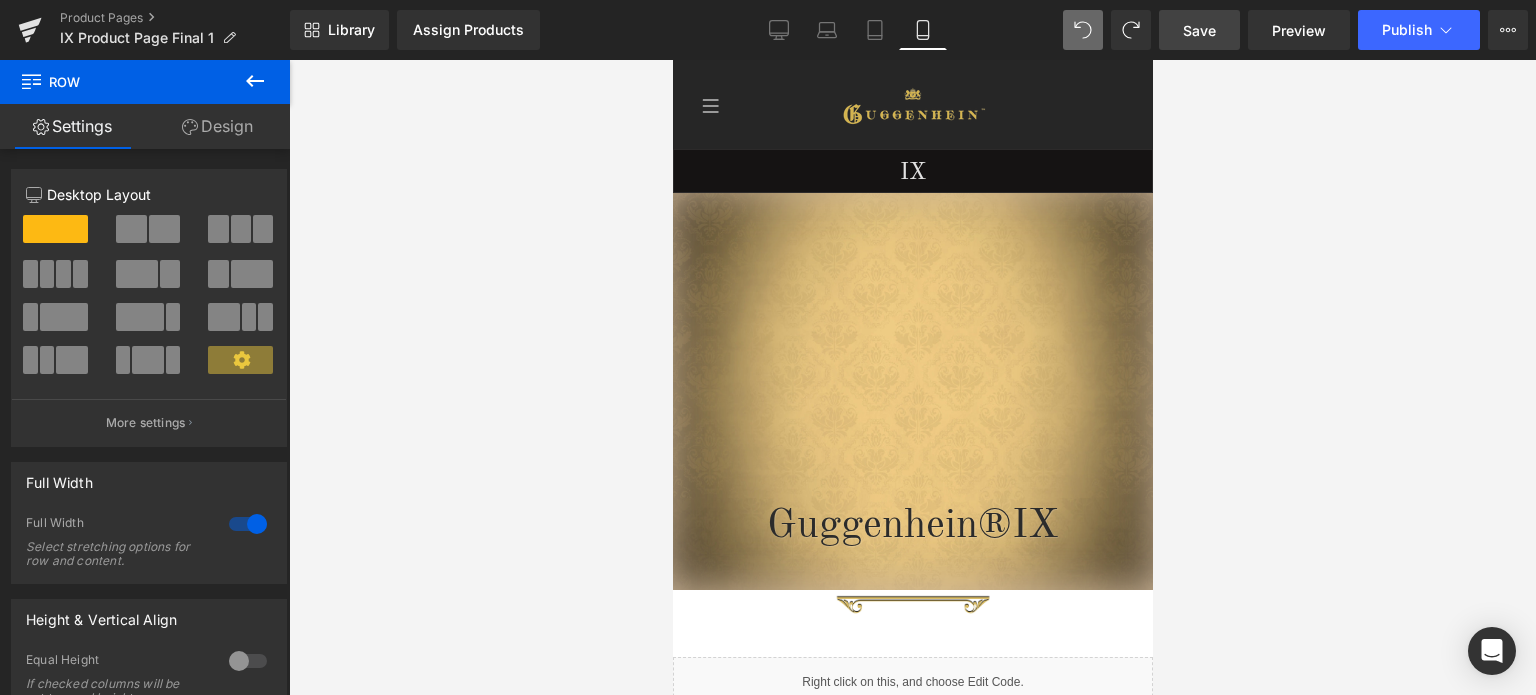click on "Save" at bounding box center [1199, 30] 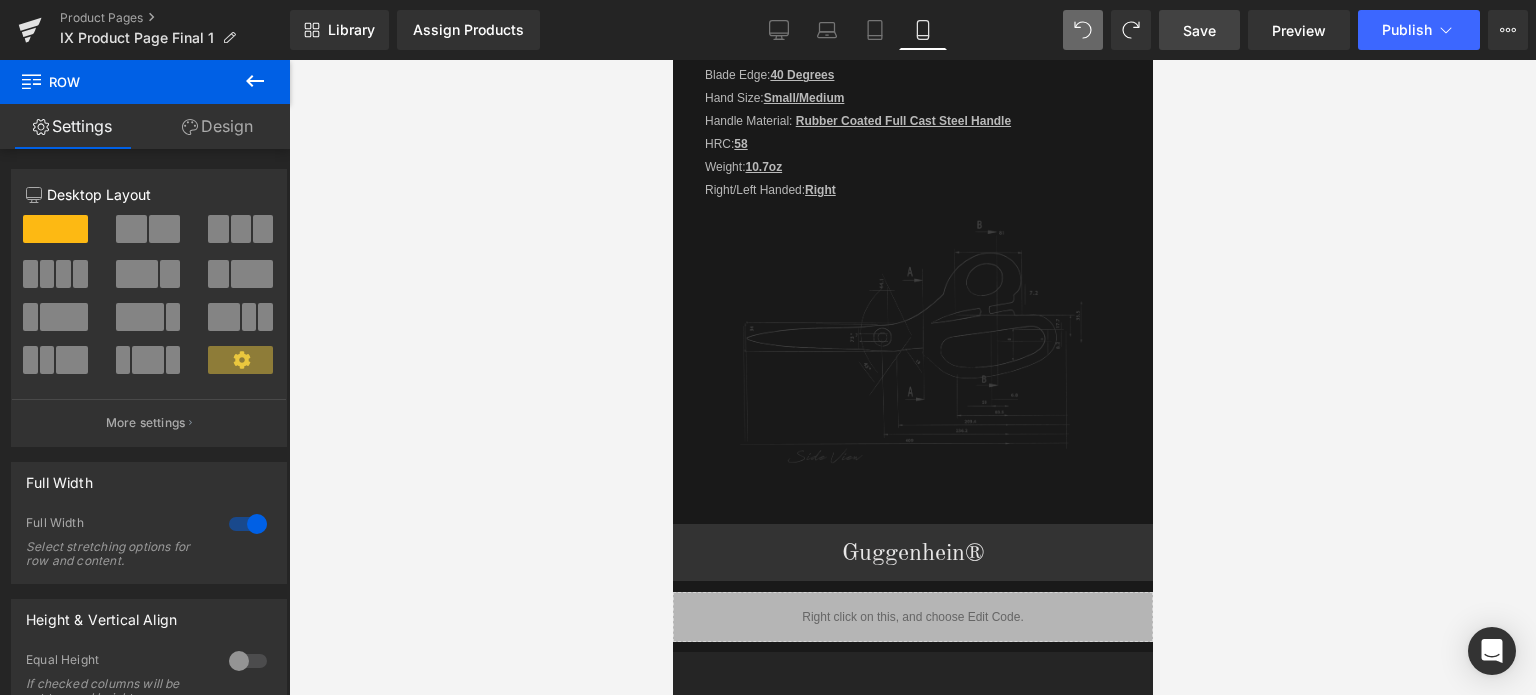scroll, scrollTop: 2200, scrollLeft: 0, axis: vertical 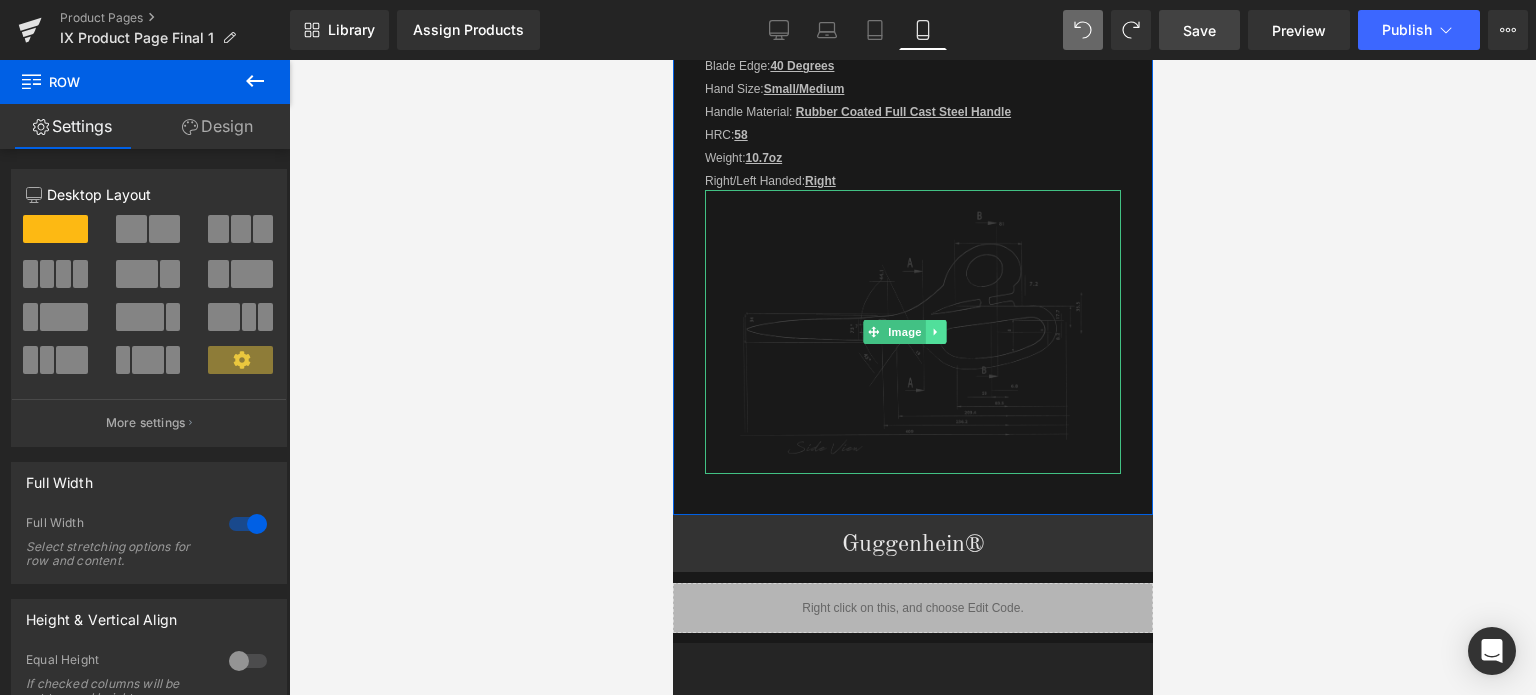 click 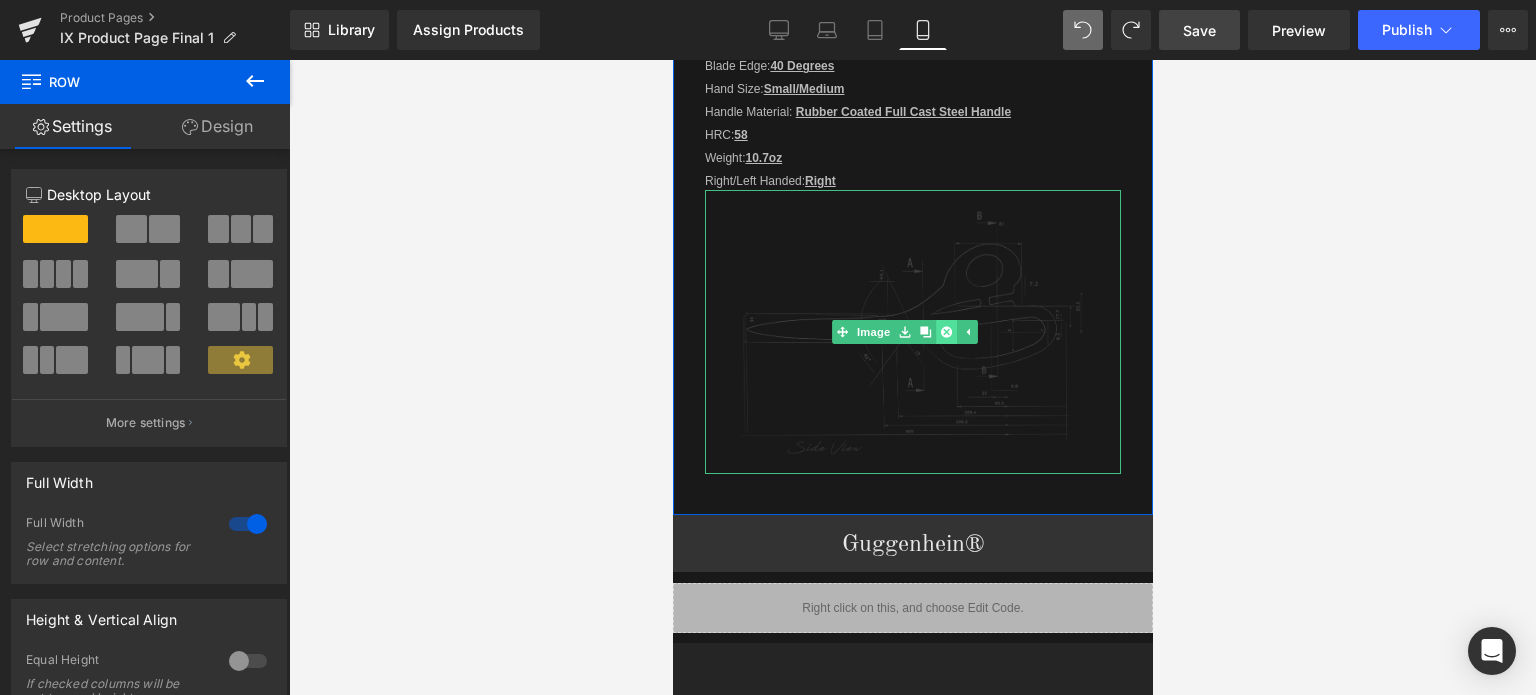 click 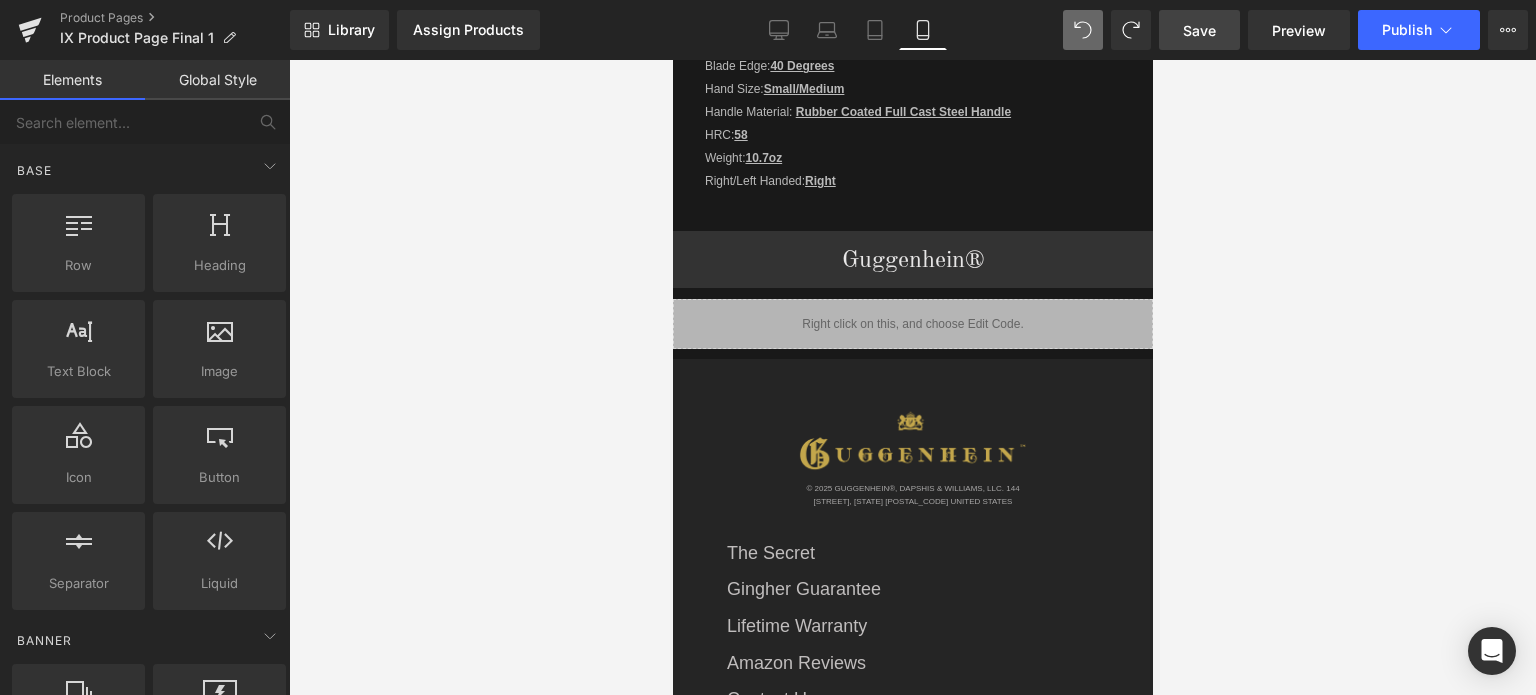 click on "Save" at bounding box center [1199, 30] 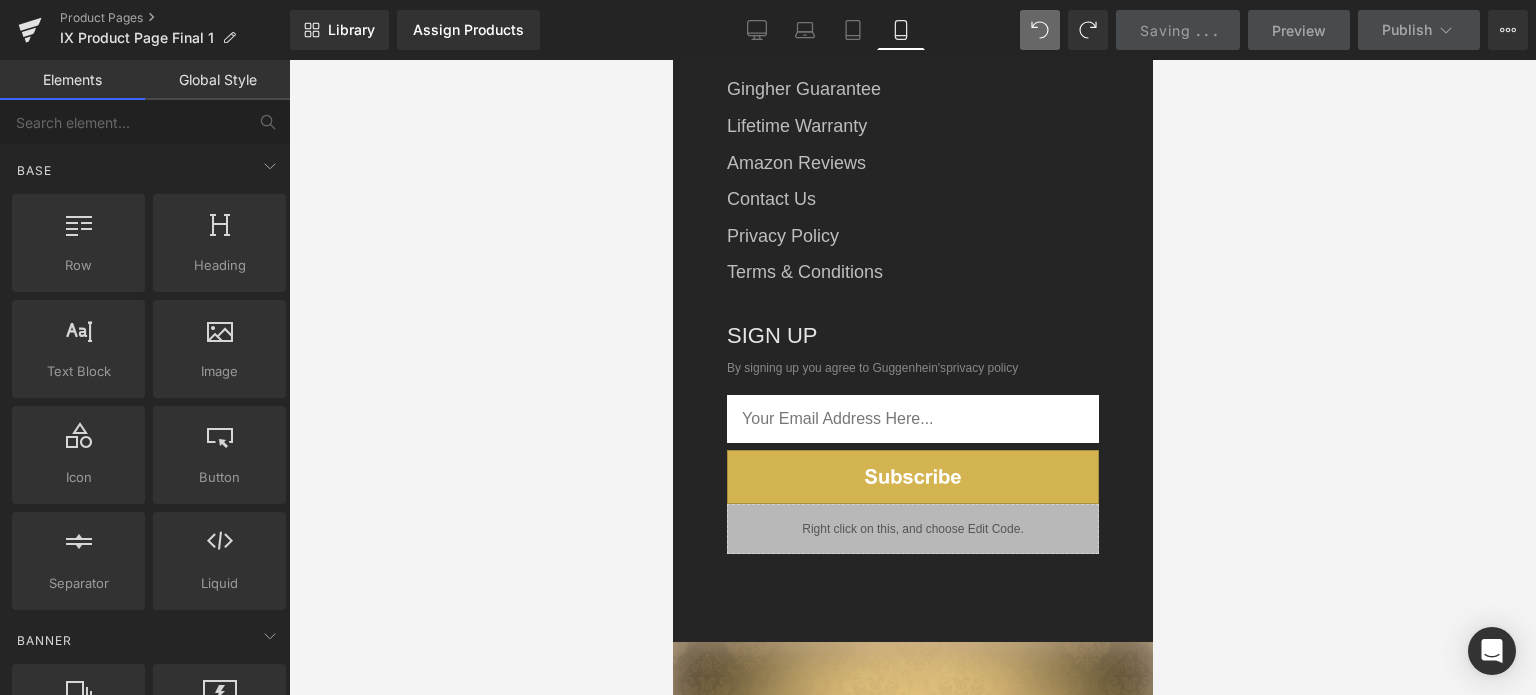 scroll, scrollTop: 3200, scrollLeft: 0, axis: vertical 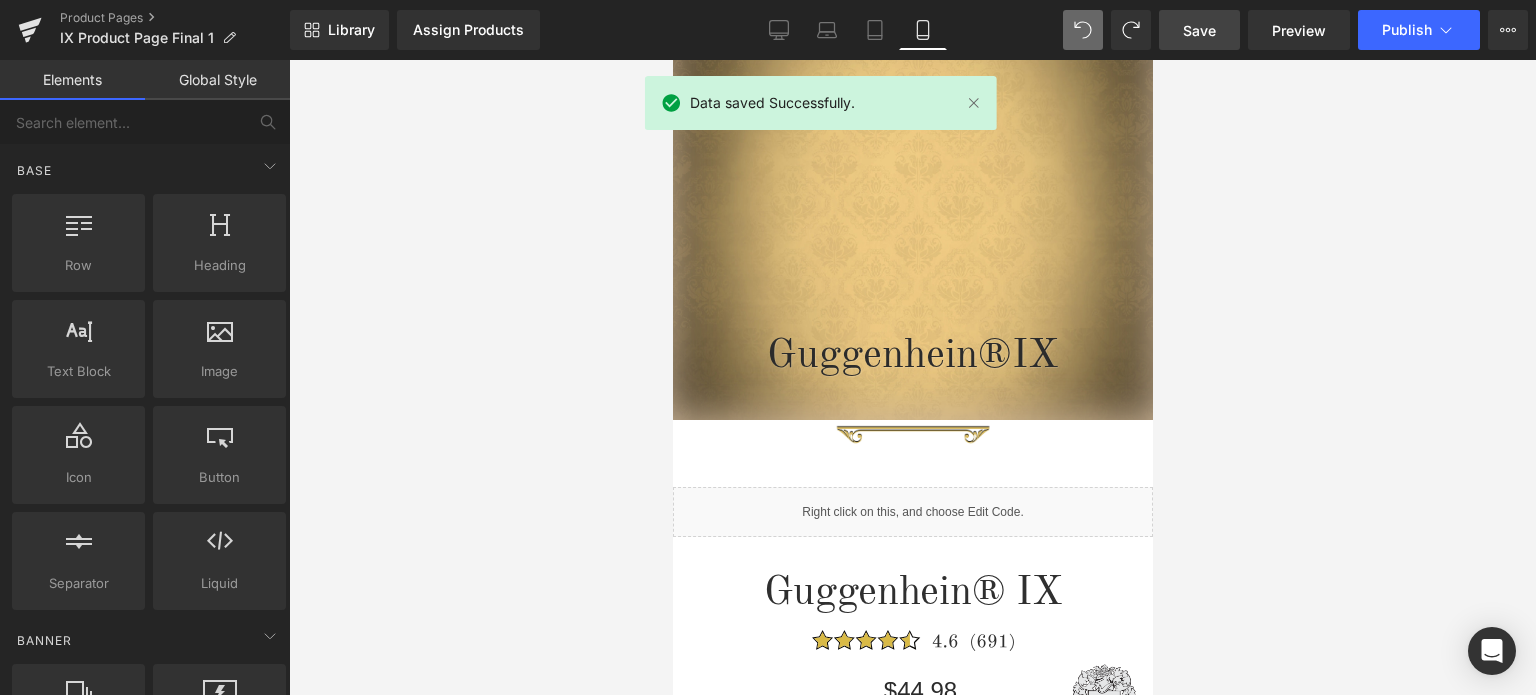 drag, startPoint x: 1144, startPoint y: 600, endPoint x: 1838, endPoint y: 229, distance: 786.9415 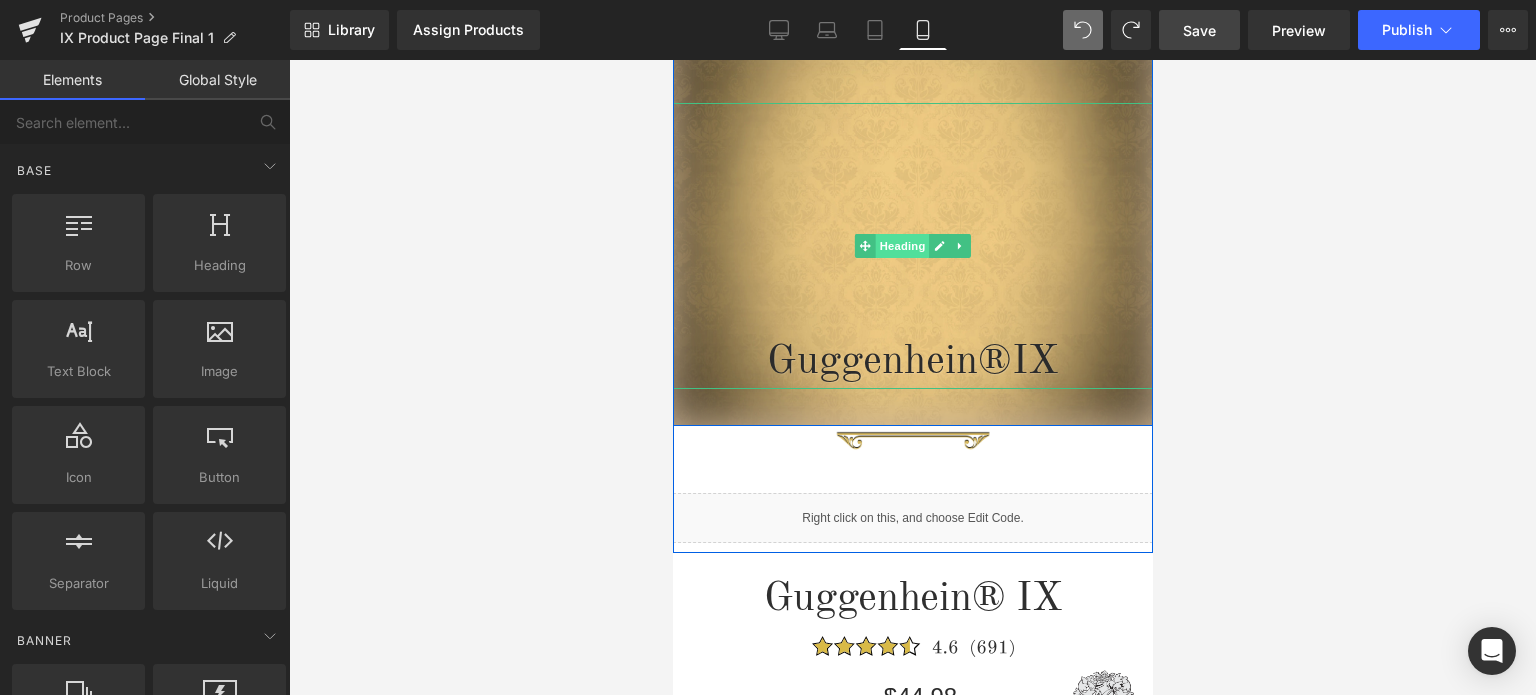 click on "Heading" at bounding box center [902, 246] 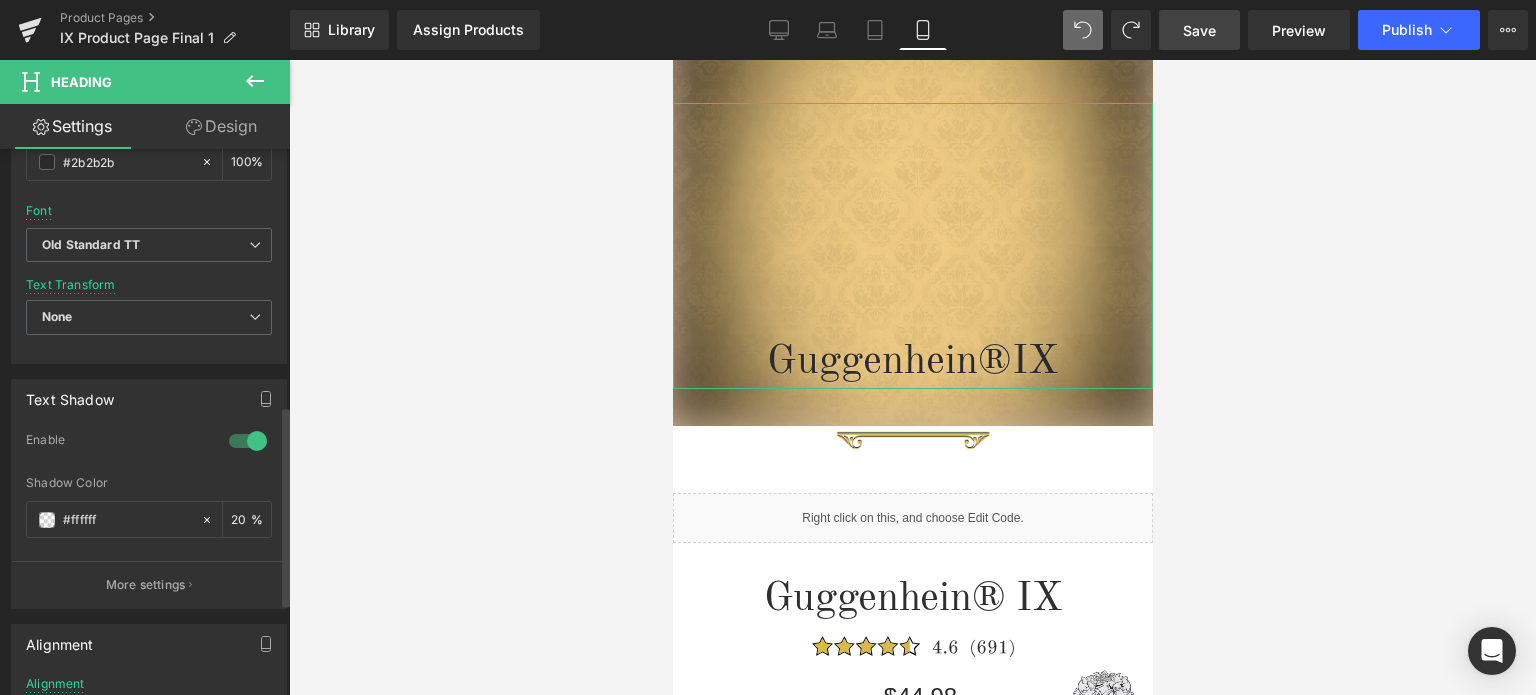 scroll, scrollTop: 700, scrollLeft: 0, axis: vertical 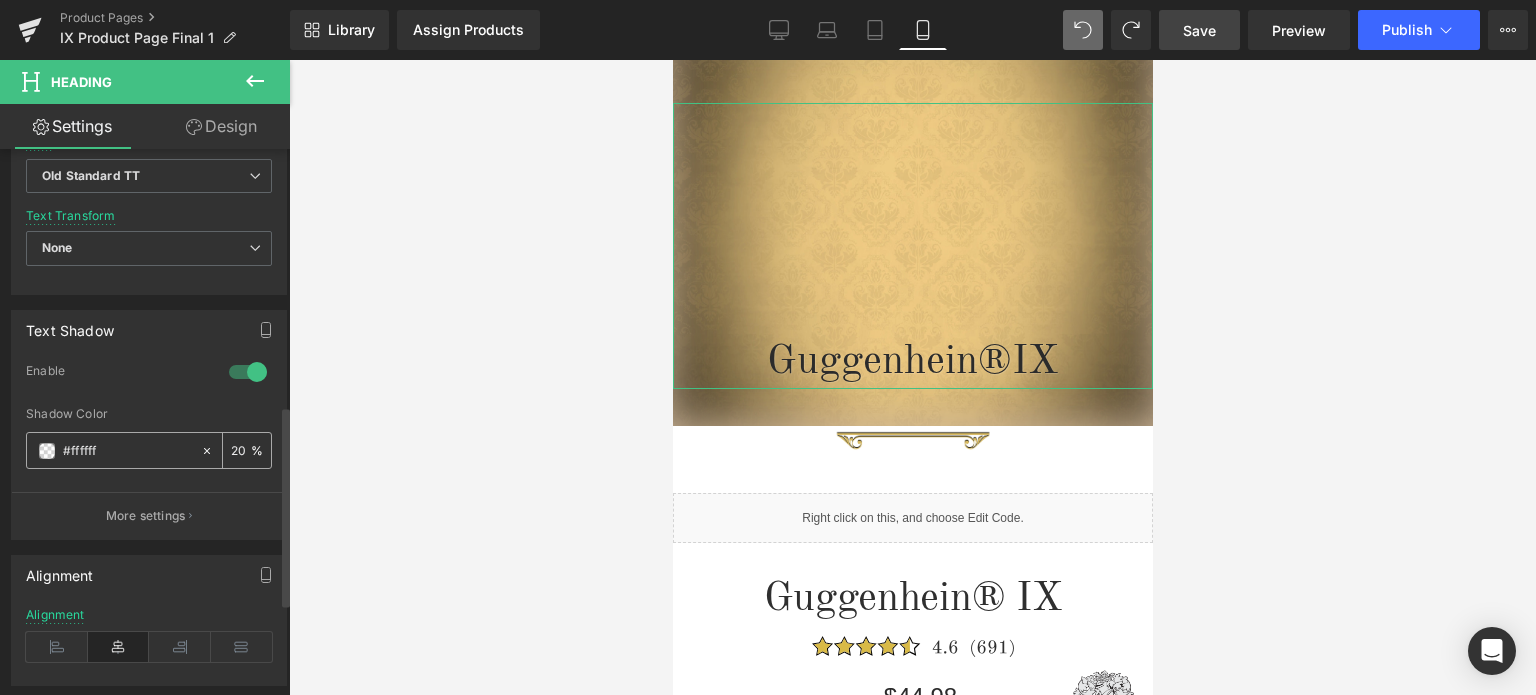 click at bounding box center (47, 451) 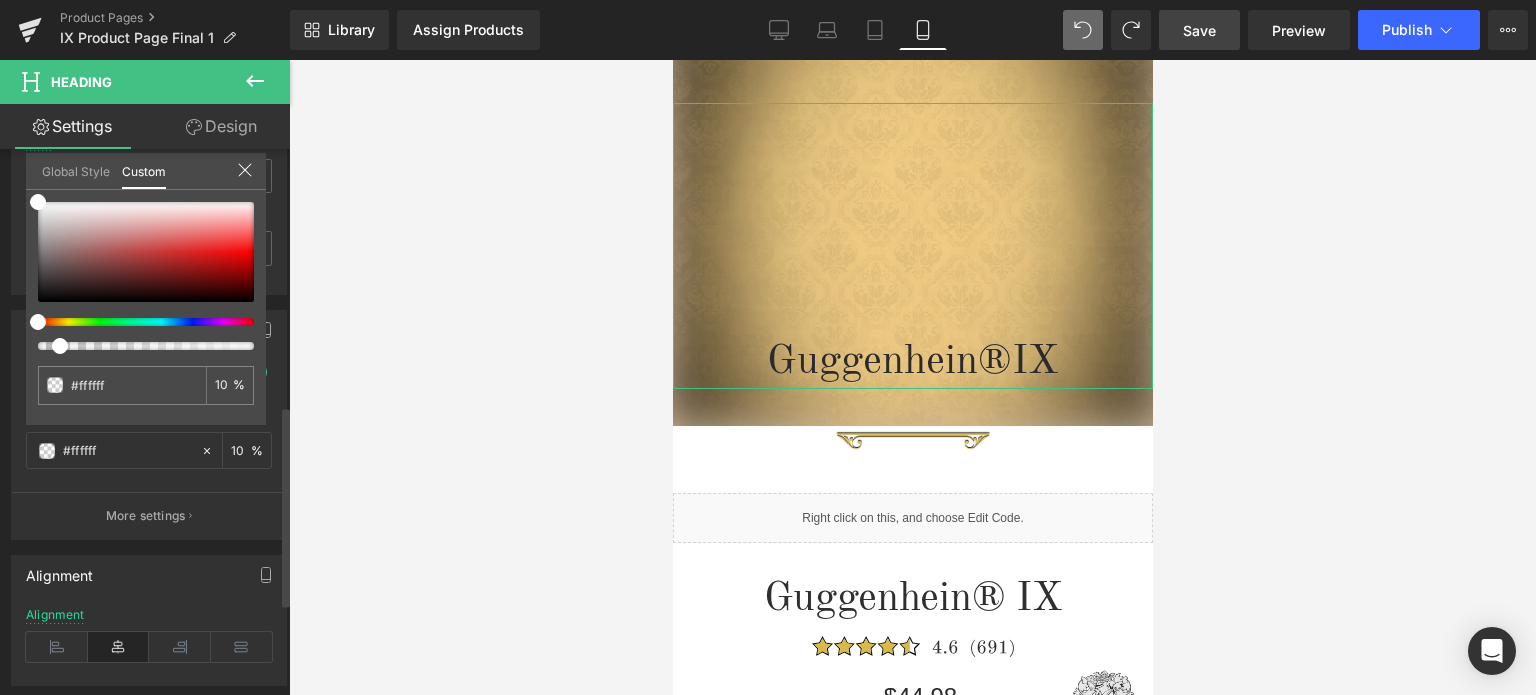 drag, startPoint x: 75, startPoint y: 348, endPoint x: 47, endPoint y: 346, distance: 28.071337 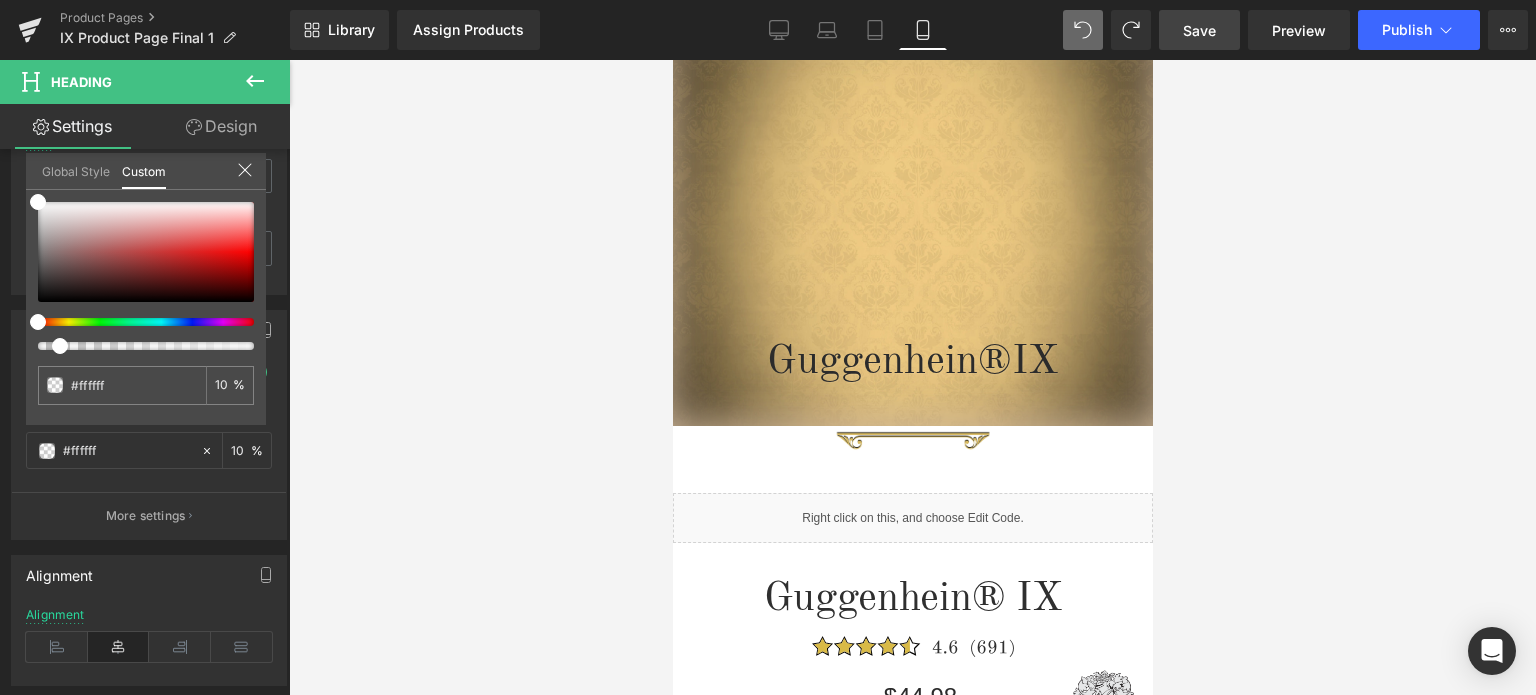 click on "Save" at bounding box center [1199, 30] 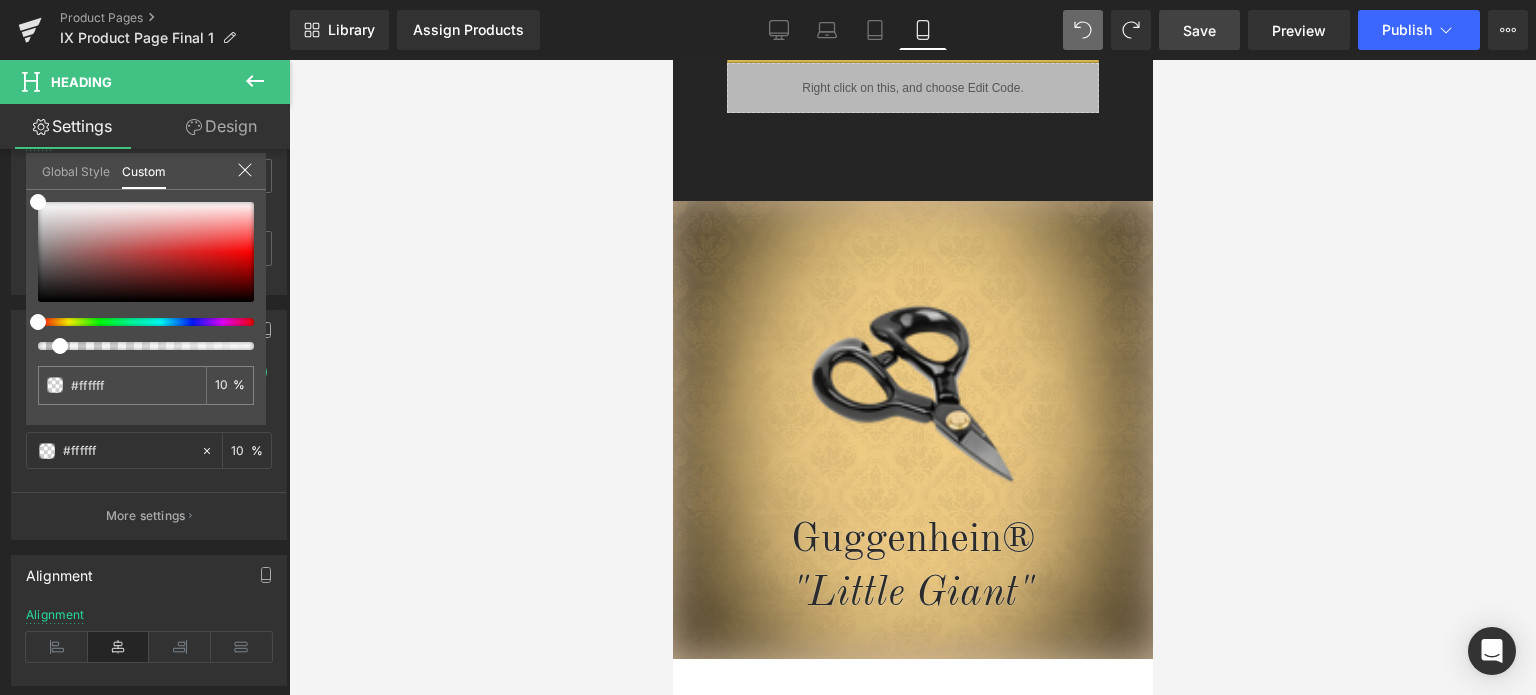 scroll, scrollTop: 3149, scrollLeft: 0, axis: vertical 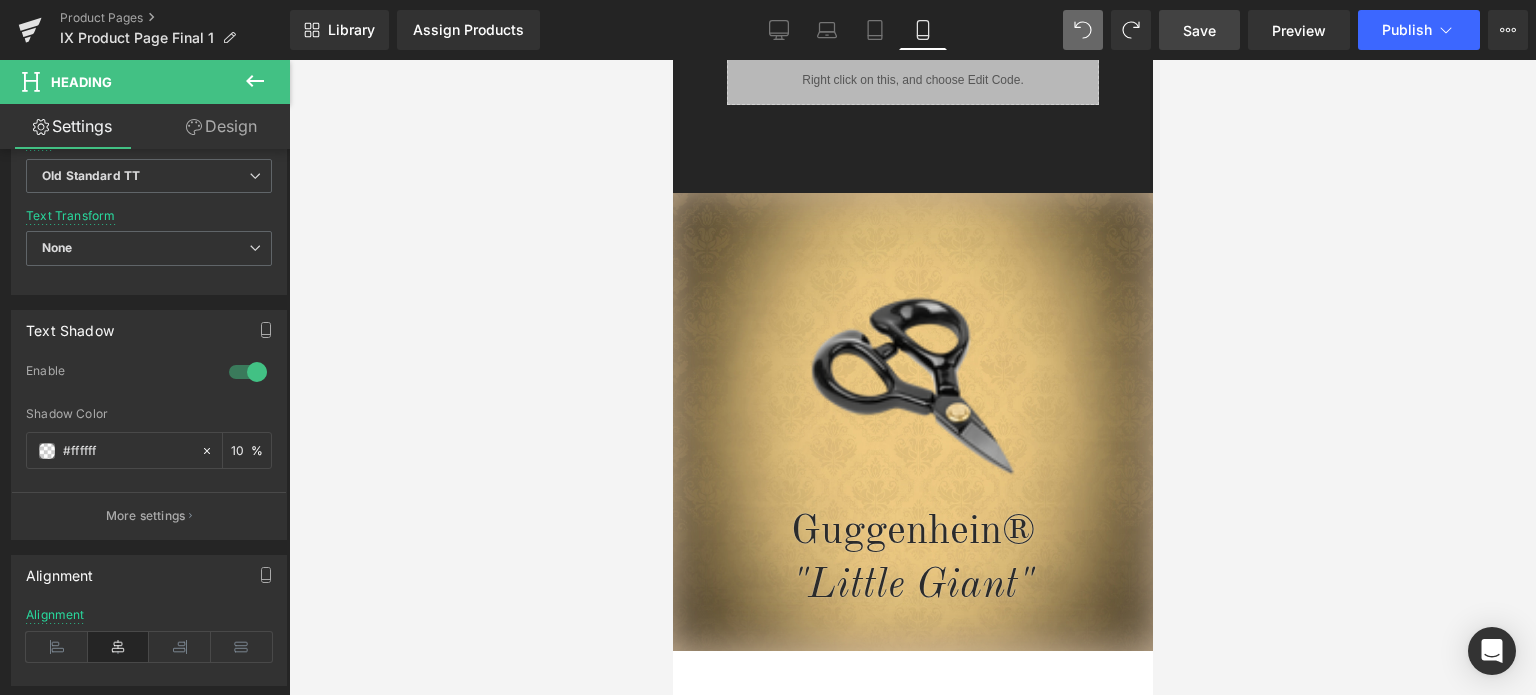 click on "Guggenhein
0
SHOPPING CART
CLOSE
No Products in the Cart
. . .
TOTAL:
$0.00
PROCEED TO CHECKOUT  X" at bounding box center (912, -974) 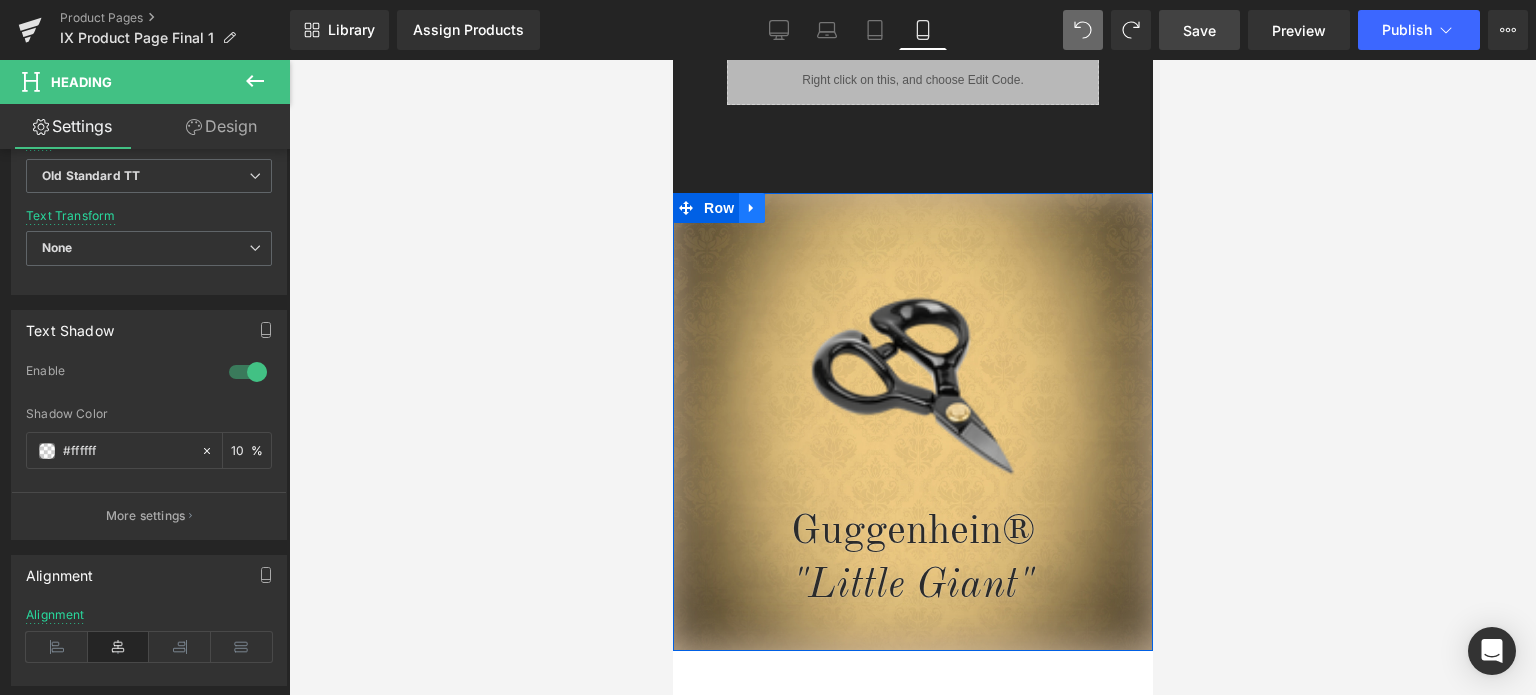 click 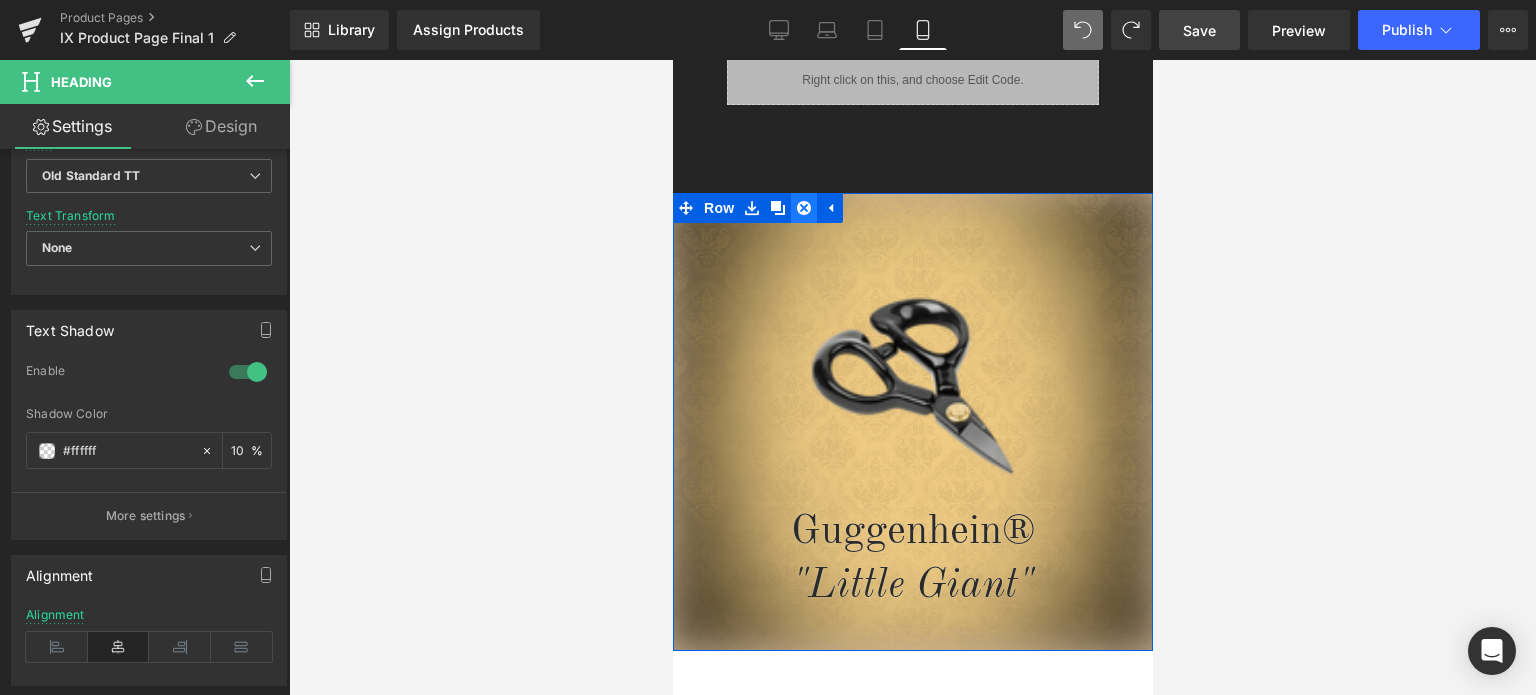 click 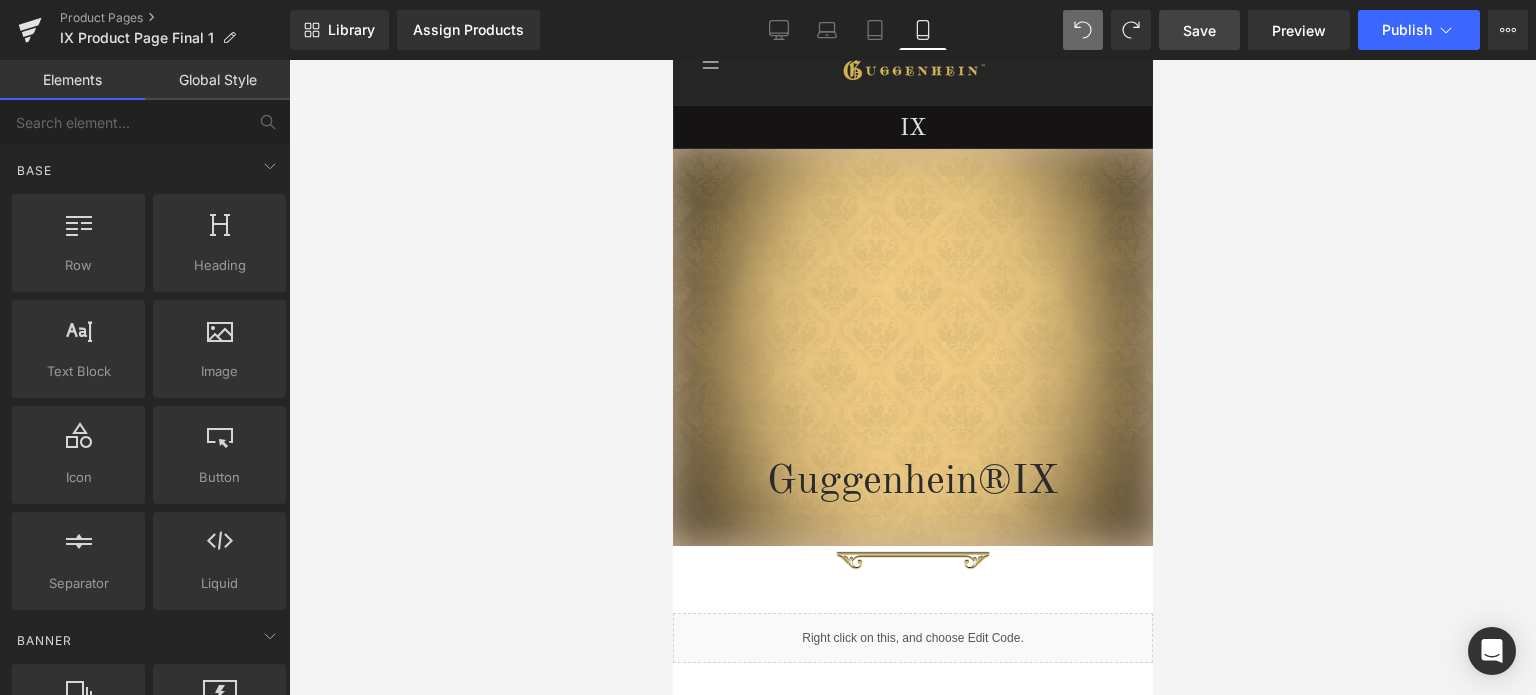 scroll, scrollTop: 0, scrollLeft: 0, axis: both 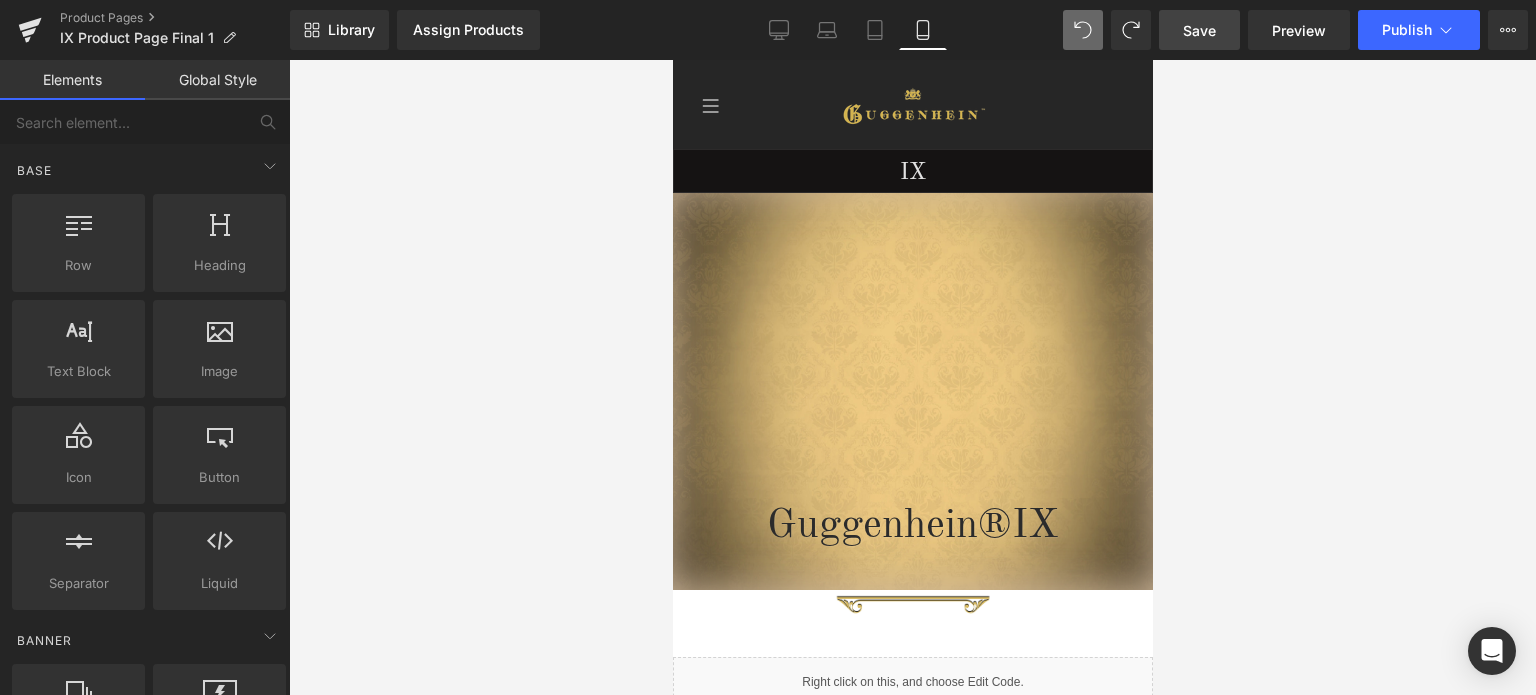 click on "Save" at bounding box center [1199, 30] 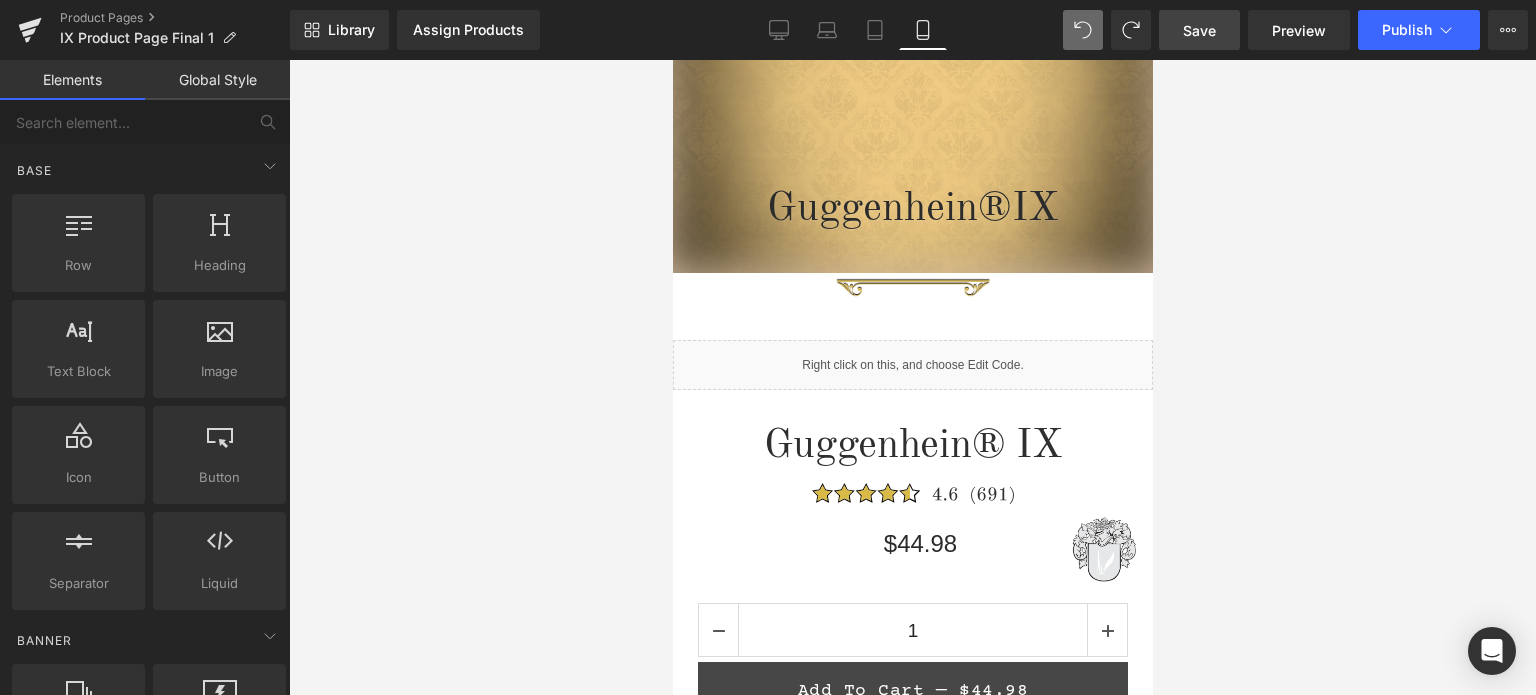 scroll, scrollTop: 287, scrollLeft: 0, axis: vertical 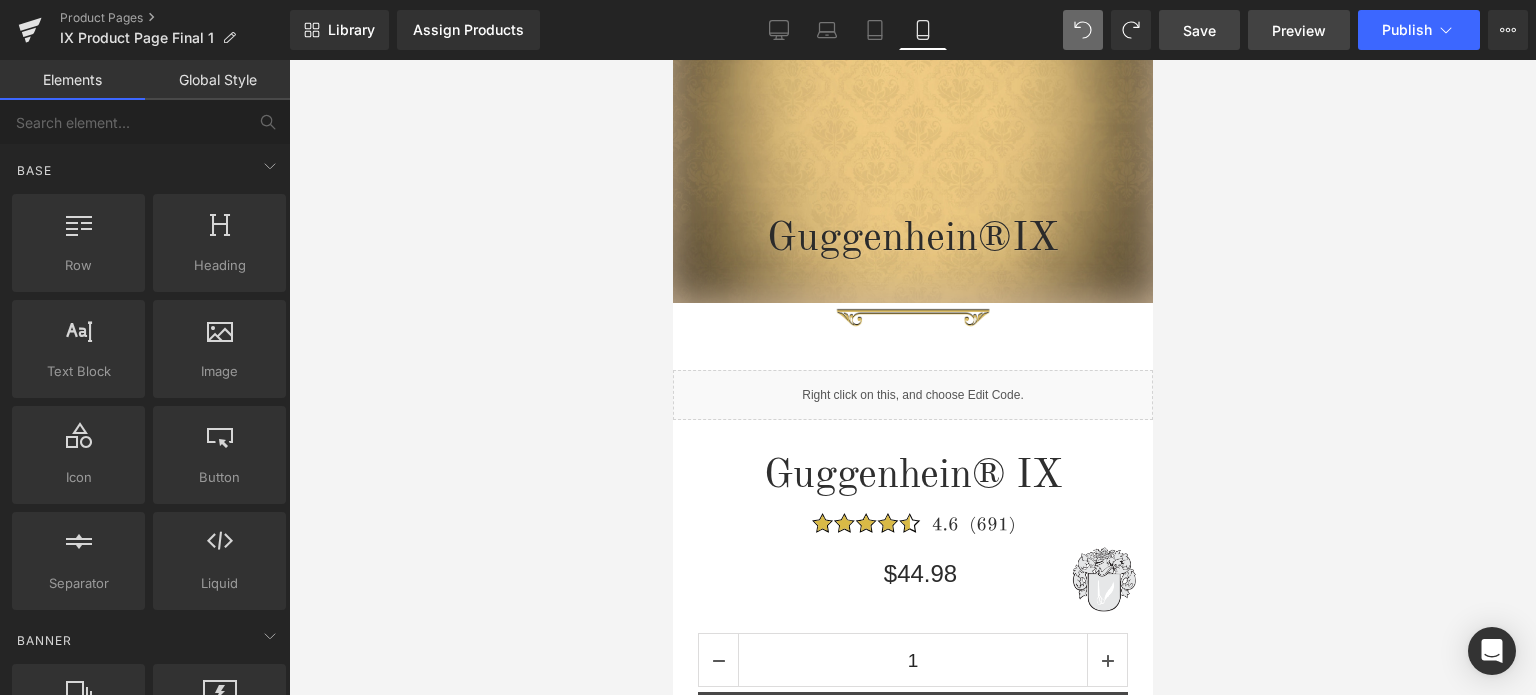 click on "Preview" at bounding box center [1299, 30] 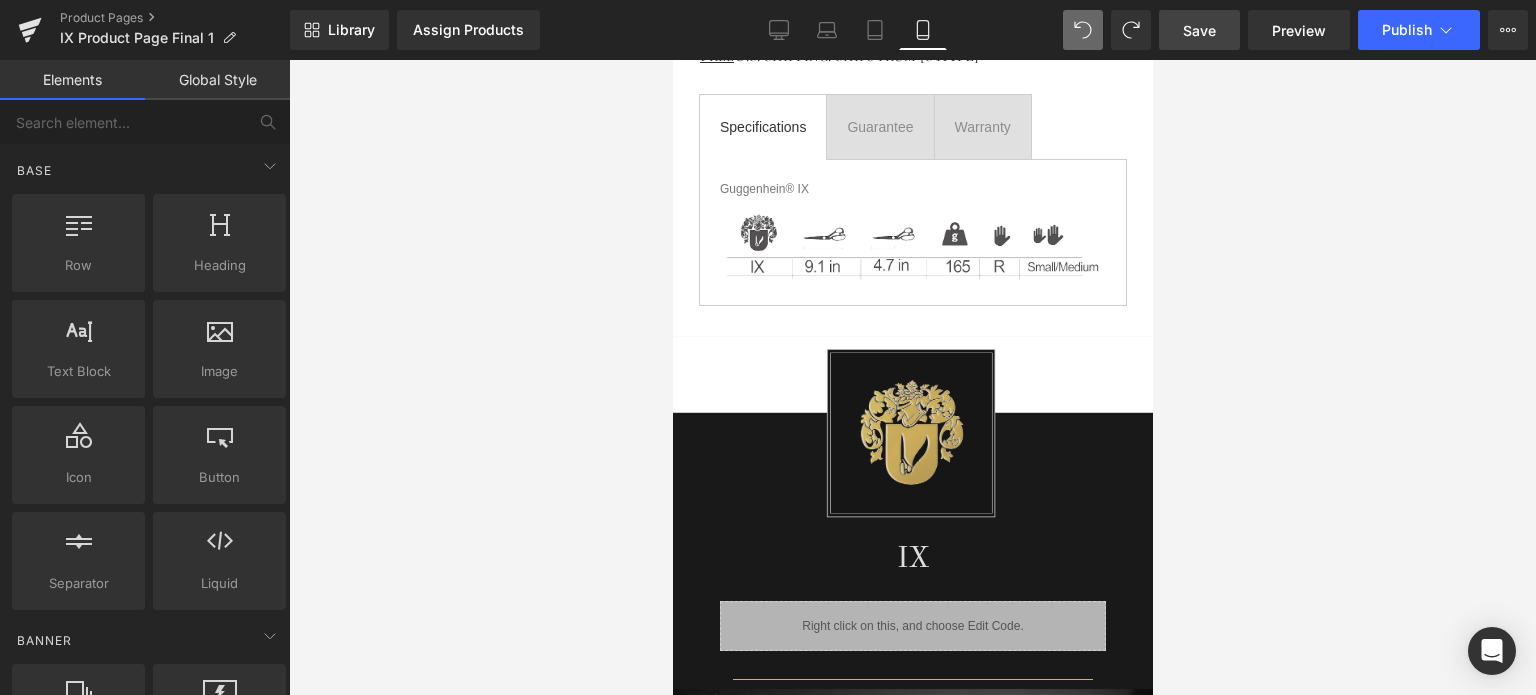 scroll, scrollTop: 1087, scrollLeft: 0, axis: vertical 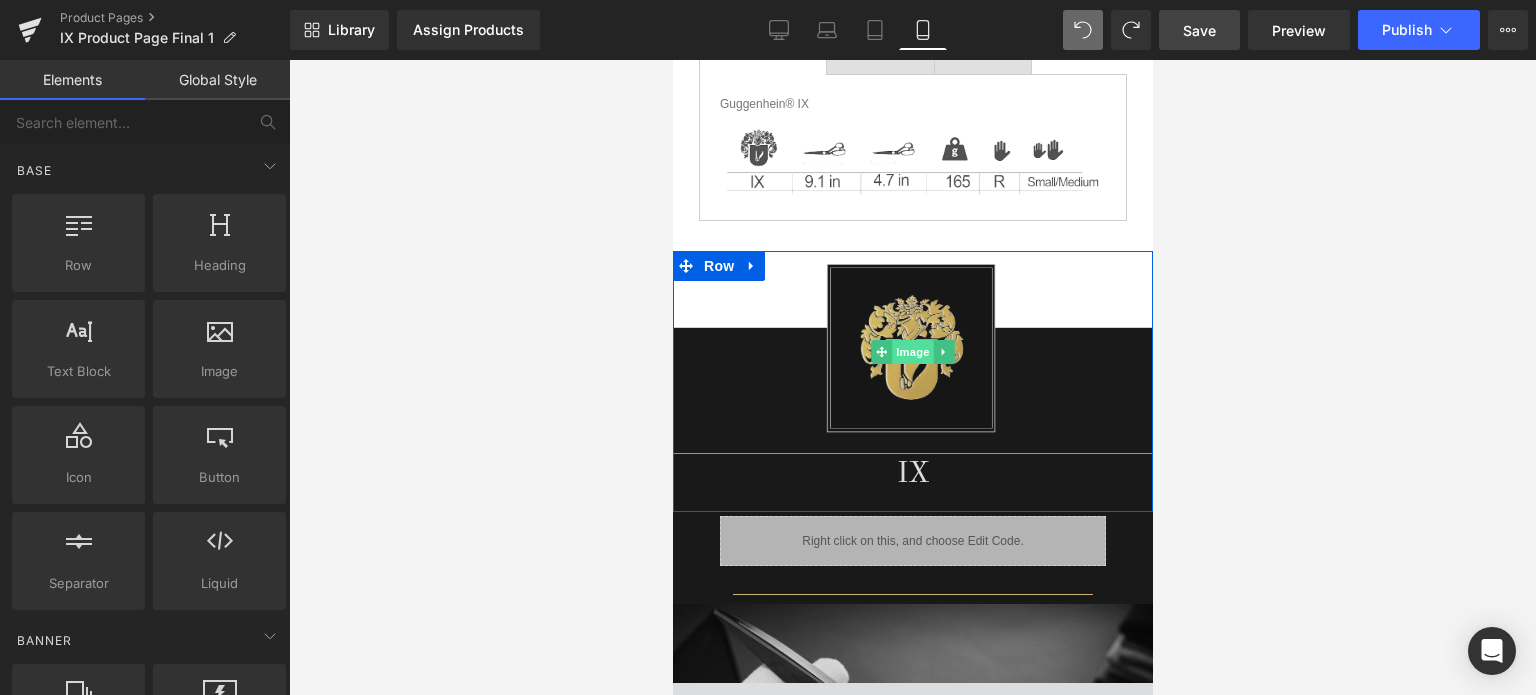 click on "Image" at bounding box center (912, 352) 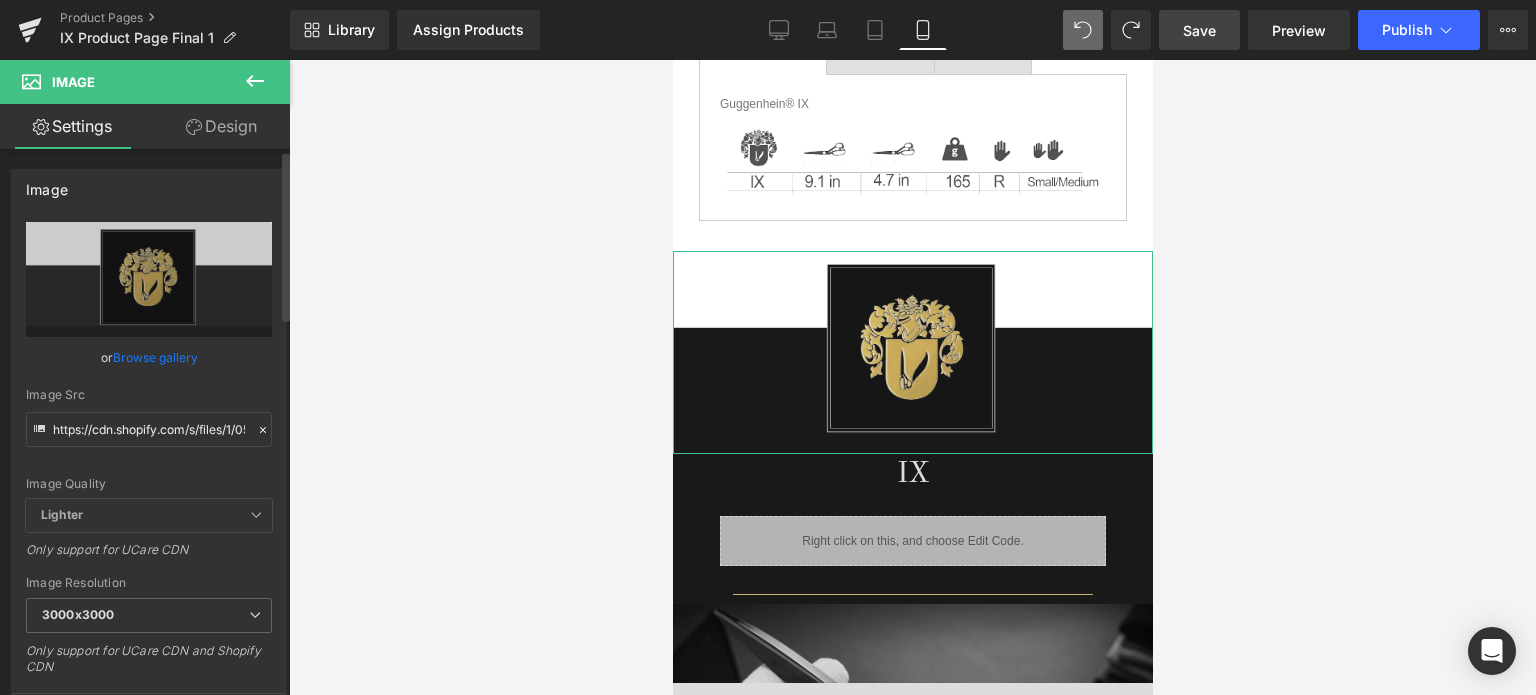 scroll, scrollTop: 200, scrollLeft: 0, axis: vertical 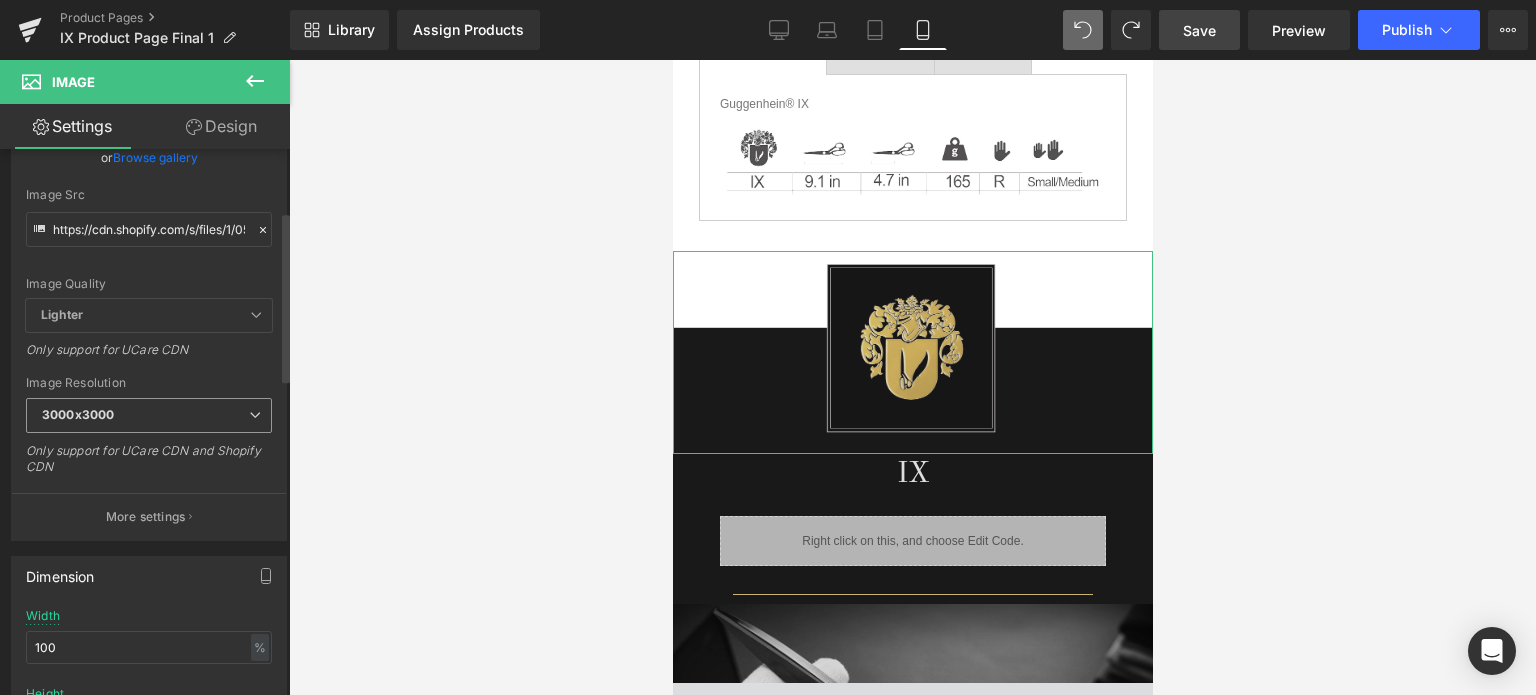 drag, startPoint x: 141, startPoint y: 413, endPoint x: 149, endPoint y: 439, distance: 27.202942 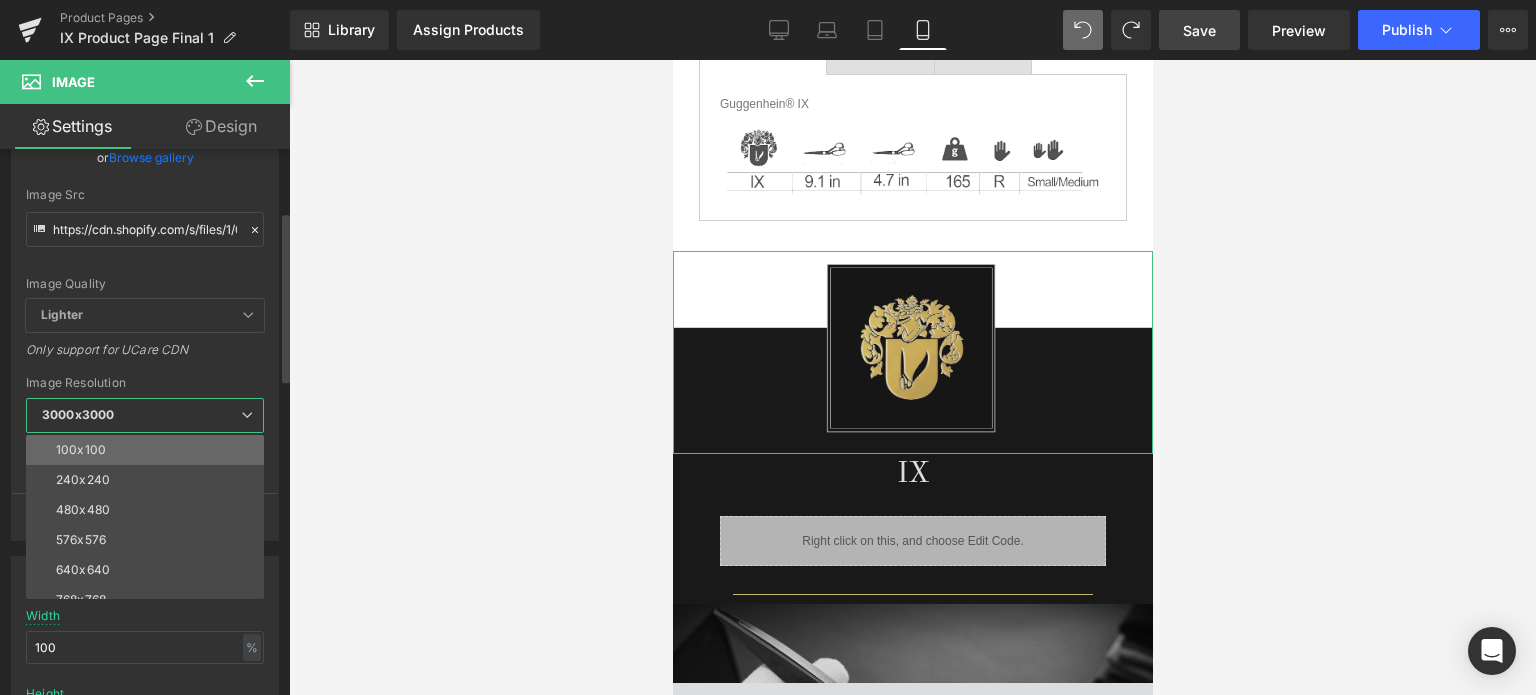 click on "100x100" at bounding box center (149, 450) 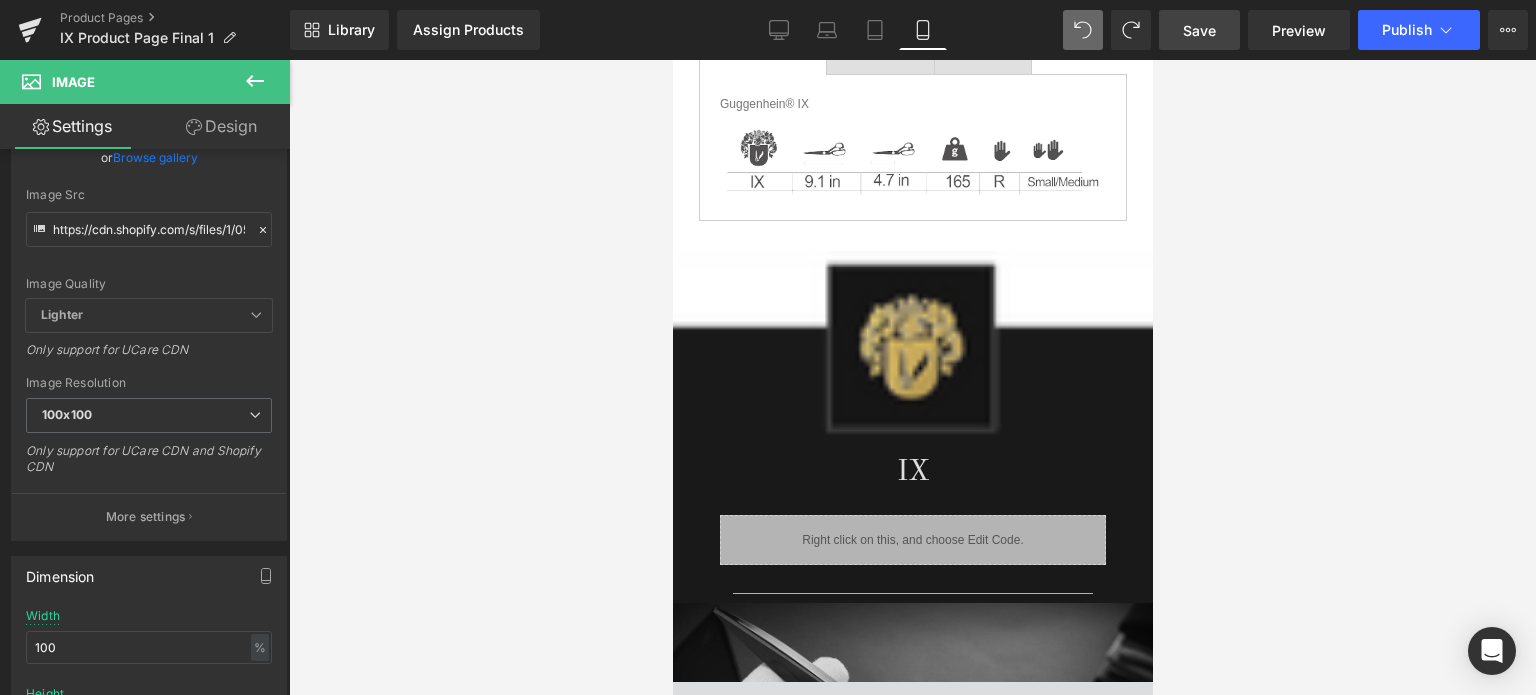 click on "Save" at bounding box center [1199, 30] 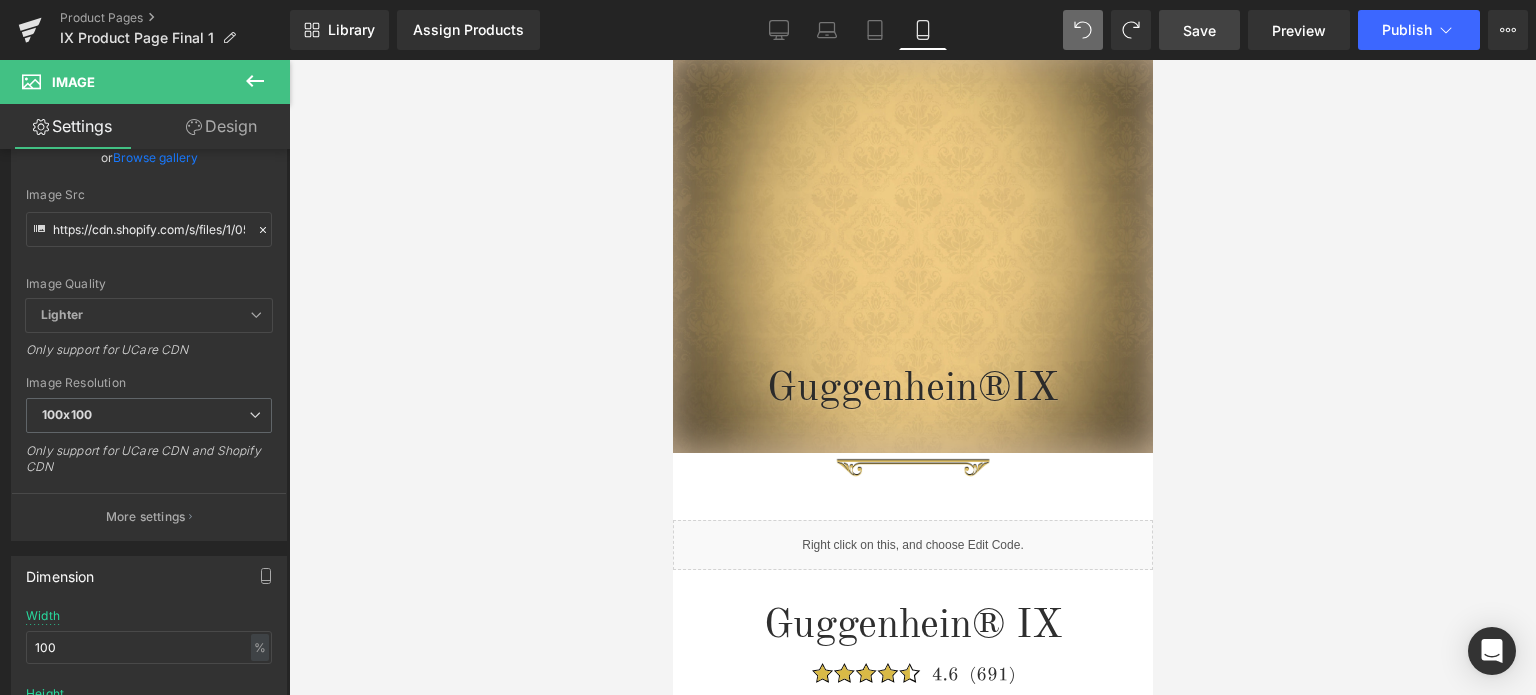 scroll, scrollTop: 102, scrollLeft: 0, axis: vertical 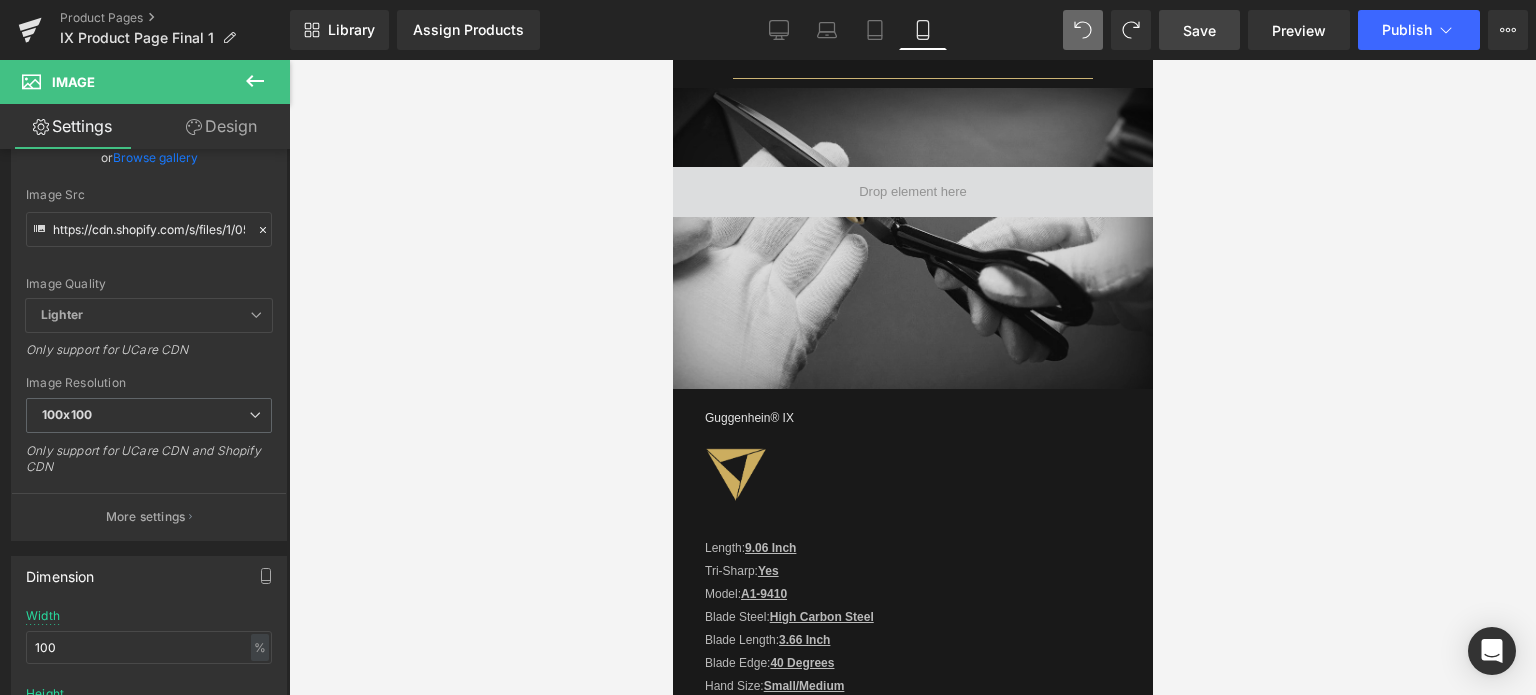 click on "Row" at bounding box center [912, 238] 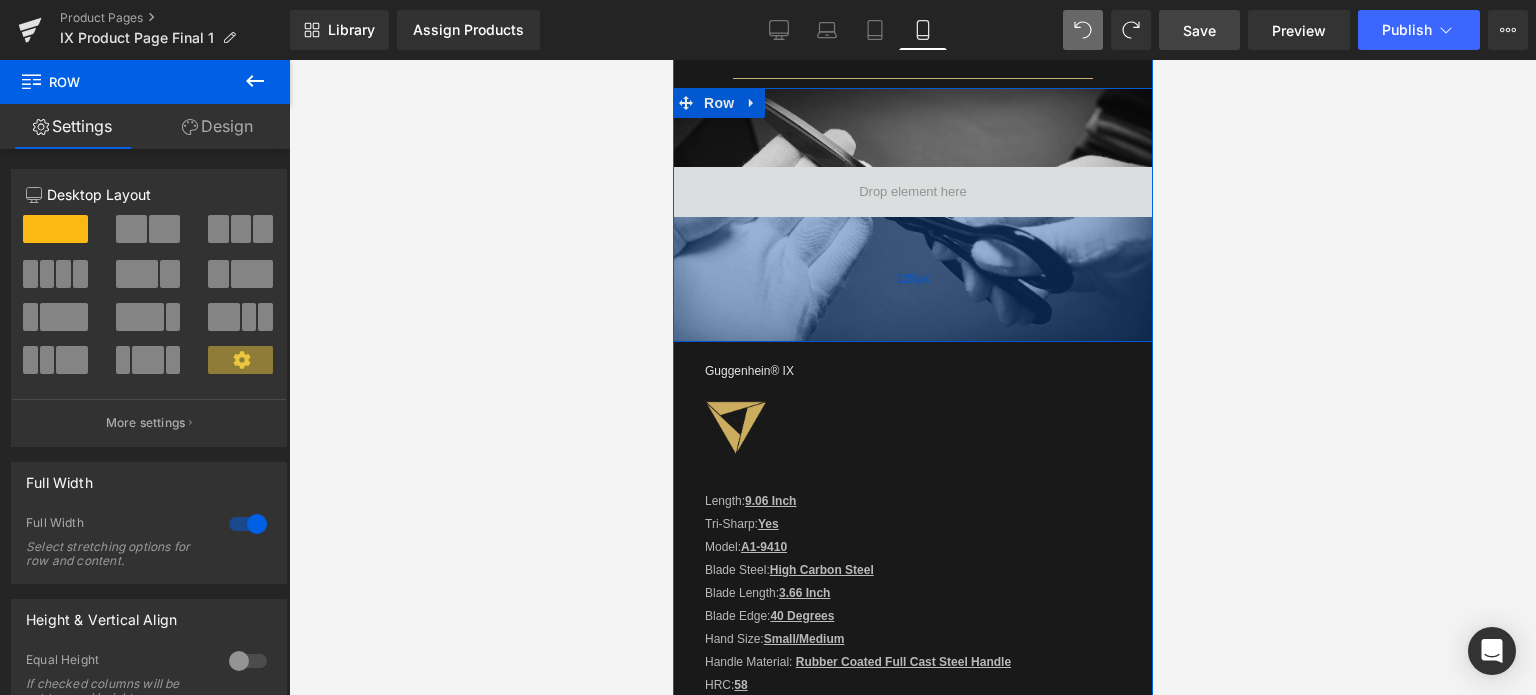drag, startPoint x: 978, startPoint y: 379, endPoint x: 927, endPoint y: 251, distance: 137.78607 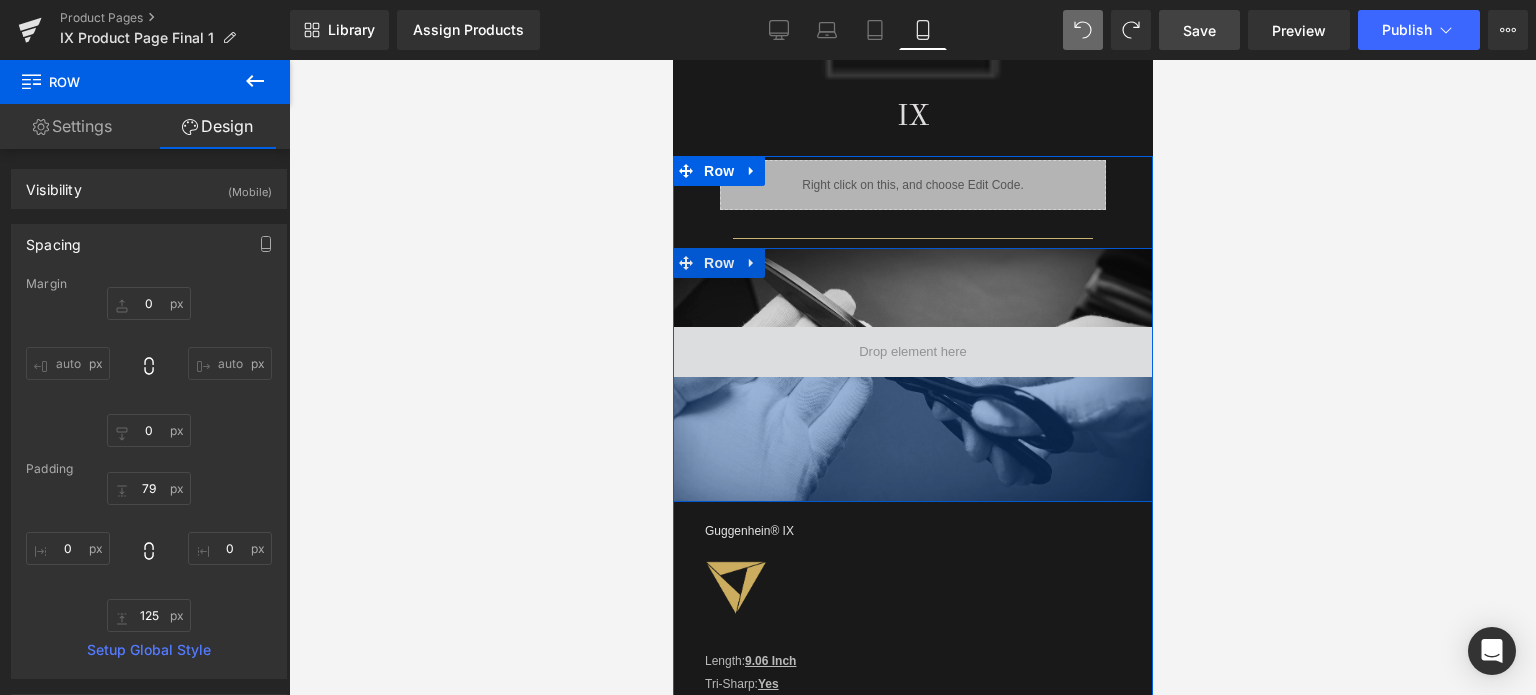 scroll, scrollTop: 1502, scrollLeft: 0, axis: vertical 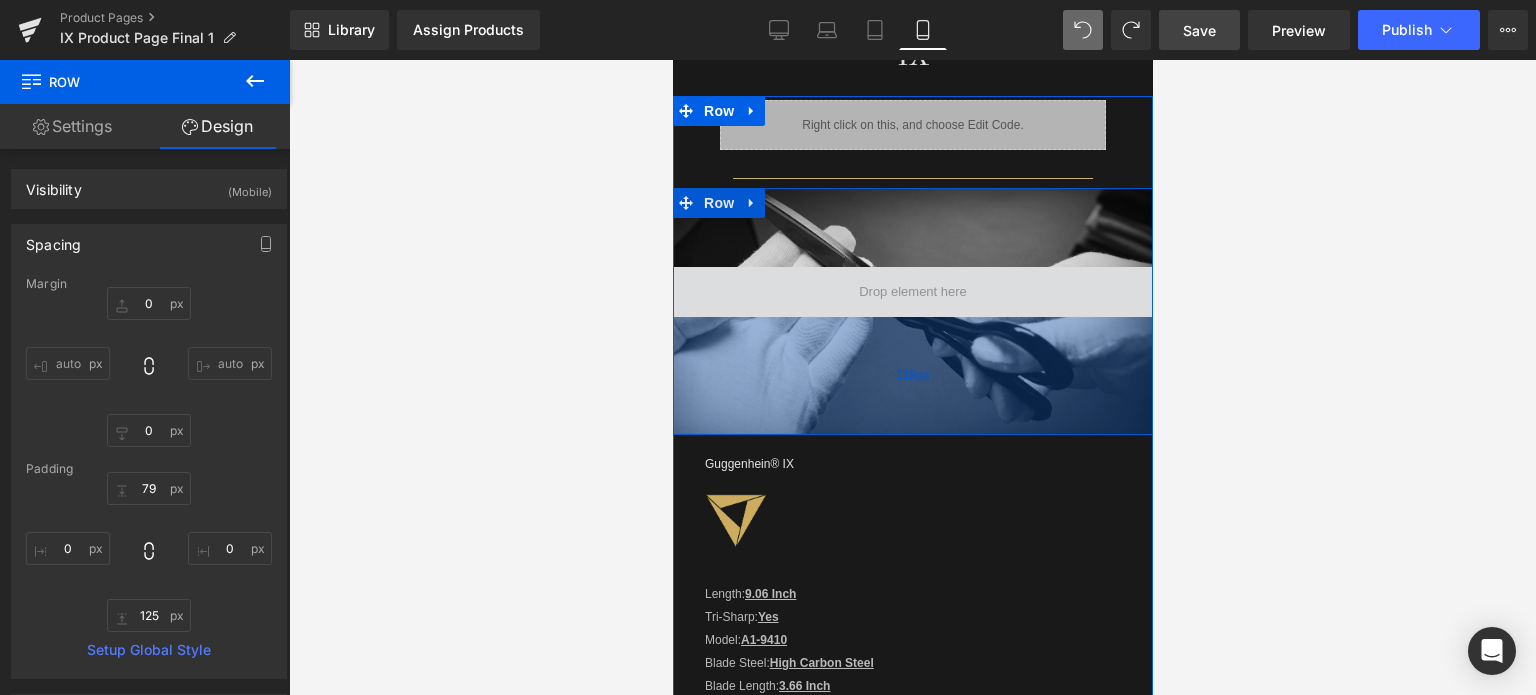 drag, startPoint x: 947, startPoint y: 423, endPoint x: 939, endPoint y: 415, distance: 11.313708 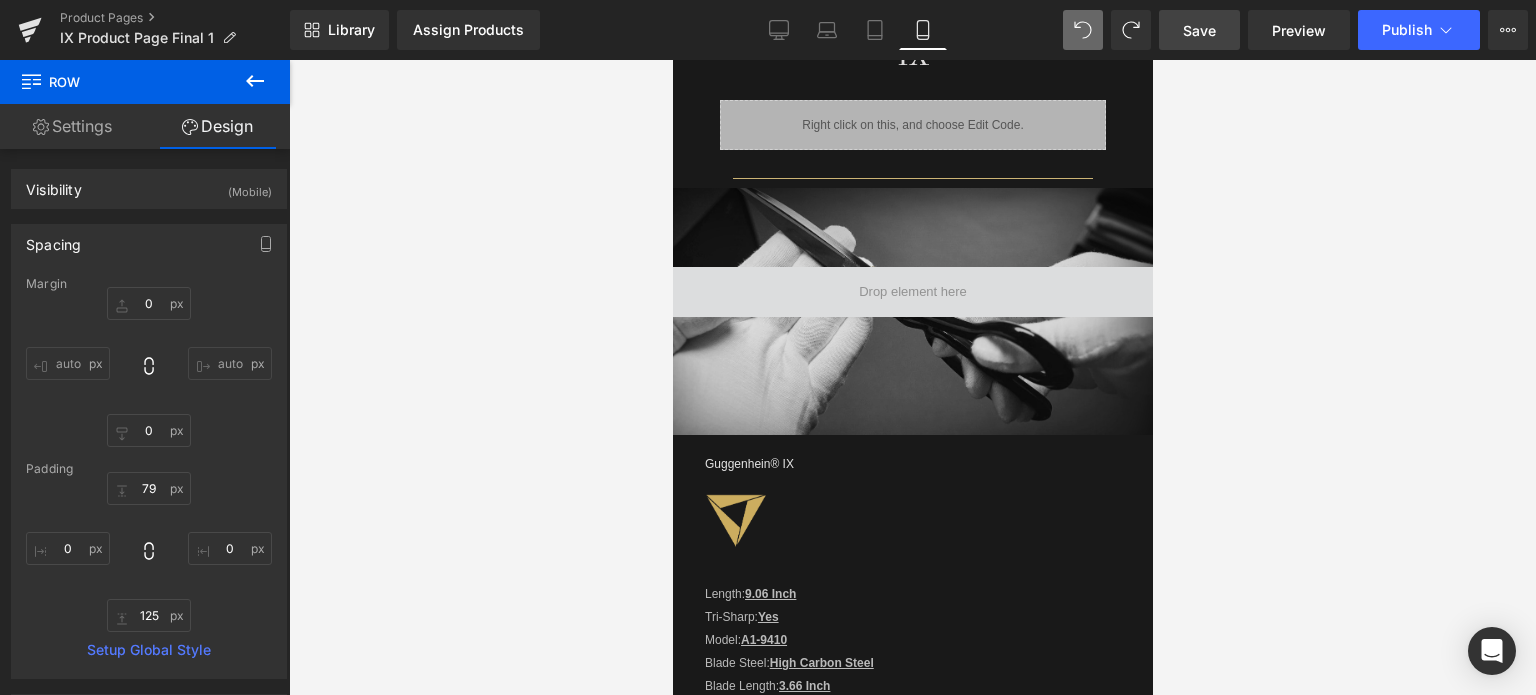 click on "Save" at bounding box center [1199, 30] 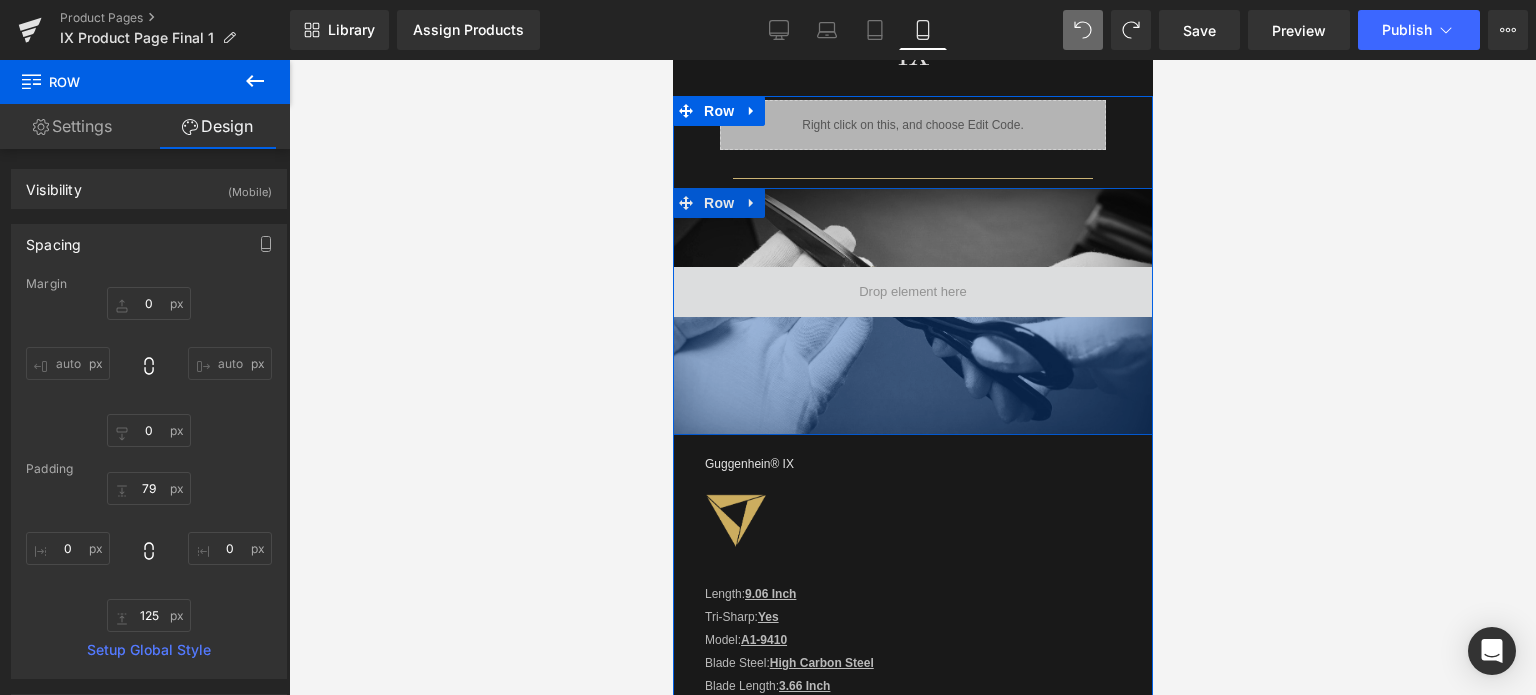 click on "118px" at bounding box center (912, 376) 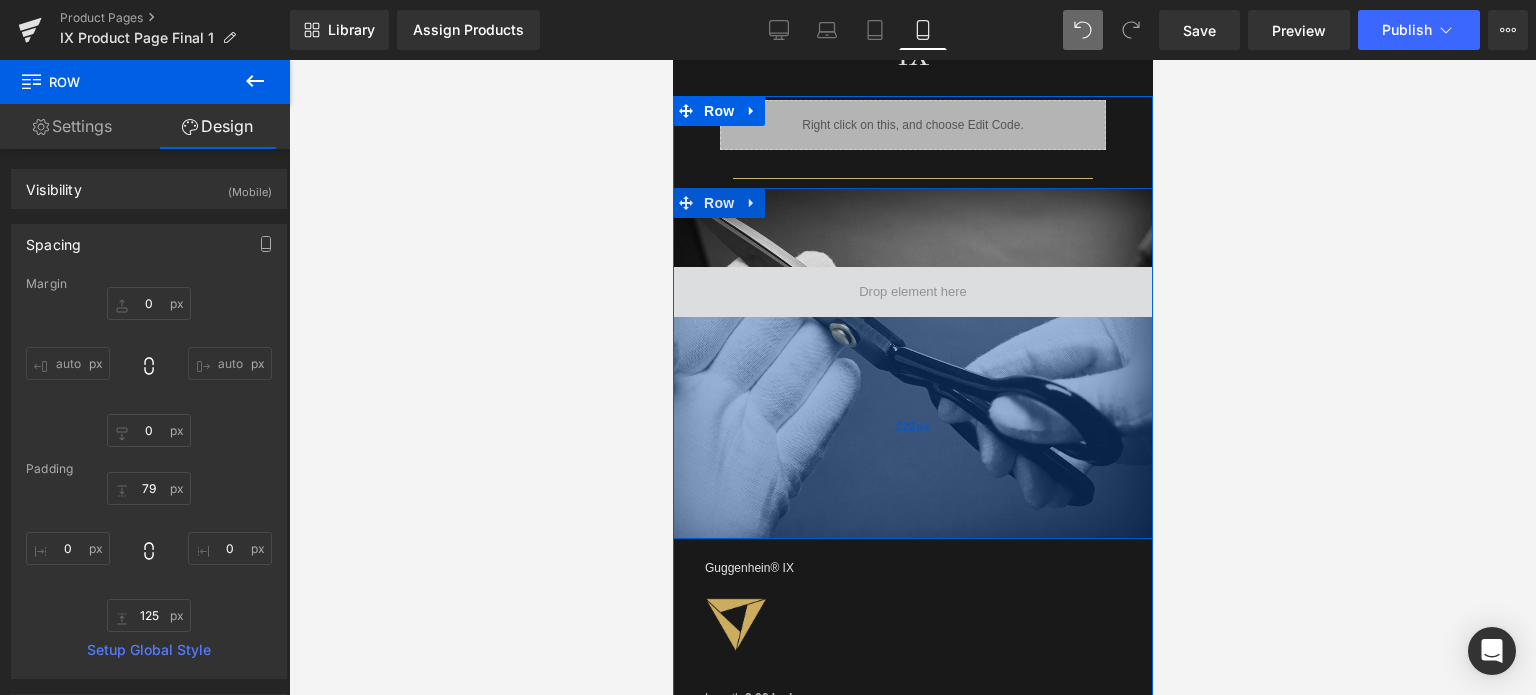 drag, startPoint x: 940, startPoint y: 377, endPoint x: 958, endPoint y: 482, distance: 106.531685 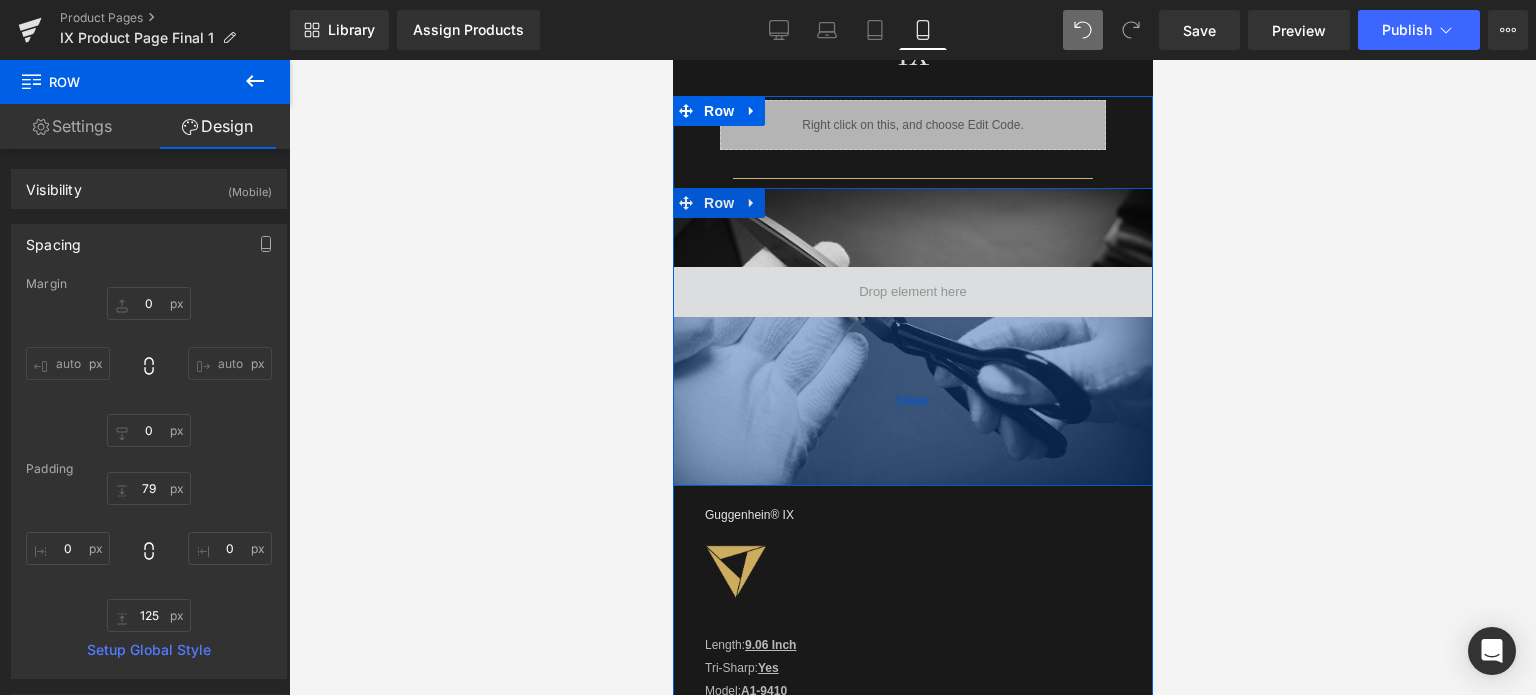 drag, startPoint x: 943, startPoint y: 473, endPoint x: 949, endPoint y: 432, distance: 41.4367 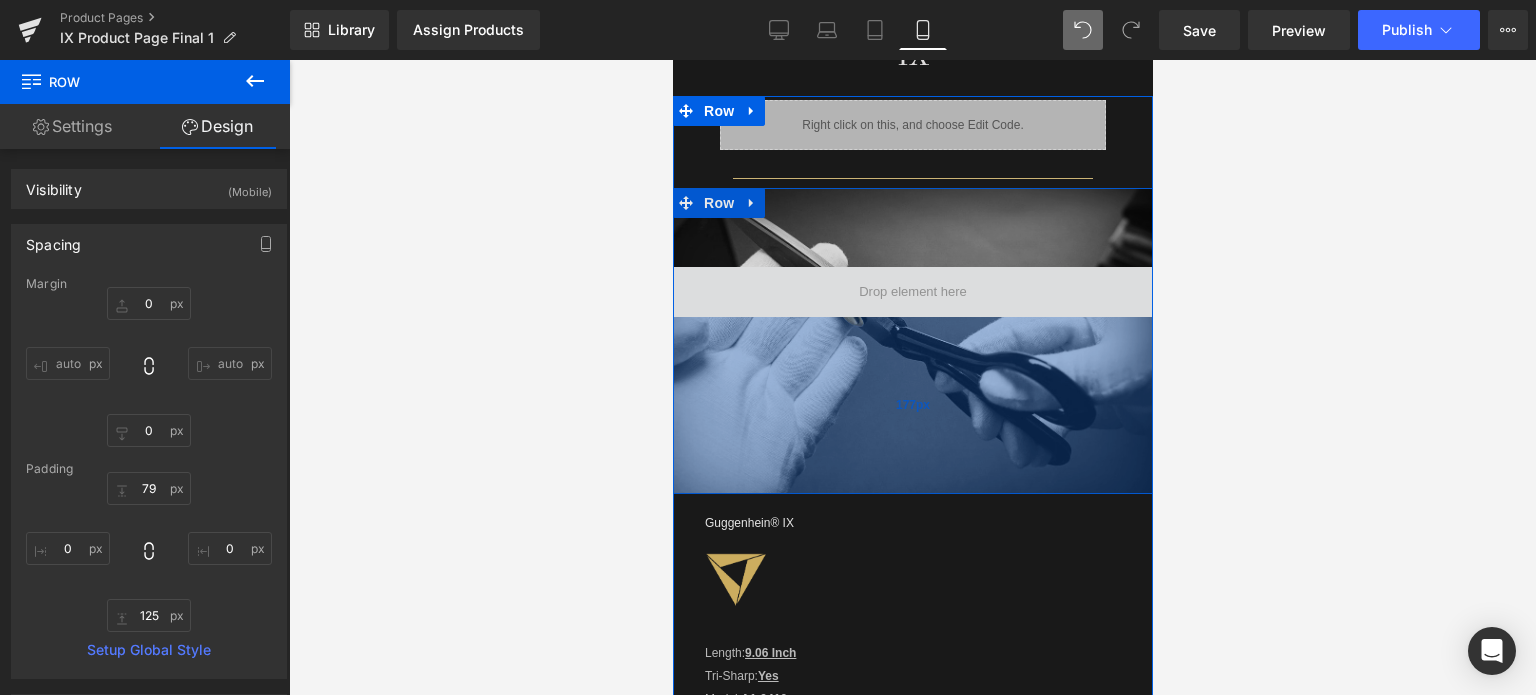 click on "177px" at bounding box center [912, 405] 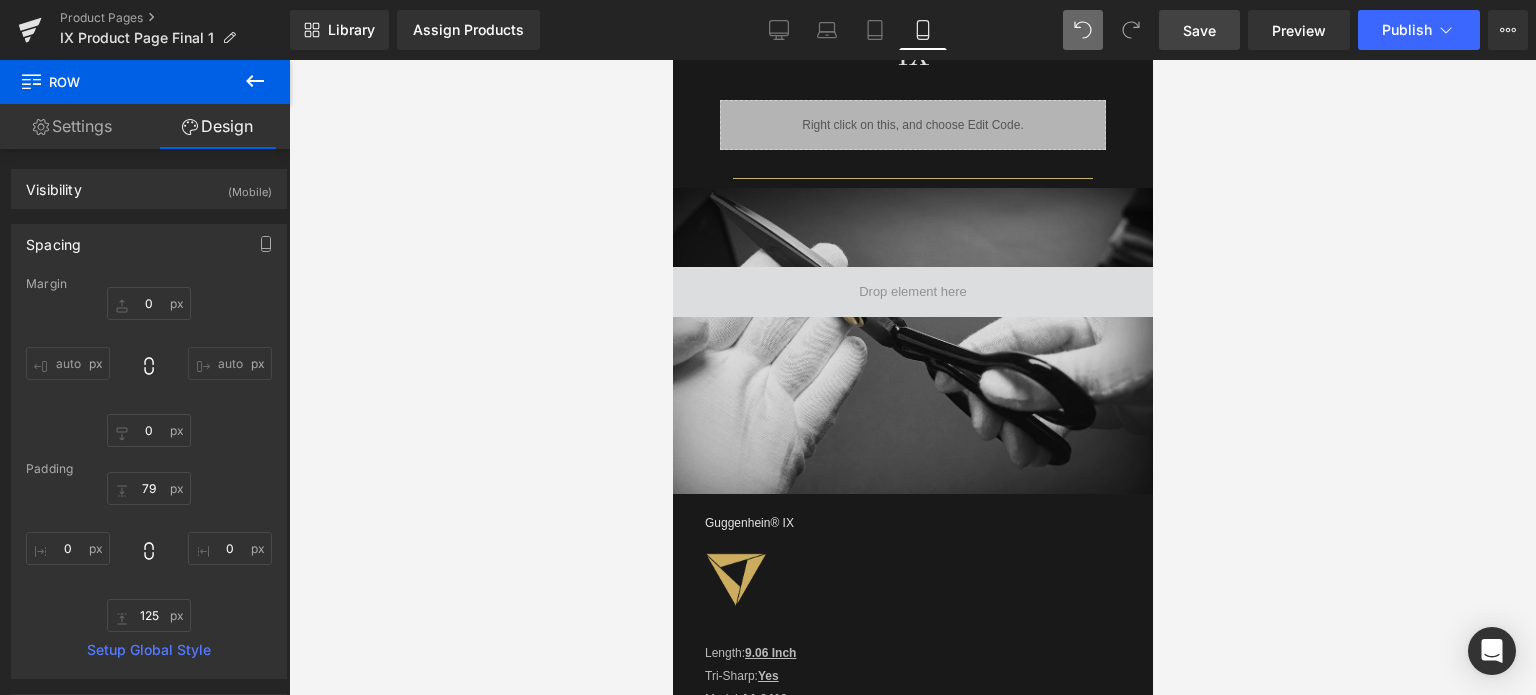 click on "Save" at bounding box center (1199, 30) 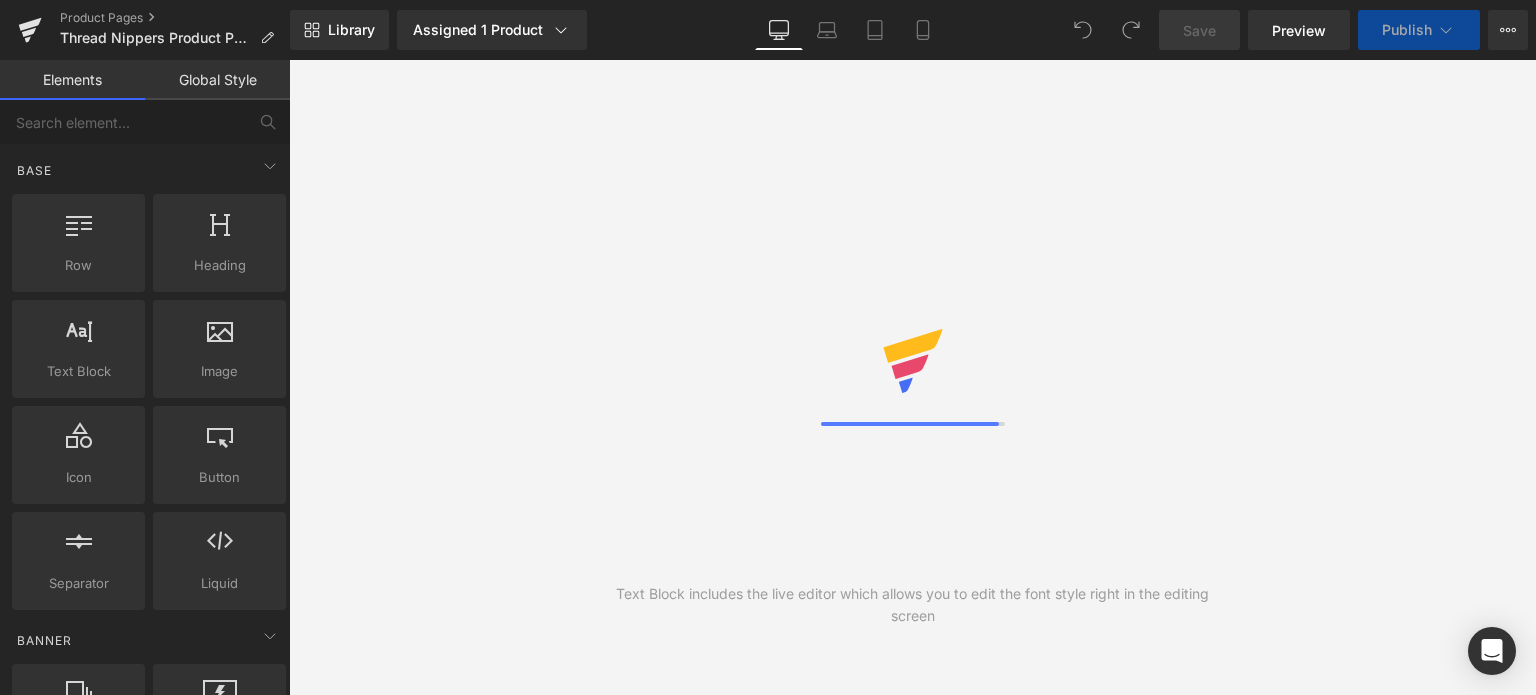 scroll, scrollTop: 0, scrollLeft: 0, axis: both 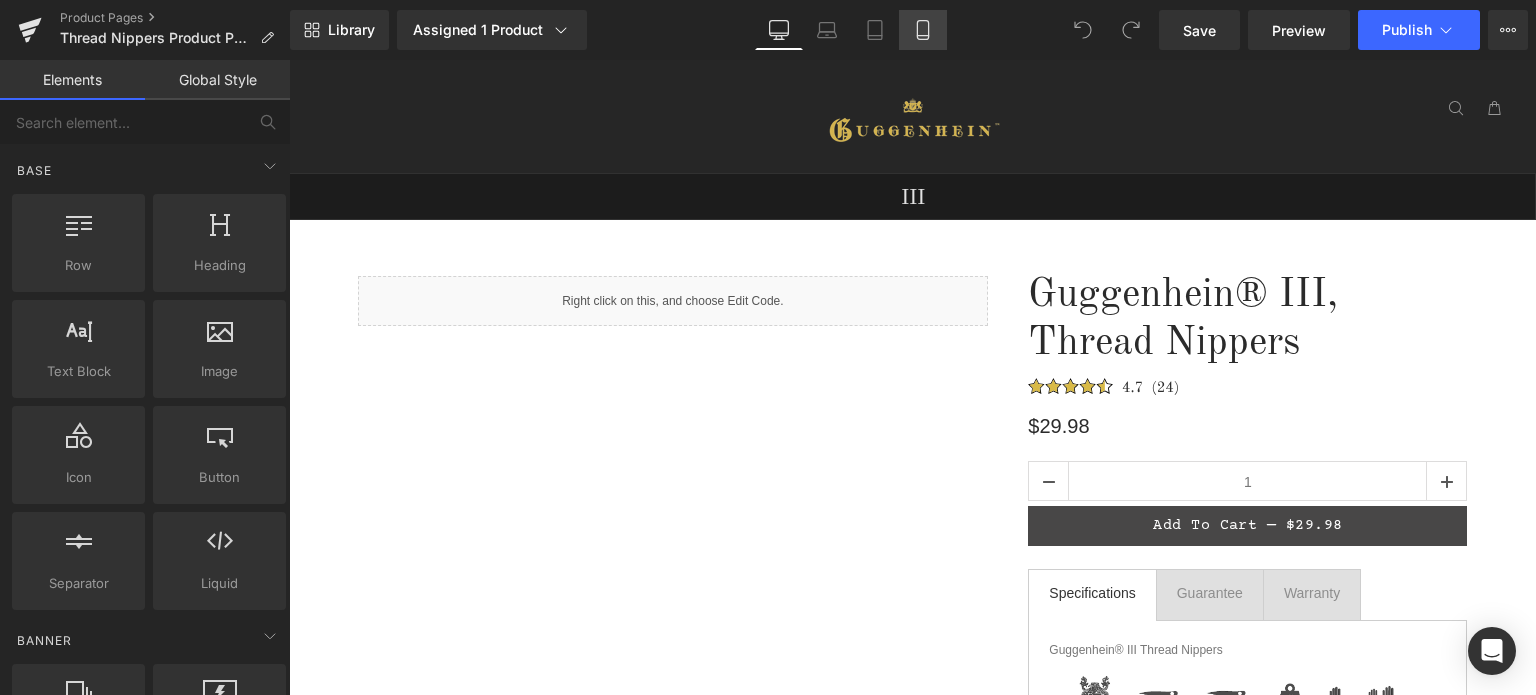 click 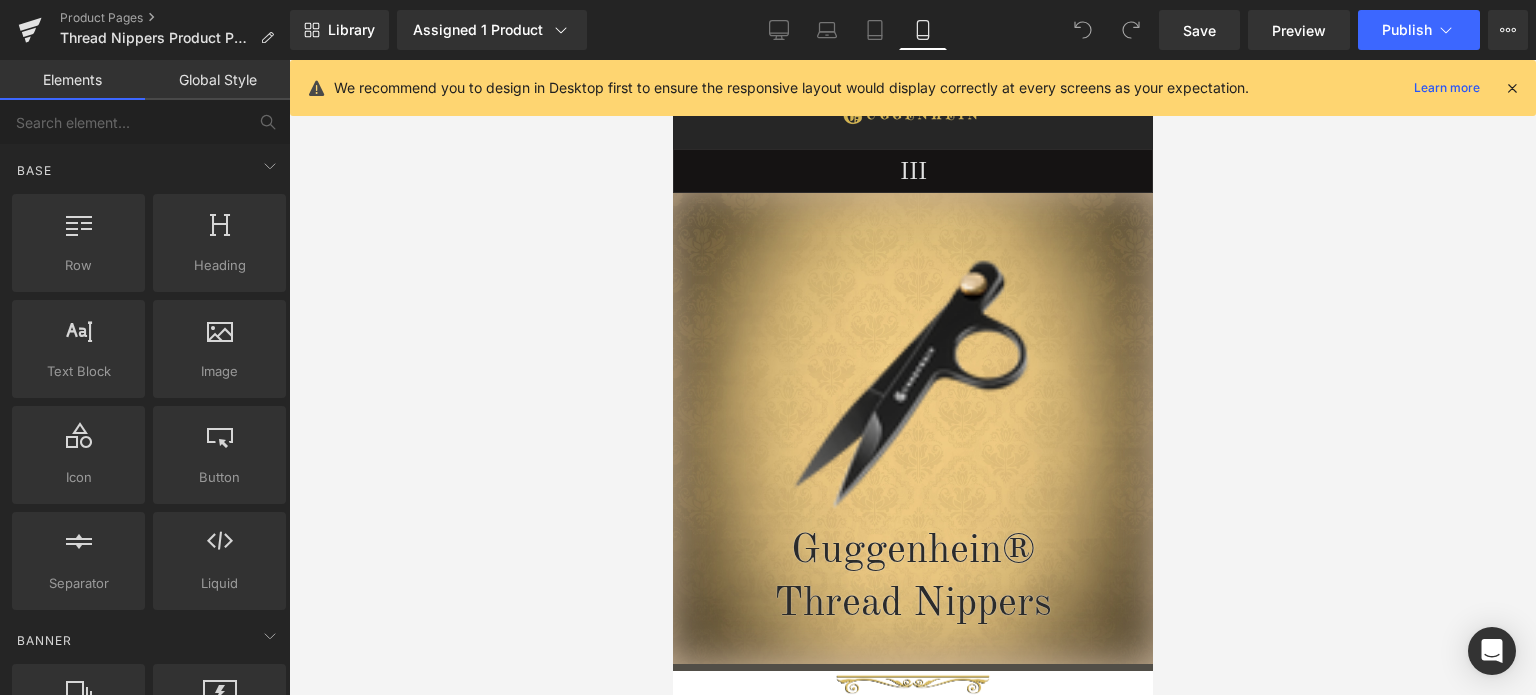 click at bounding box center (1512, 88) 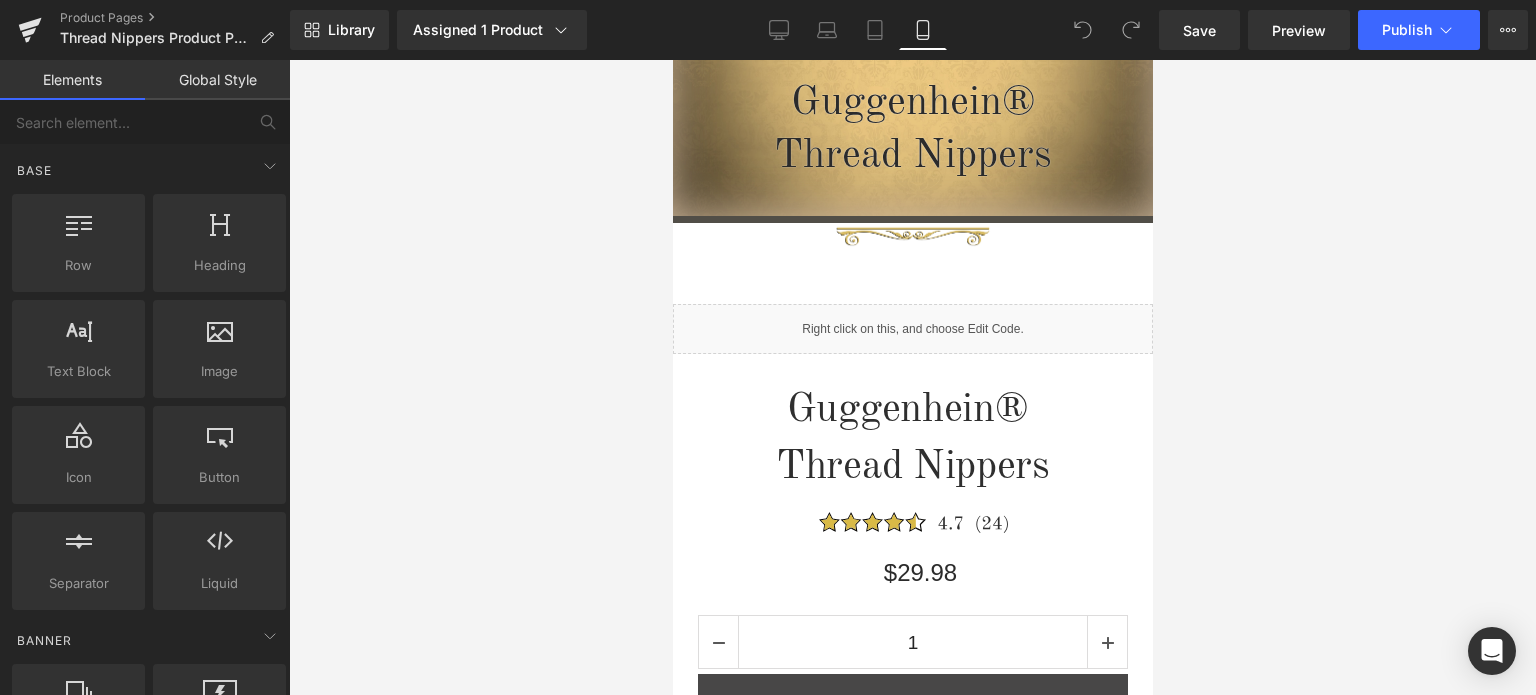 scroll, scrollTop: 236, scrollLeft: 0, axis: vertical 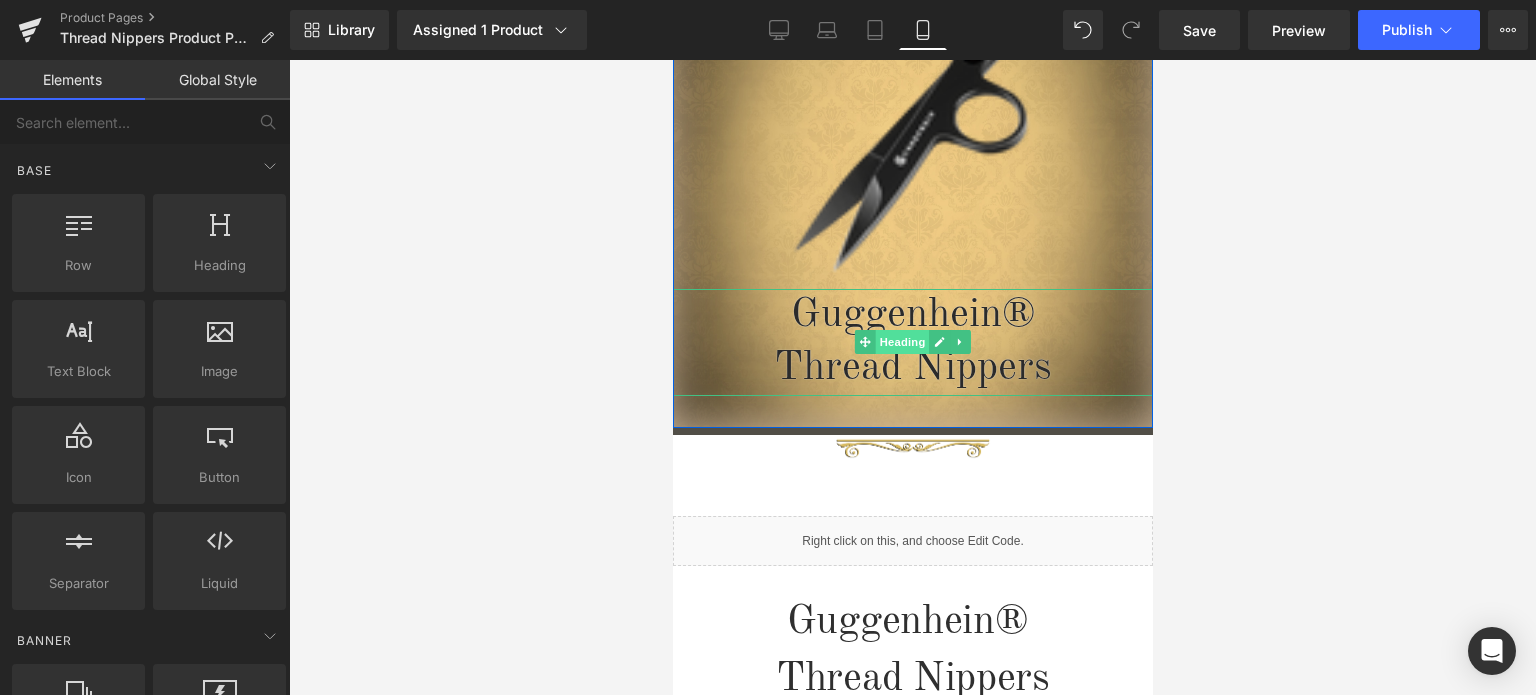 click on "Heading" at bounding box center (902, 342) 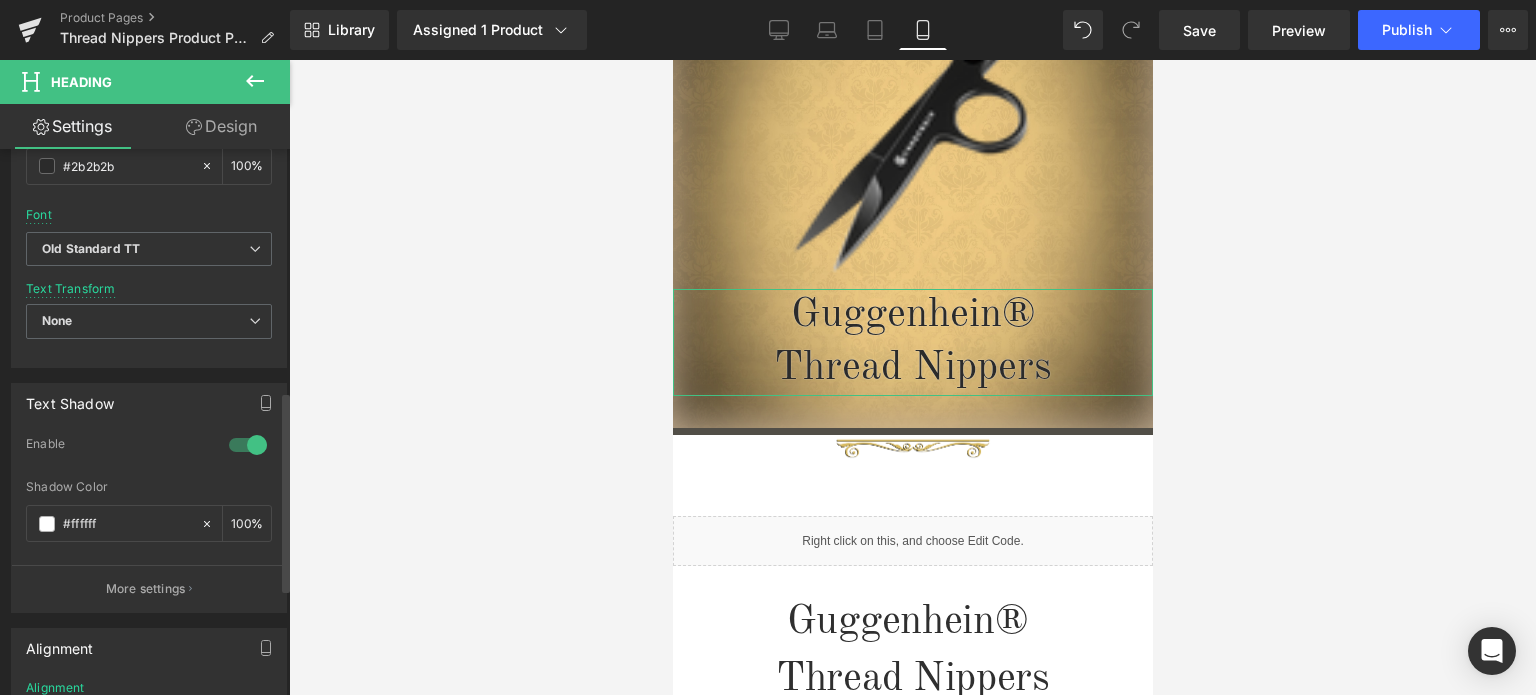 scroll, scrollTop: 700, scrollLeft: 0, axis: vertical 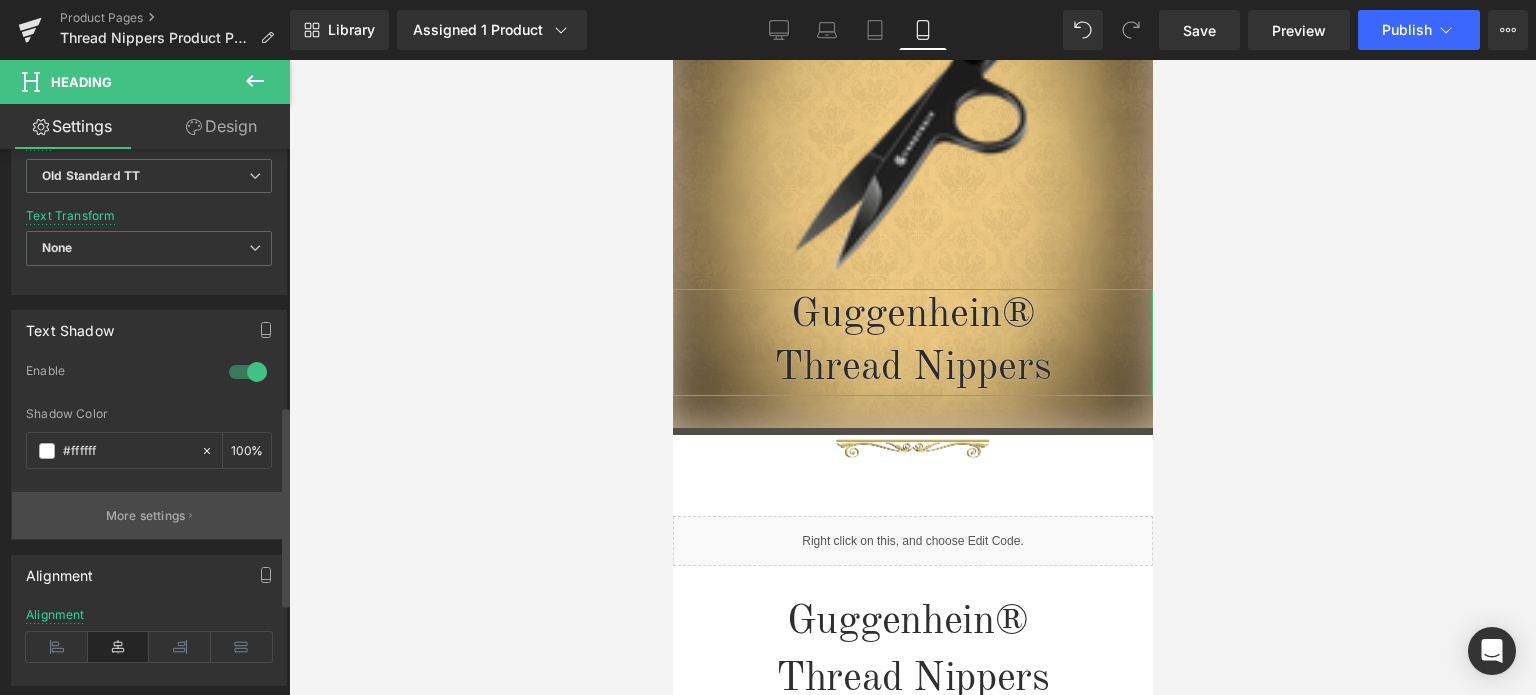 click on "More settings" at bounding box center (146, 516) 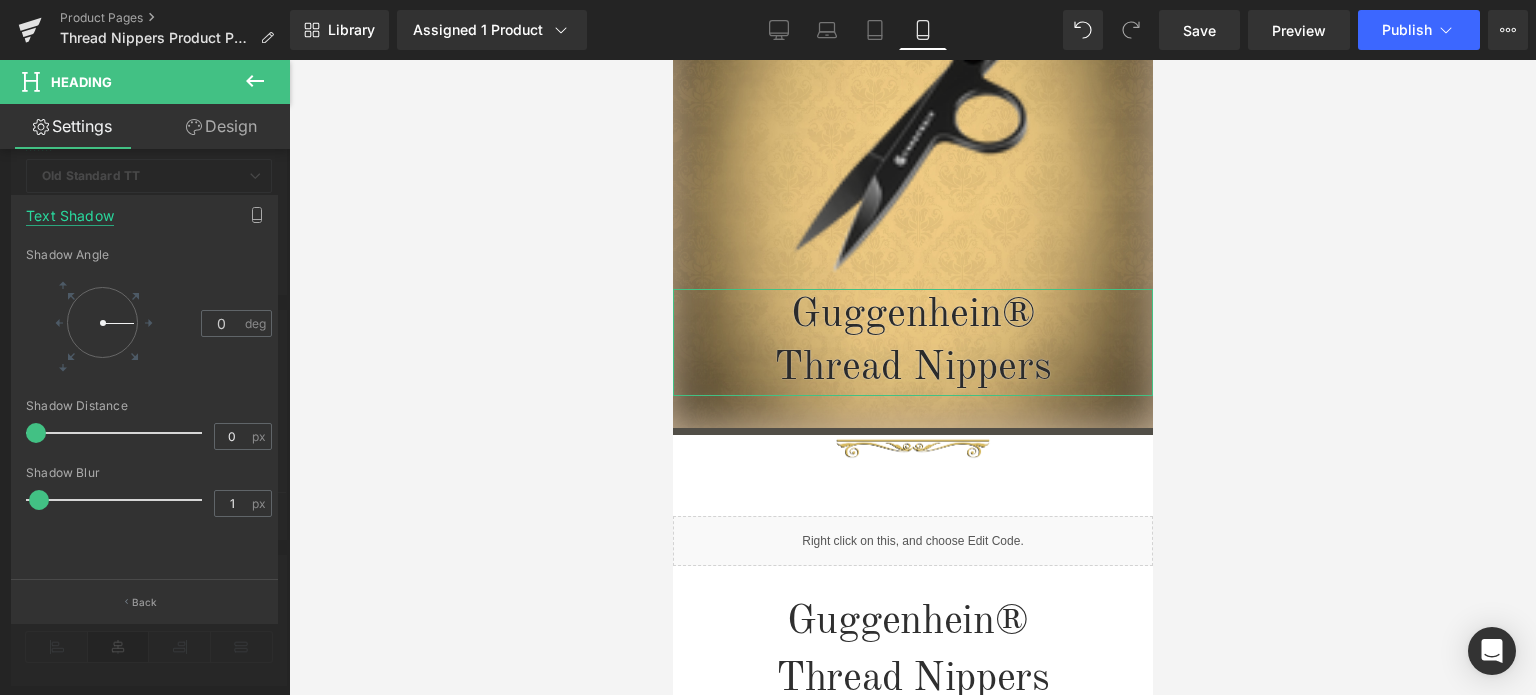 click on "Text Shadow" at bounding box center (70, 210) 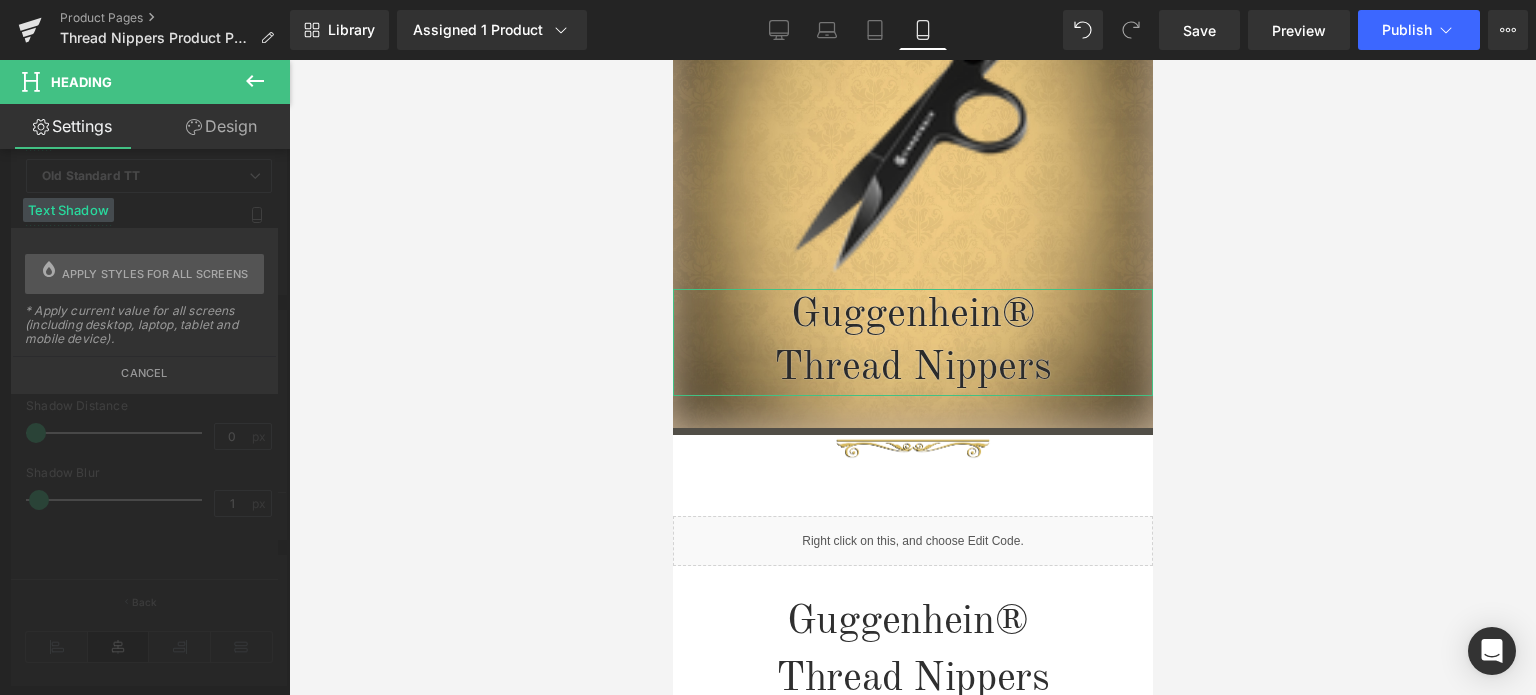 click on "Text Shadow 0,0 0     Shadow Angle                                                                                                           0   deg       0px Shadow Distance 0 px 1px Shadow Blur 1 px Back Text Shadow Apply styles for all screens * Apply current value for all screens (including desktop, laptop, tablet and mobile device). Cancel" at bounding box center [145, 401] 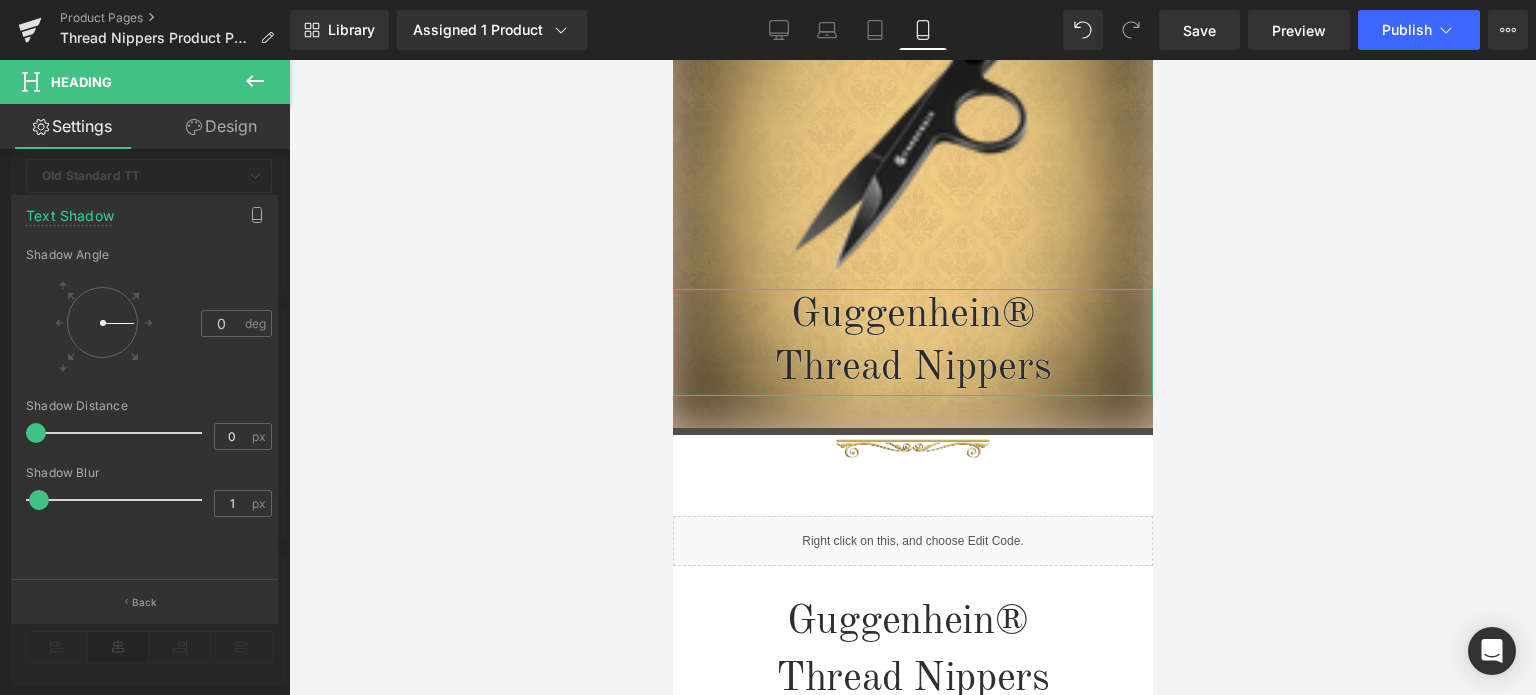 click on "Settings" at bounding box center [72, 126] 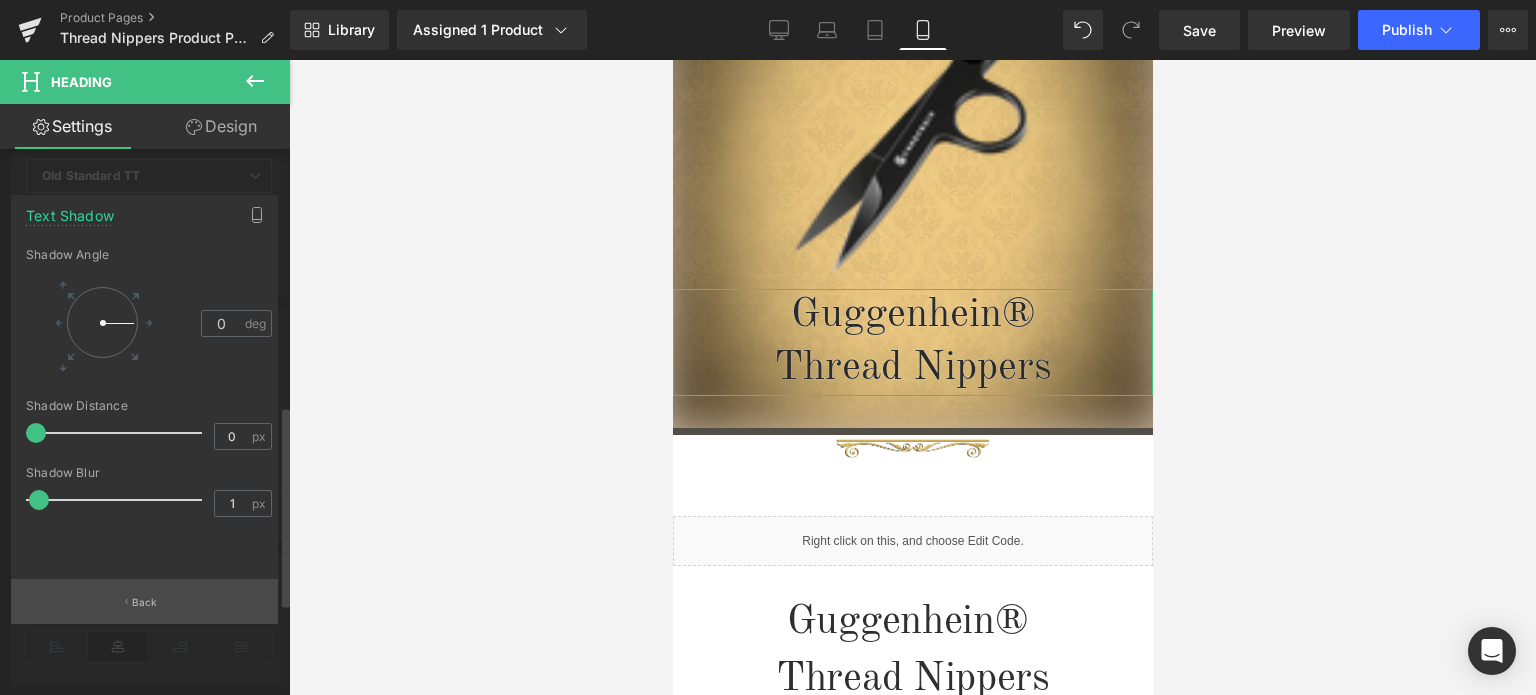click on "Back" at bounding box center (145, 602) 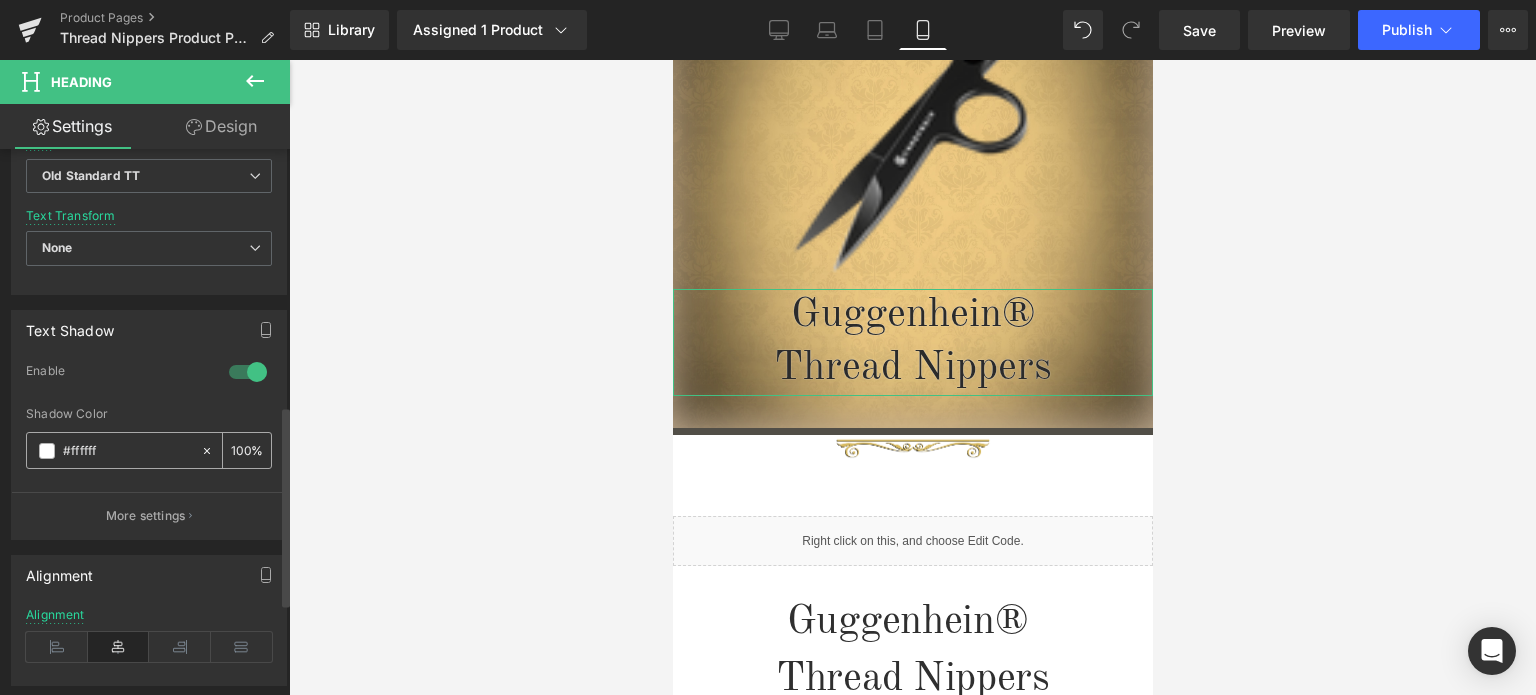 click at bounding box center [47, 451] 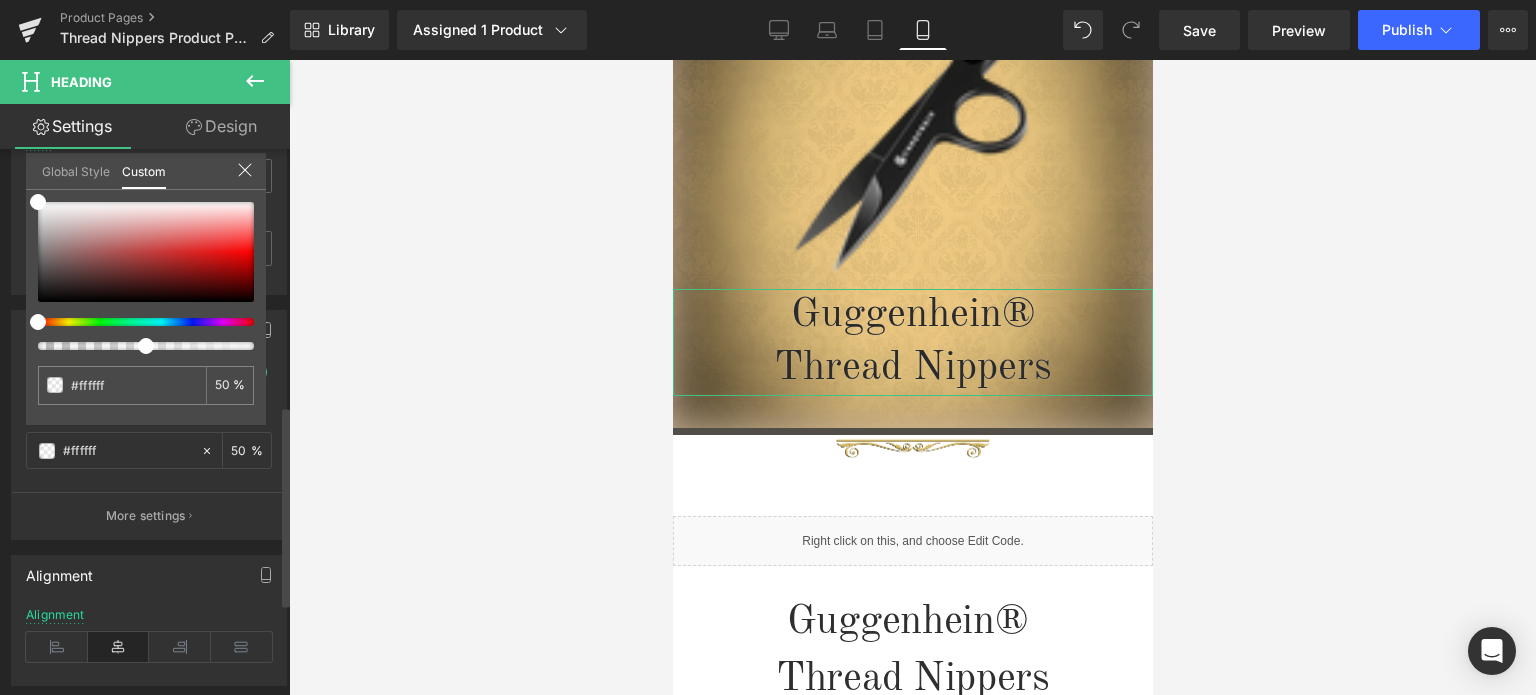 drag, startPoint x: 253, startPoint y: 348, endPoint x: 139, endPoint y: 347, distance: 114.00439 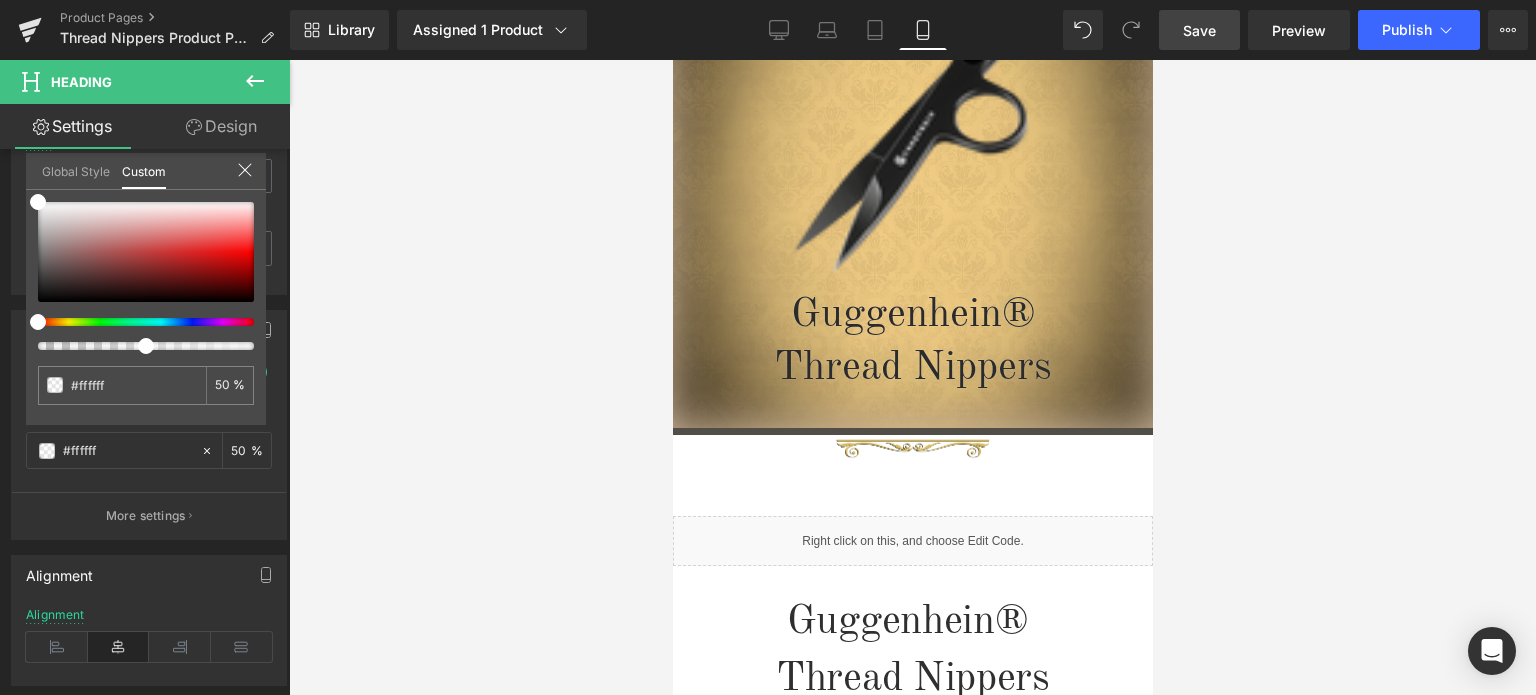drag, startPoint x: 1201, startPoint y: 32, endPoint x: 357, endPoint y: 179, distance: 856.7059 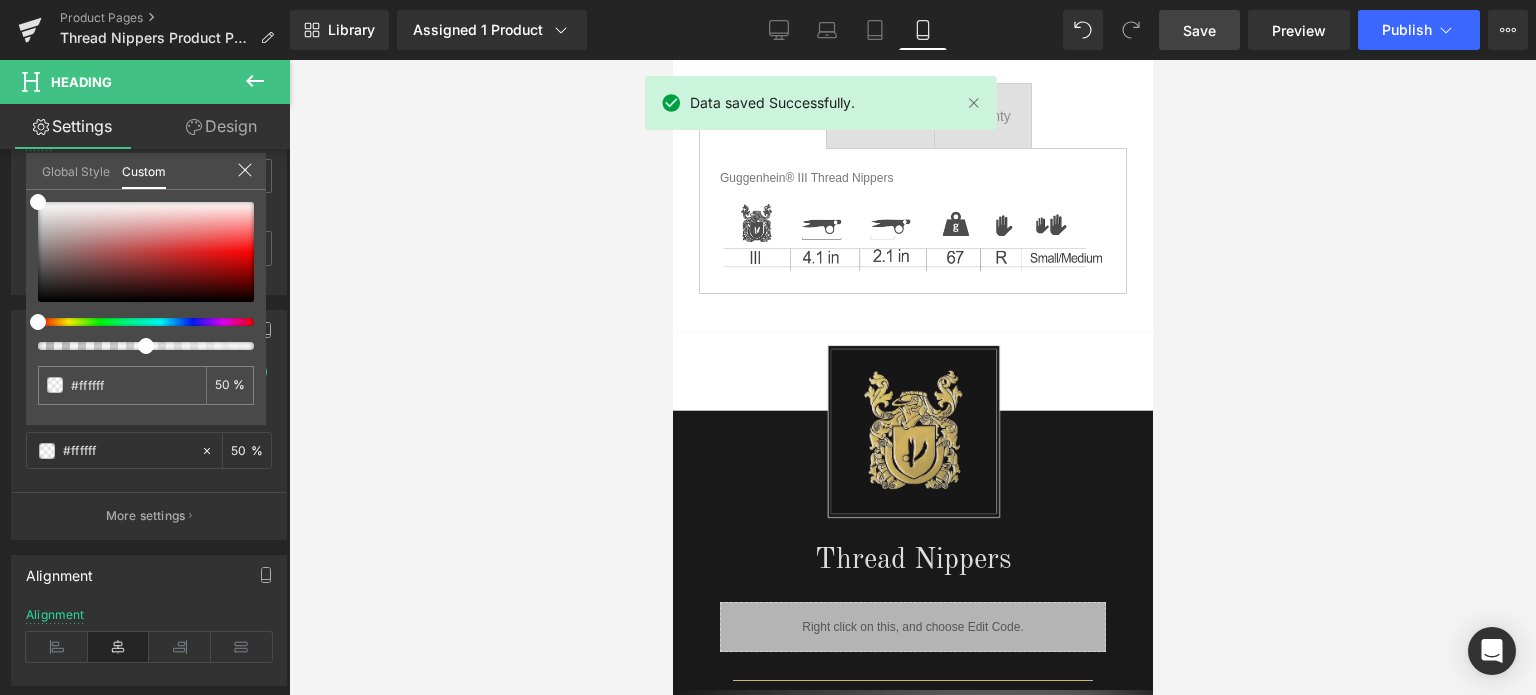 scroll, scrollTop: 1236, scrollLeft: 0, axis: vertical 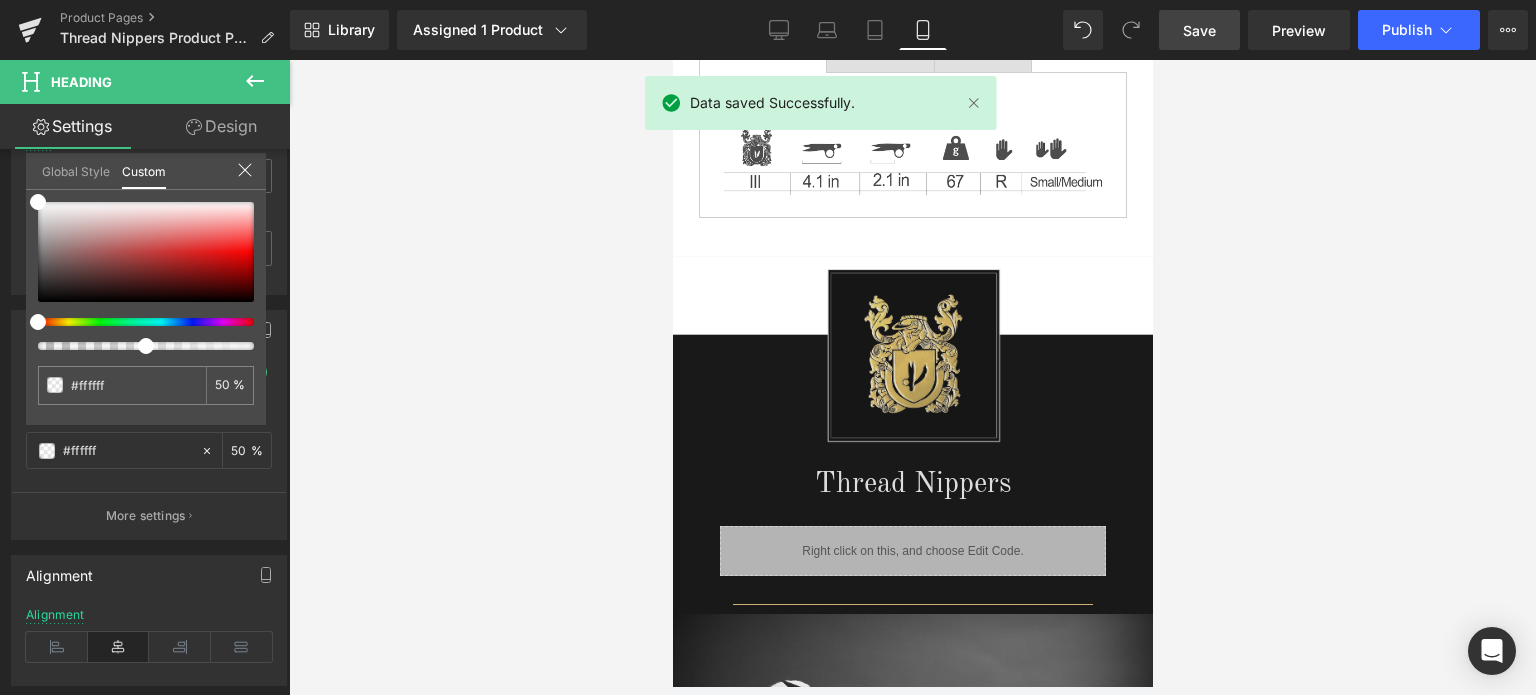 click at bounding box center (912, 377) 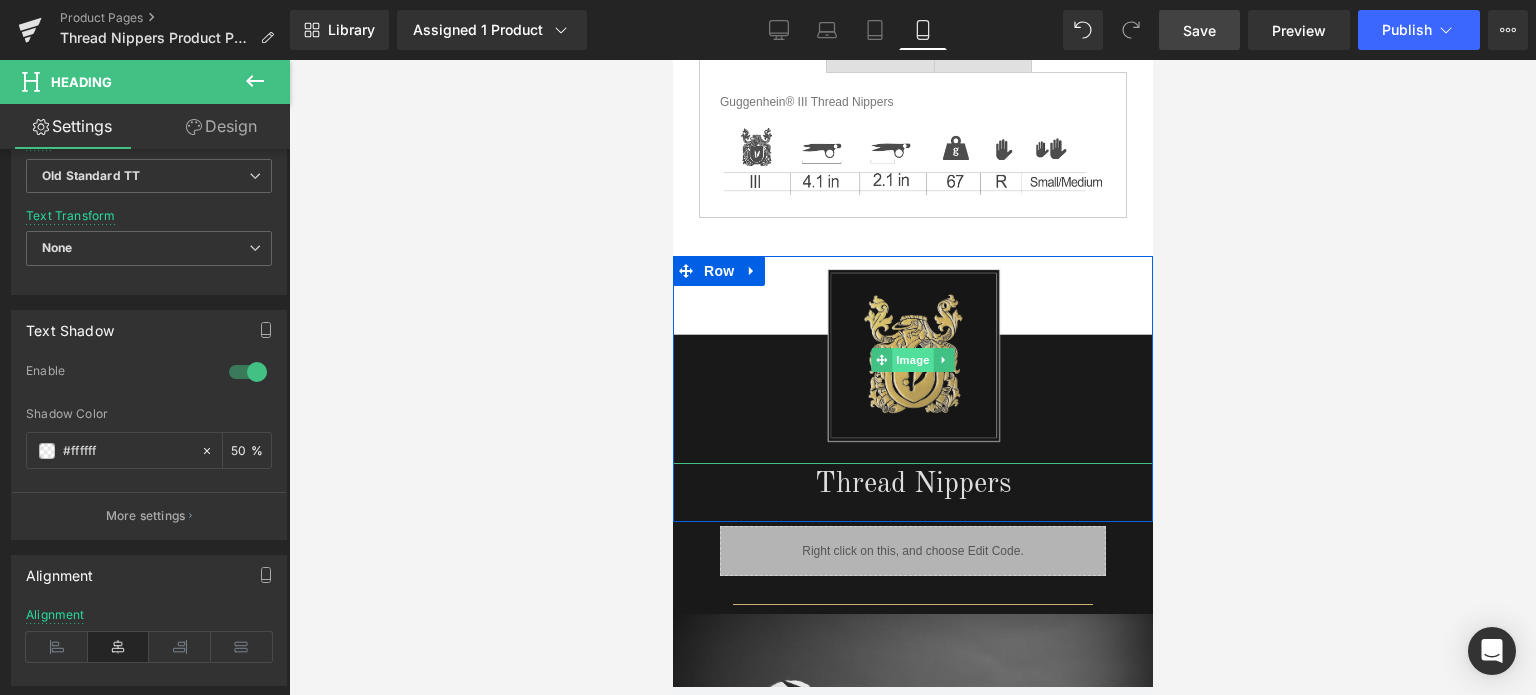 click on "Image" at bounding box center (912, 360) 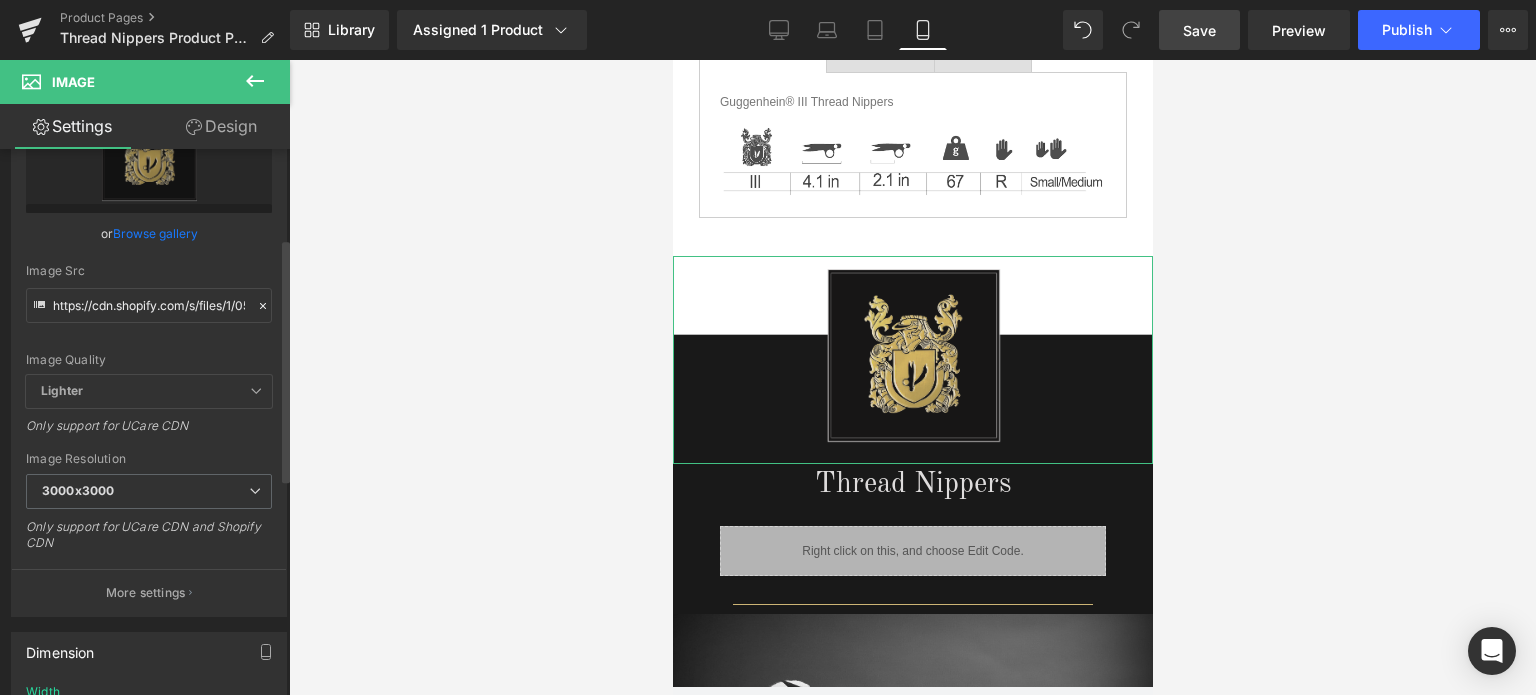 scroll, scrollTop: 200, scrollLeft: 0, axis: vertical 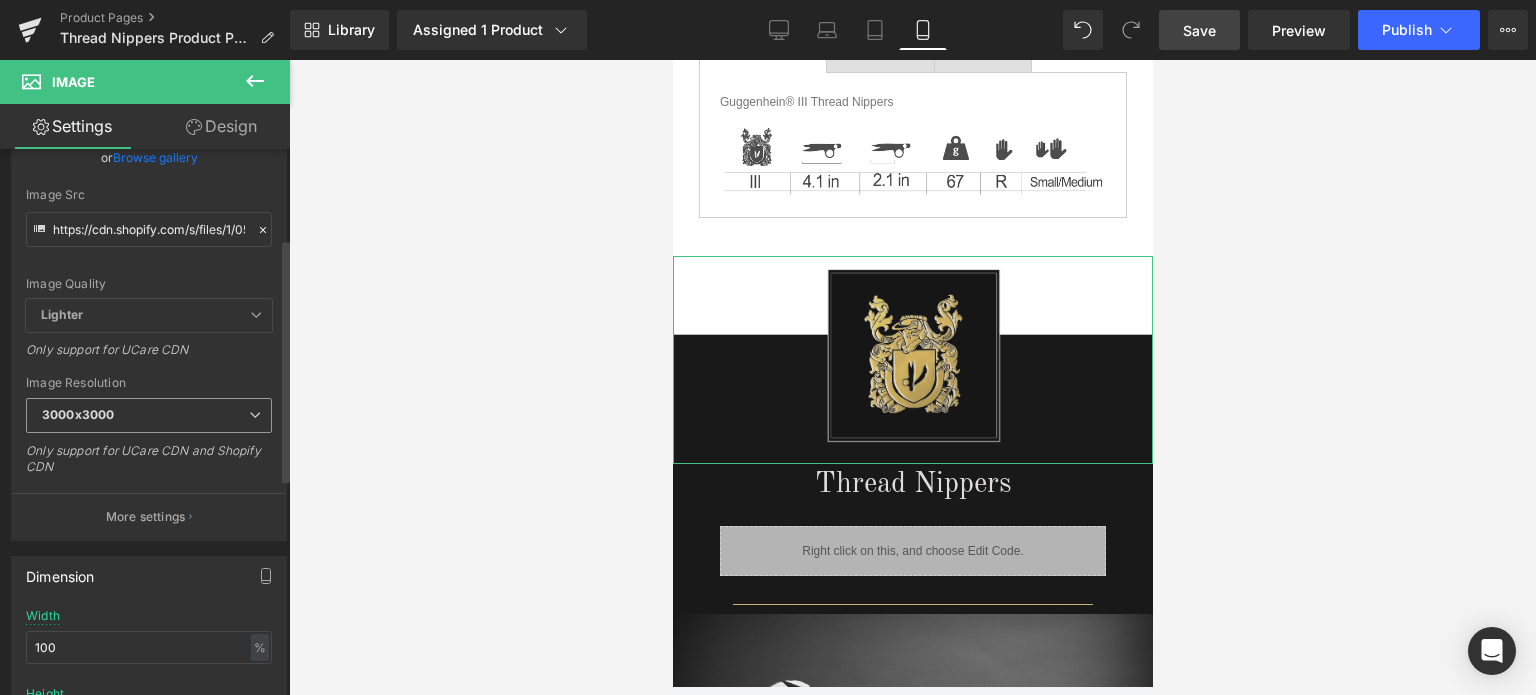 click on "3000x3000" at bounding box center [149, 415] 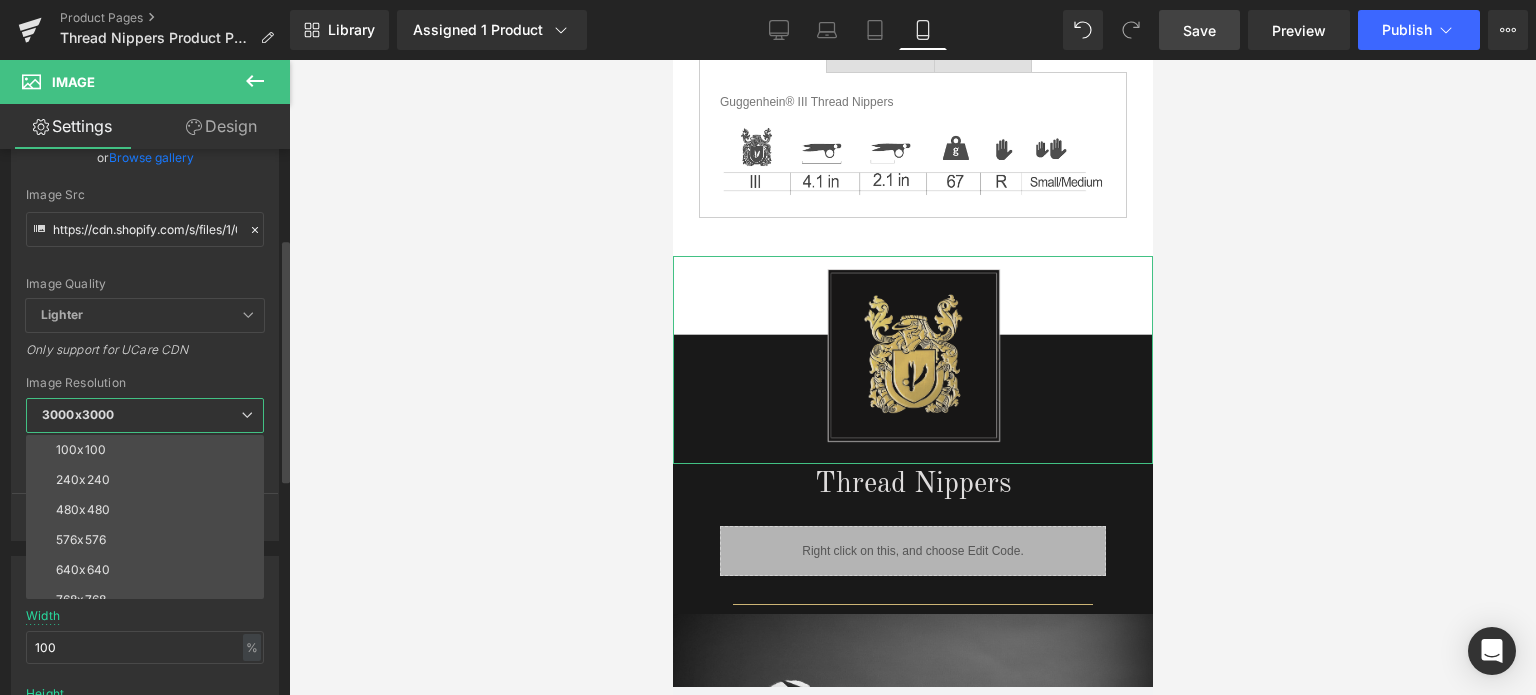 click on "100x100" at bounding box center (149, 450) 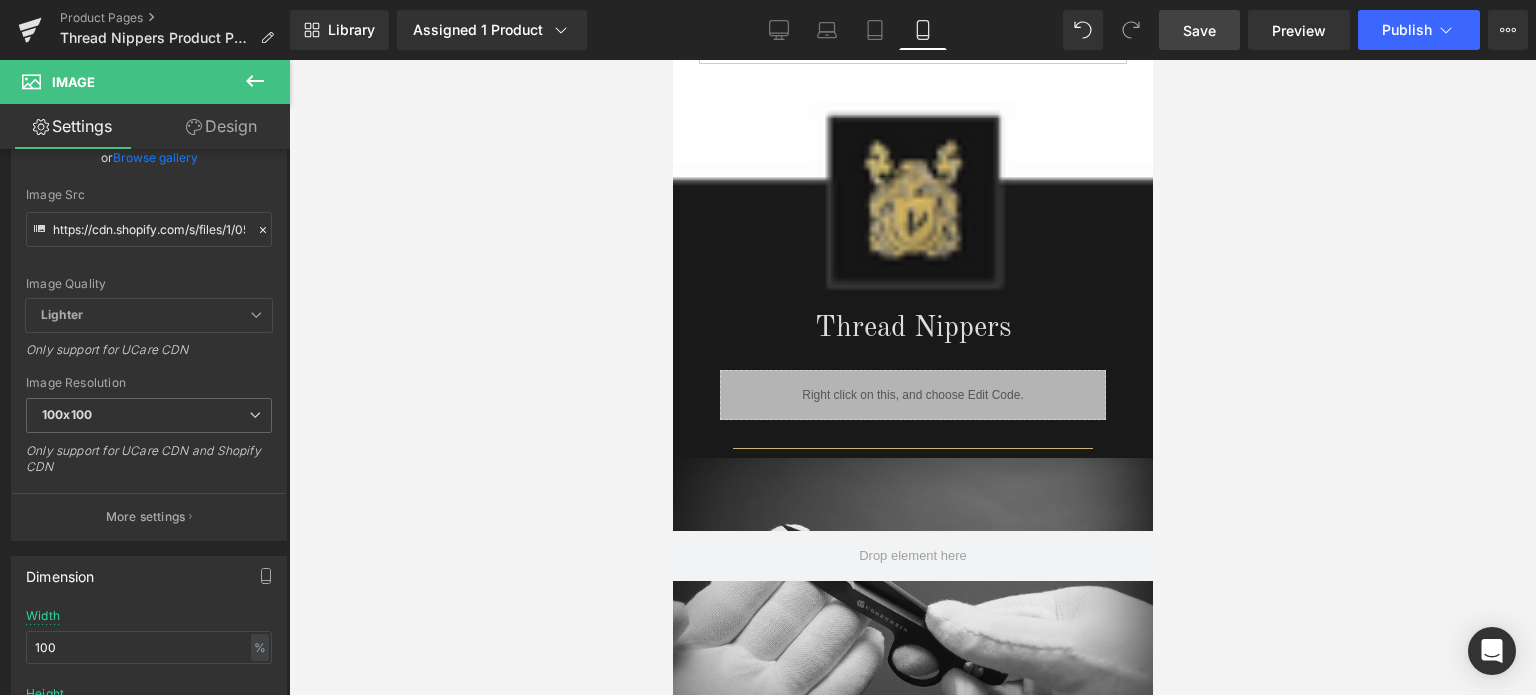 scroll, scrollTop: 1627, scrollLeft: 0, axis: vertical 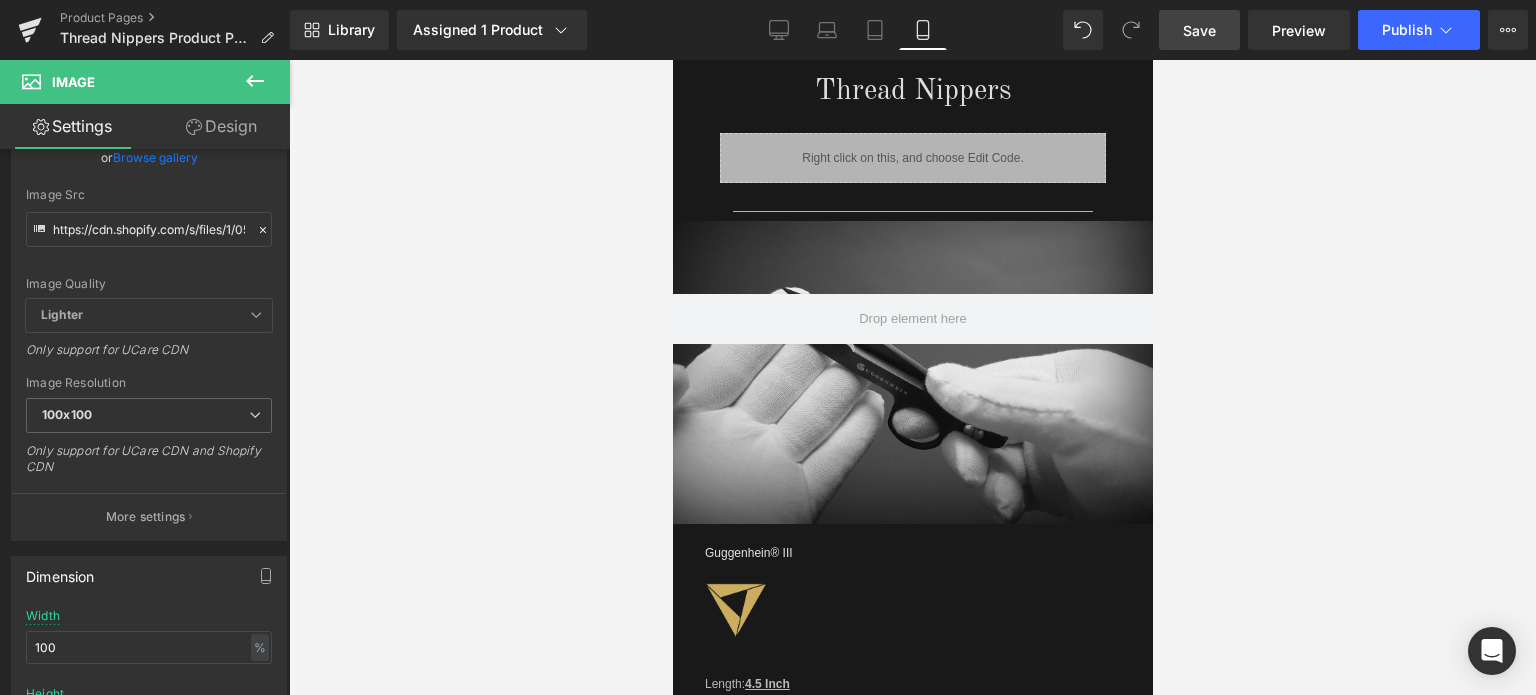 click on "Save" at bounding box center (1199, 30) 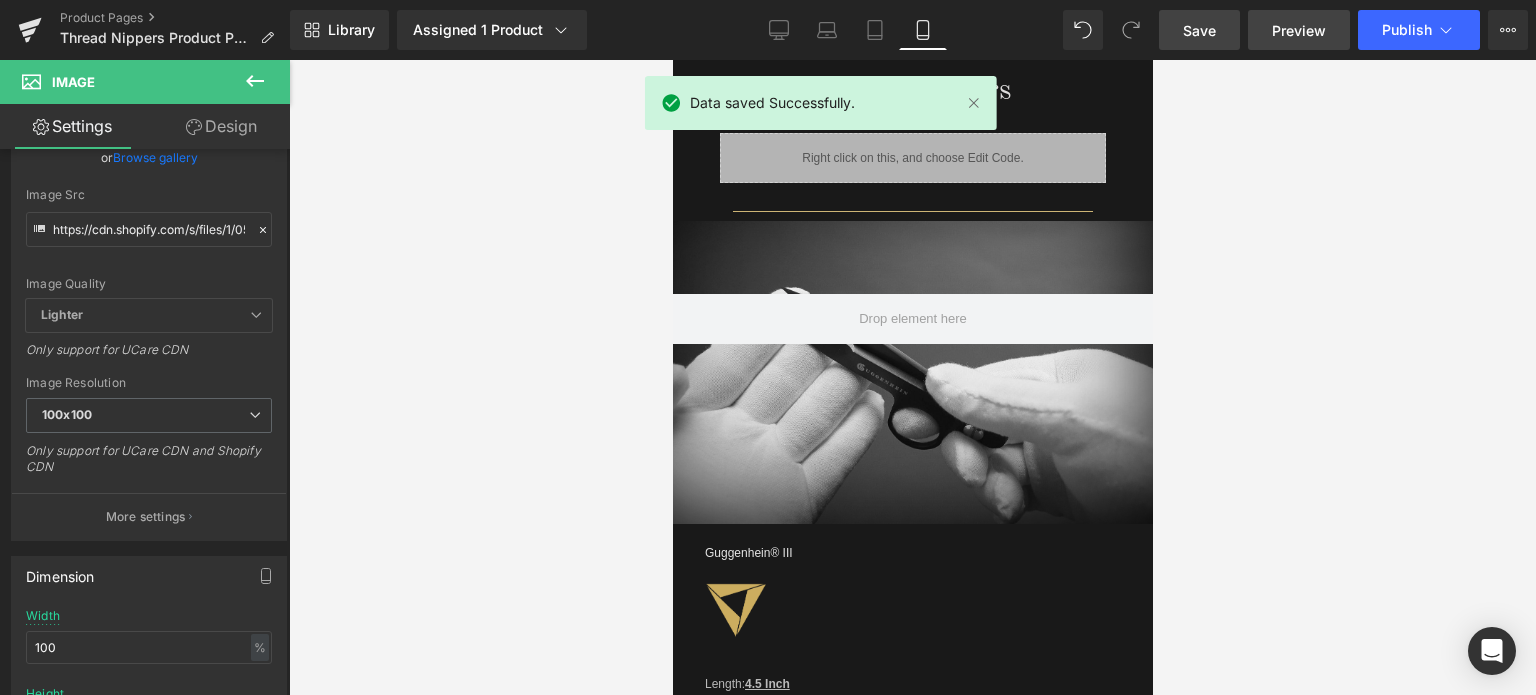 click on "Preview" at bounding box center (1299, 30) 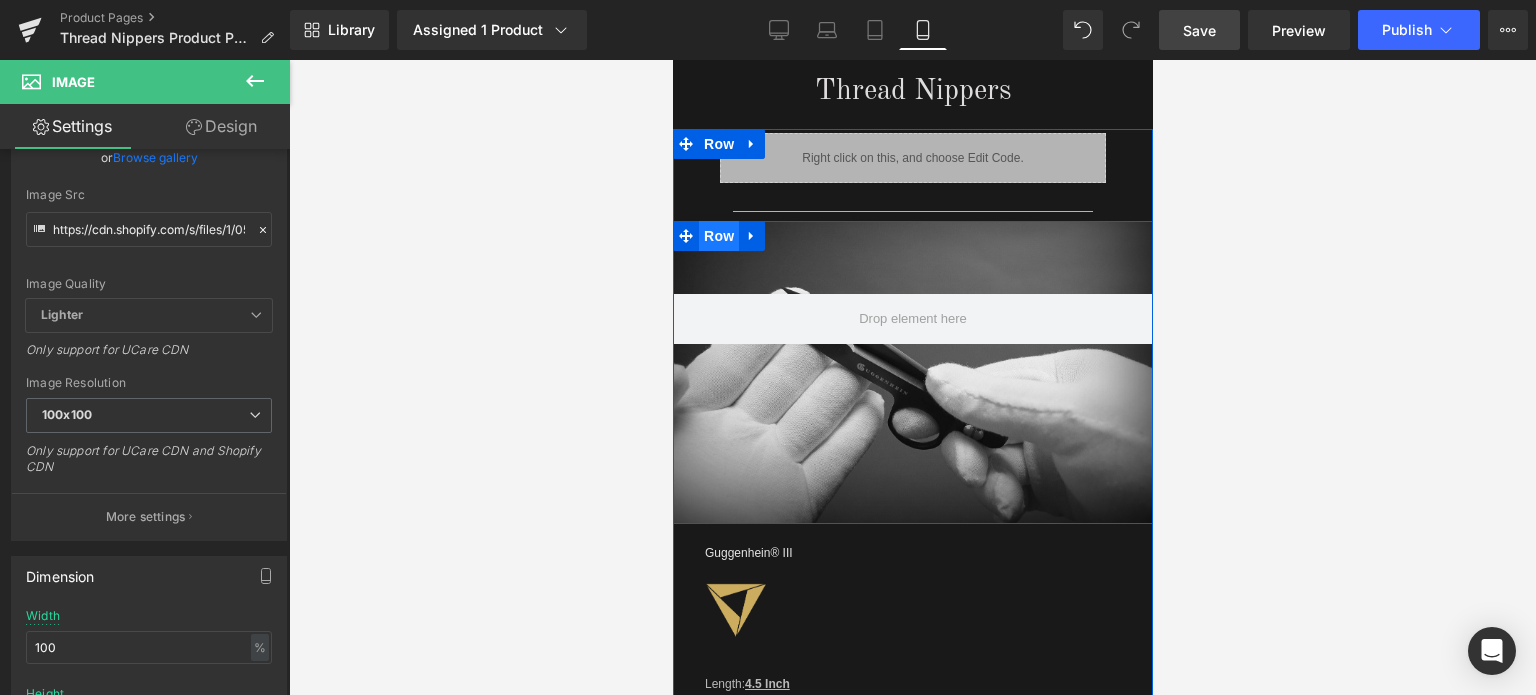 click on "Row" at bounding box center (718, 236) 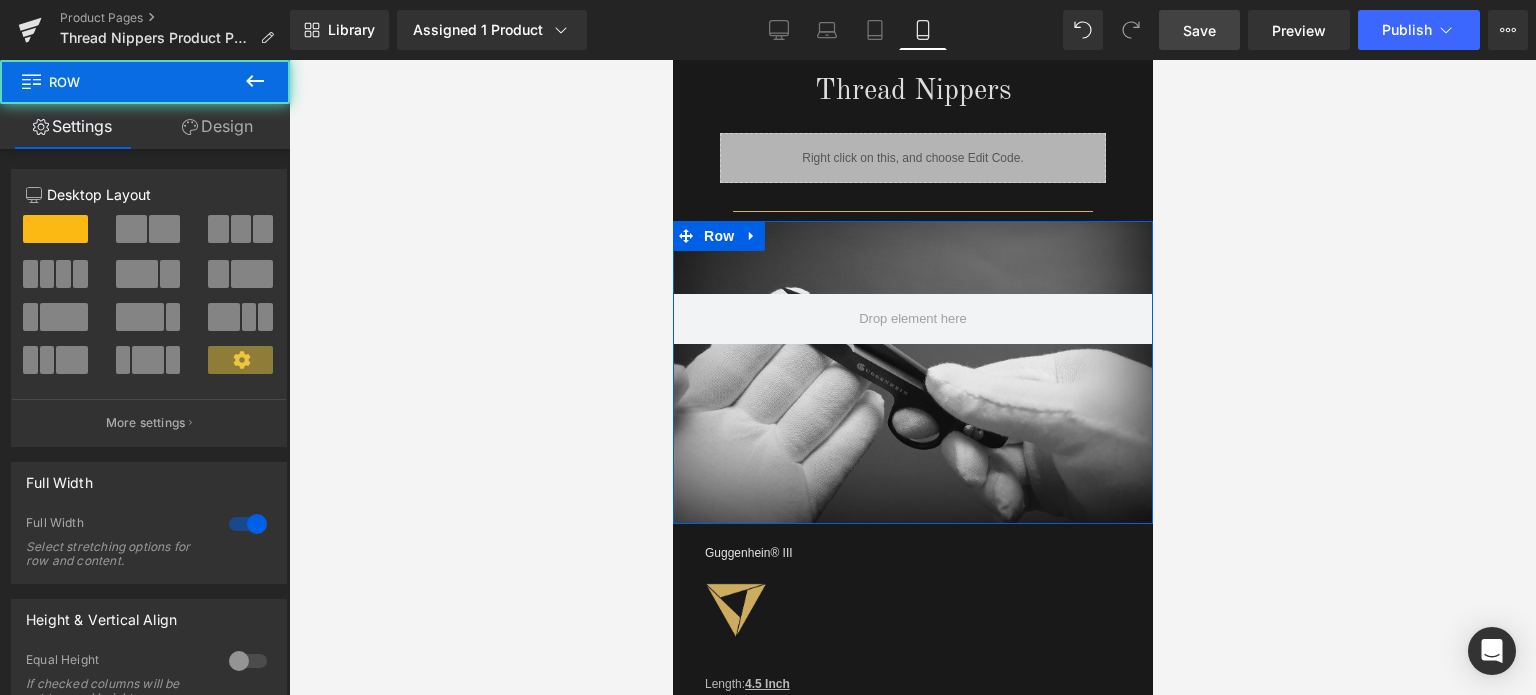click on "Design" at bounding box center [217, 126] 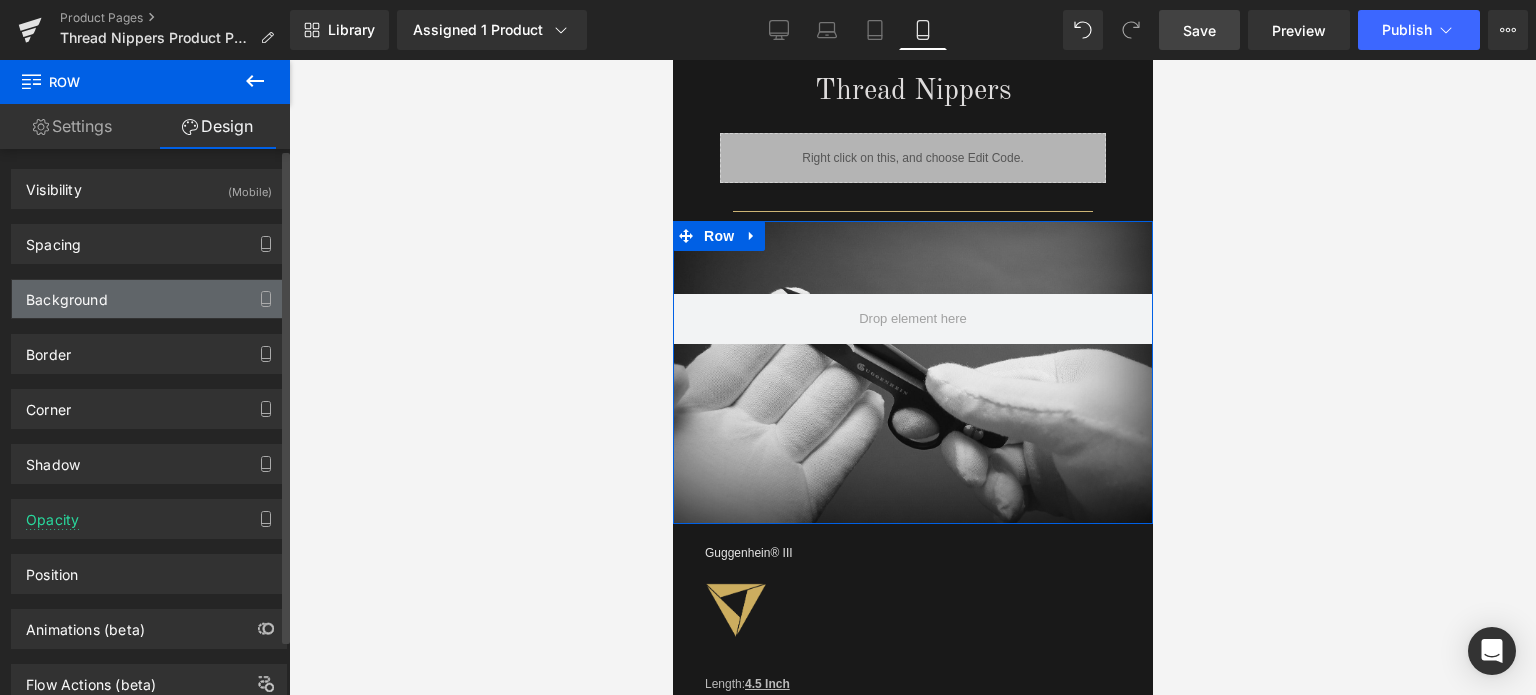 click on "Background" at bounding box center [149, 299] 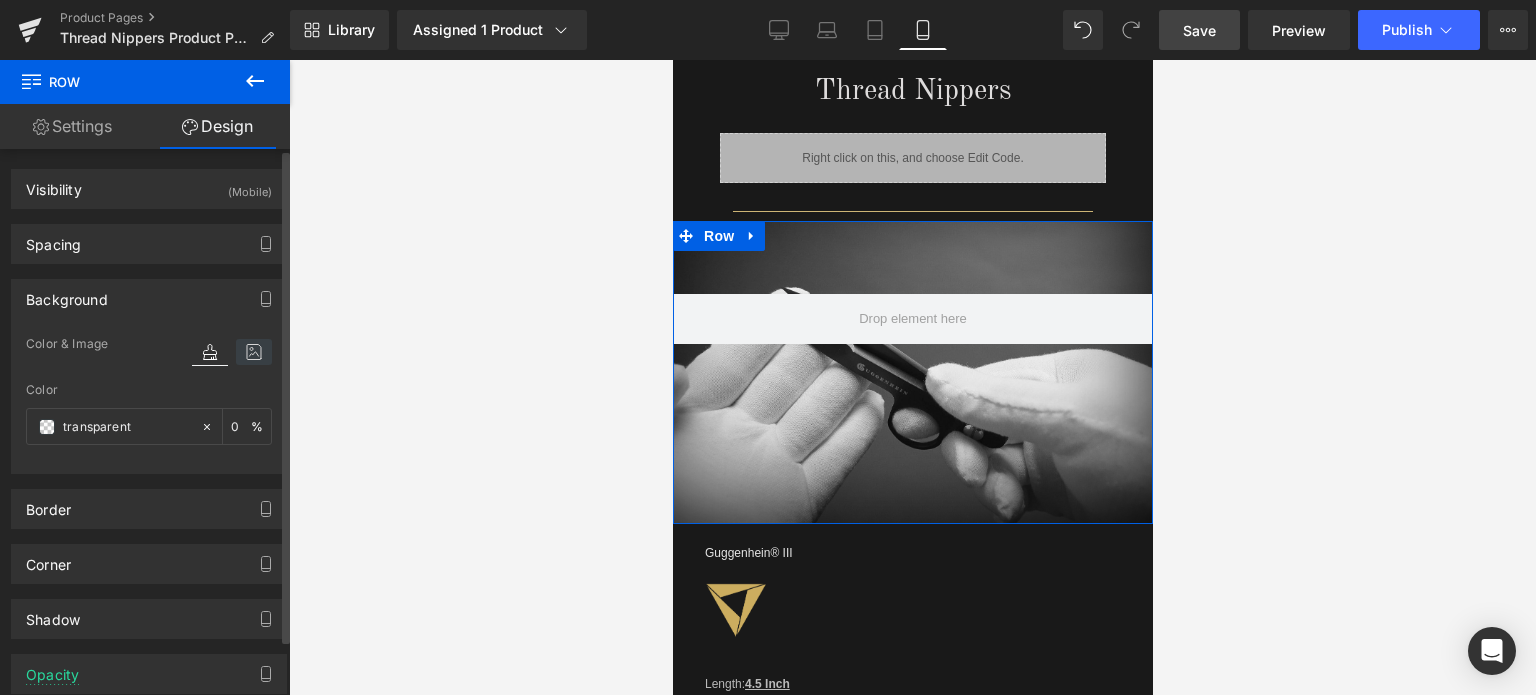 click at bounding box center (254, 352) 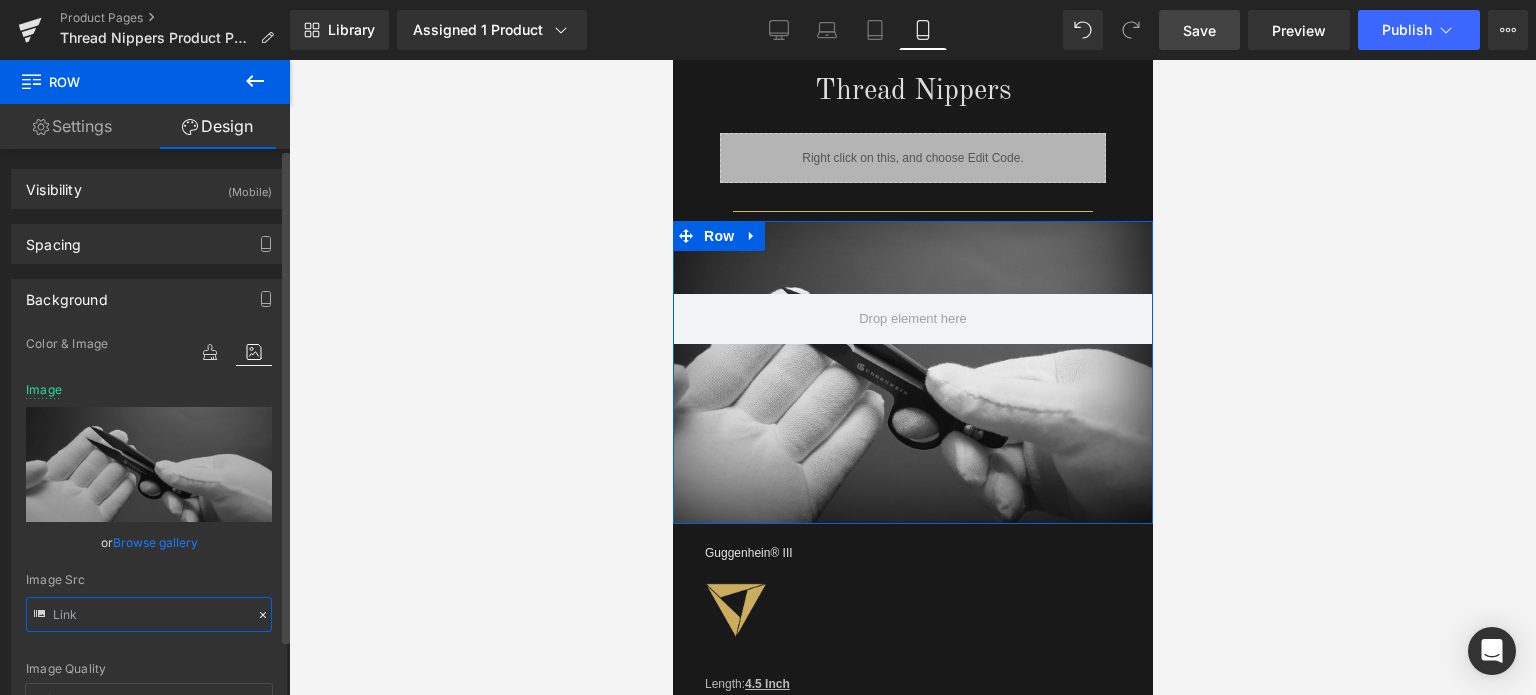 click at bounding box center [149, 614] 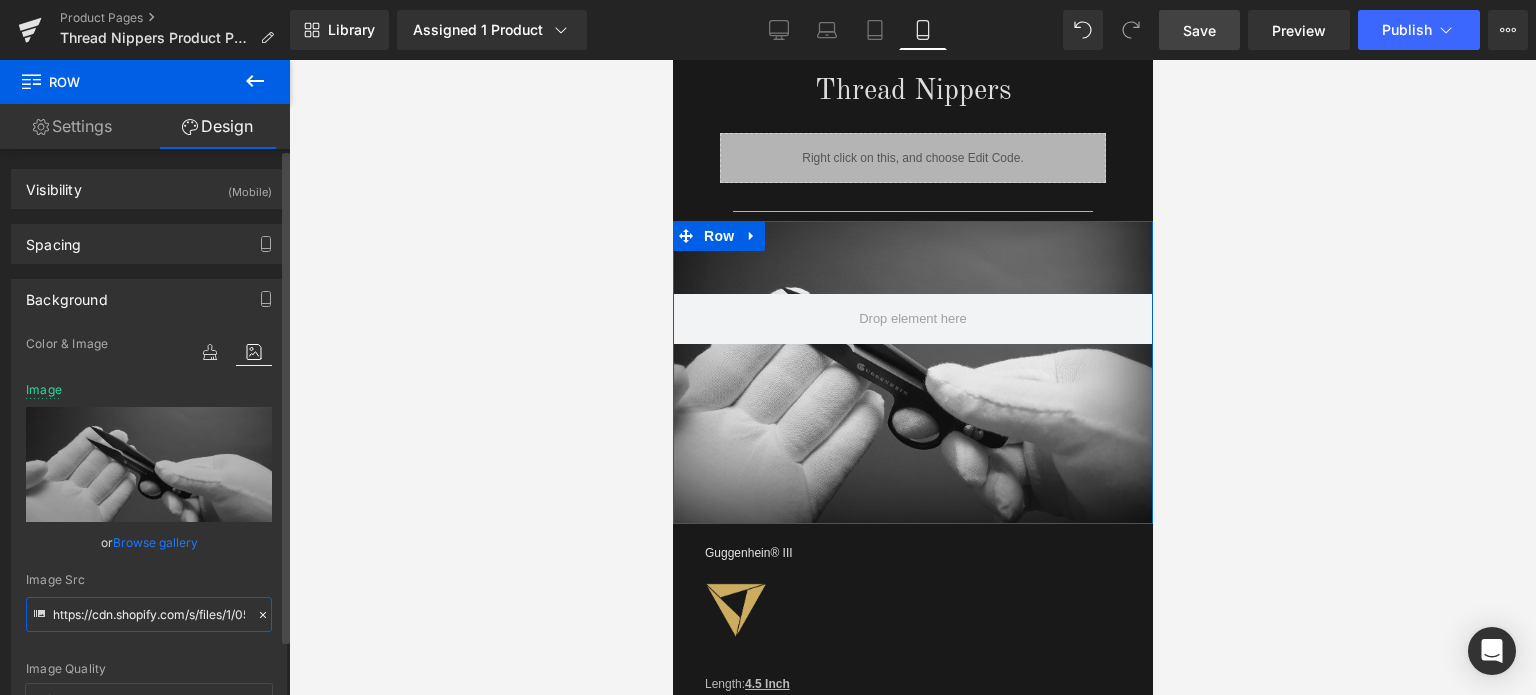 paste on "2_8d6cb614-49ca-4723-ade0-89c2eae9b683.jpg?v=1754370816" 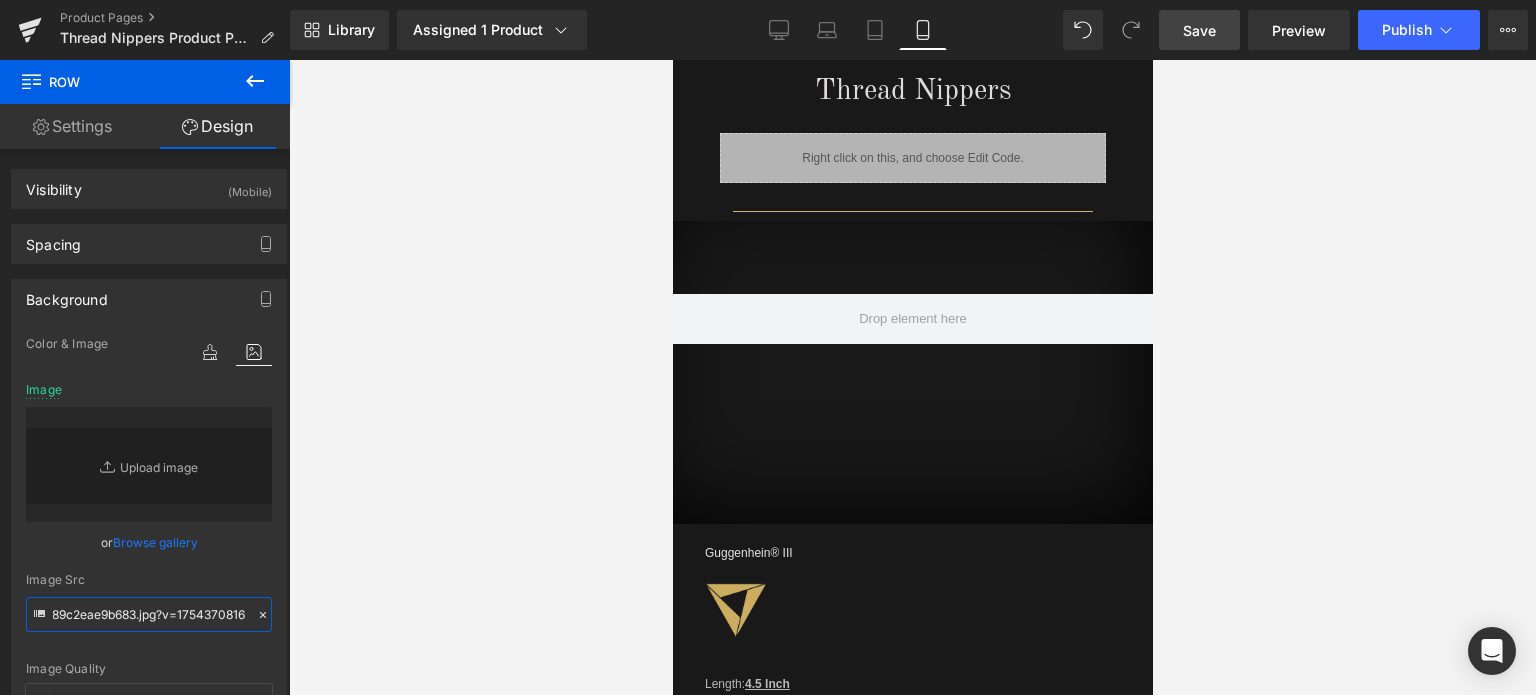 type on "https://cdn.shopify.com/s/files/1/0566/0963/6442/files/2_8d6cb614-49ca-4723-ade0-89c2eae9b683.jpg?v=1754370816" 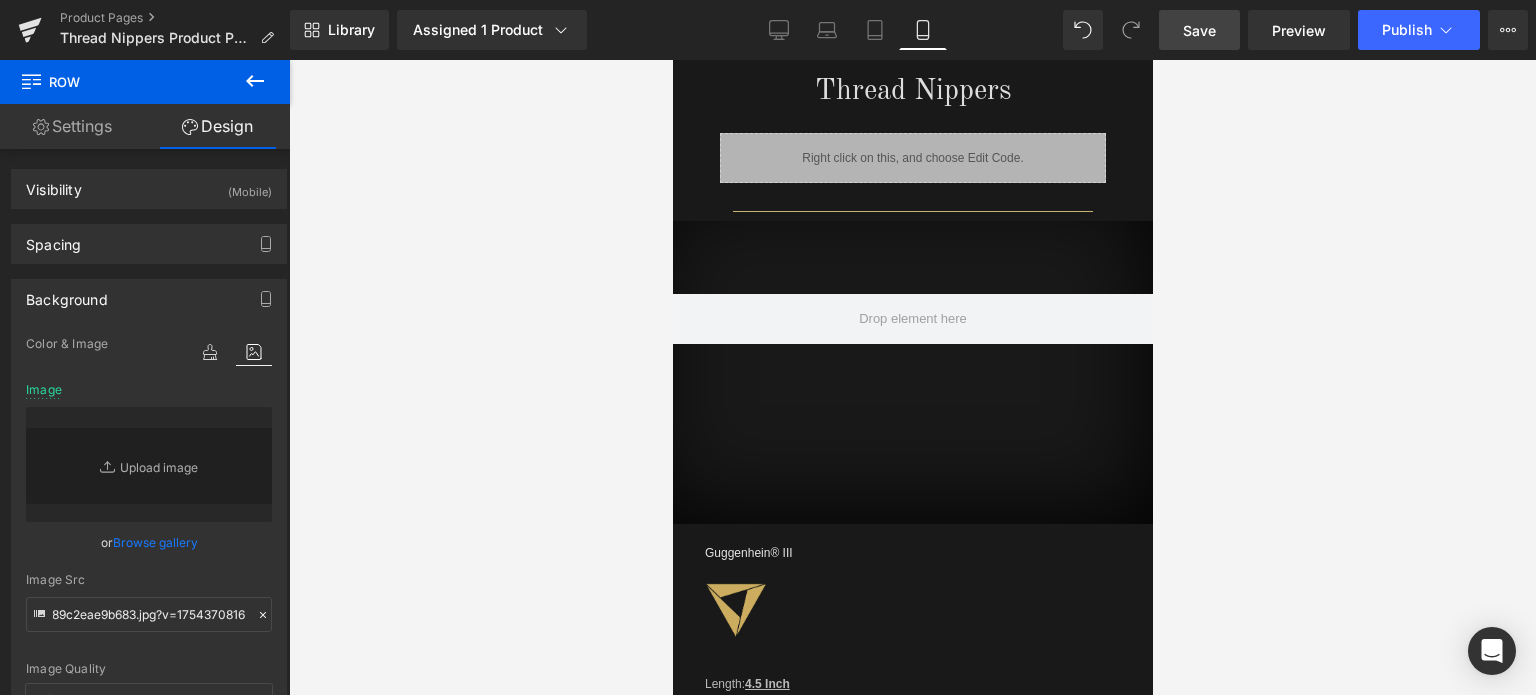 scroll, scrollTop: 0, scrollLeft: 0, axis: both 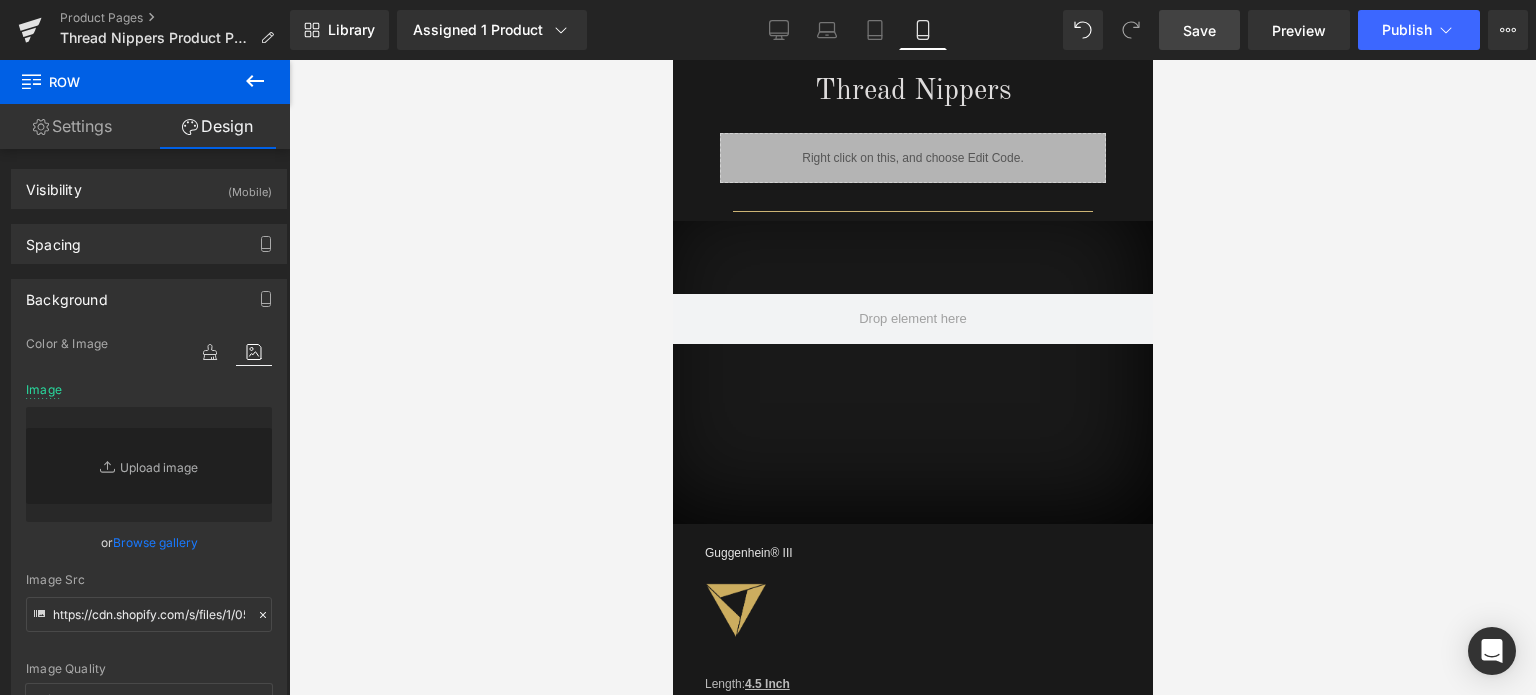 click on "Save" at bounding box center (1199, 30) 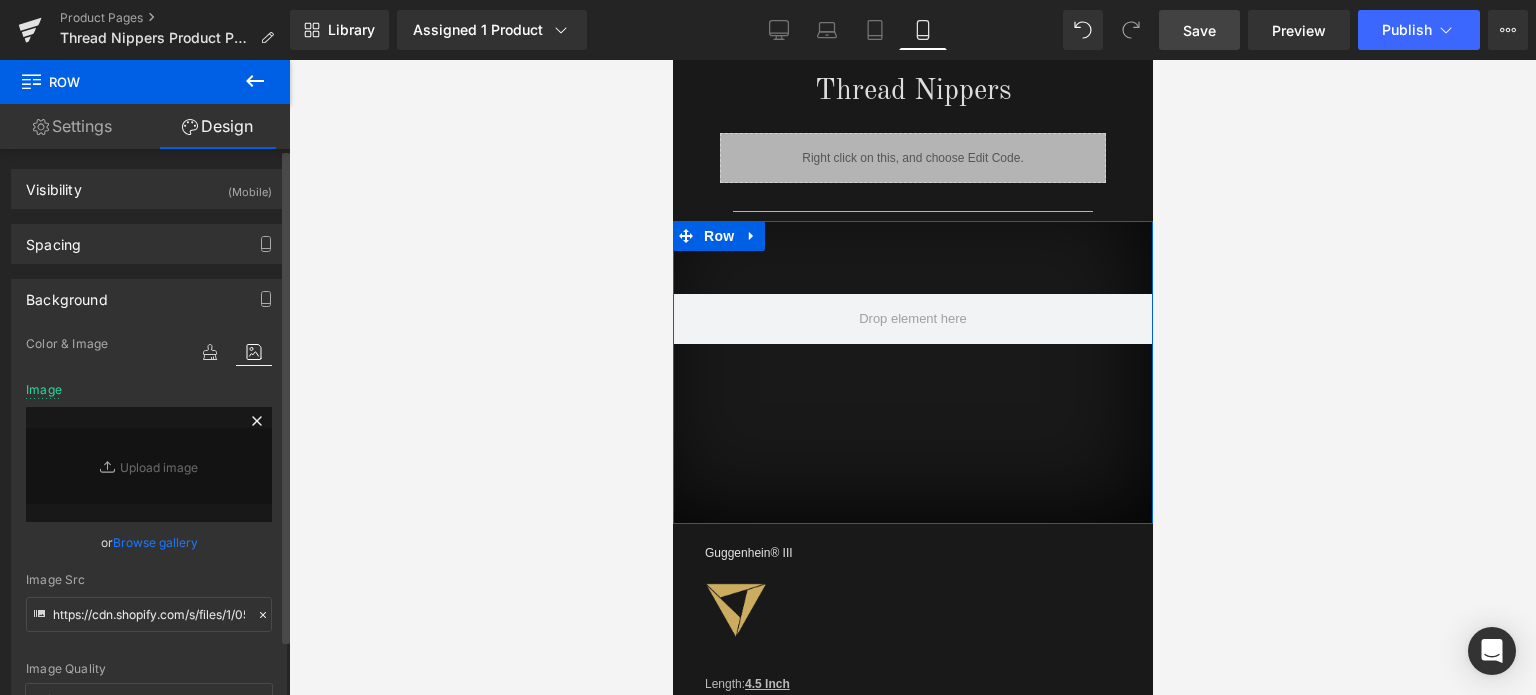 click 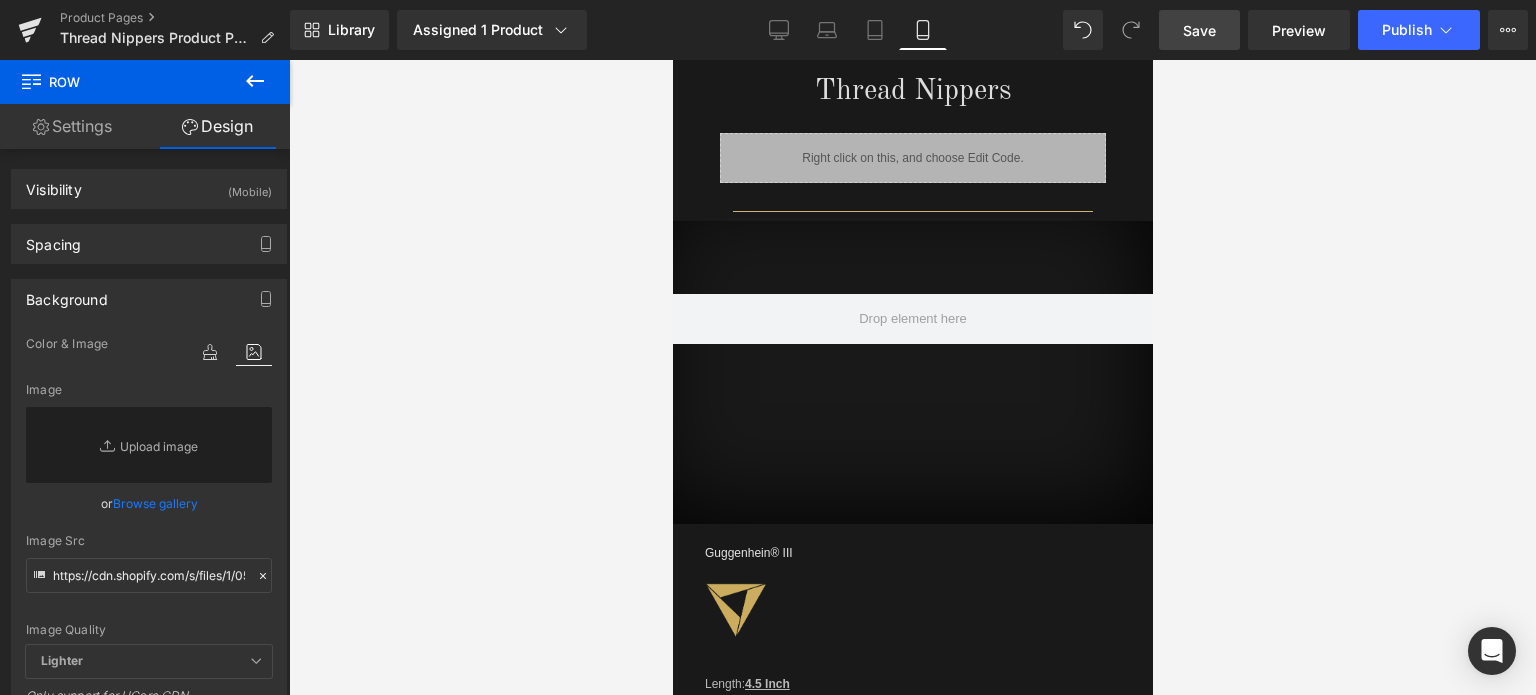 click on "Save" at bounding box center (1199, 30) 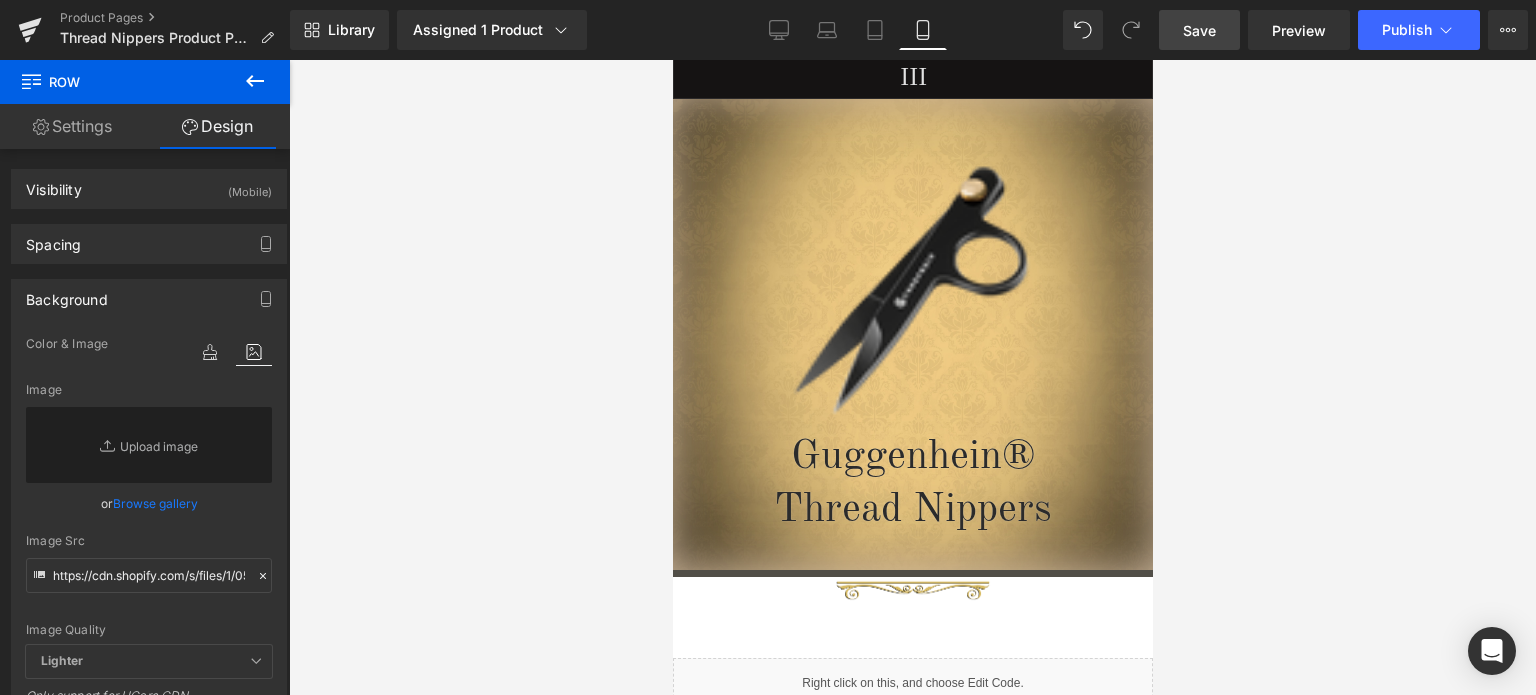 scroll, scrollTop: 66, scrollLeft: 0, axis: vertical 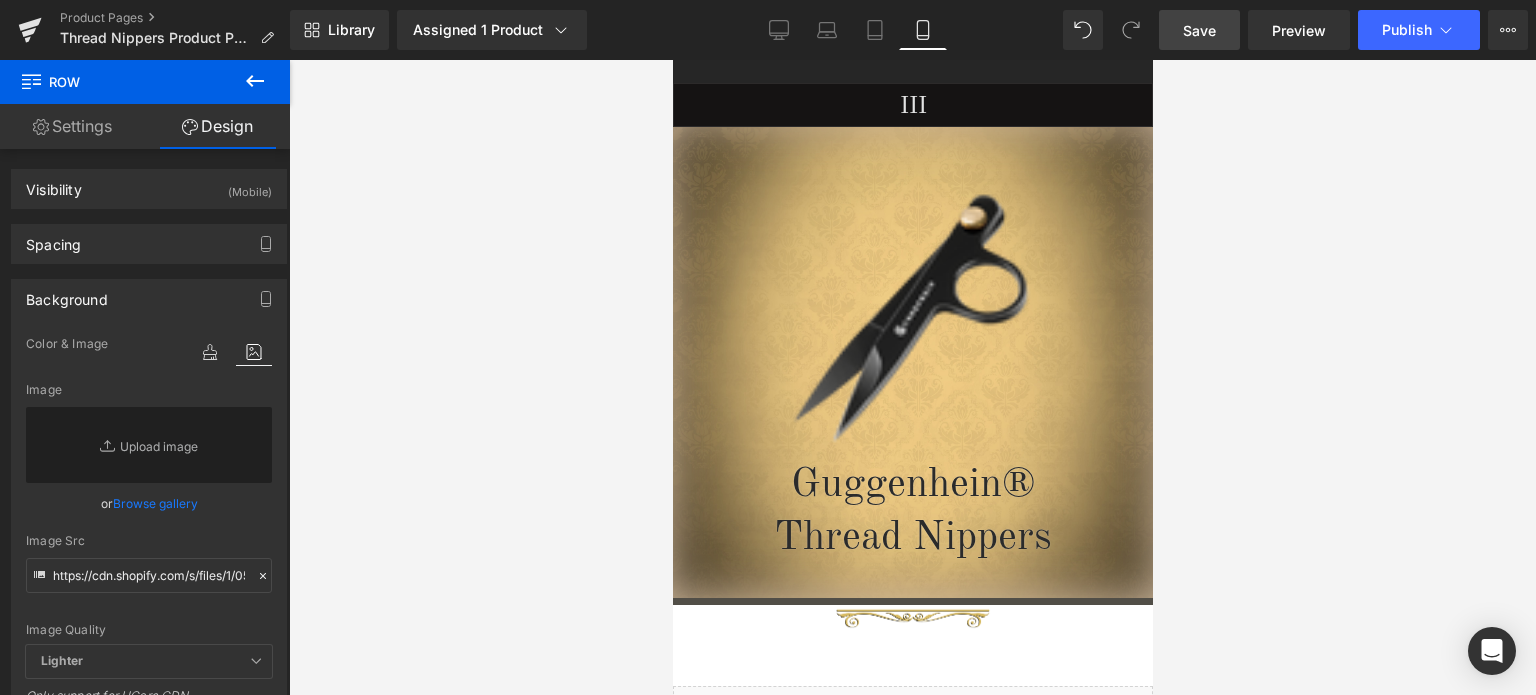 drag, startPoint x: 1145, startPoint y: 348, endPoint x: 1849, endPoint y: 184, distance: 722.8499 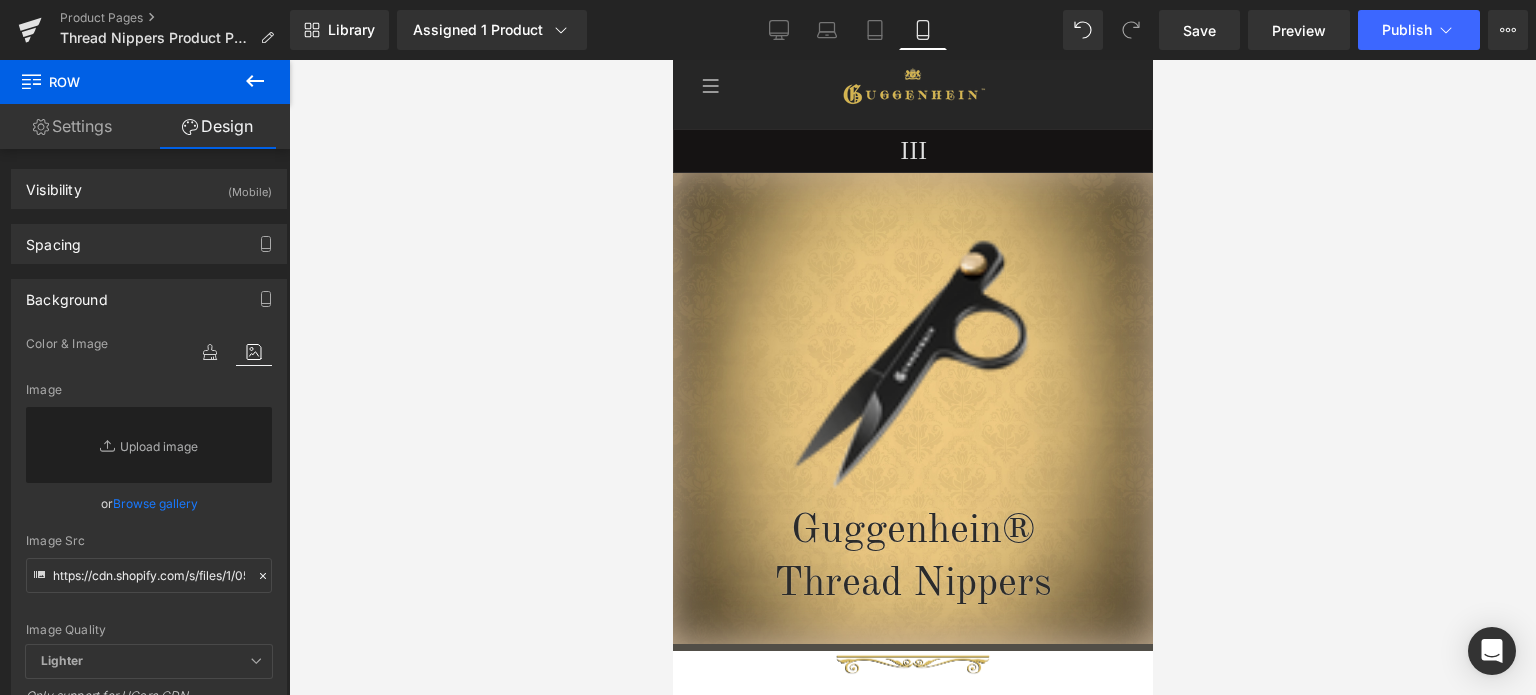 scroll, scrollTop: 0, scrollLeft: 0, axis: both 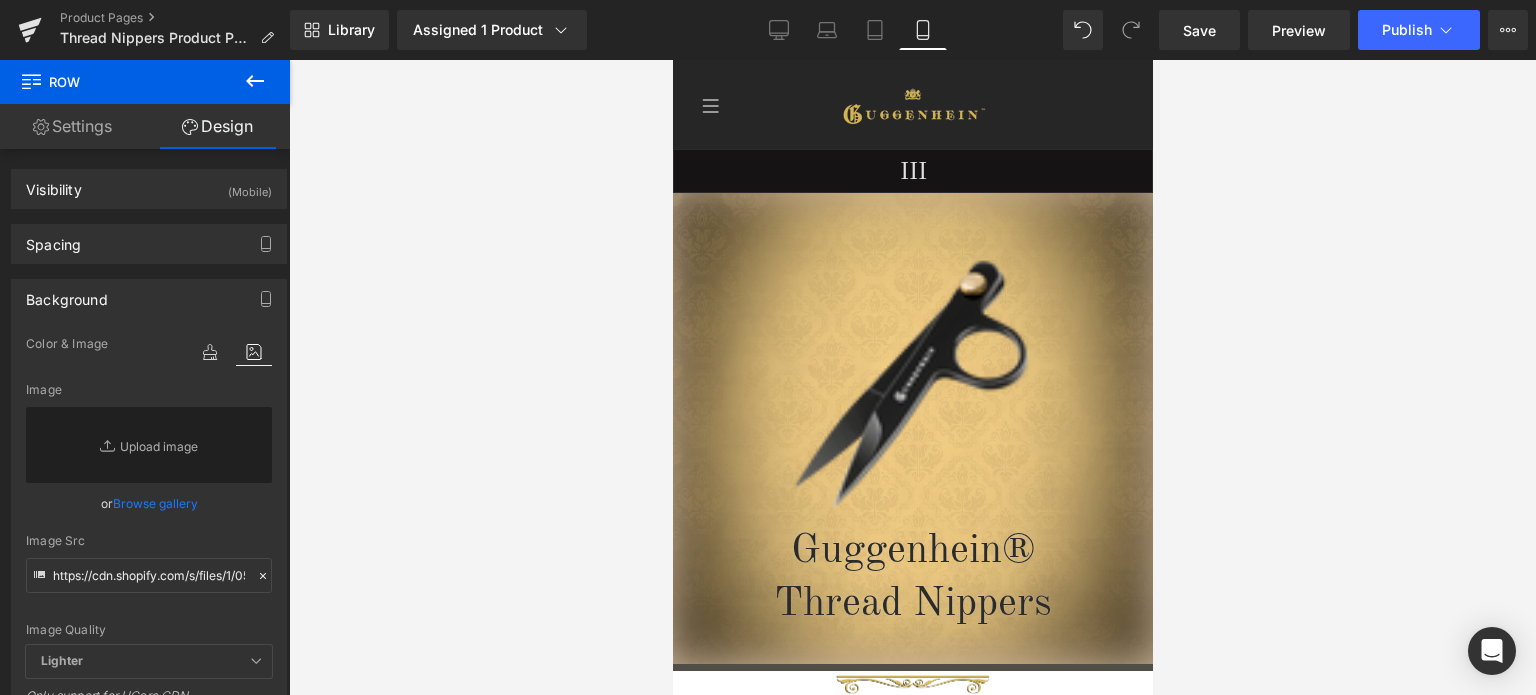 drag, startPoint x: 1143, startPoint y: 124, endPoint x: 1860, endPoint y: 143, distance: 717.2517 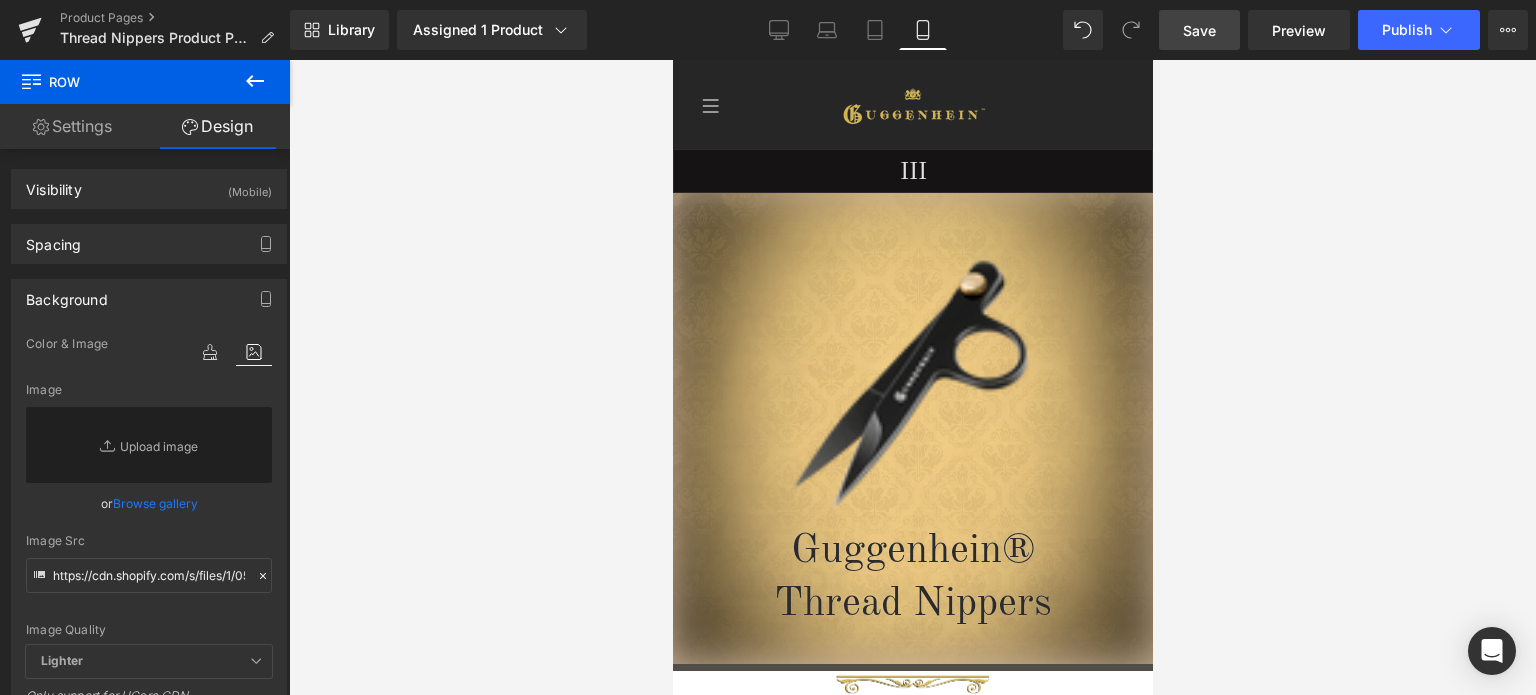 click on "Save" at bounding box center [1199, 30] 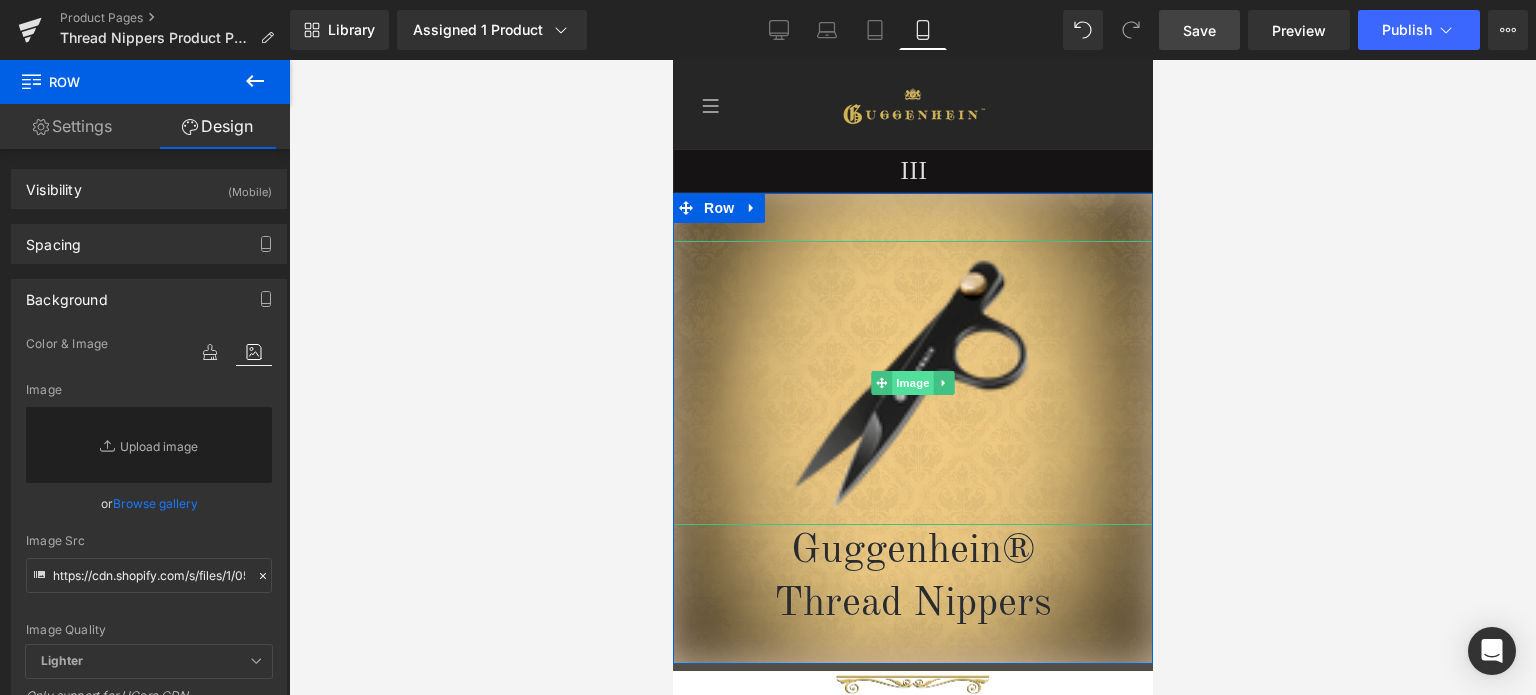 click on "Image" at bounding box center (912, 383) 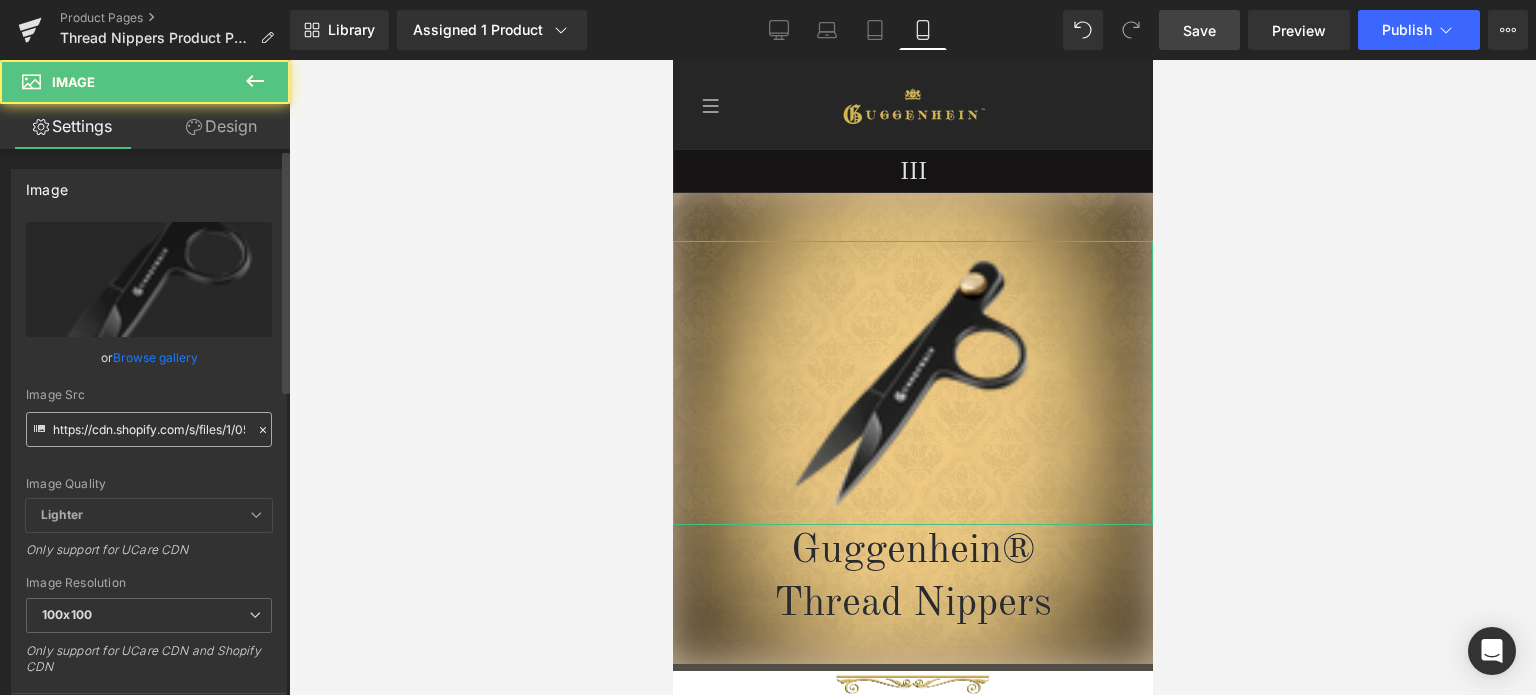 scroll, scrollTop: 300, scrollLeft: 0, axis: vertical 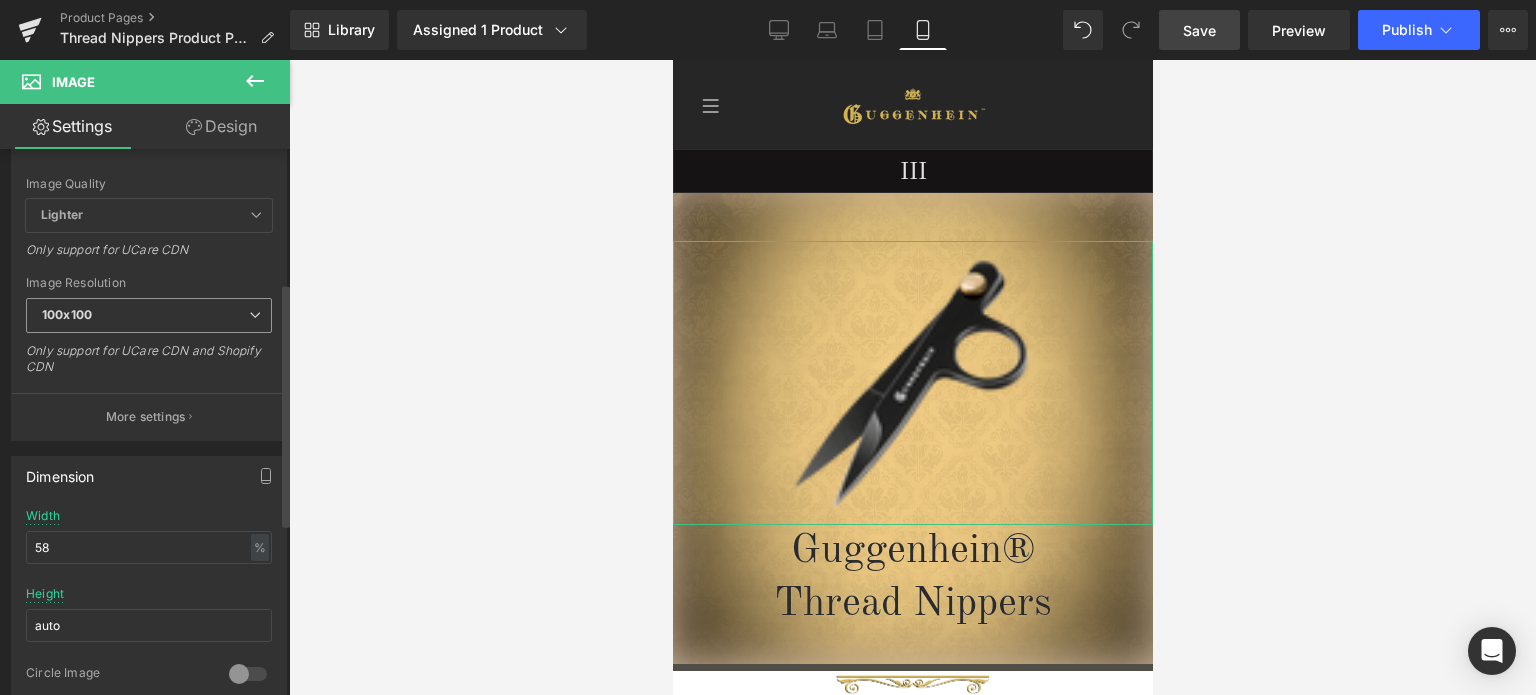 click on "100x100" at bounding box center (149, 315) 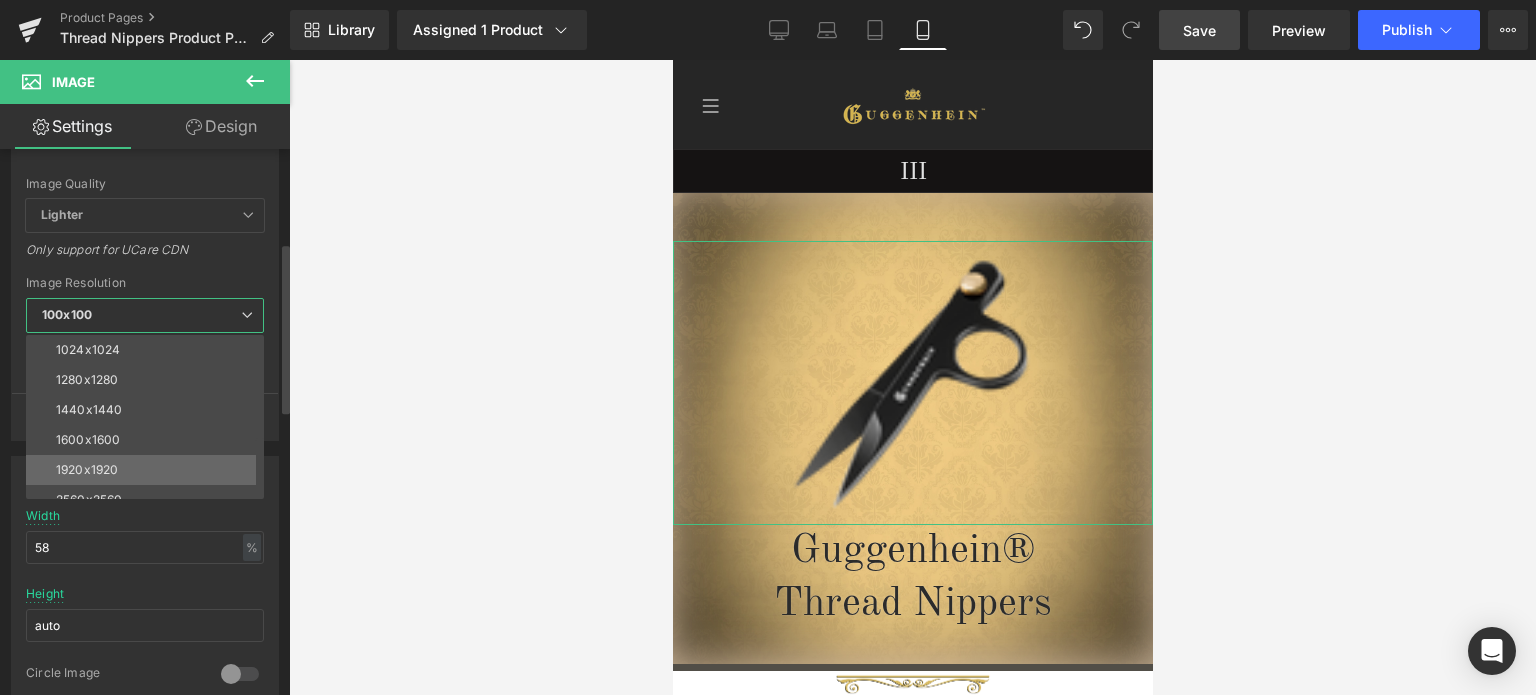 scroll, scrollTop: 286, scrollLeft: 0, axis: vertical 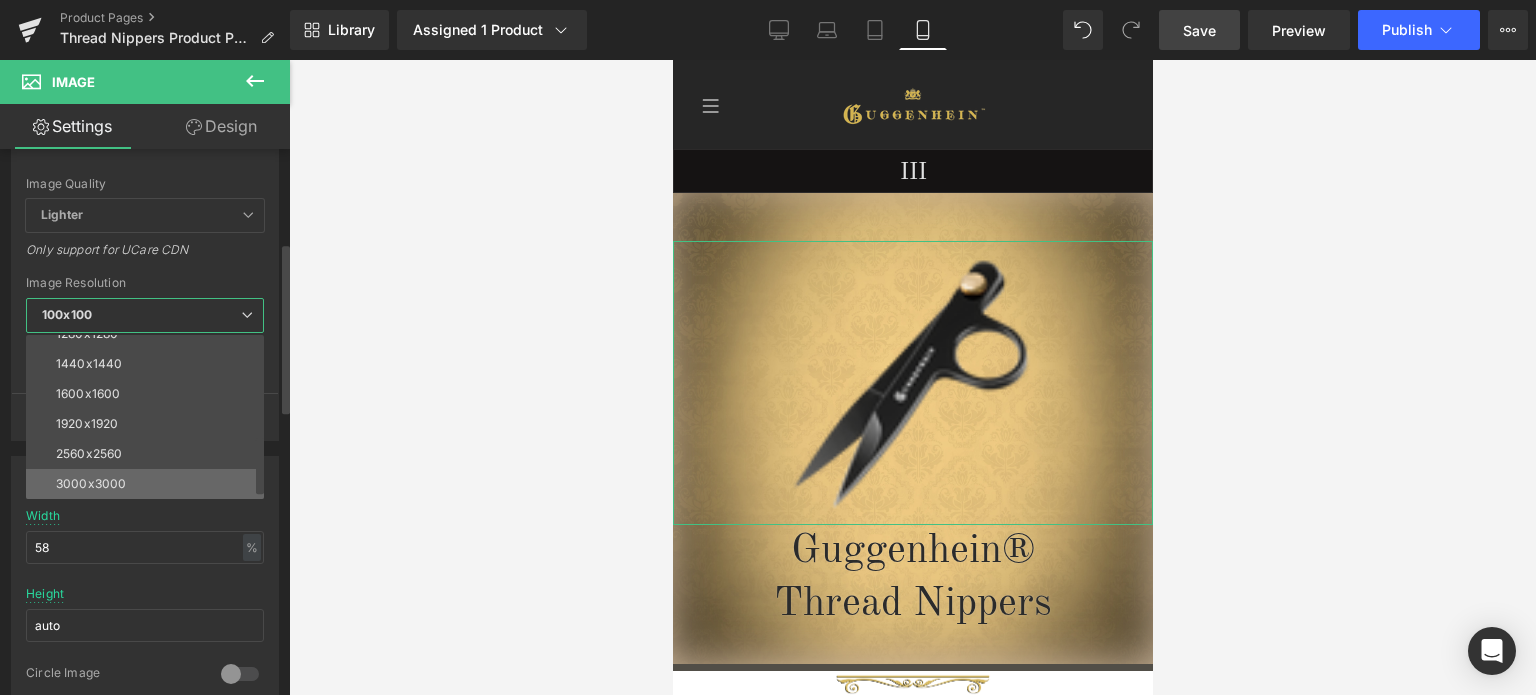 click on "3000x3000" at bounding box center [149, 484] 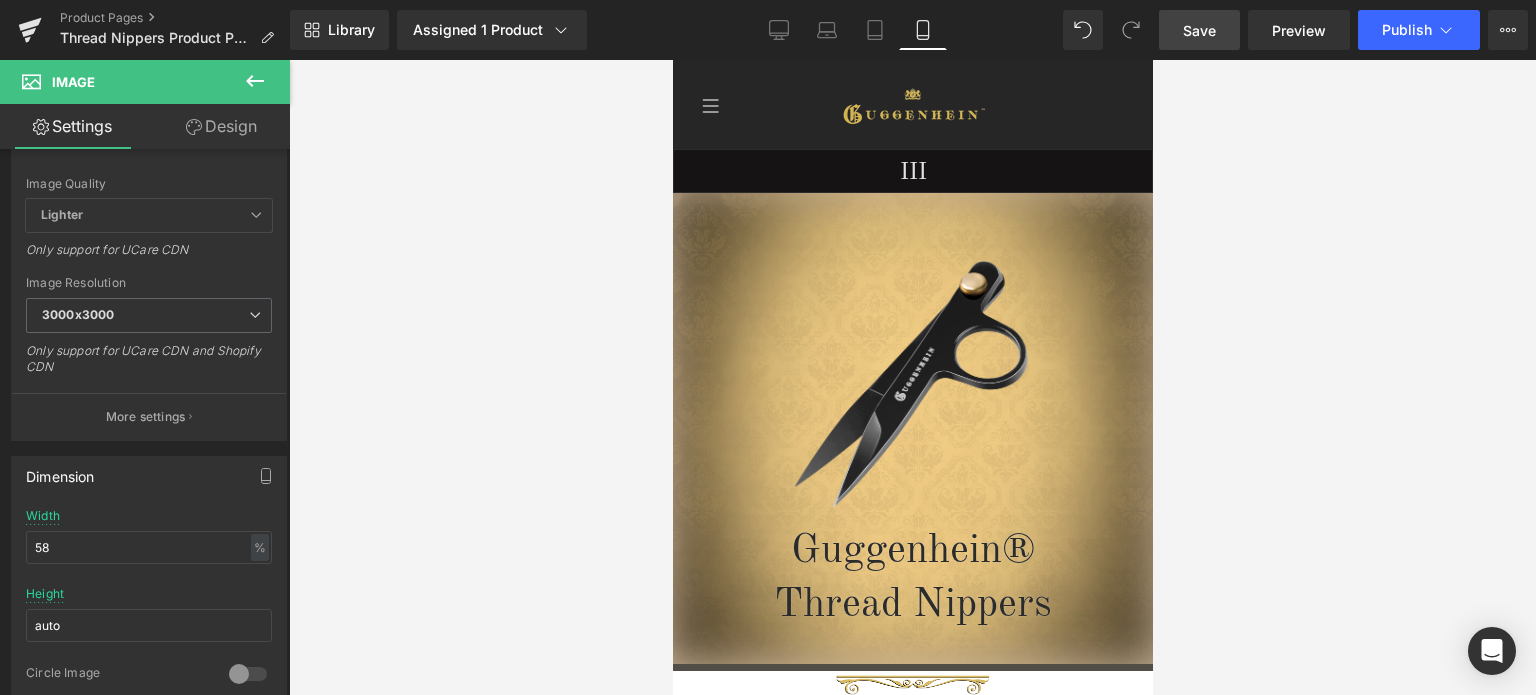 click on "Save" at bounding box center (1199, 30) 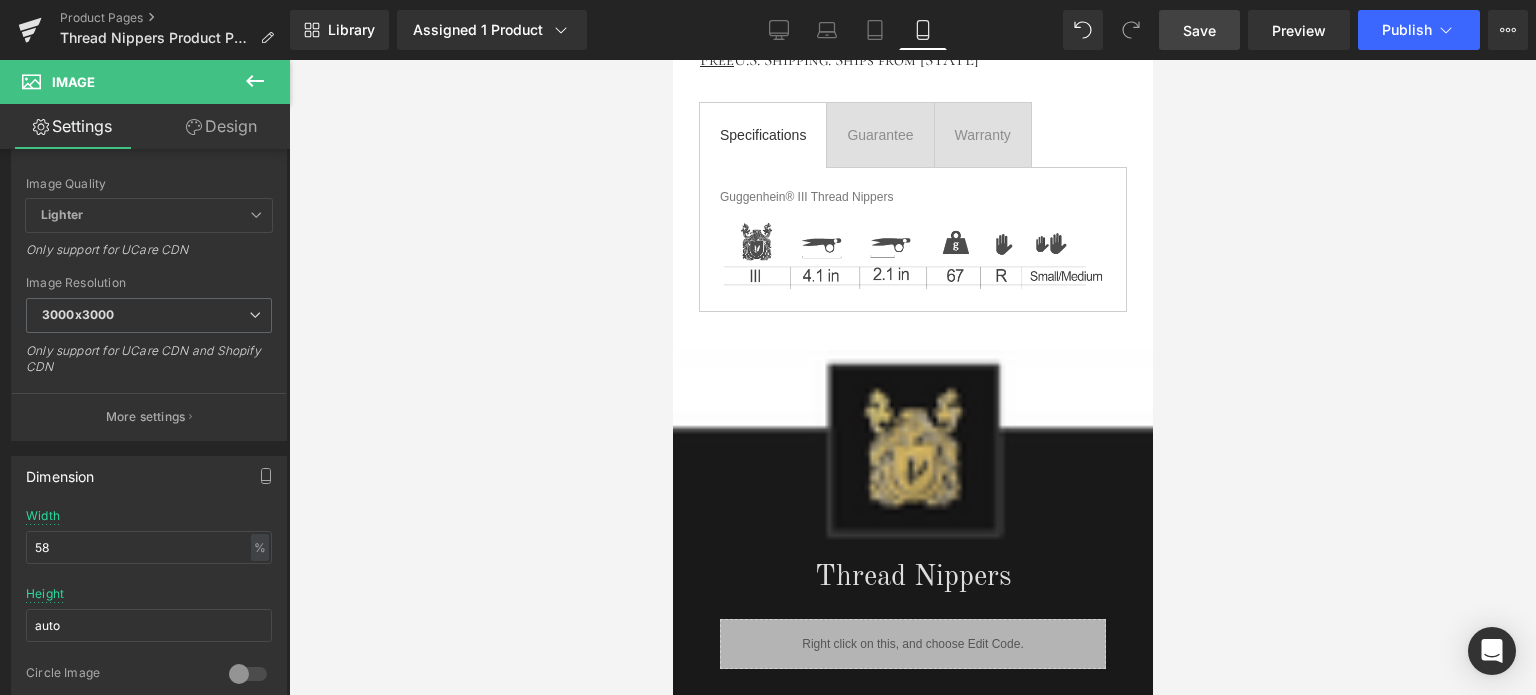 scroll, scrollTop: 941, scrollLeft: 0, axis: vertical 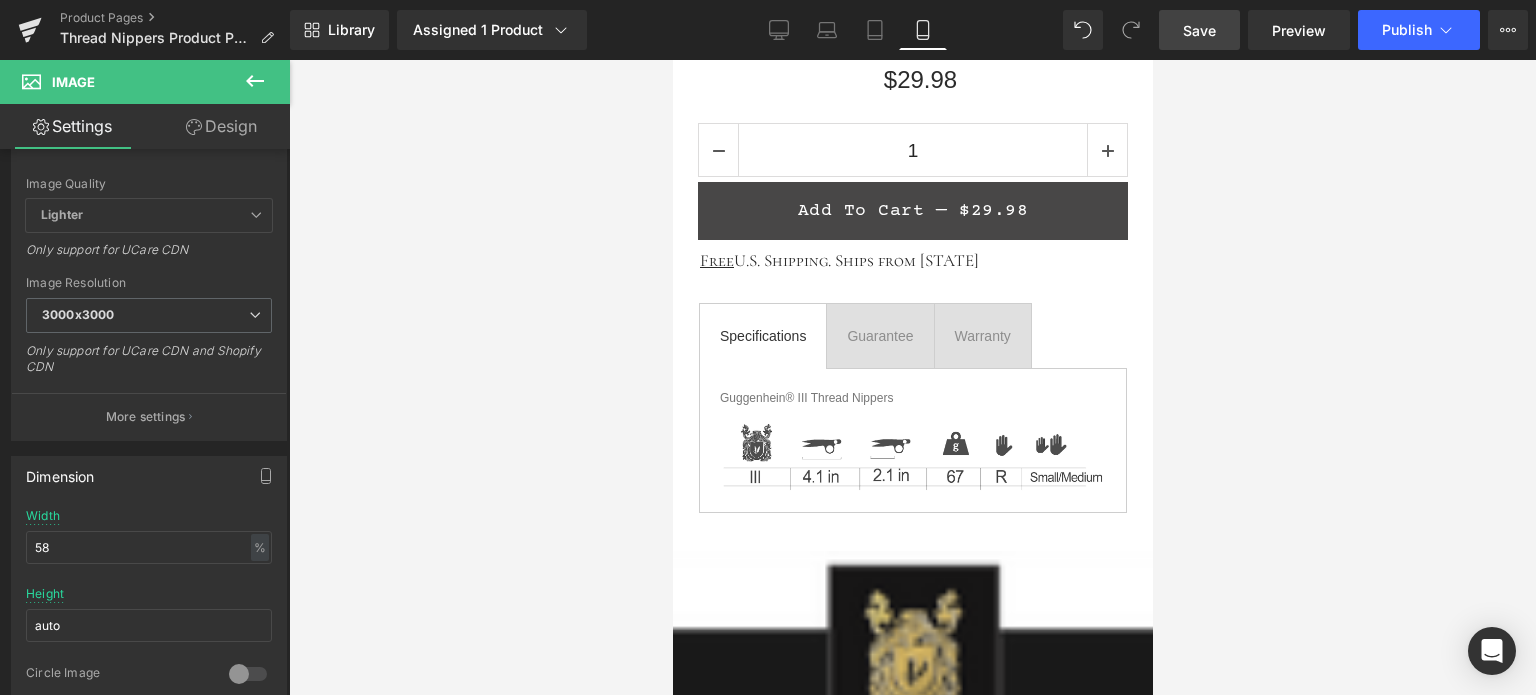click on "Save" at bounding box center [1199, 30] 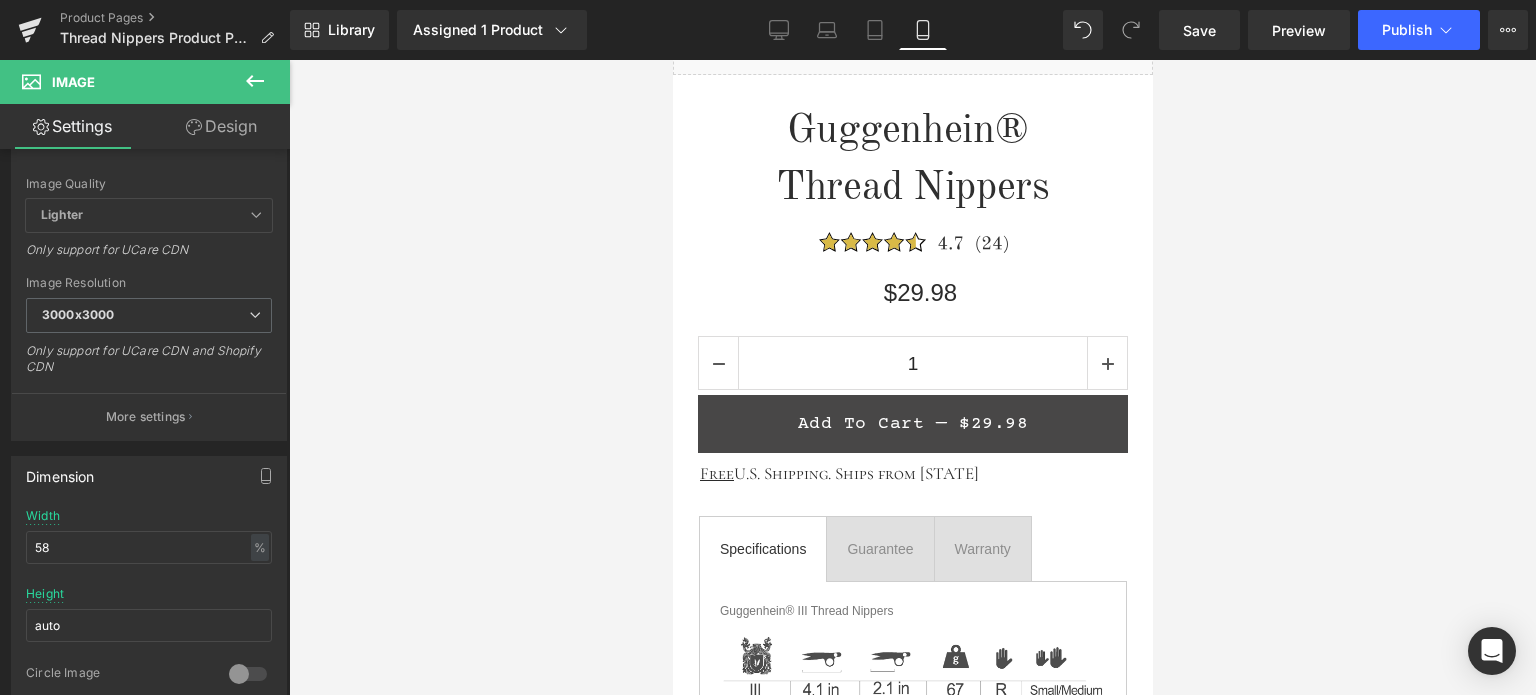 scroll, scrollTop: 689, scrollLeft: 0, axis: vertical 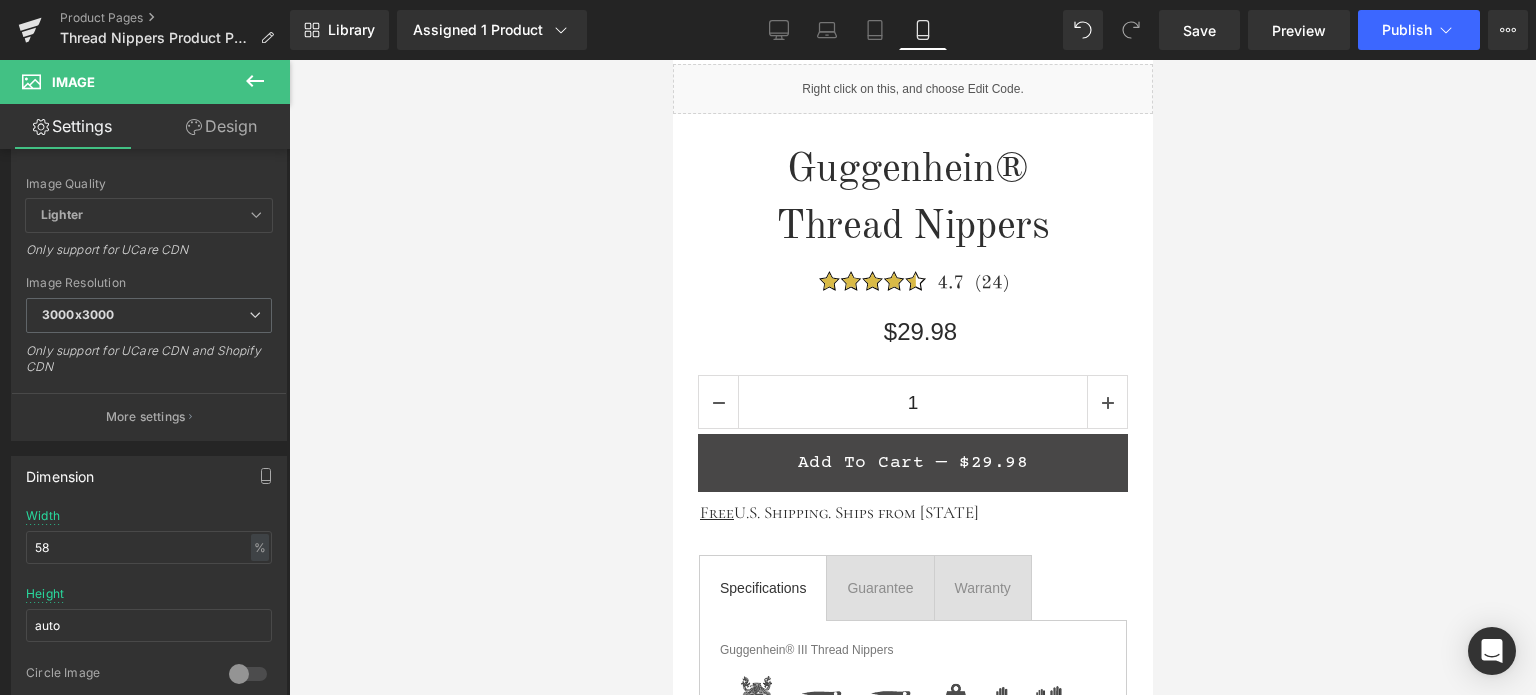 click 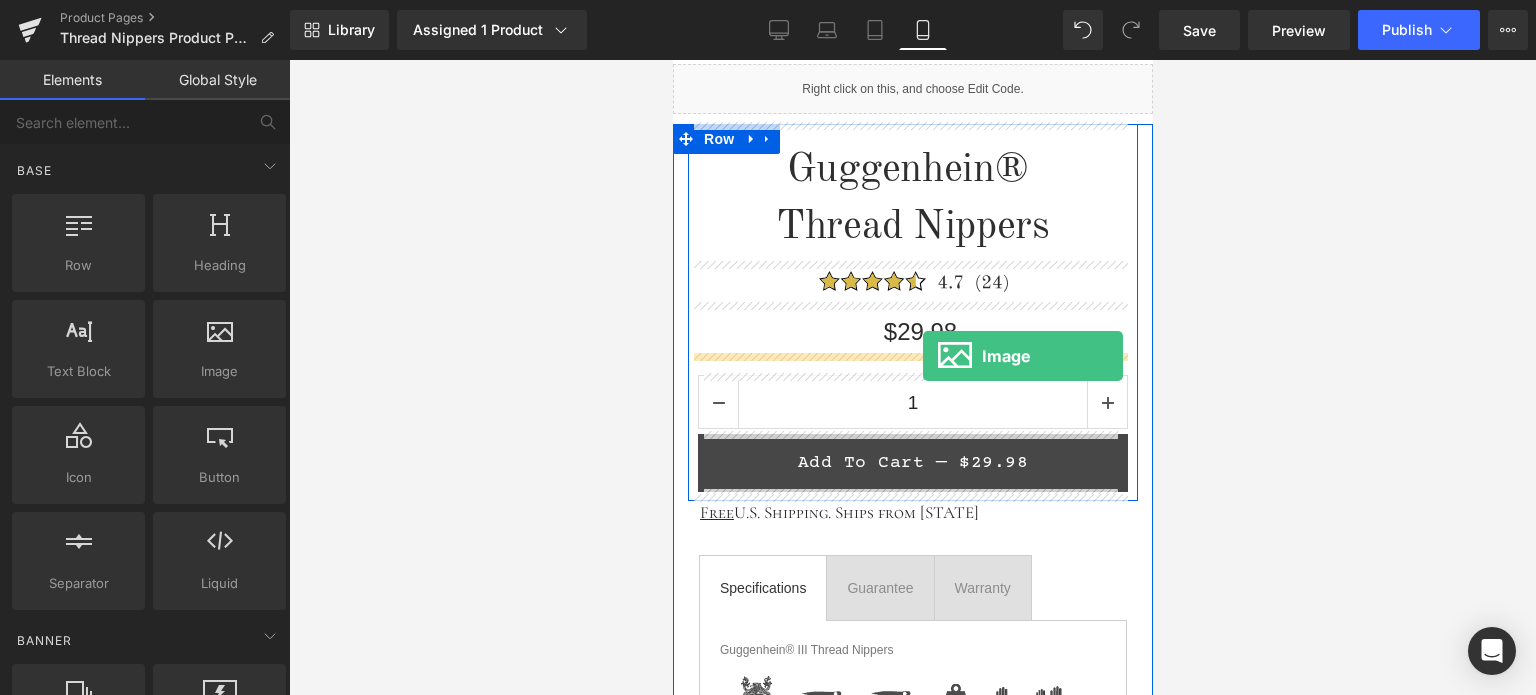 drag, startPoint x: 1230, startPoint y: 415, endPoint x: 922, endPoint y: 356, distance: 313.60007 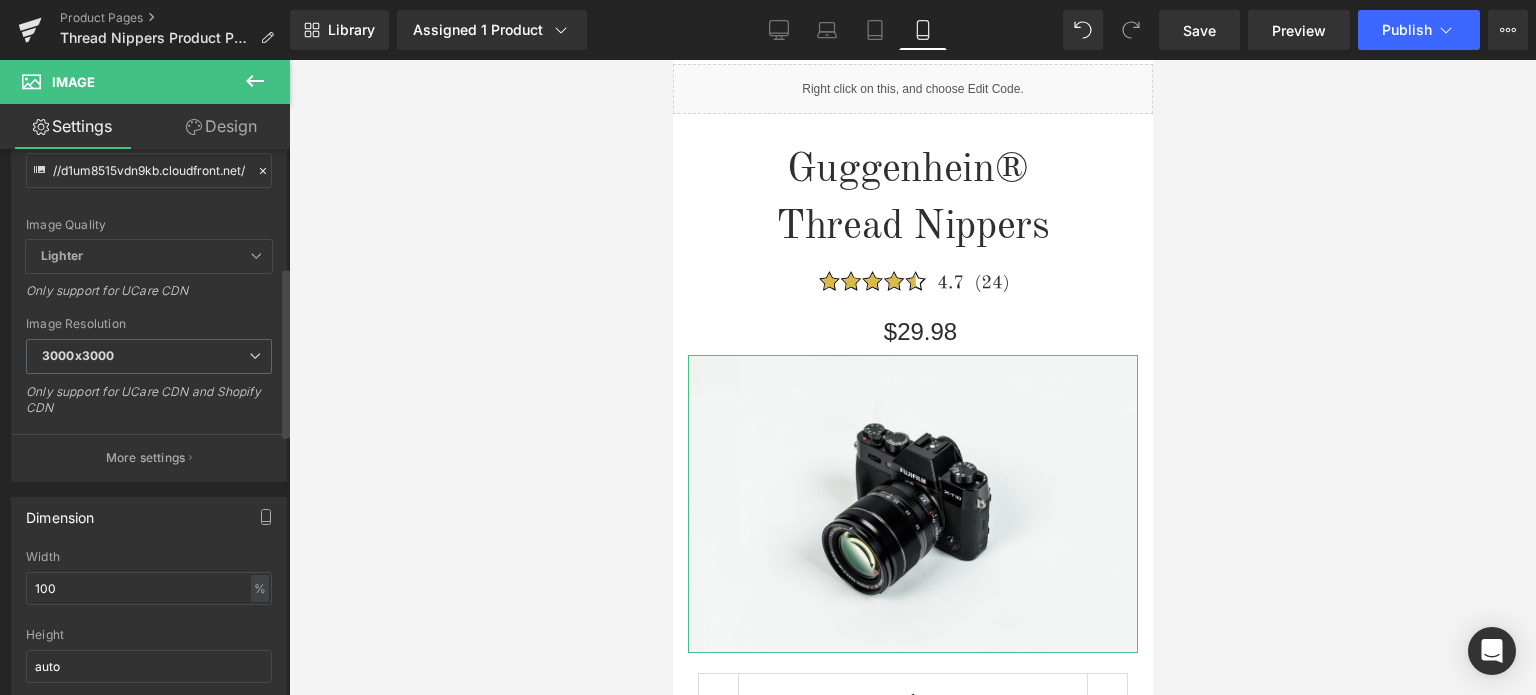 scroll, scrollTop: 400, scrollLeft: 0, axis: vertical 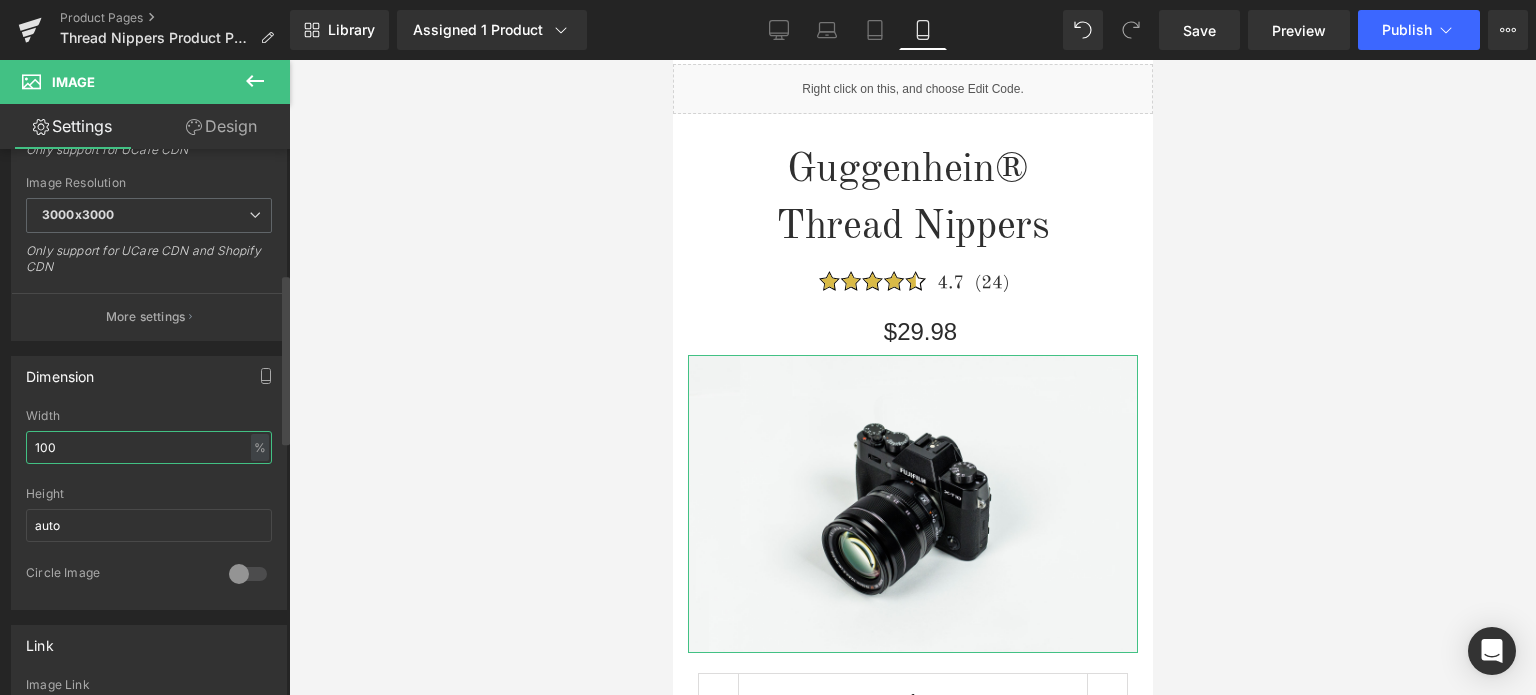 drag, startPoint x: 62, startPoint y: 450, endPoint x: 3, endPoint y: 450, distance: 59 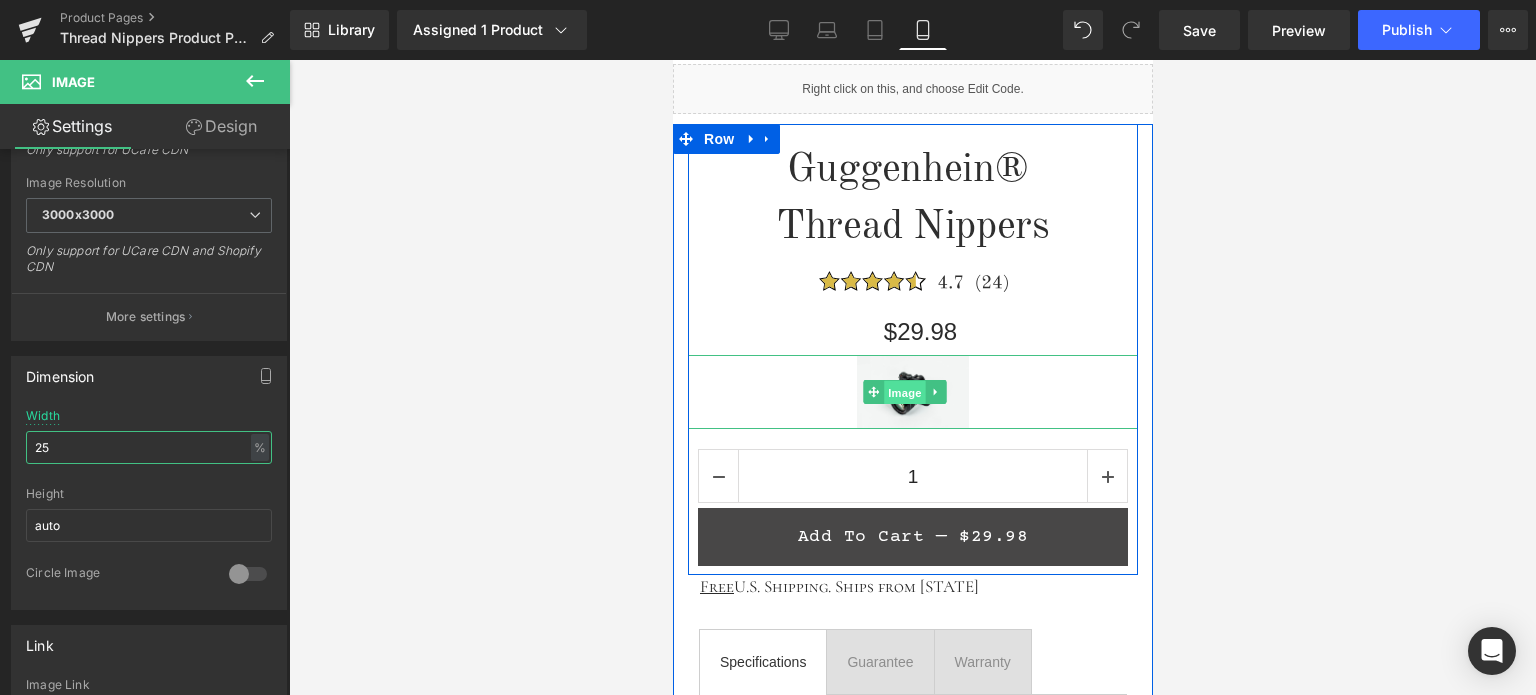 click on "Image" at bounding box center [905, 393] 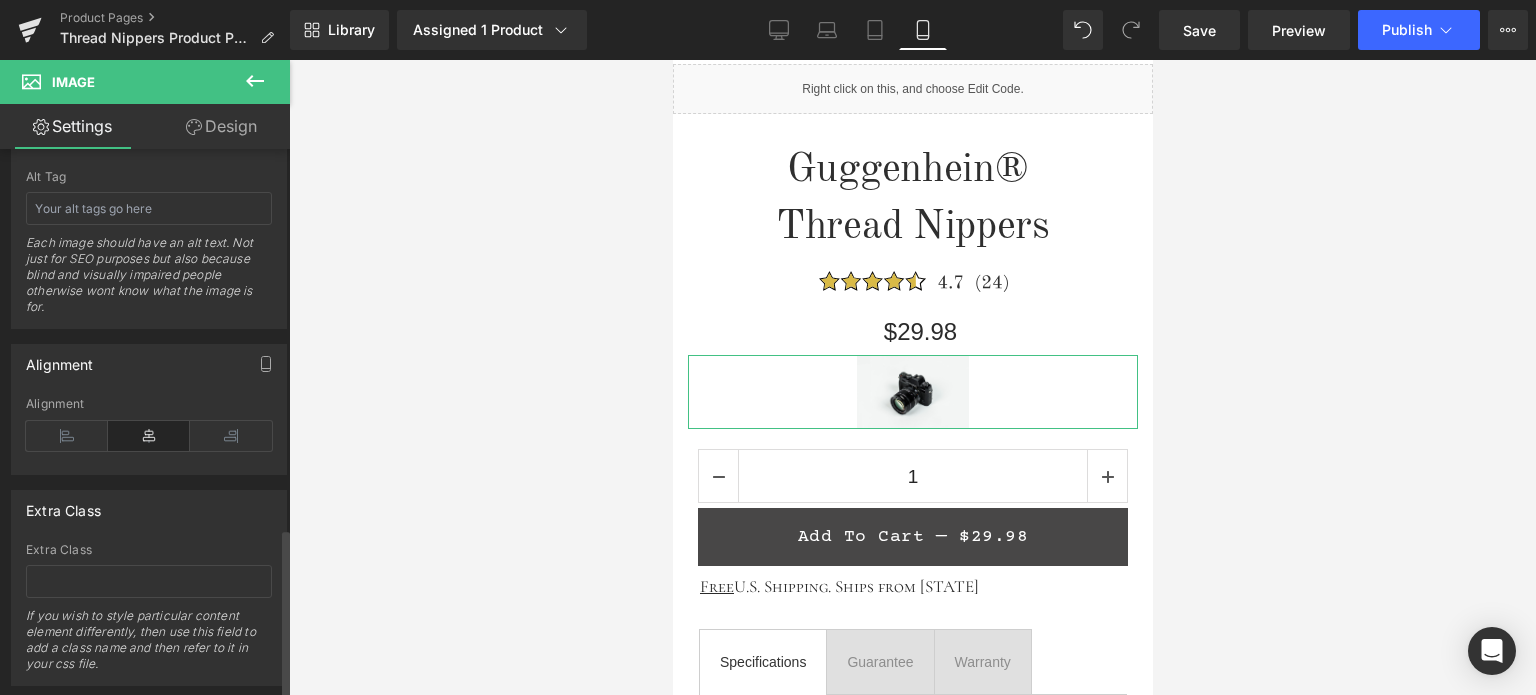 scroll, scrollTop: 1219, scrollLeft: 0, axis: vertical 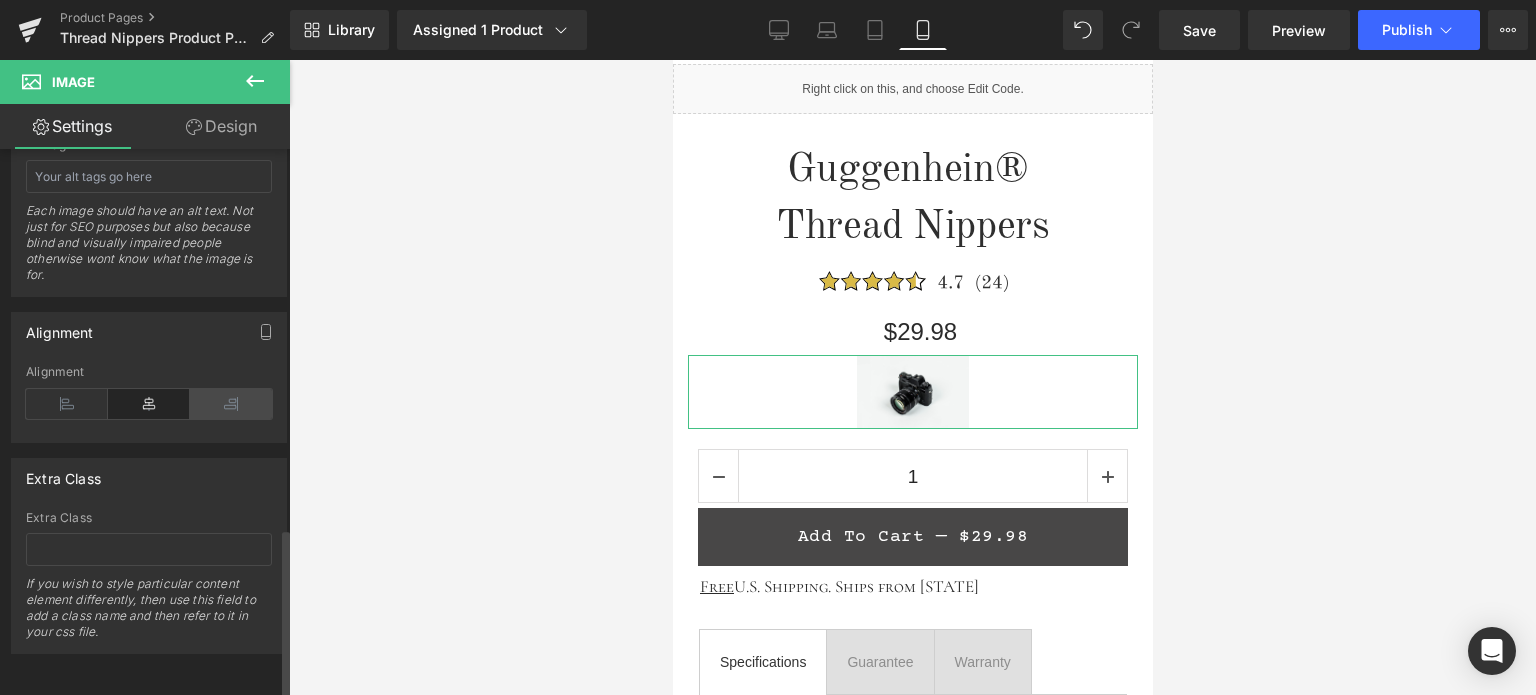 type on "25" 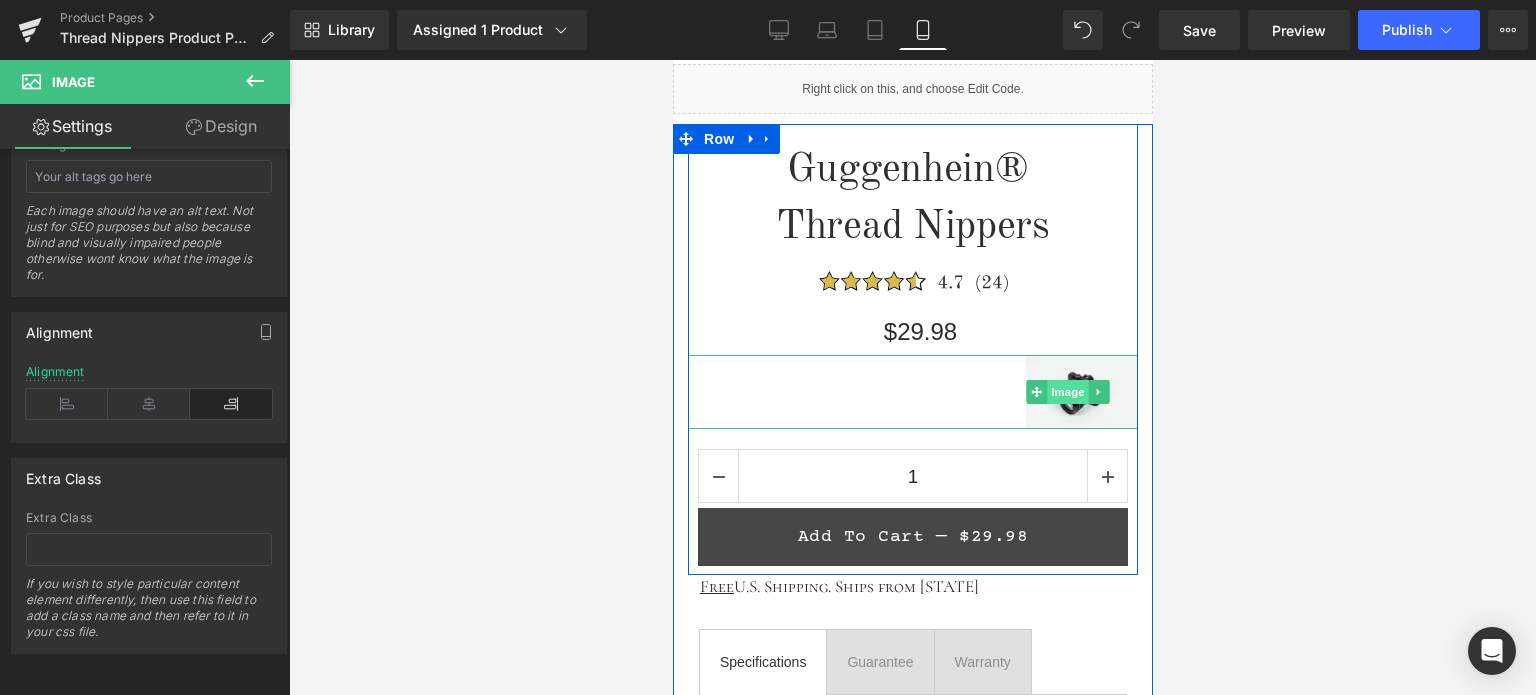 click on "Image" at bounding box center [1068, 392] 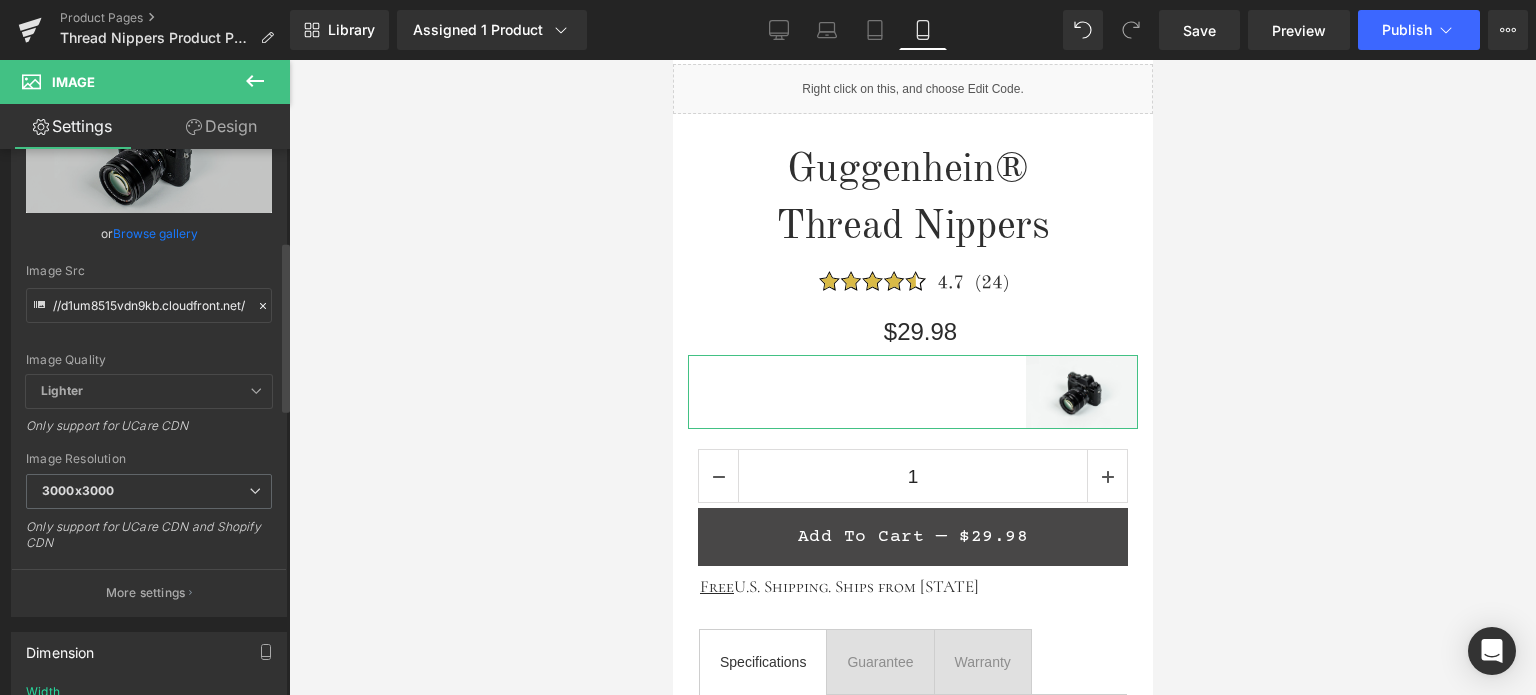 scroll, scrollTop: 119, scrollLeft: 0, axis: vertical 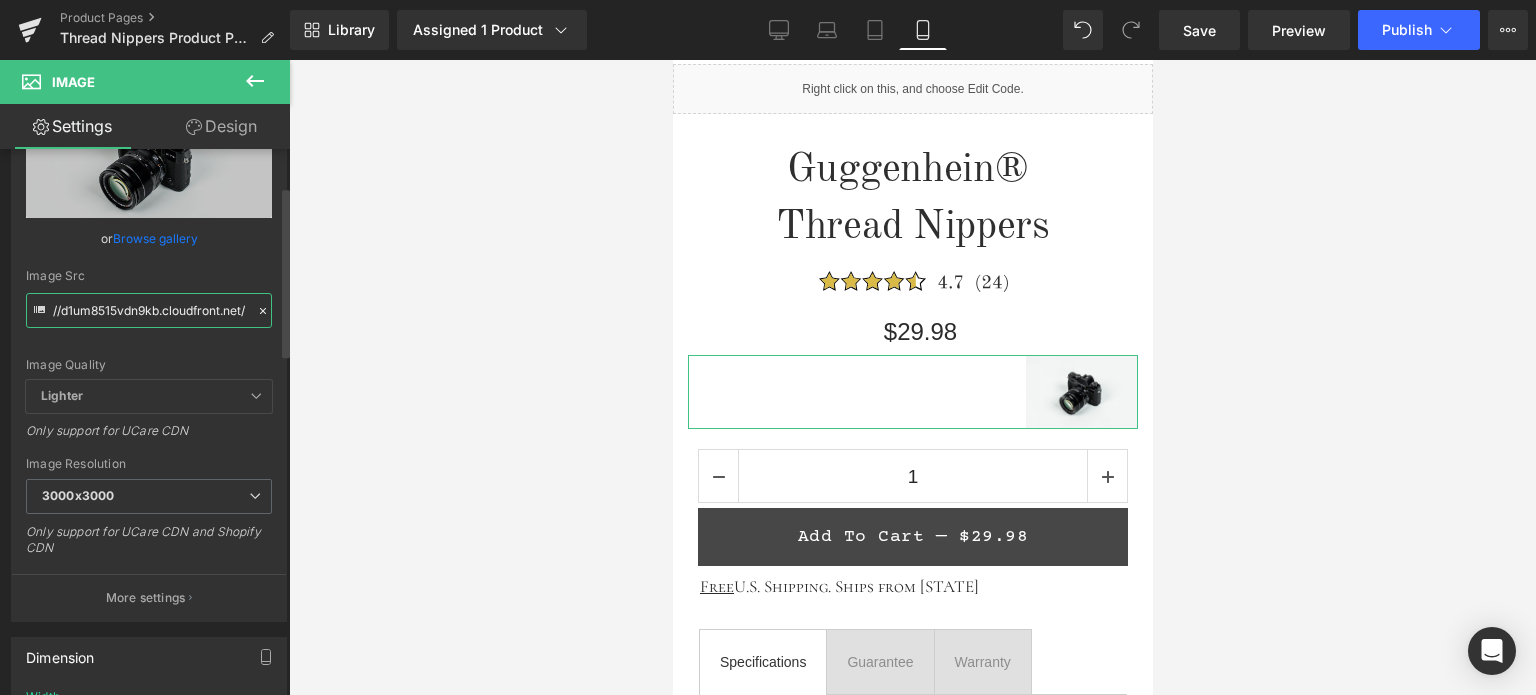 click on "//d1um8515vdn9kb.cloudfront.net/images/parallax.jpg" at bounding box center (149, 310) 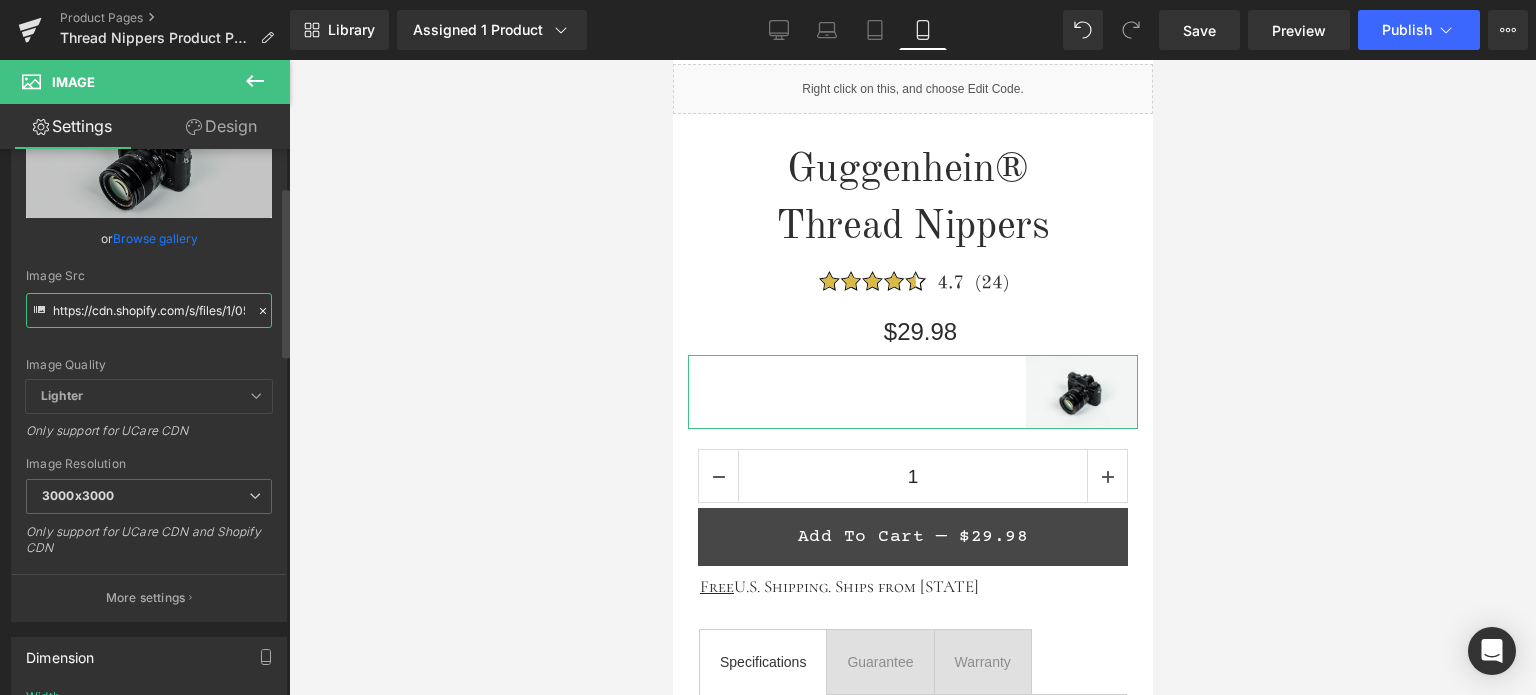 scroll, scrollTop: 0, scrollLeft: 389, axis: horizontal 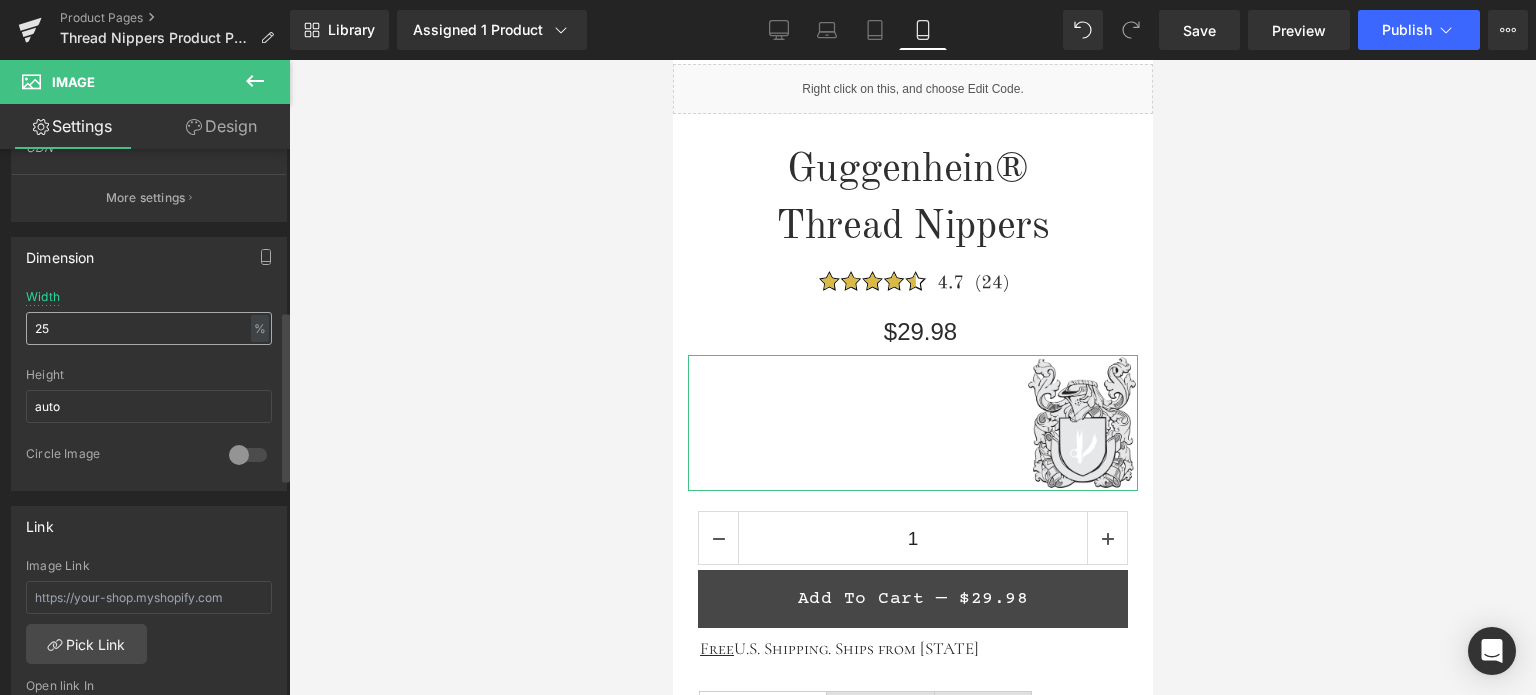 type on "https://cdn.shopify.com/s/files/1/0566/0963/6442/files/Thread_Nippers_Emblem_3000x3000.png?v=1754371230" 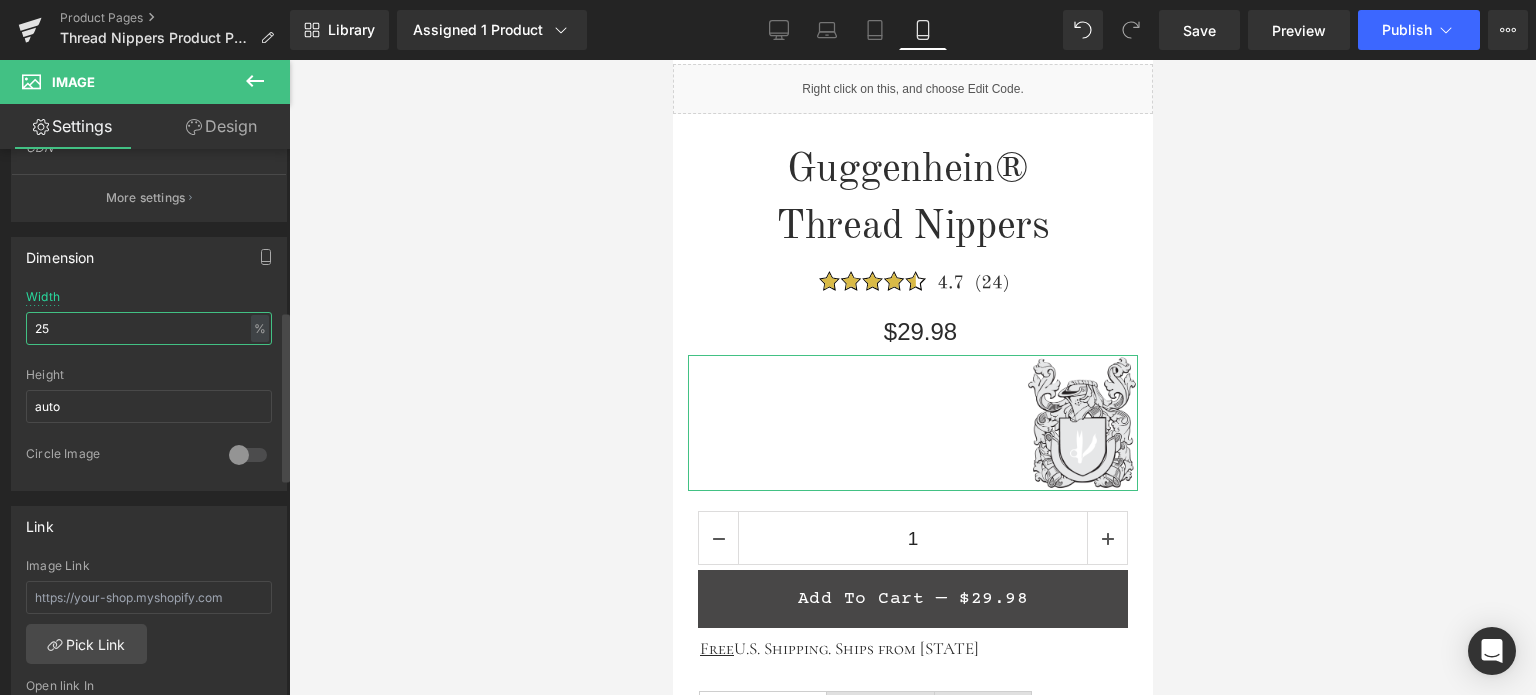 scroll, scrollTop: 0, scrollLeft: 0, axis: both 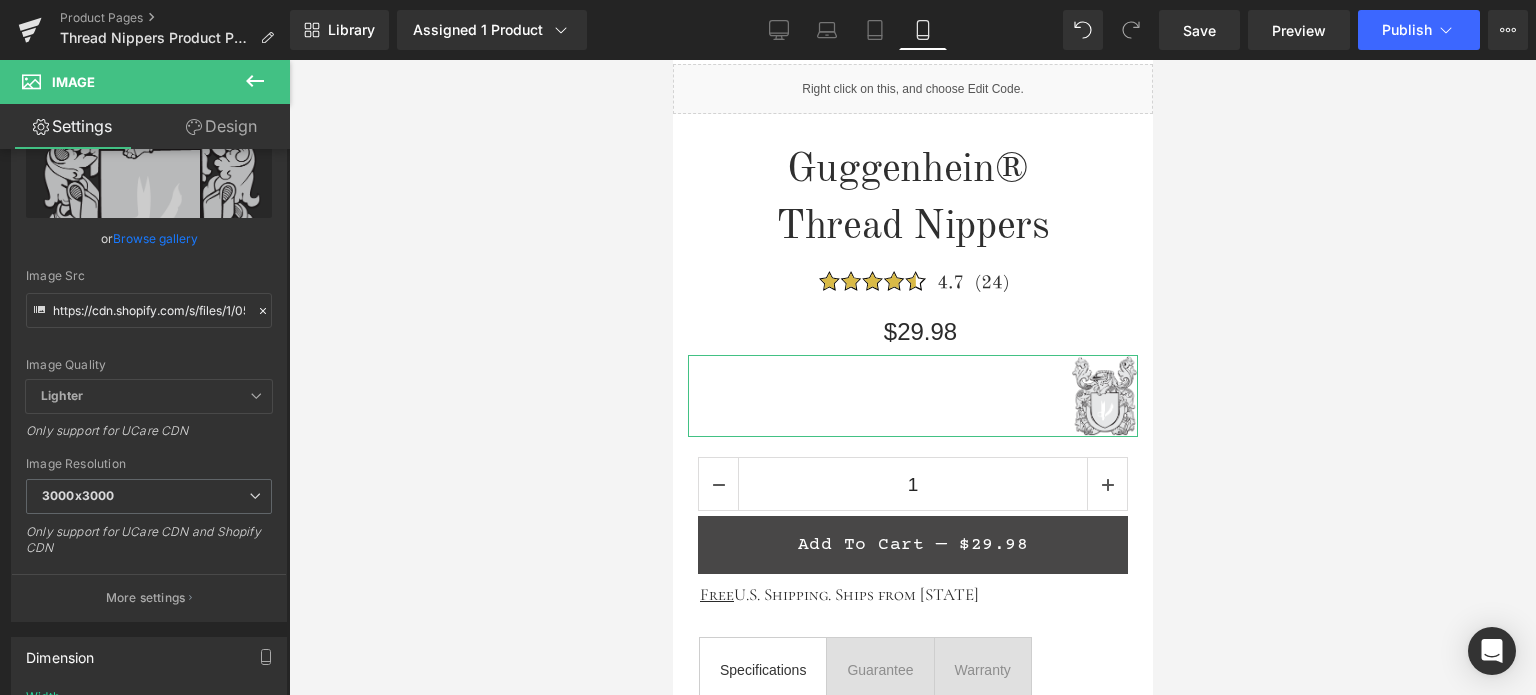 type on "15" 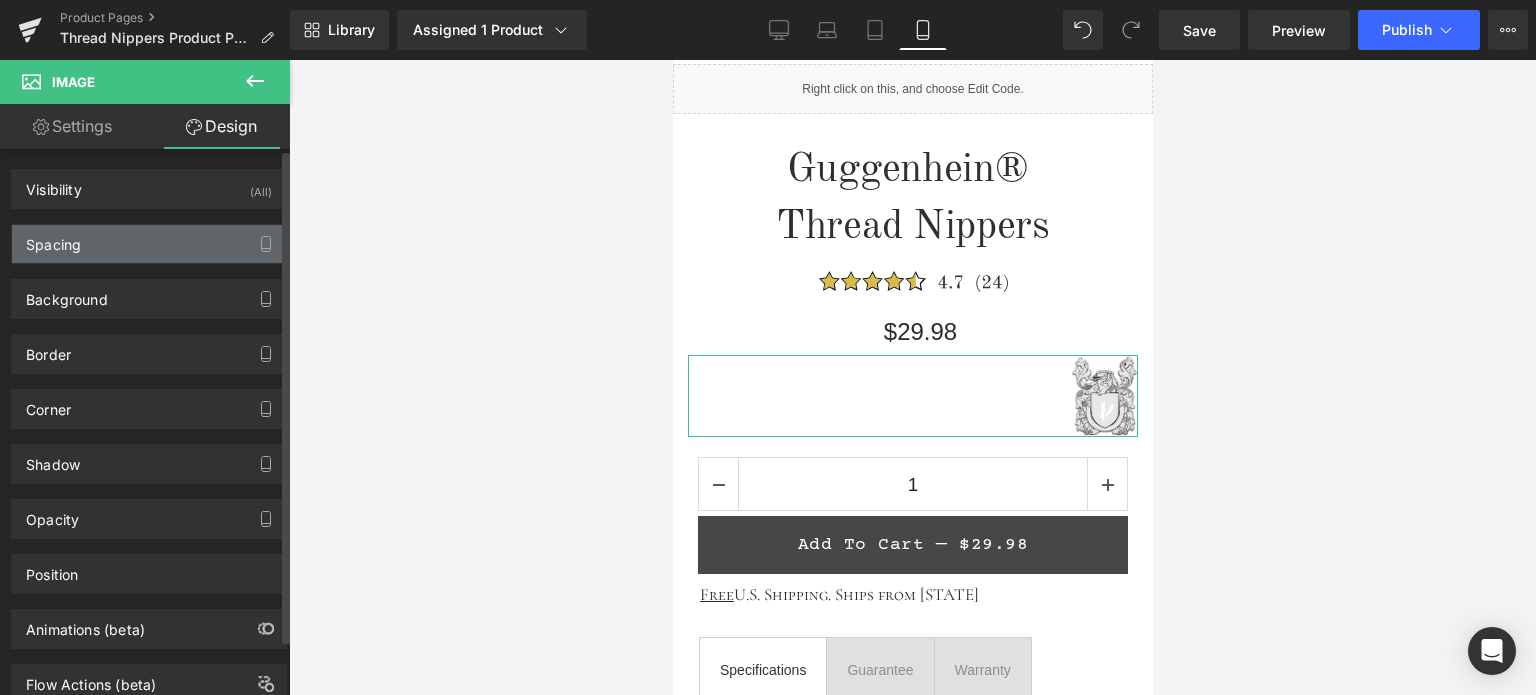 click on "Spacing" at bounding box center (149, 244) 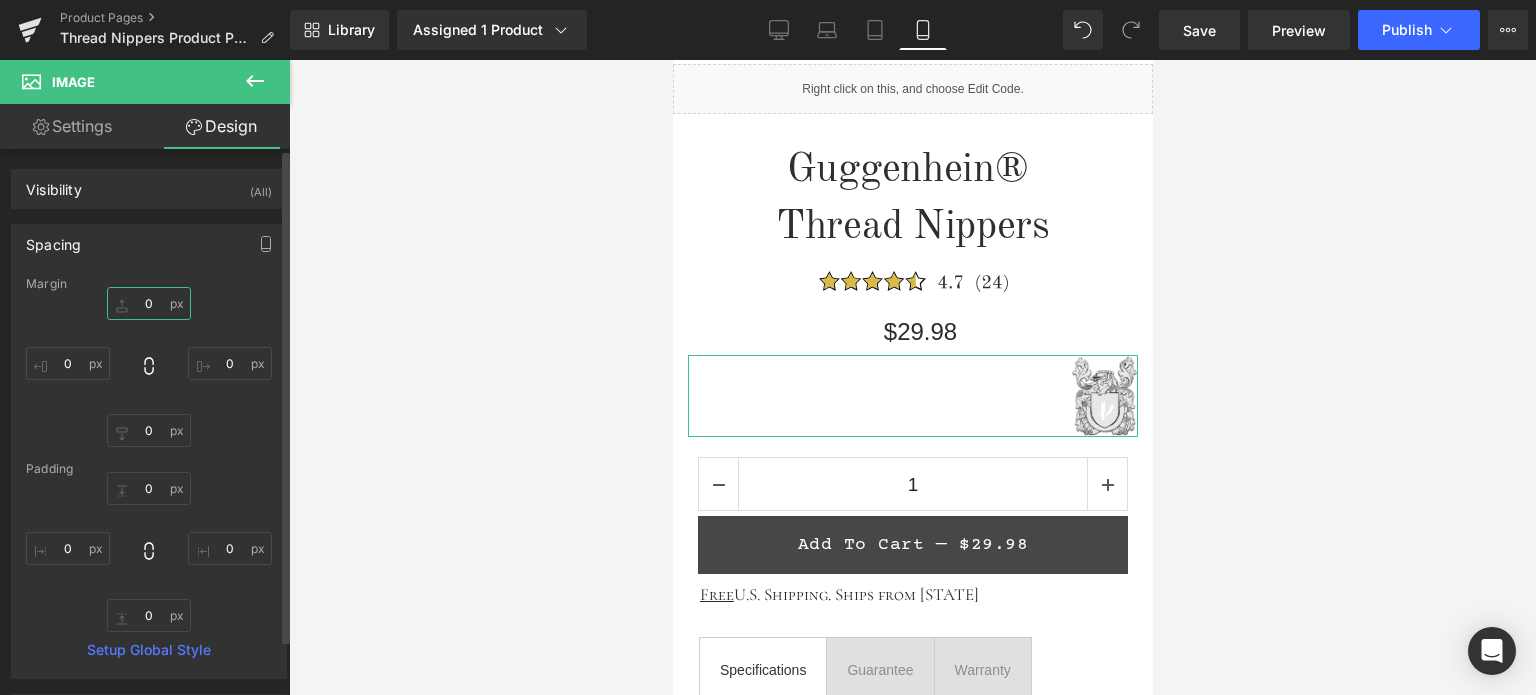 click on "0" at bounding box center (149, 303) 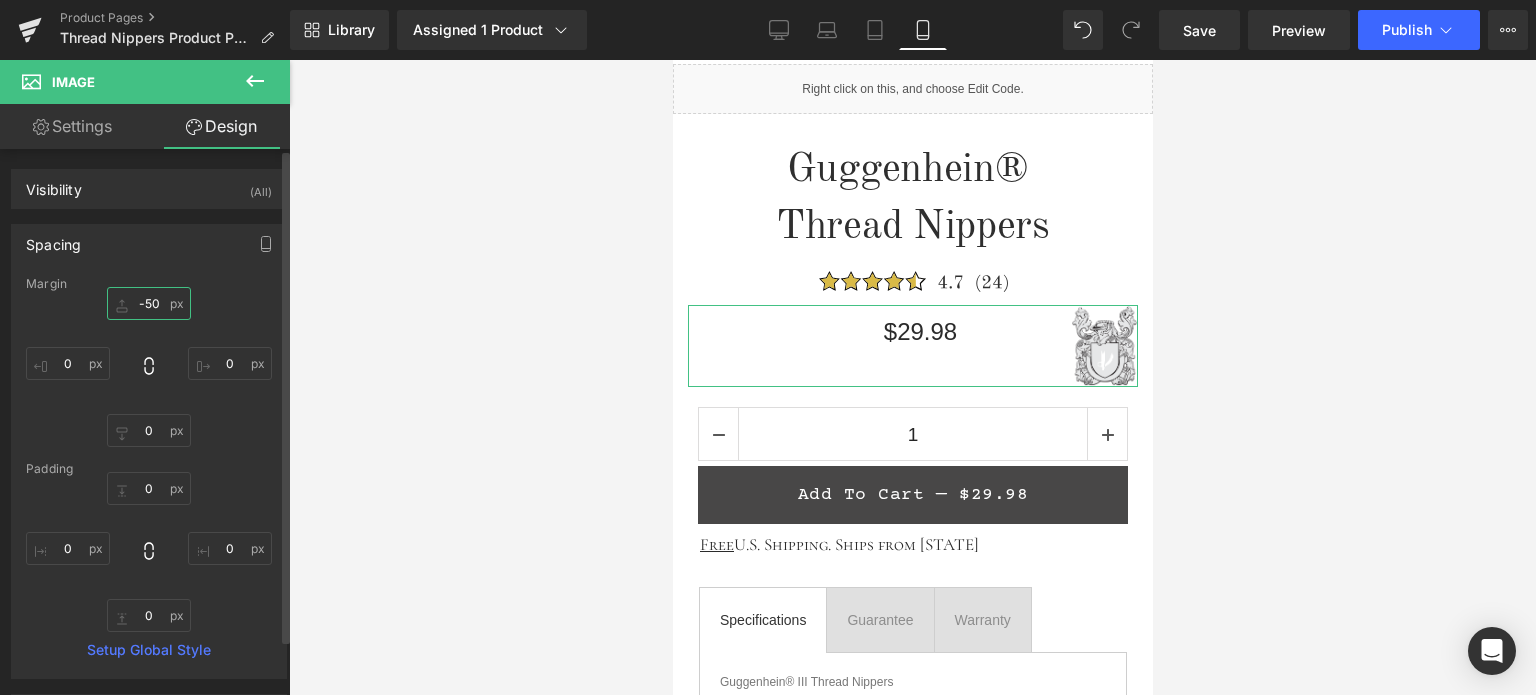 drag, startPoint x: 149, startPoint y: 304, endPoint x: 160, endPoint y: 305, distance: 11.045361 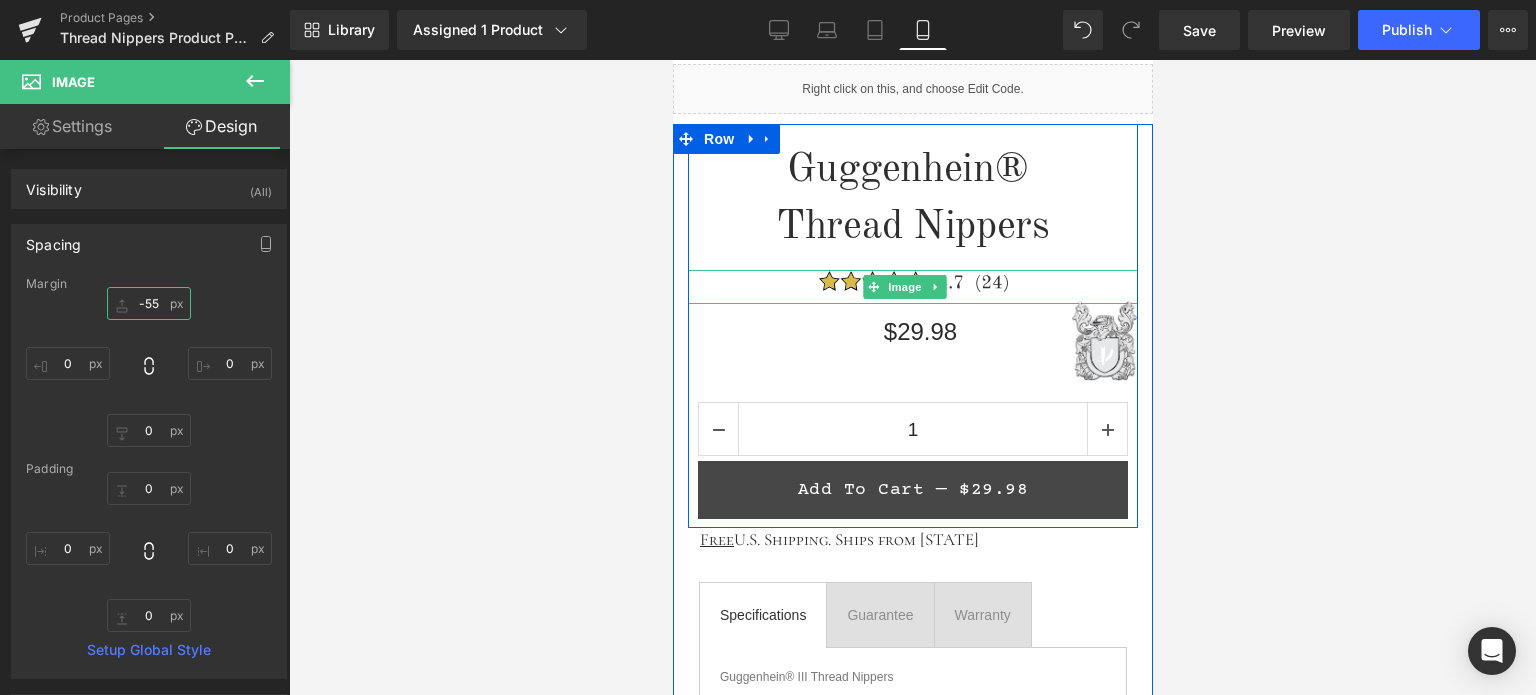 scroll, scrollTop: 1089, scrollLeft: 0, axis: vertical 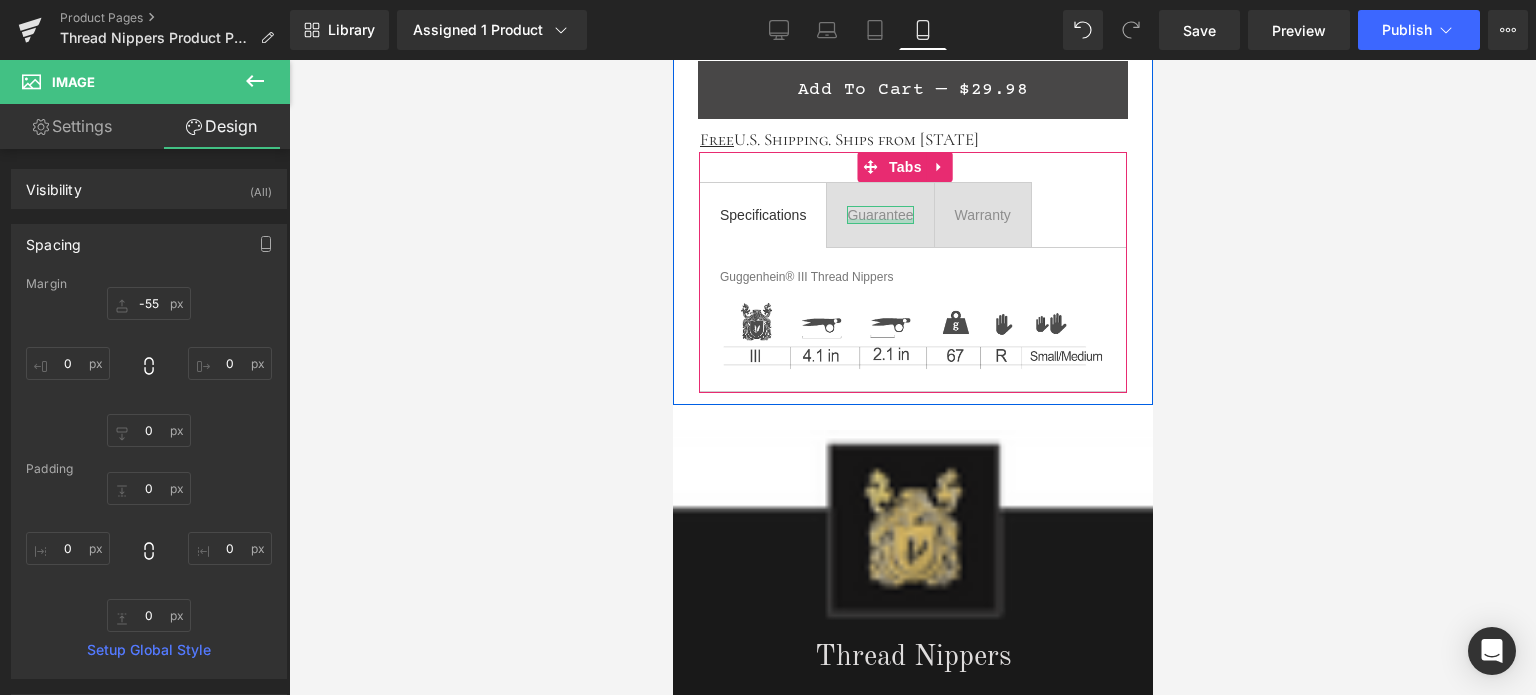 click at bounding box center (879, 221) 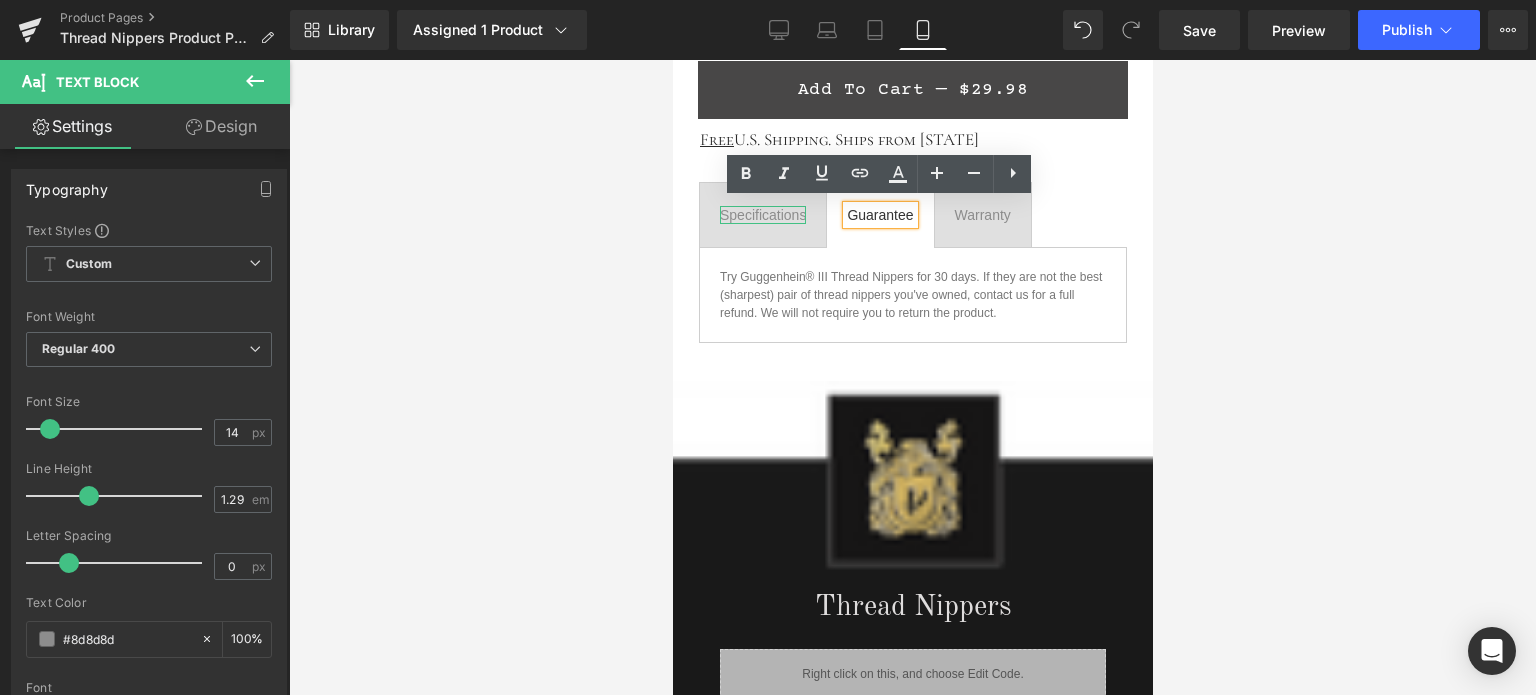 click on "Specifications" at bounding box center [762, 215] 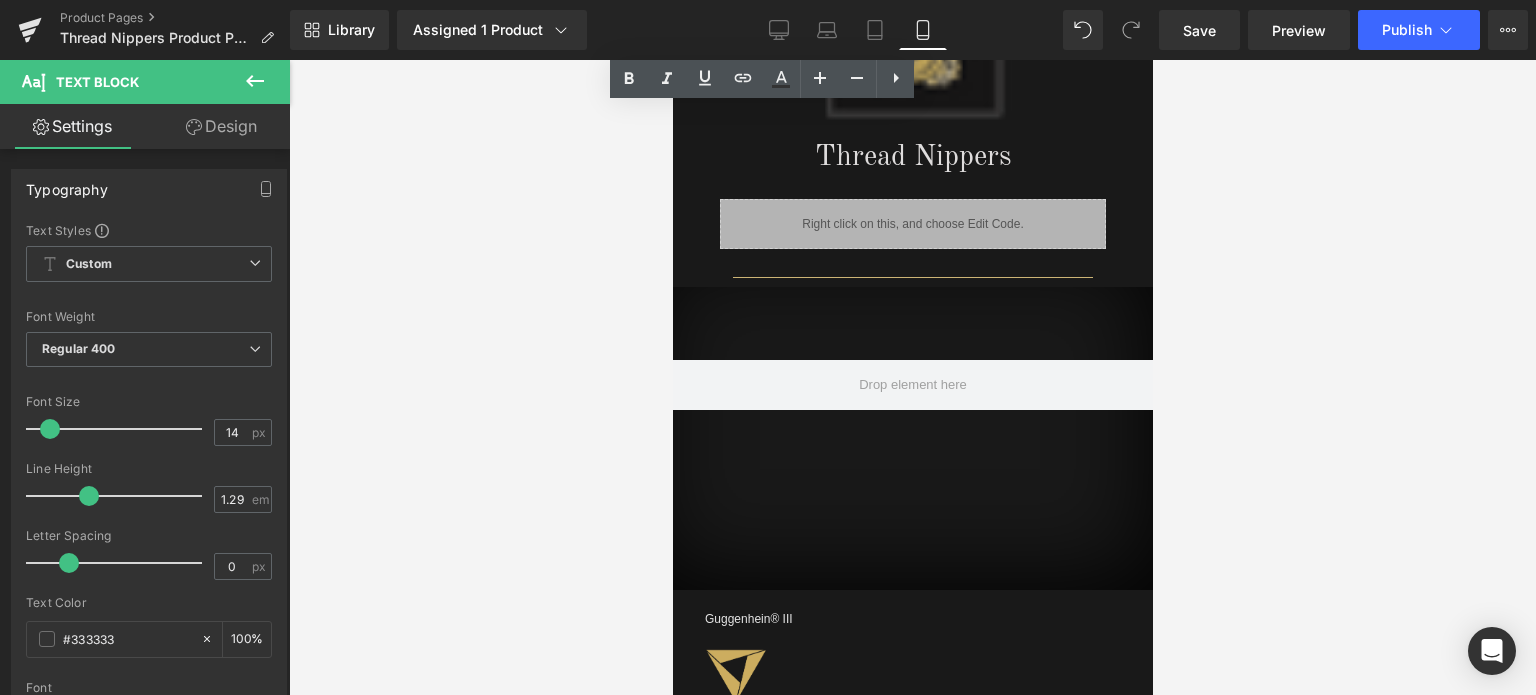 scroll, scrollTop: 1989, scrollLeft: 0, axis: vertical 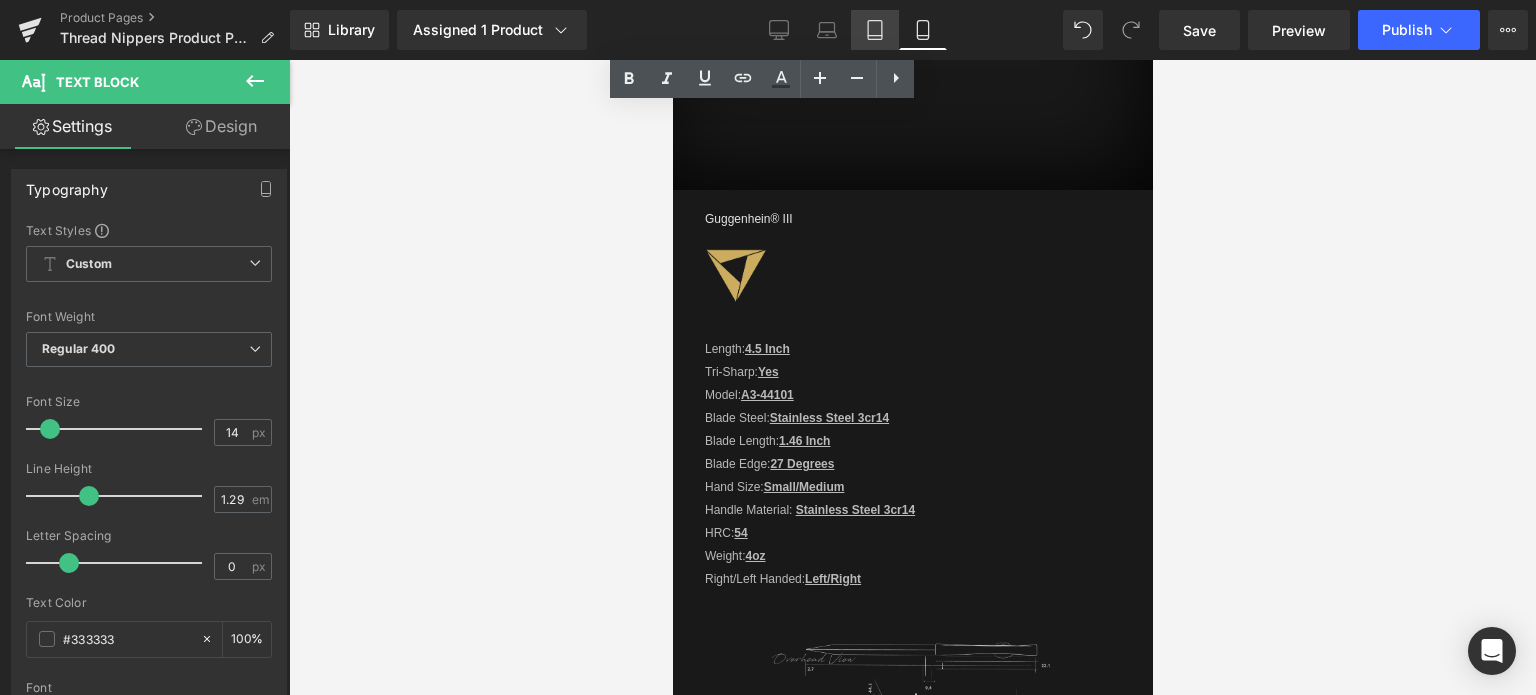 click 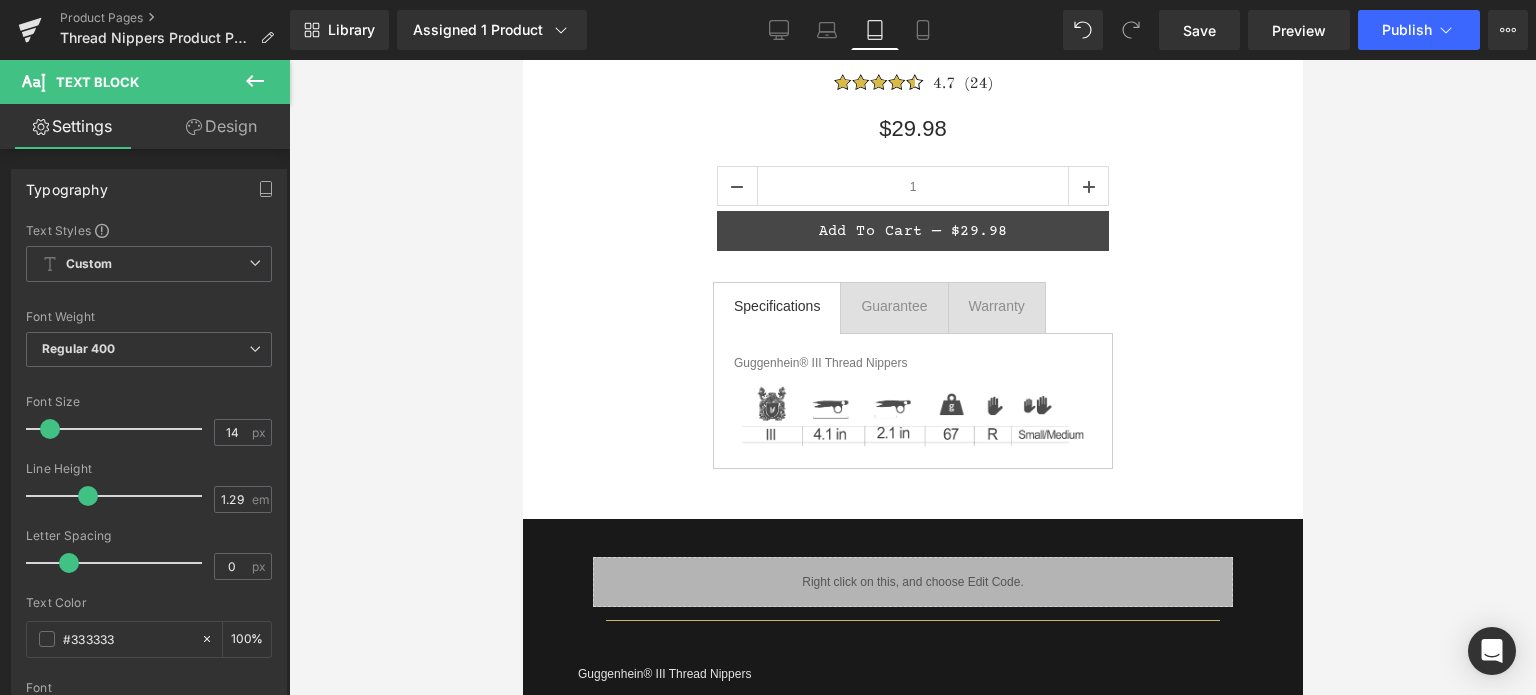 scroll, scrollTop: 600, scrollLeft: 0, axis: vertical 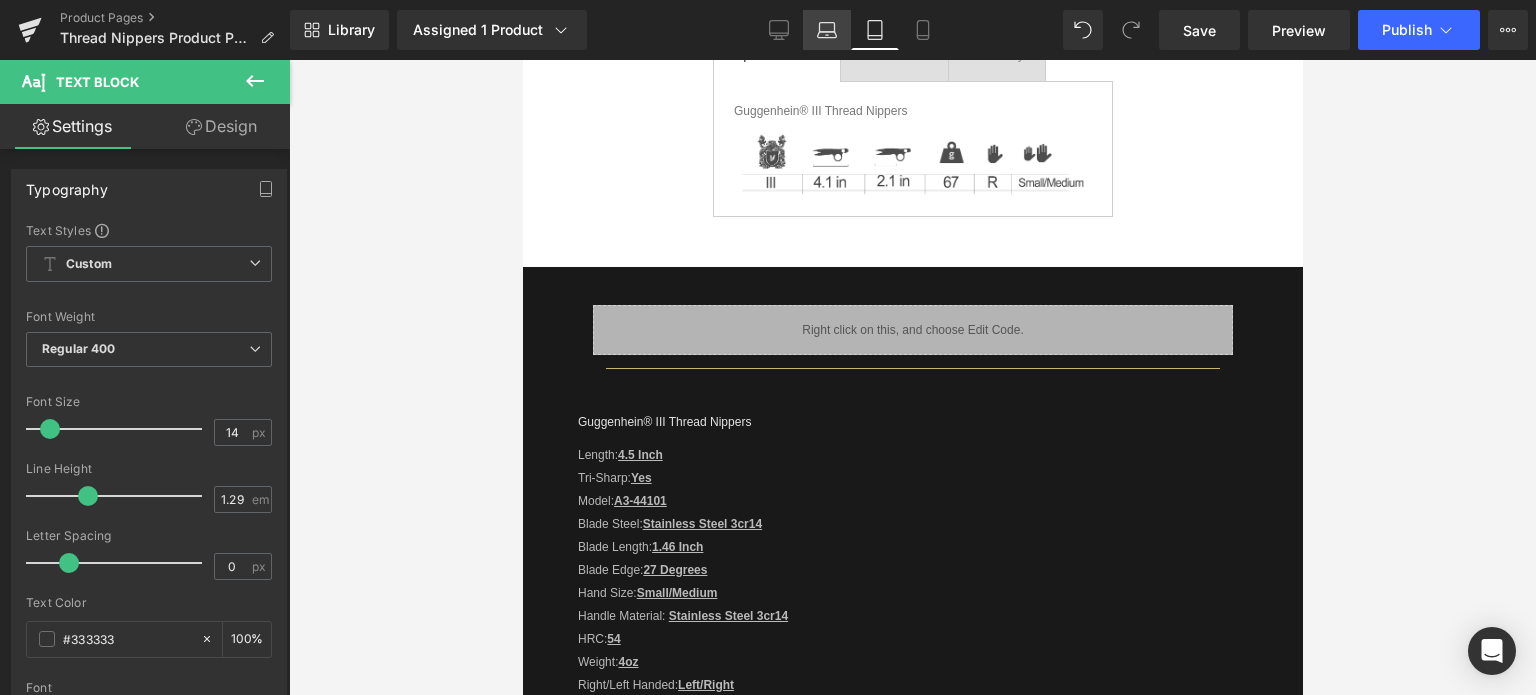 click 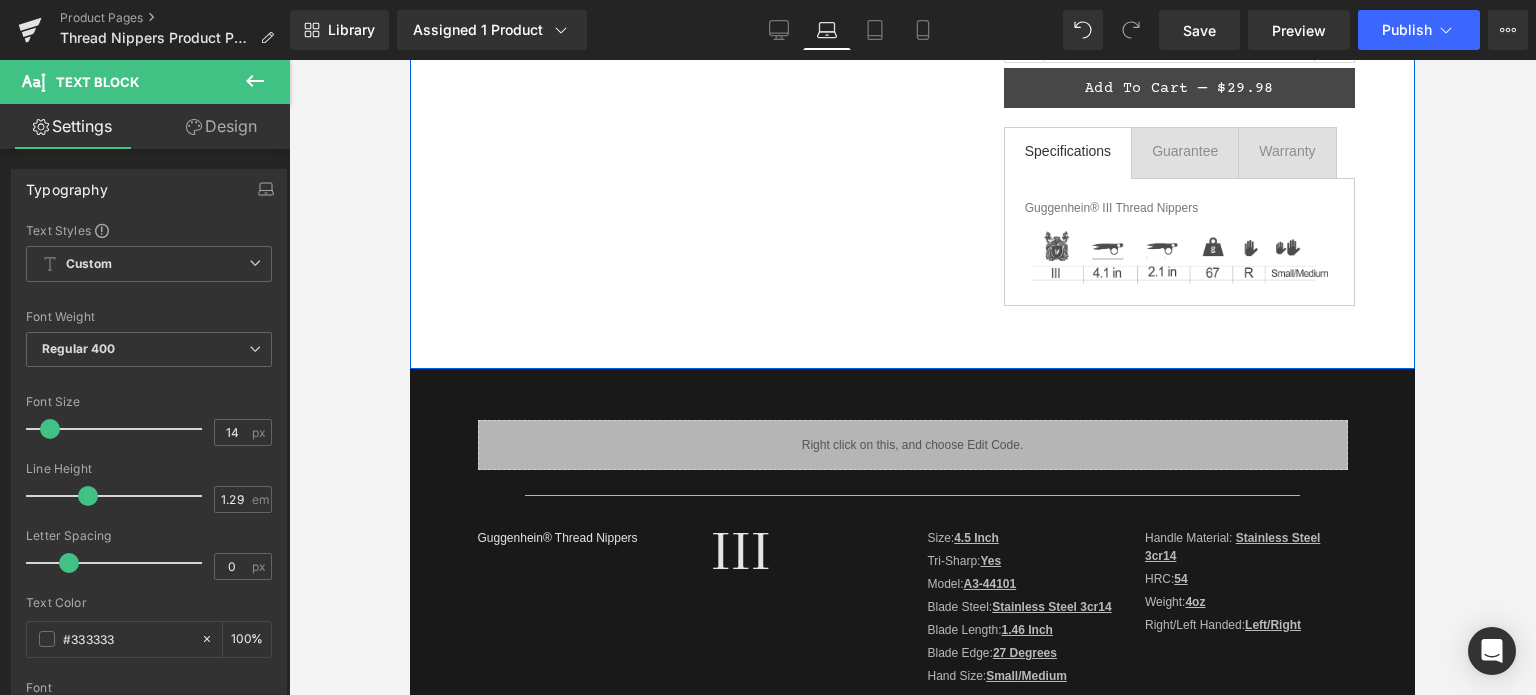 scroll, scrollTop: 600, scrollLeft: 0, axis: vertical 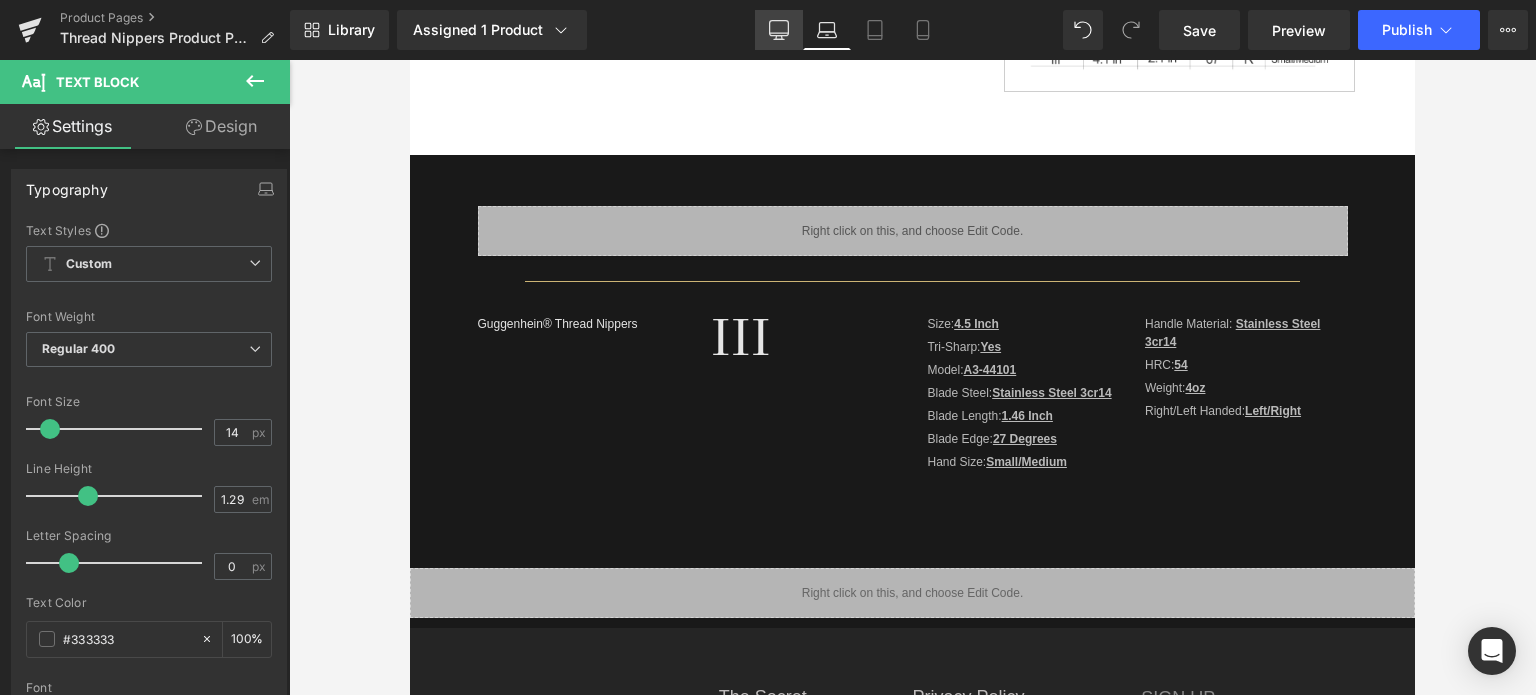click 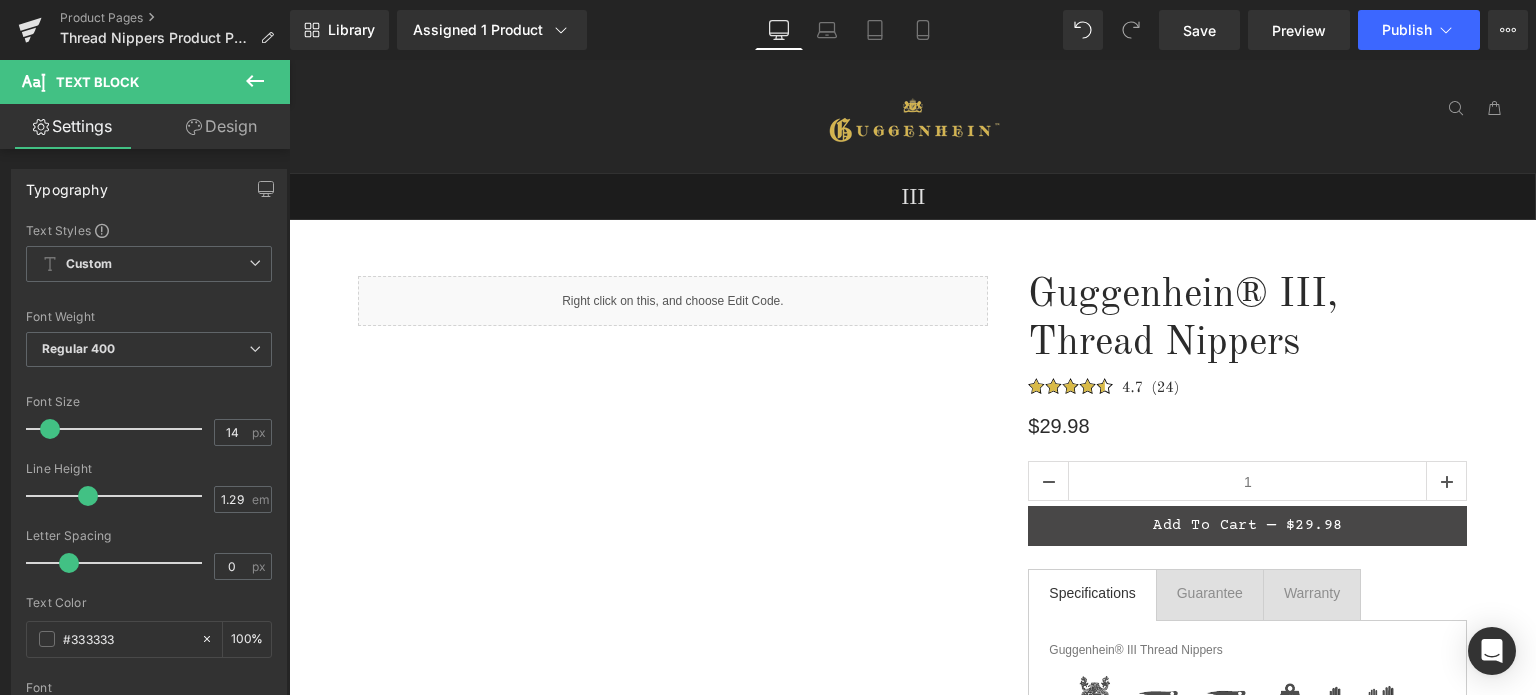 scroll, scrollTop: 600, scrollLeft: 0, axis: vertical 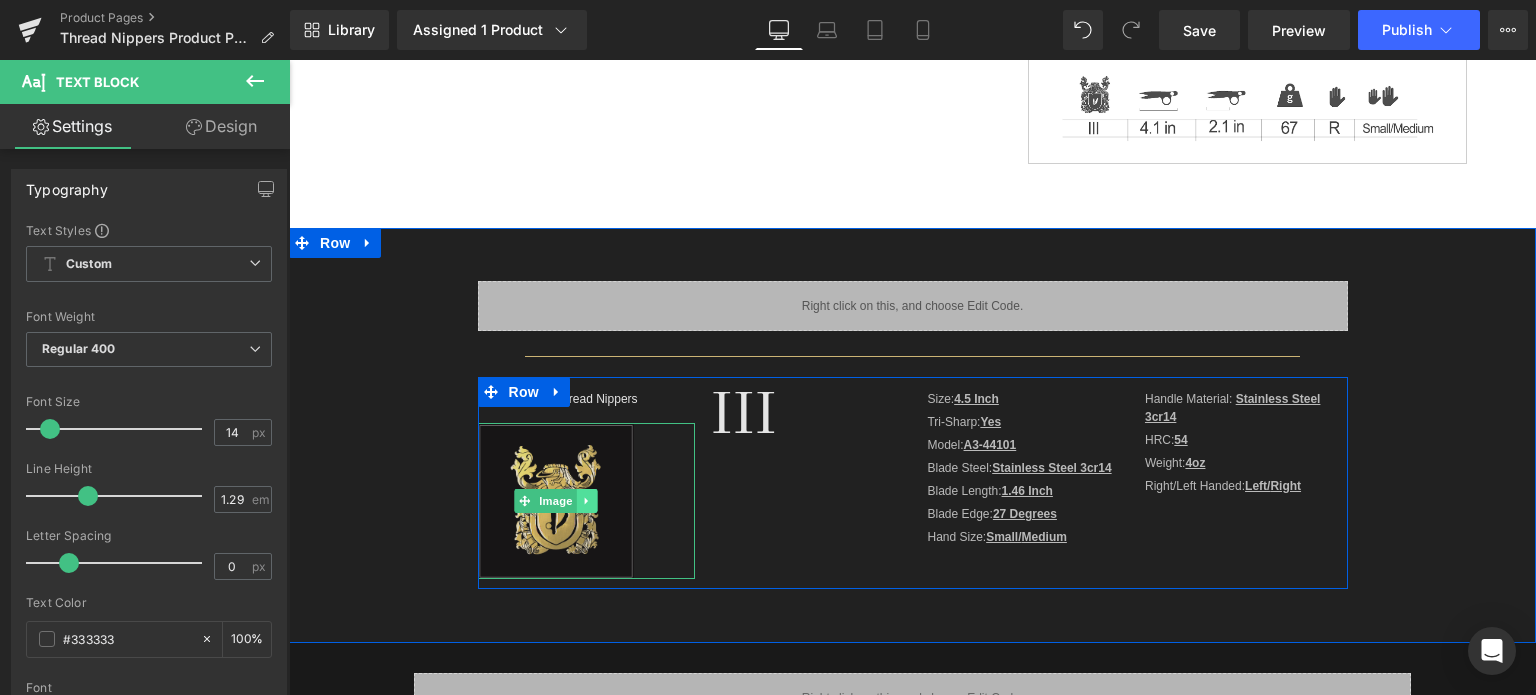 click 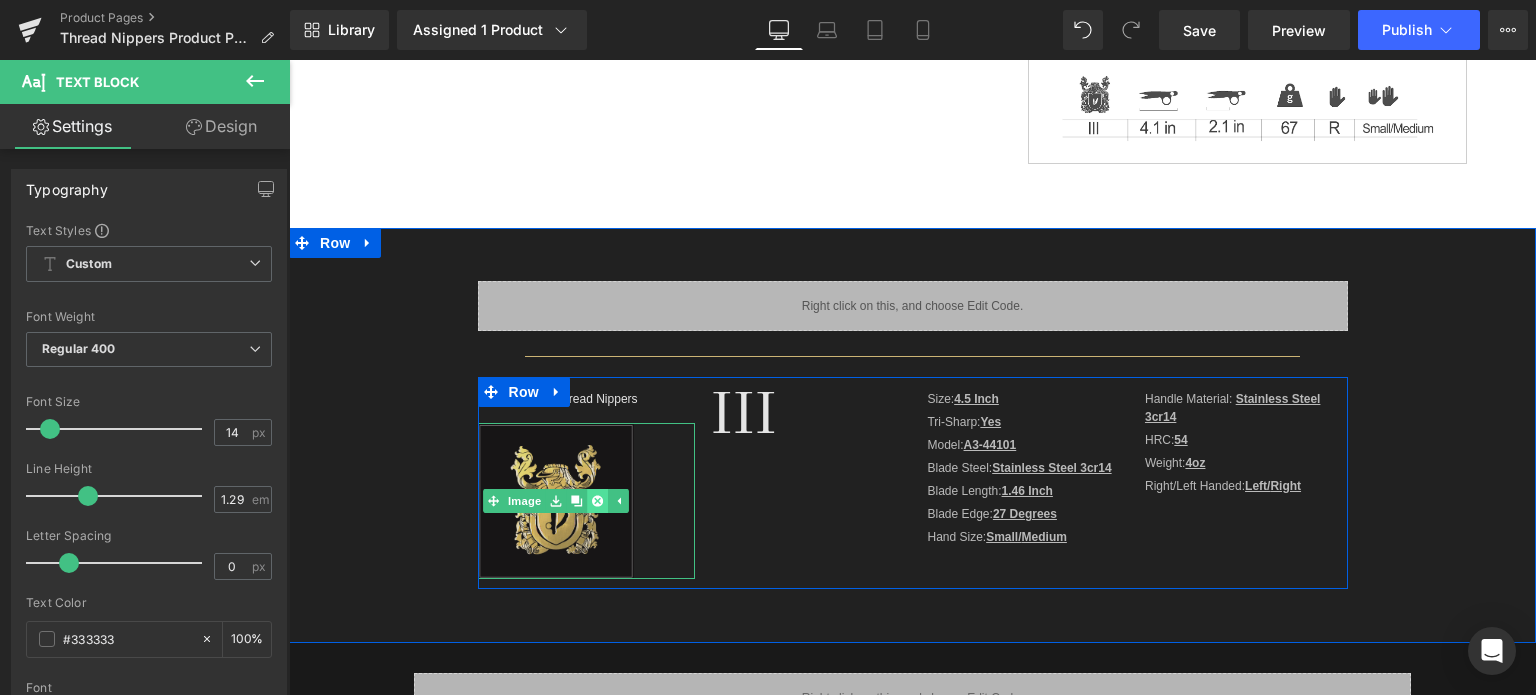 click 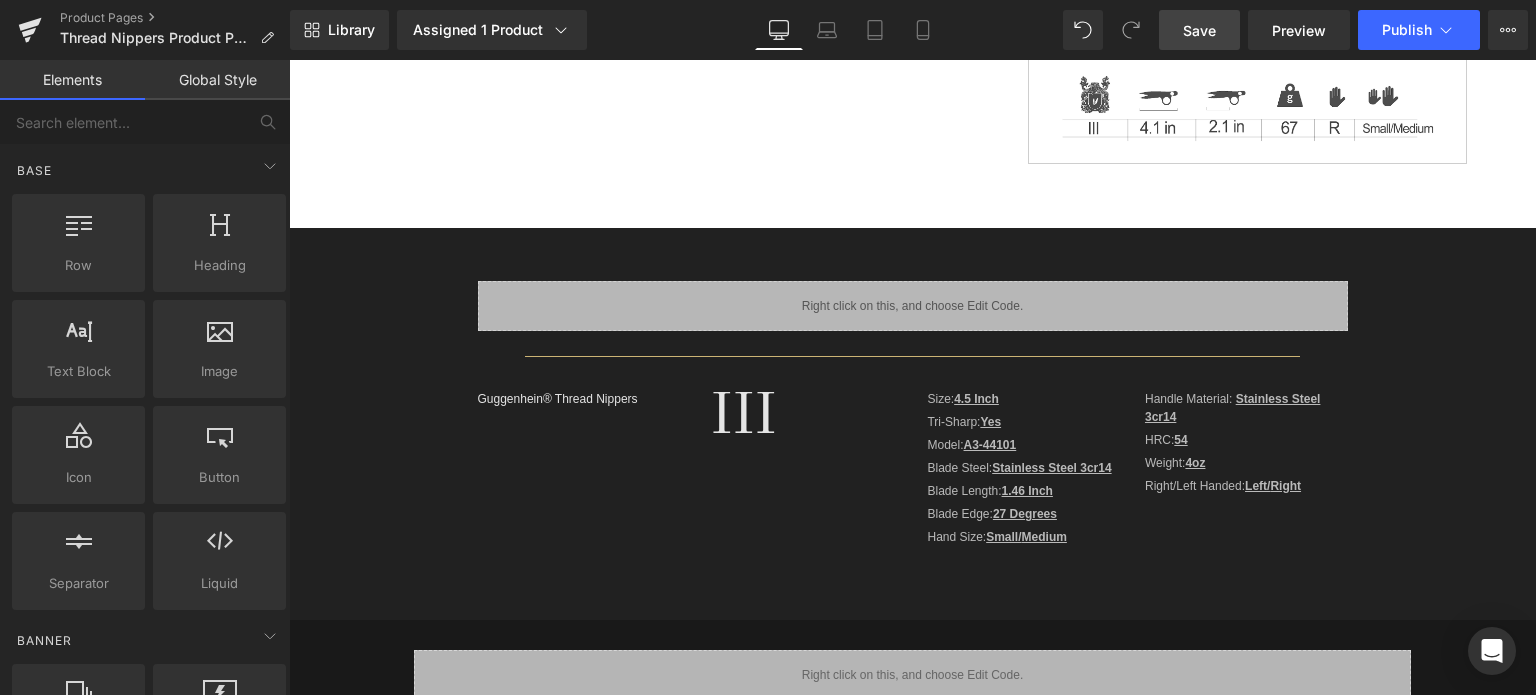 click on "Save" at bounding box center (1199, 30) 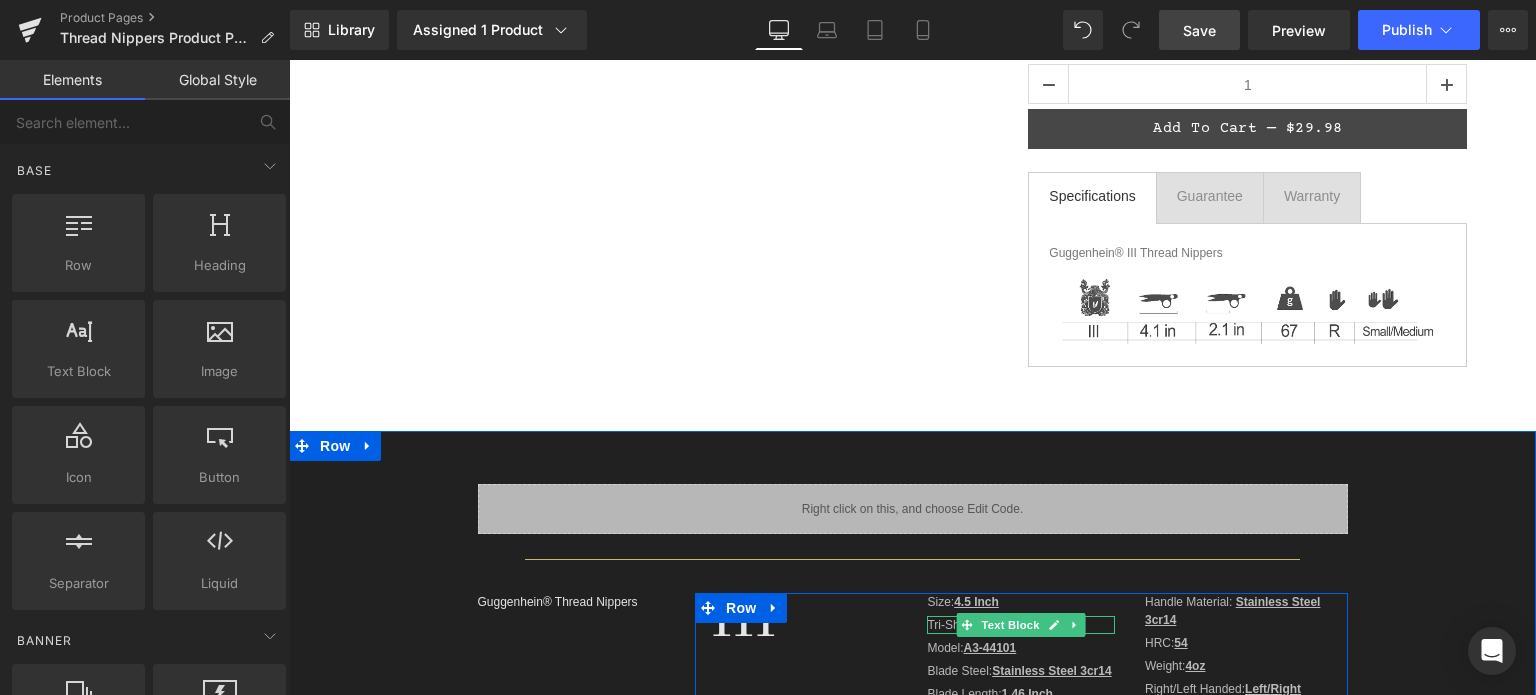 scroll, scrollTop: 200, scrollLeft: 0, axis: vertical 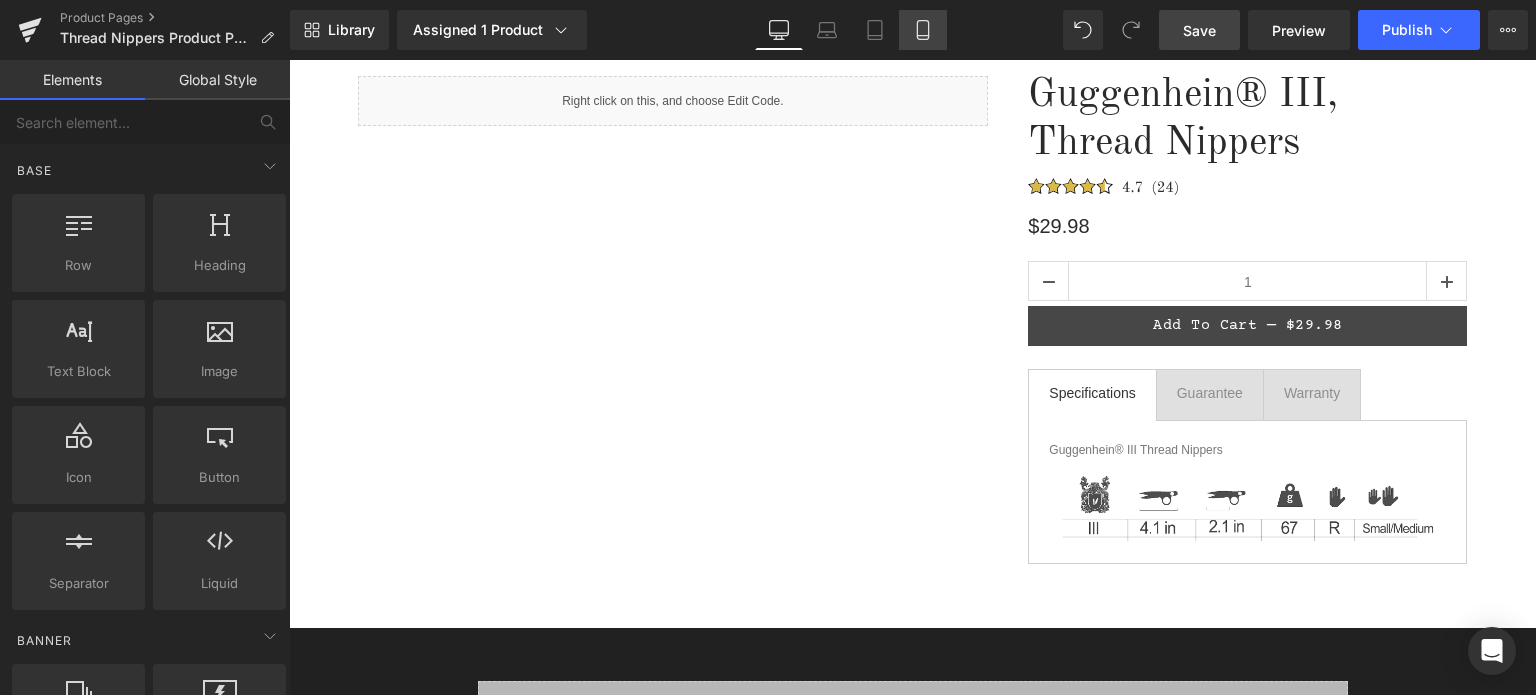 click 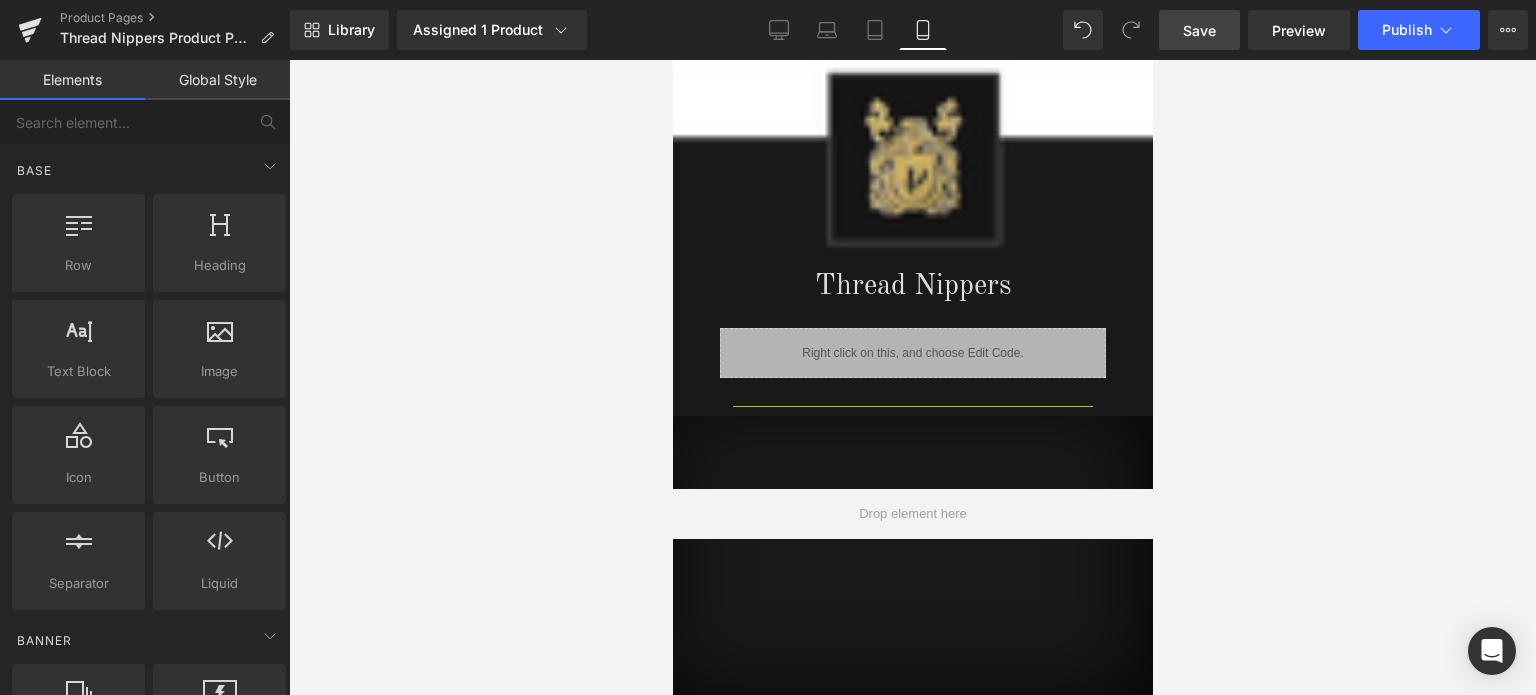 scroll, scrollTop: 1160, scrollLeft: 0, axis: vertical 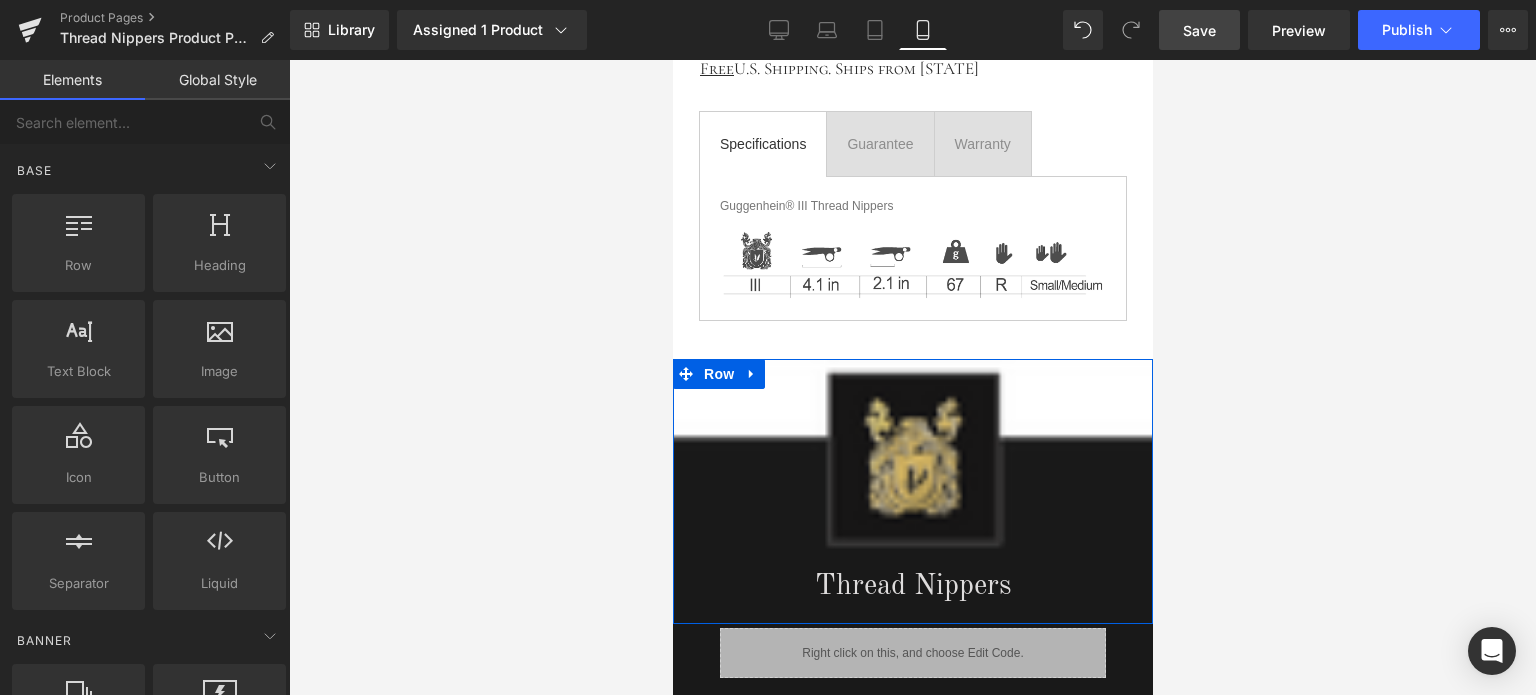 click on "Row" at bounding box center [718, 374] 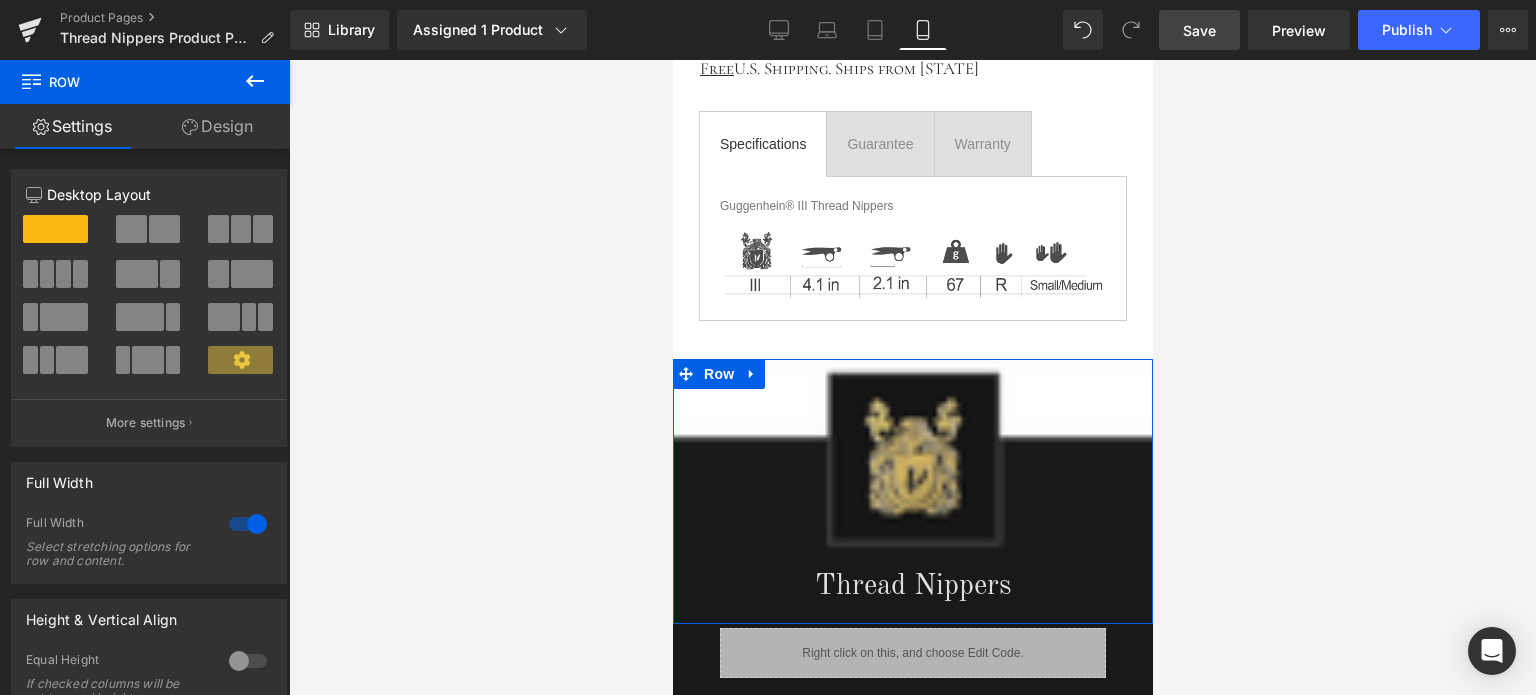 click on "Design" at bounding box center [217, 126] 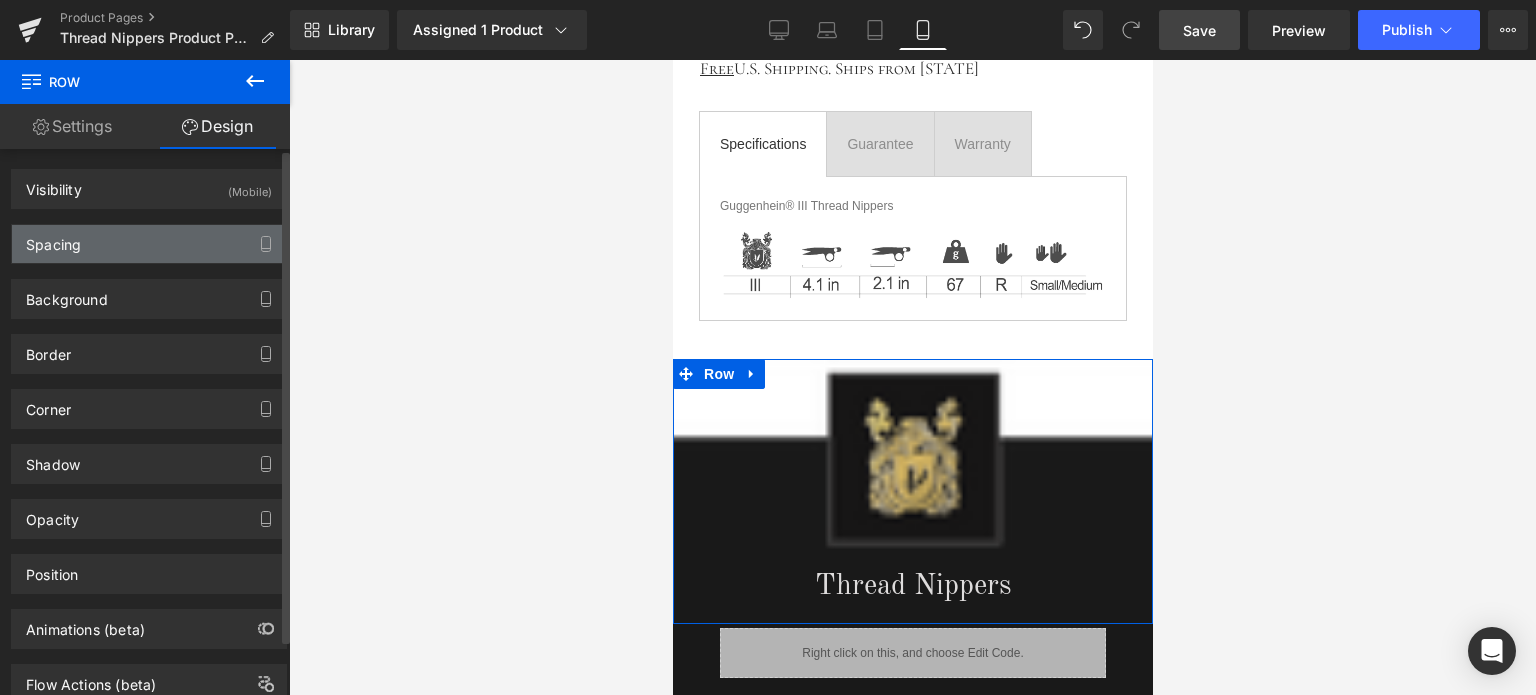 click on "Spacing" at bounding box center [149, 244] 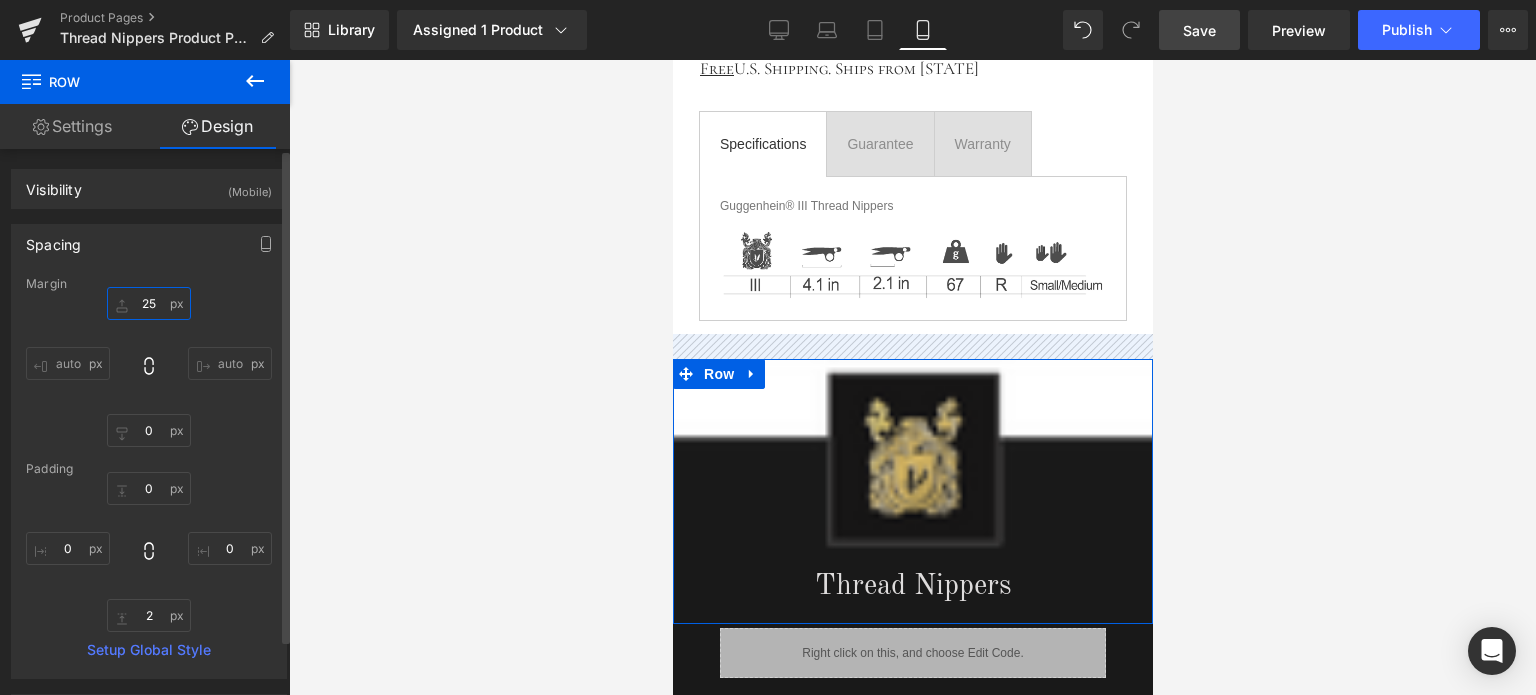 click on "25" at bounding box center (149, 303) 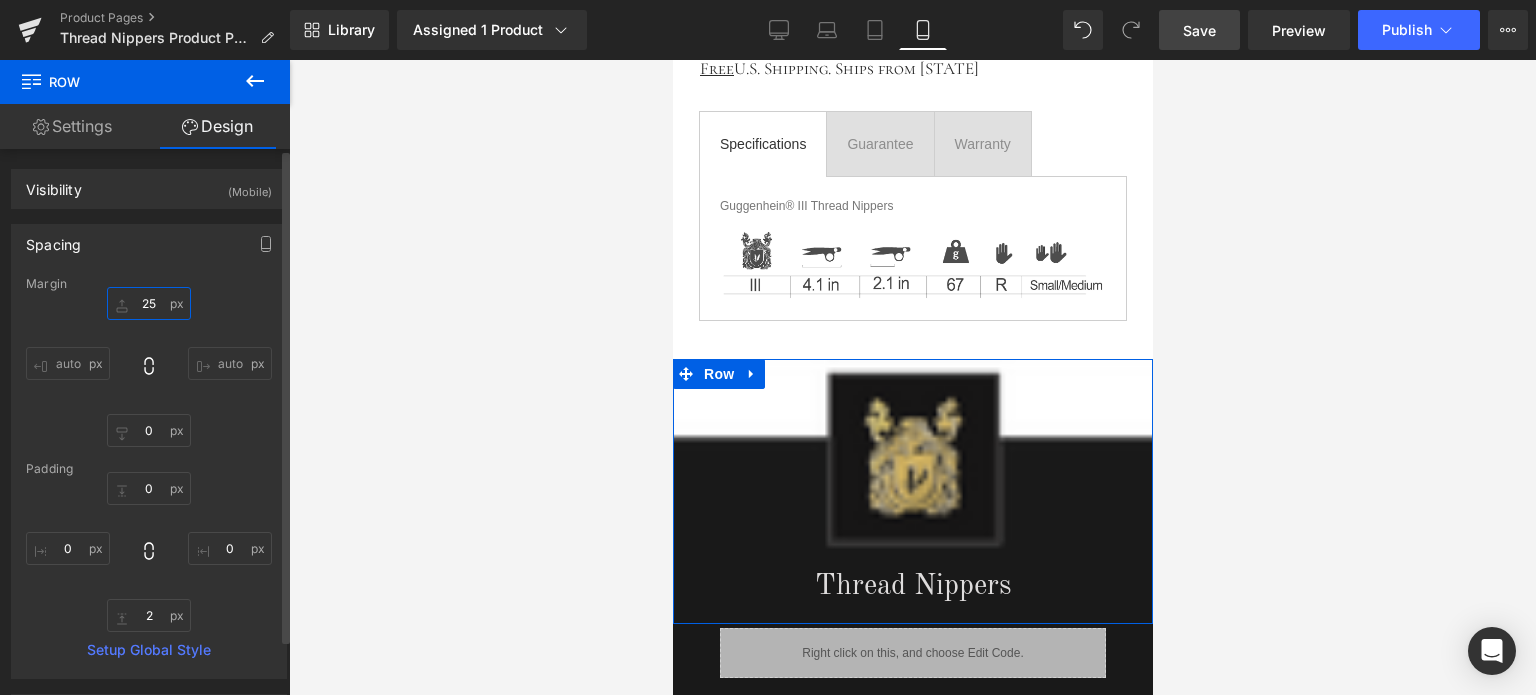 click on "25" at bounding box center (149, 303) 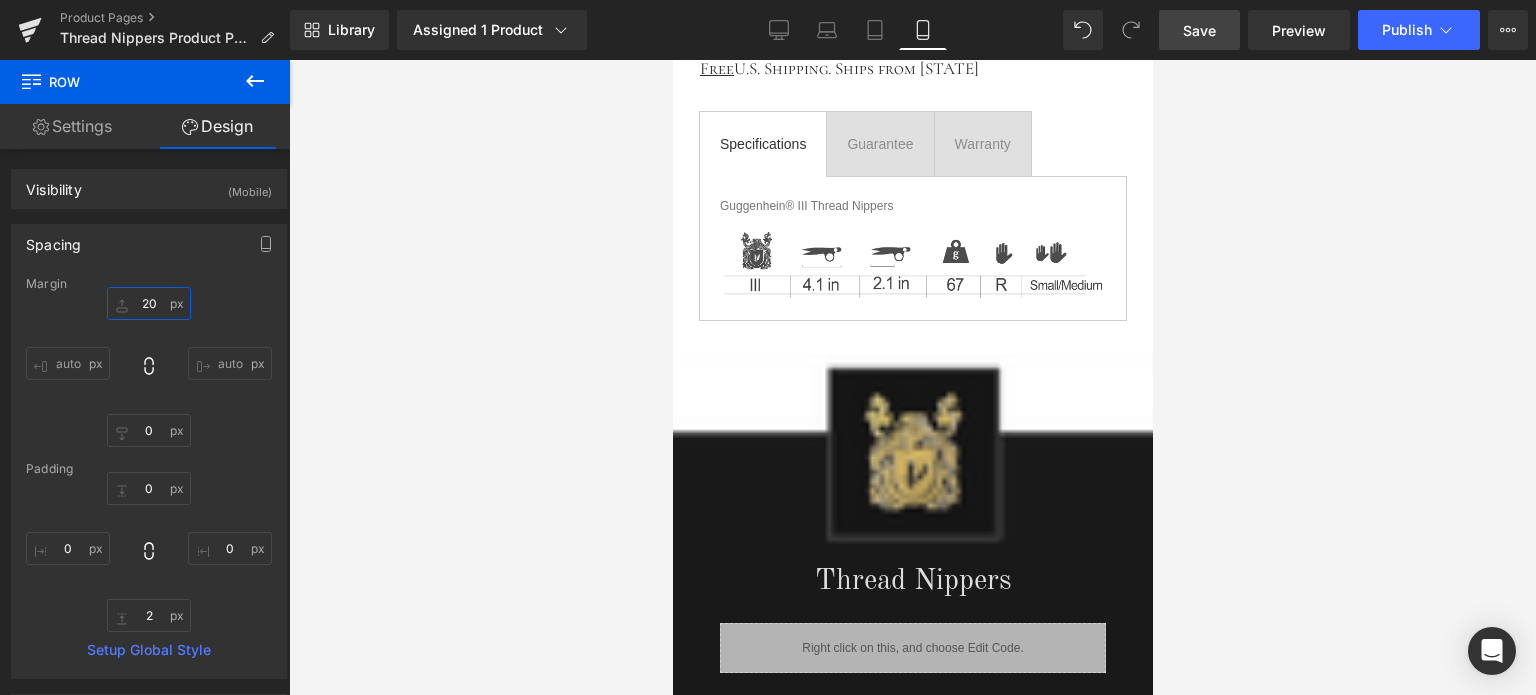 type on "20" 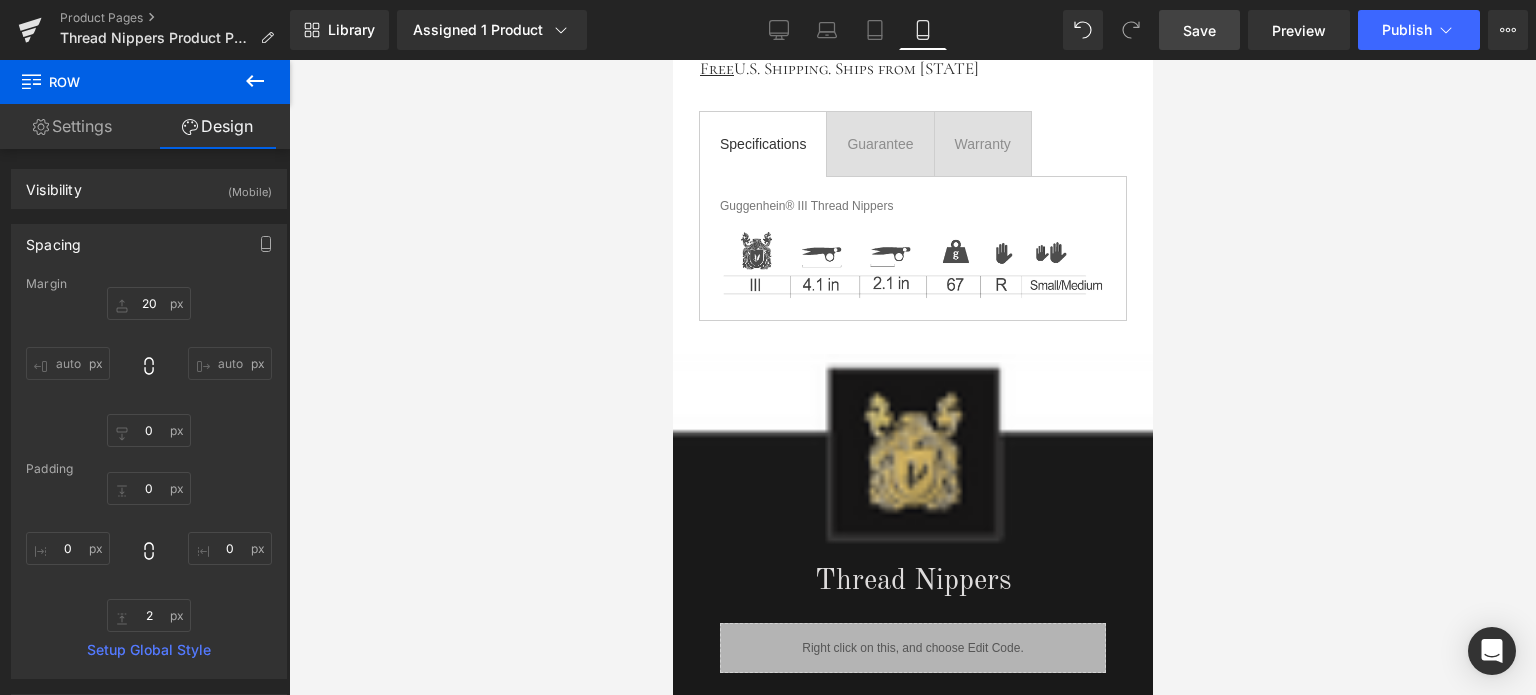 click on "Save" at bounding box center (1199, 30) 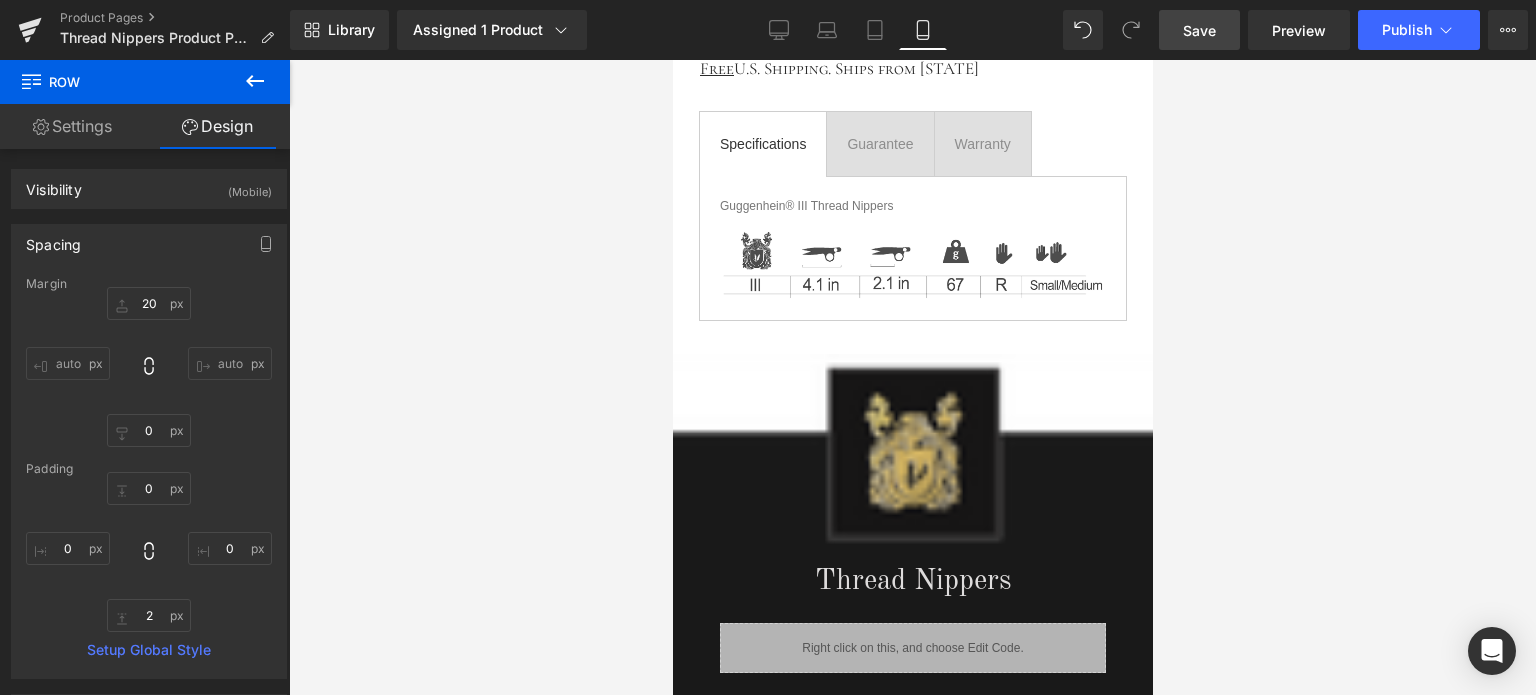 click on "Save" at bounding box center (1199, 30) 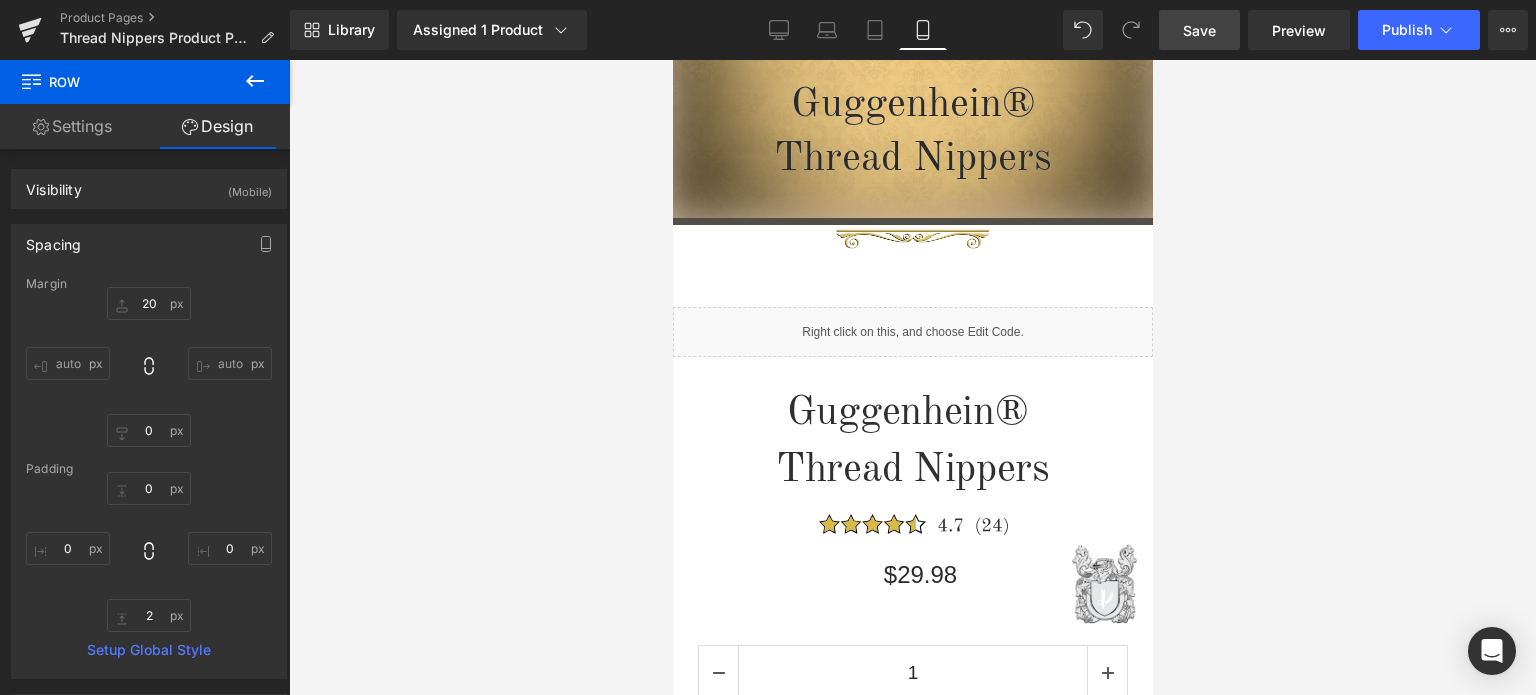 scroll, scrollTop: 360, scrollLeft: 0, axis: vertical 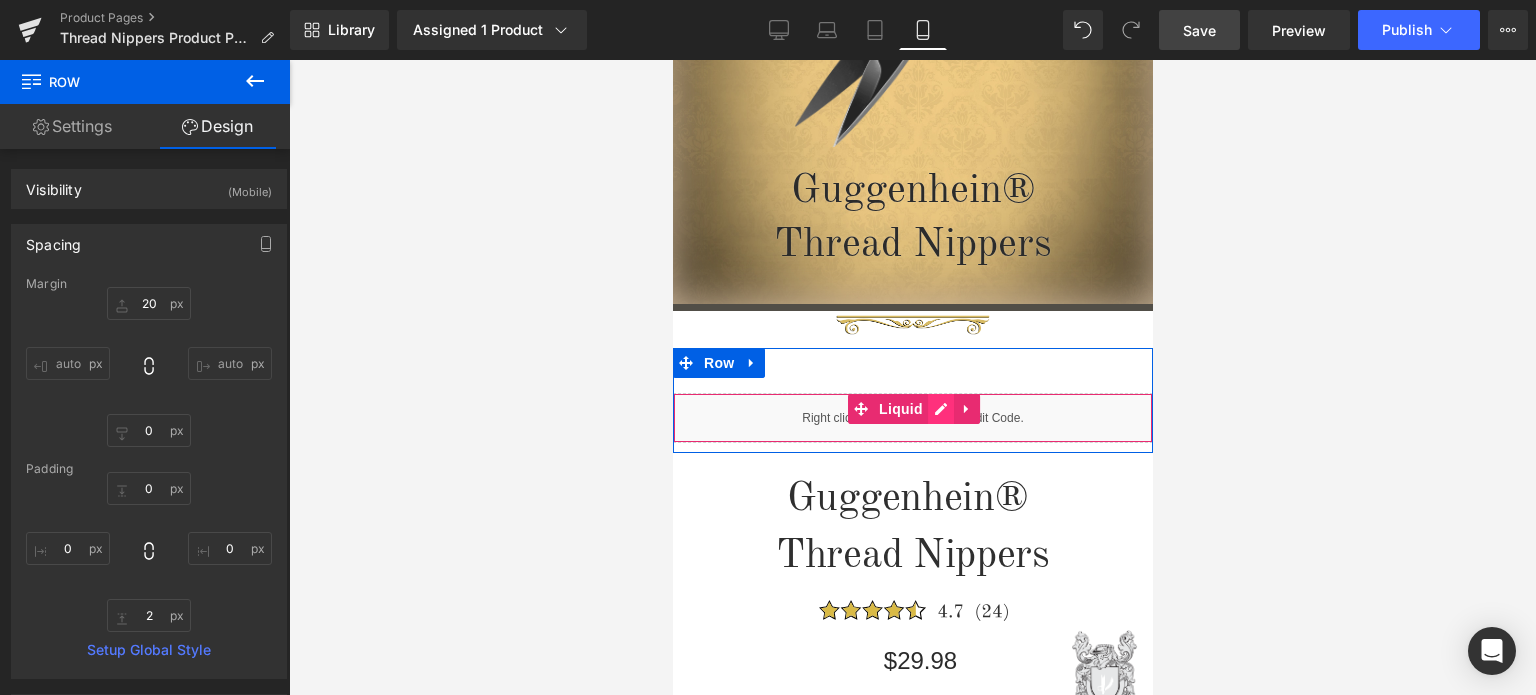 click on "Liquid" at bounding box center (912, 418) 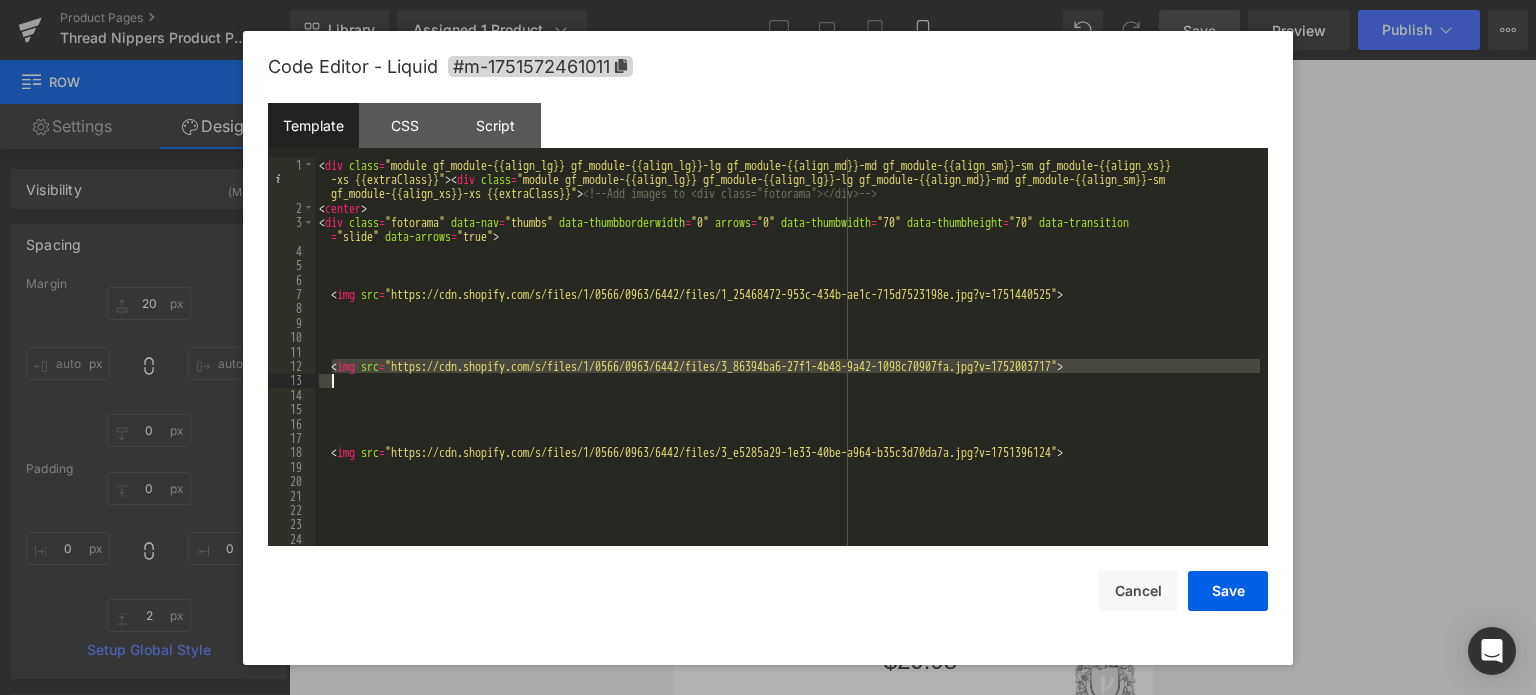 drag, startPoint x: 332, startPoint y: 360, endPoint x: 1151, endPoint y: 376, distance: 819.15625 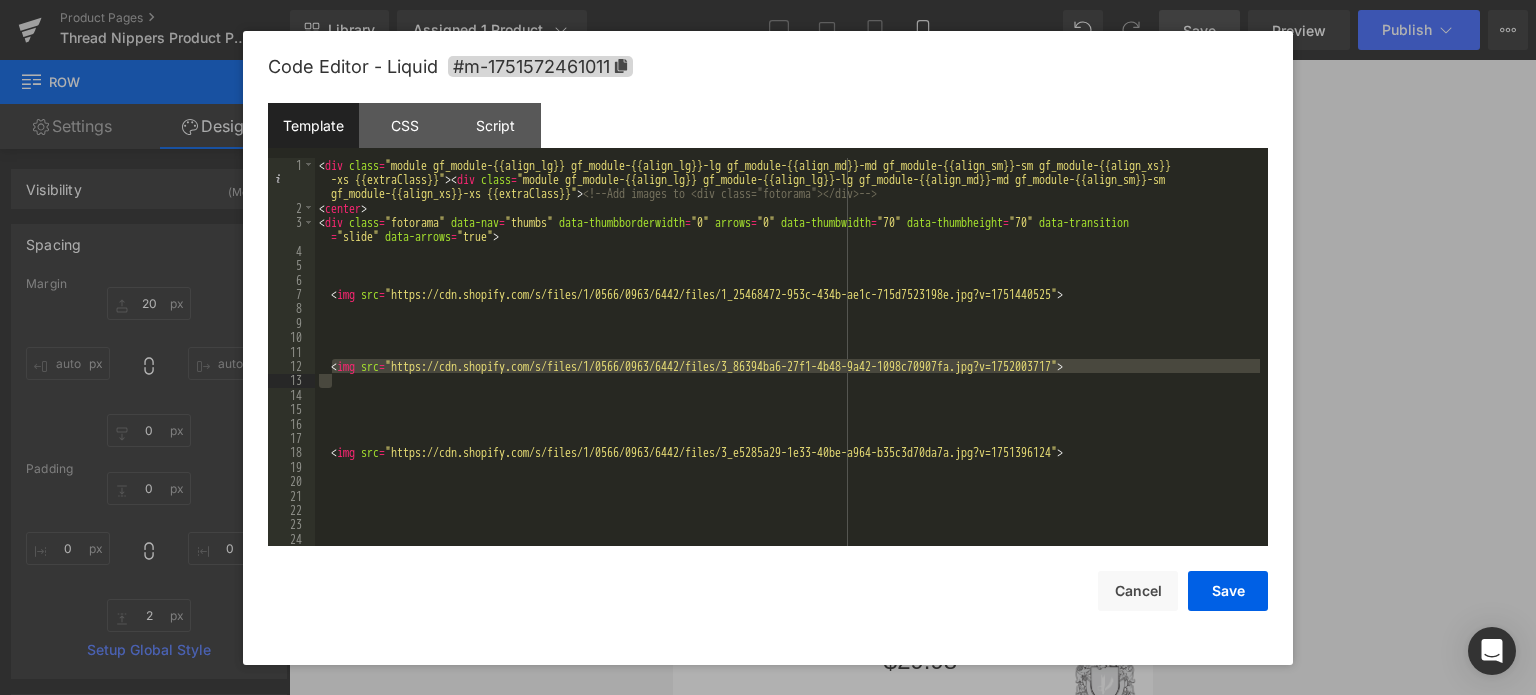 click on "< div   class = "module gf_module-{{align_lg}} gf_module-{{align_lg}}-lg gf_module-{{align_md}}-md gf_module-{{align_sm}}-sm gf_module-{{align_xs}}    -xs {{extraClass}}" > < div   class = "module gf_module-{{align_lg}} gf_module-{{align_lg}}-lg gf_module-{{align_md}}-md gf_module-{{align_sm}}-sm     gf_module-{{align_xs}}-xs {{extraClass}}" > <!--  Add images to <div class="fotorama"></div>  --> < center > < div   class = "fotorama"   data-nav = "thumbs"   data-thumbborderwidth = "0"   arrows = "0"   data-thumbwidth = "70"   data-thumbheight = "70"   data-transition    = "slide"   data-arrows = "true" >          < img   src = "https://cdn.shopify.com/s/files/1/0566/0963/6442/files/1_25468472-953c-434b-ae1c-715d7523198e.jpg?v=1751440525" >             < img   src = "https://cdn.shopify.com/s/files/1/0566/0963/6442/files/3_86394ba6-27f1-4b48-9a42-1098c70907fa.jpg?v=1752003717" >               < img   src = >" at bounding box center (787, 381) 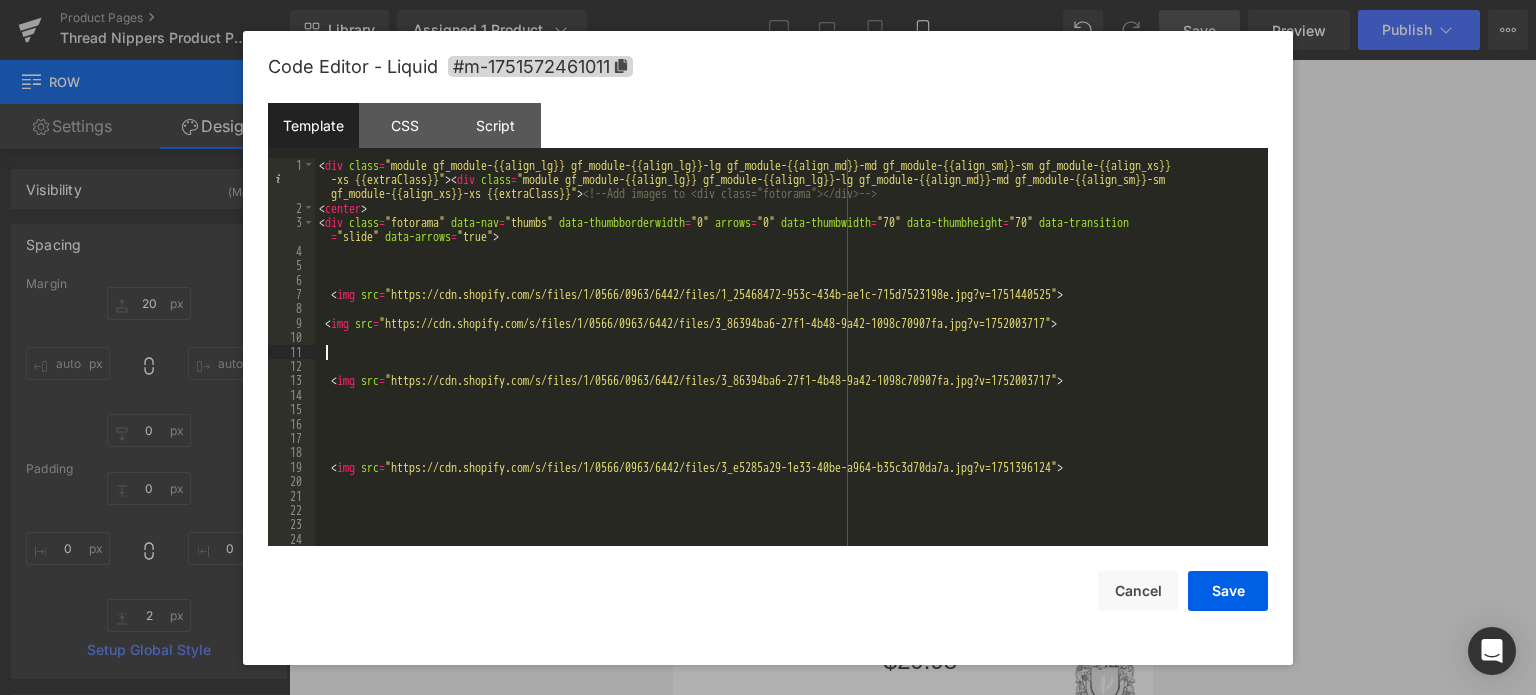 click on "< div   class = "module gf_module-{{align_lg}} gf_module-{{align_lg}}-lg gf_module-{{align_md}}-md gf_module-{{align_sm}}-sm gf_module-{{align_xs}}    -xs {{extraClass}}" > < div   class = "module gf_module-{{align_lg}} gf_module-{{align_lg}}-lg gf_module-{{align_md}}-md gf_module-{{align_sm}}-sm     gf_module-{{align_xs}}-xs {{extraClass}}" > <!--  Add images to <div class="fotorama"></div>  --> < center > < div   class = "fotorama"   data-nav = "thumbs"   data-thumbborderwidth = "0"   arrows = "0"   data-thumbwidth = "70"   data-thumbheight = "70"   data-transition    = "slide"   data-arrows = "true" >          < img   src = "https://cdn.shopify.com/s/files/1/0566/0963/6442/files/1_25468472-953c-434b-ae1c-715d7523198e.jpg?v=1751440525" >     < img   src = "https://cdn.shopify.com/s/files/1/0566/0963/6442/files/3_86394ba6-27f1-4b48-9a42-1098c70907fa.jpg?v=1752003717" >            < img   src = >               < img   src = >" at bounding box center [787, 381] 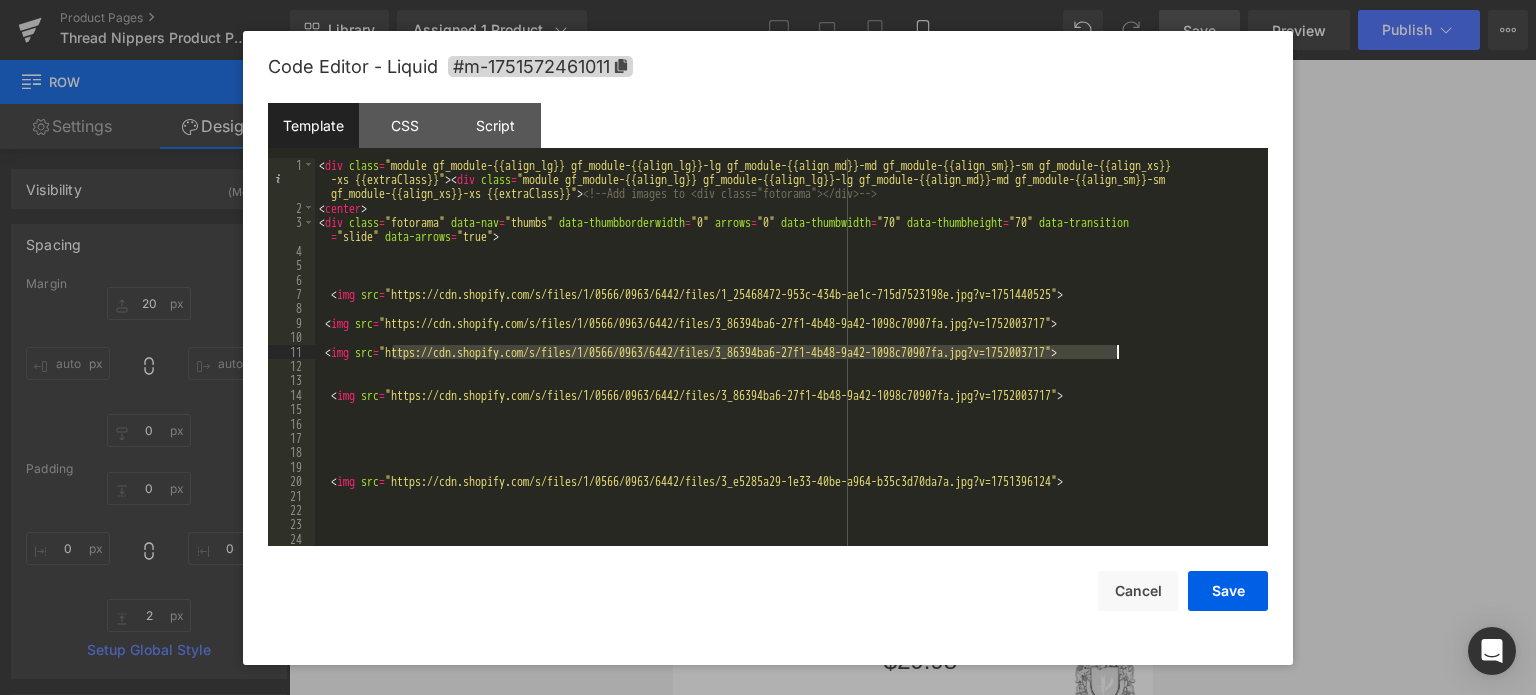 drag, startPoint x: 394, startPoint y: 354, endPoint x: 1118, endPoint y: 352, distance: 724.00275 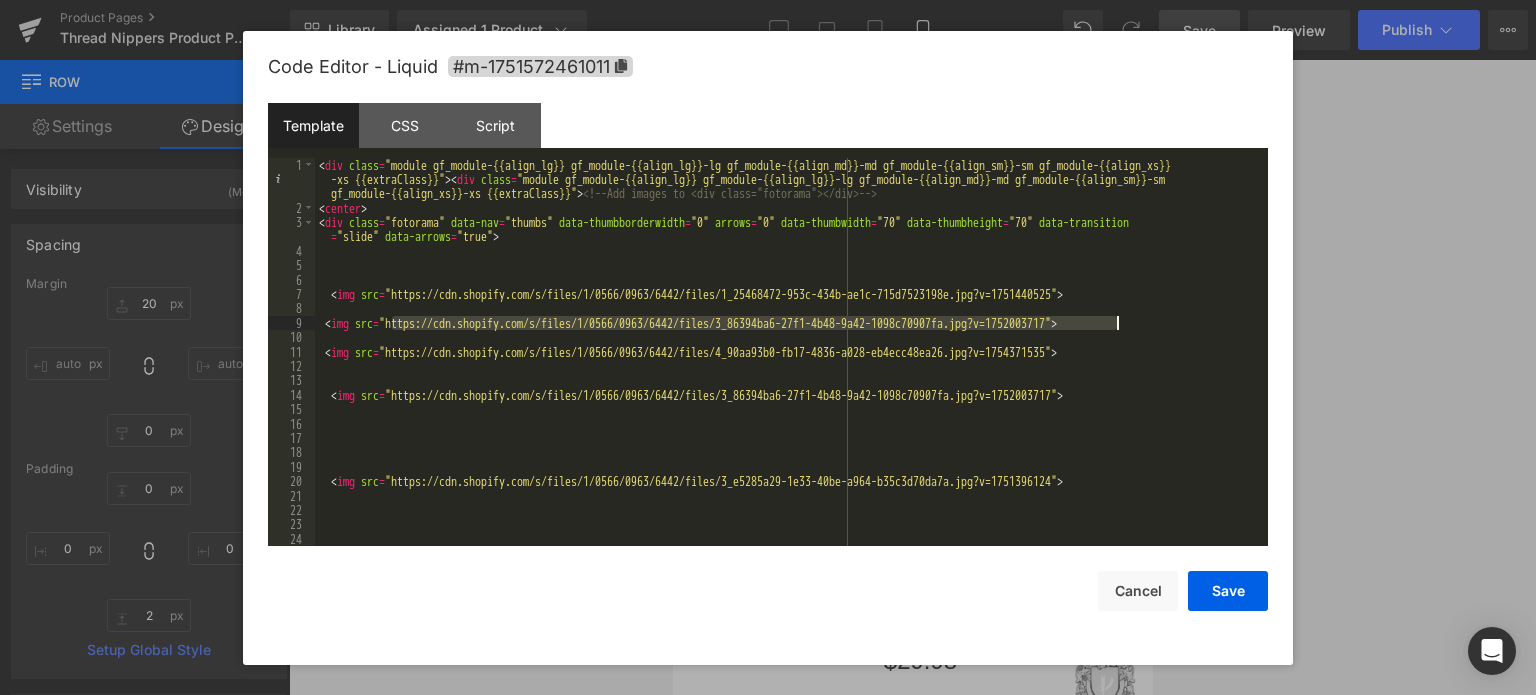 drag, startPoint x: 393, startPoint y: 325, endPoint x: 1116, endPoint y: 327, distance: 723.00275 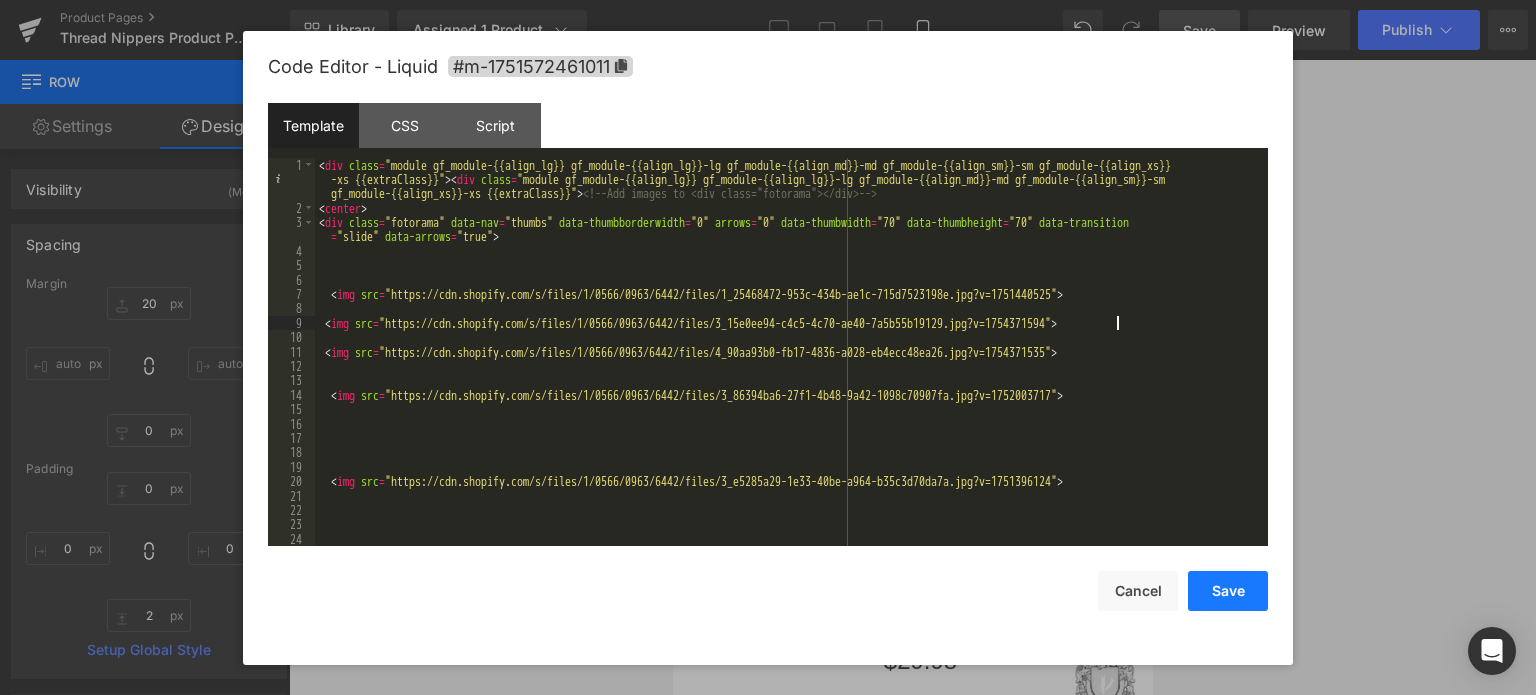 click on "Save" at bounding box center [1228, 591] 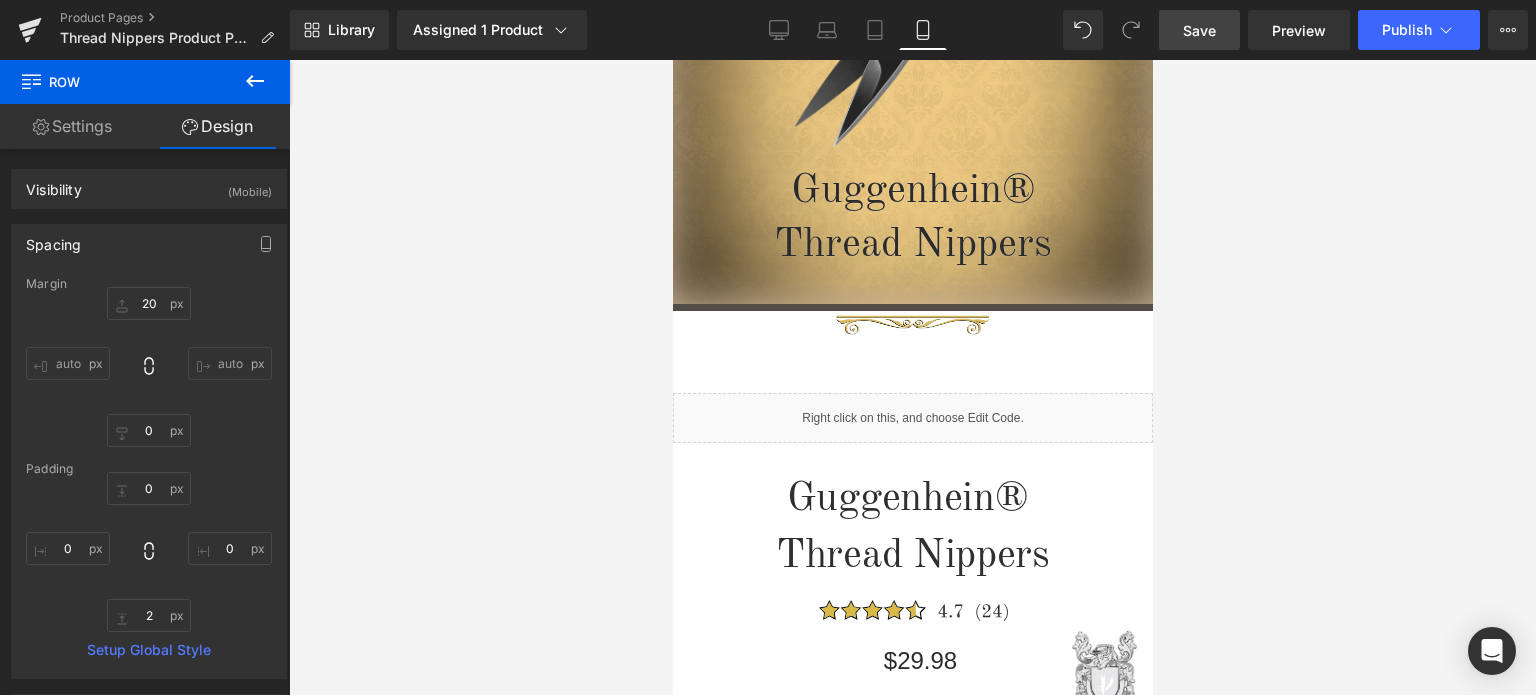 click on "Save" at bounding box center [1199, 30] 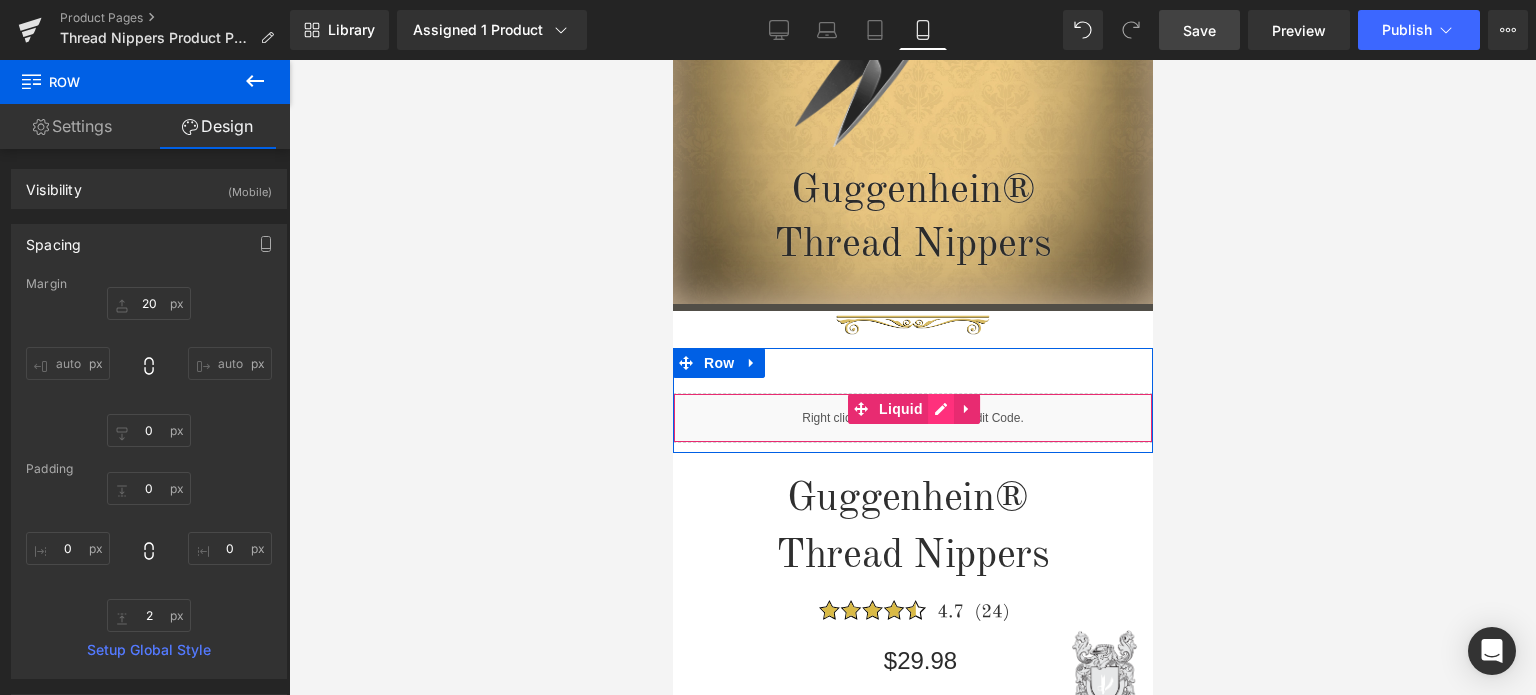 click on "Liquid" at bounding box center [912, 418] 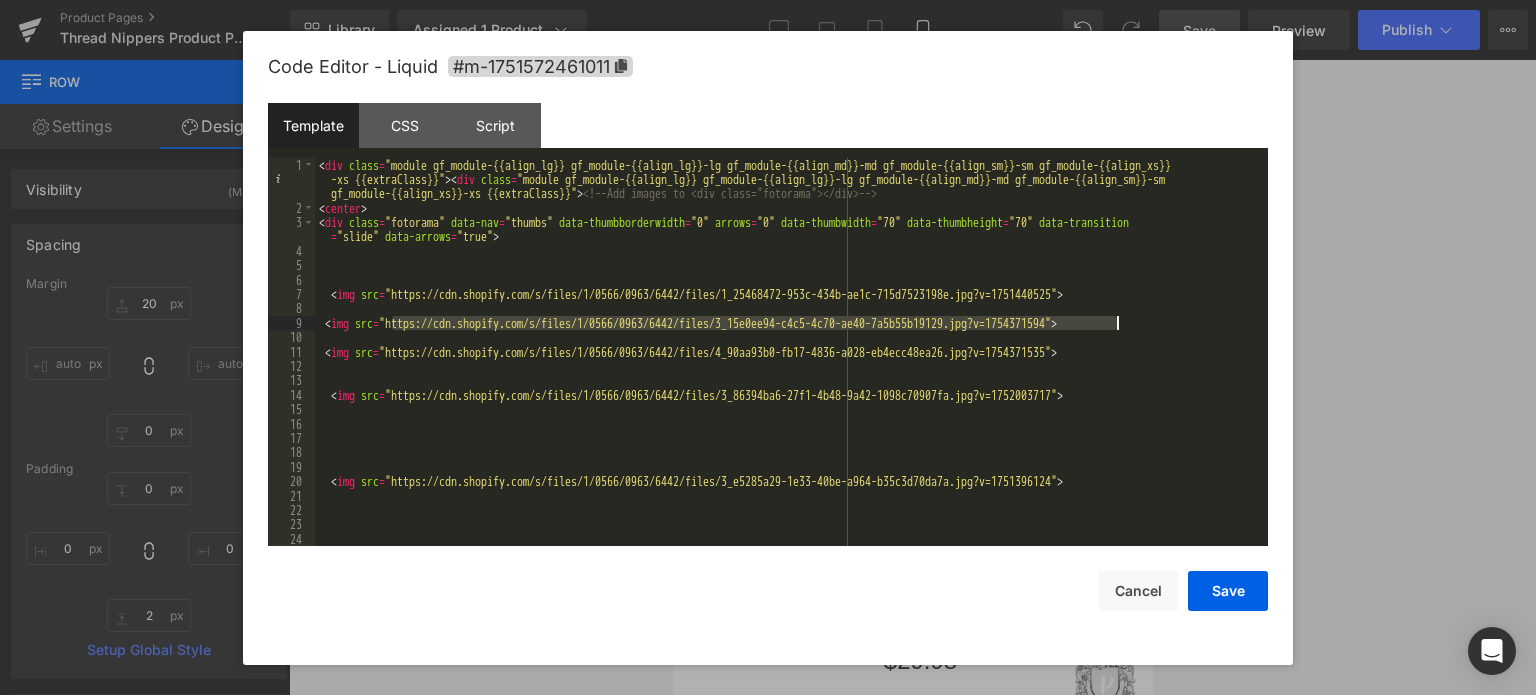 drag, startPoint x: 392, startPoint y: 320, endPoint x: 1116, endPoint y: 322, distance: 724.00275 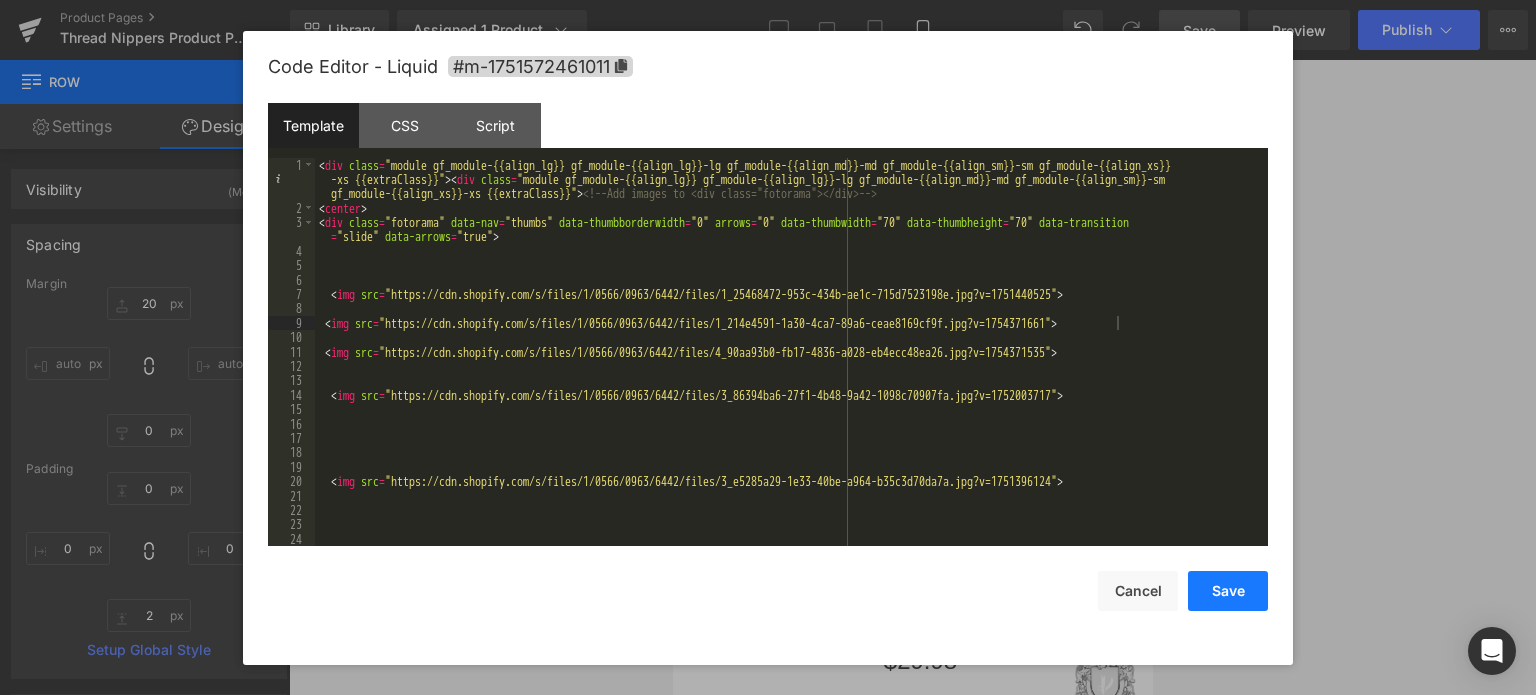 click on "Save" at bounding box center [1228, 591] 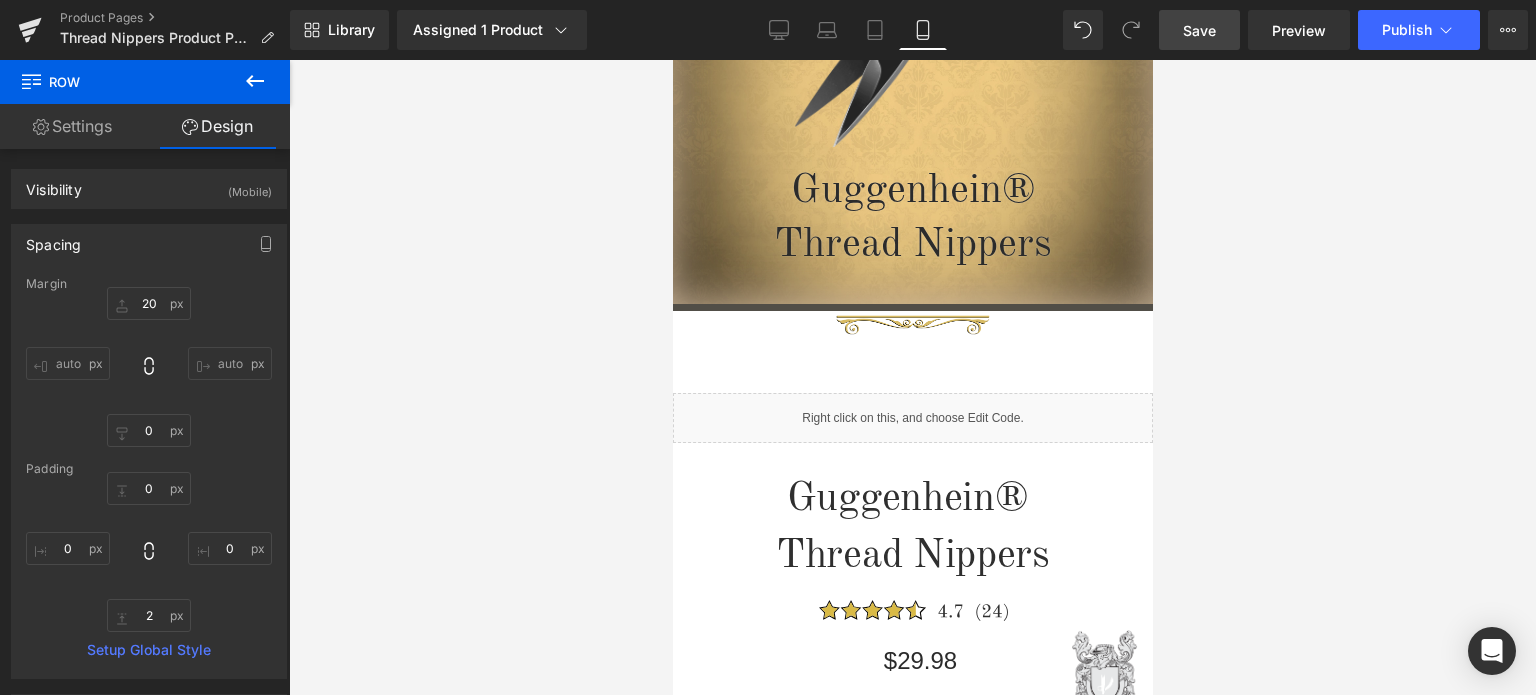 click on "Save" at bounding box center [1199, 30] 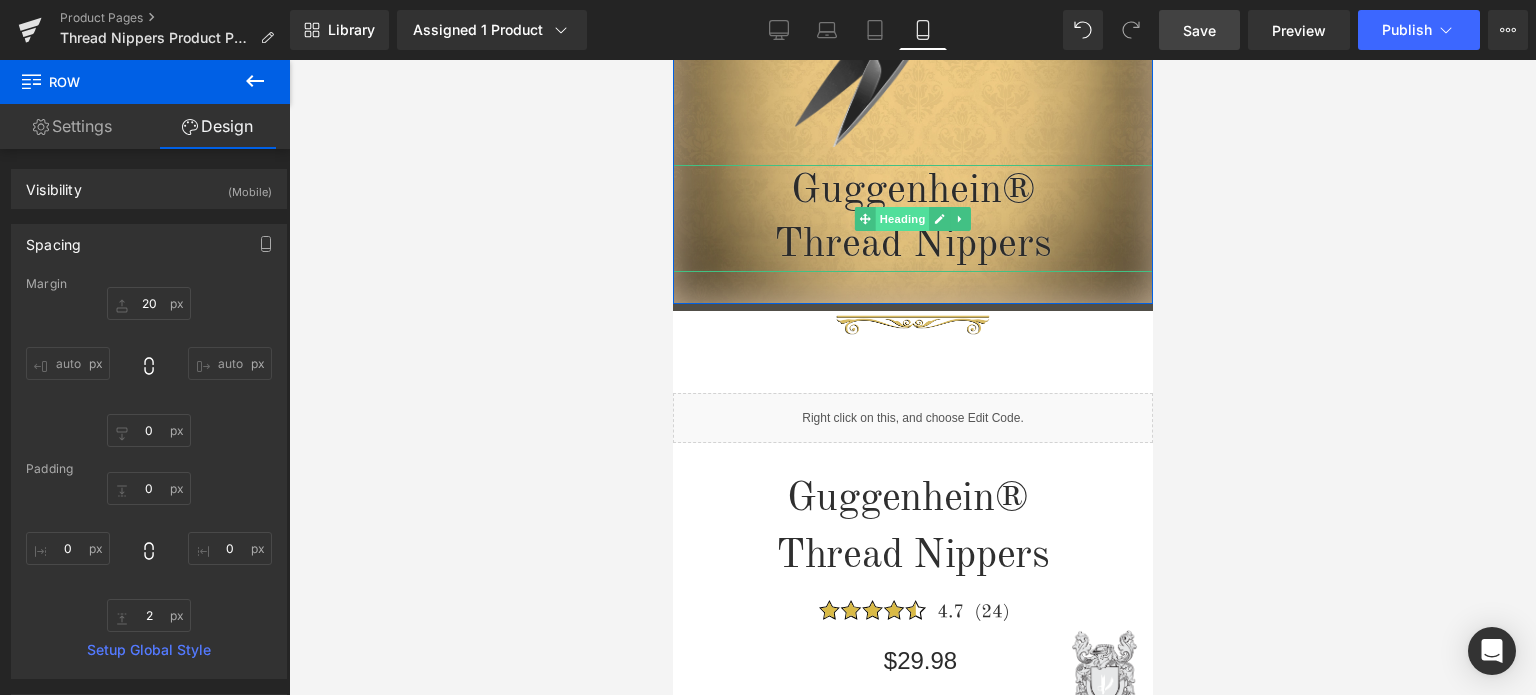 click on "Heading" at bounding box center (902, 219) 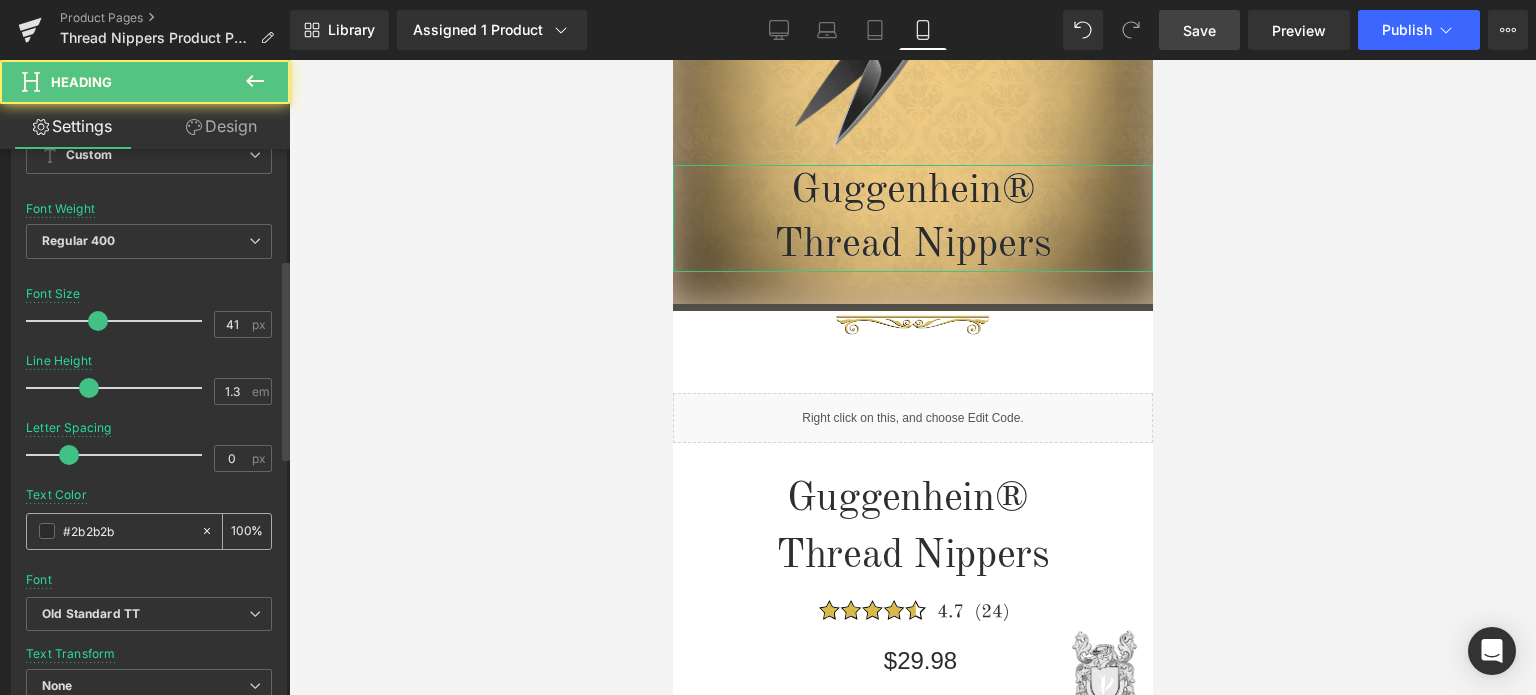 scroll, scrollTop: 300, scrollLeft: 0, axis: vertical 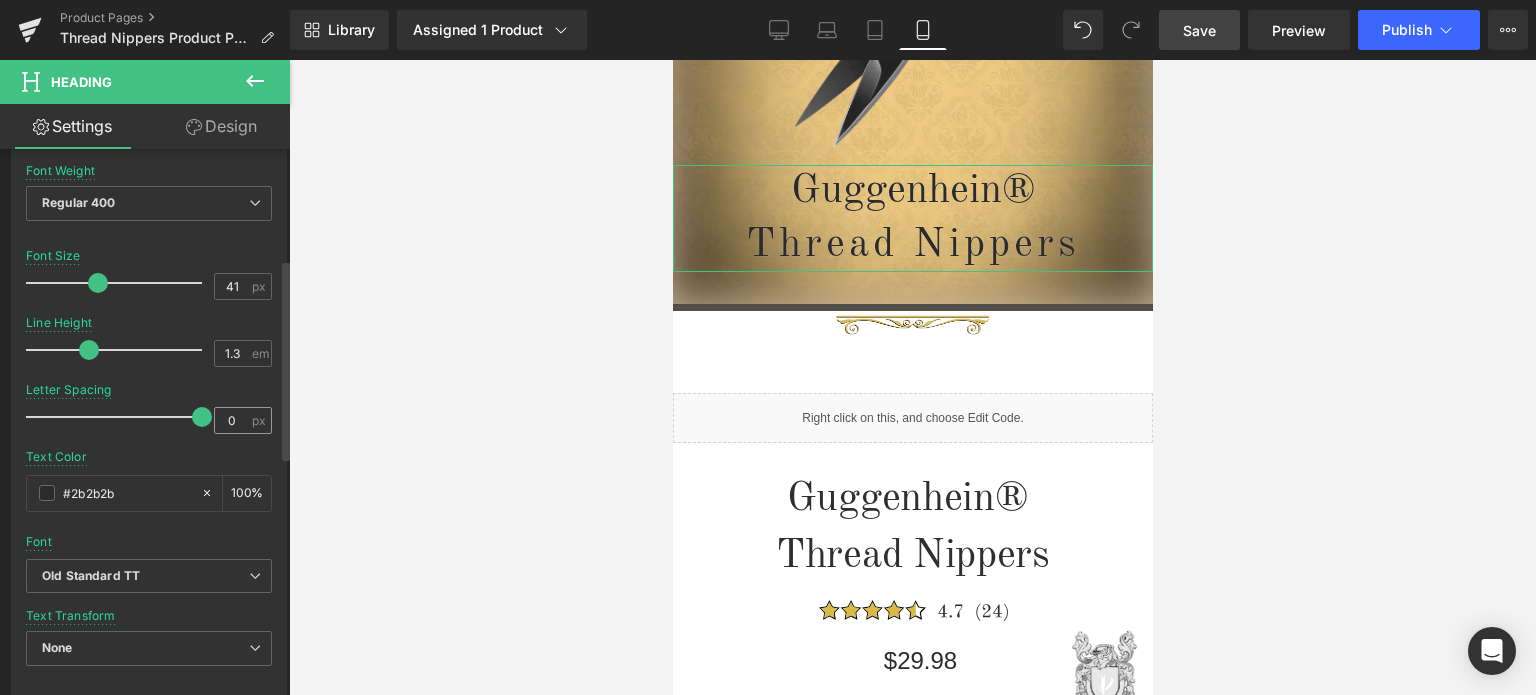 drag, startPoint x: 69, startPoint y: 415, endPoint x: 227, endPoint y: 418, distance: 158.02847 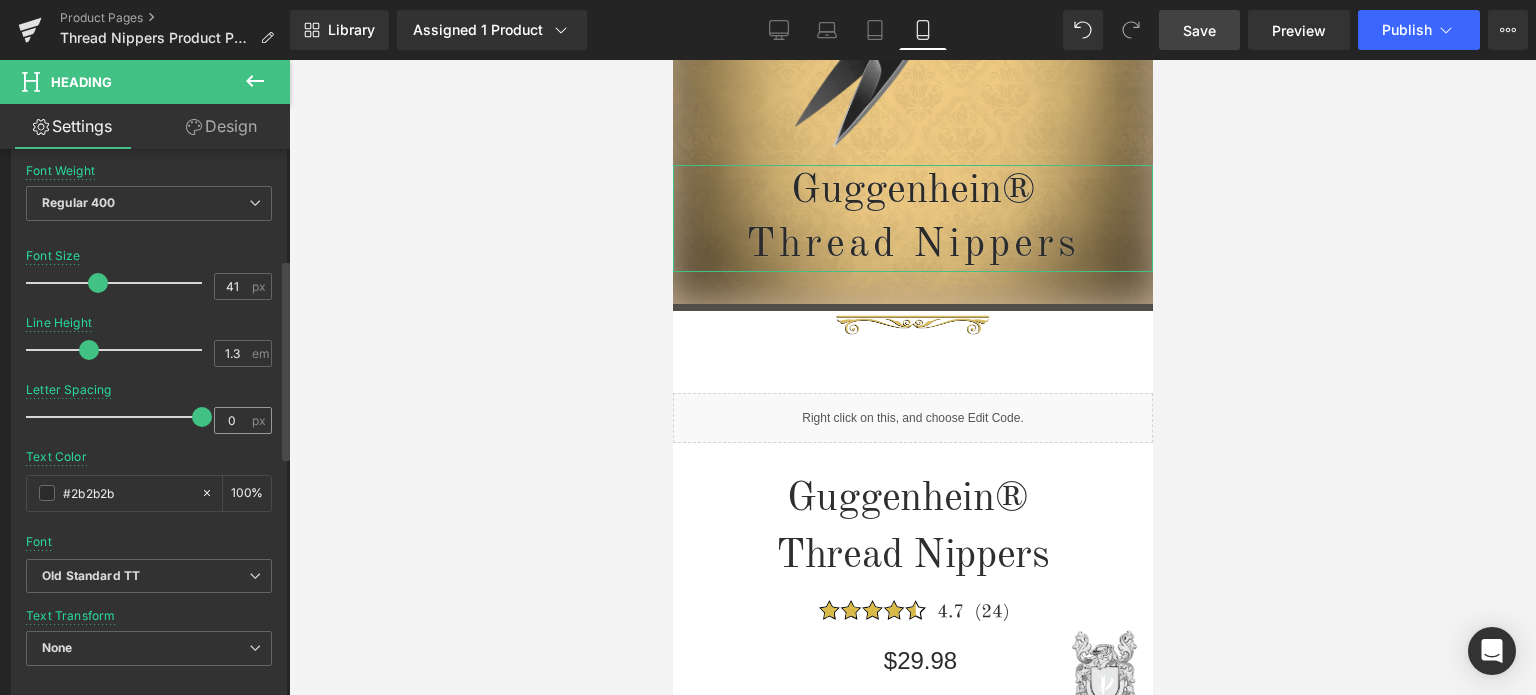 click on "Letter Spacing 0 px" at bounding box center (149, 416) 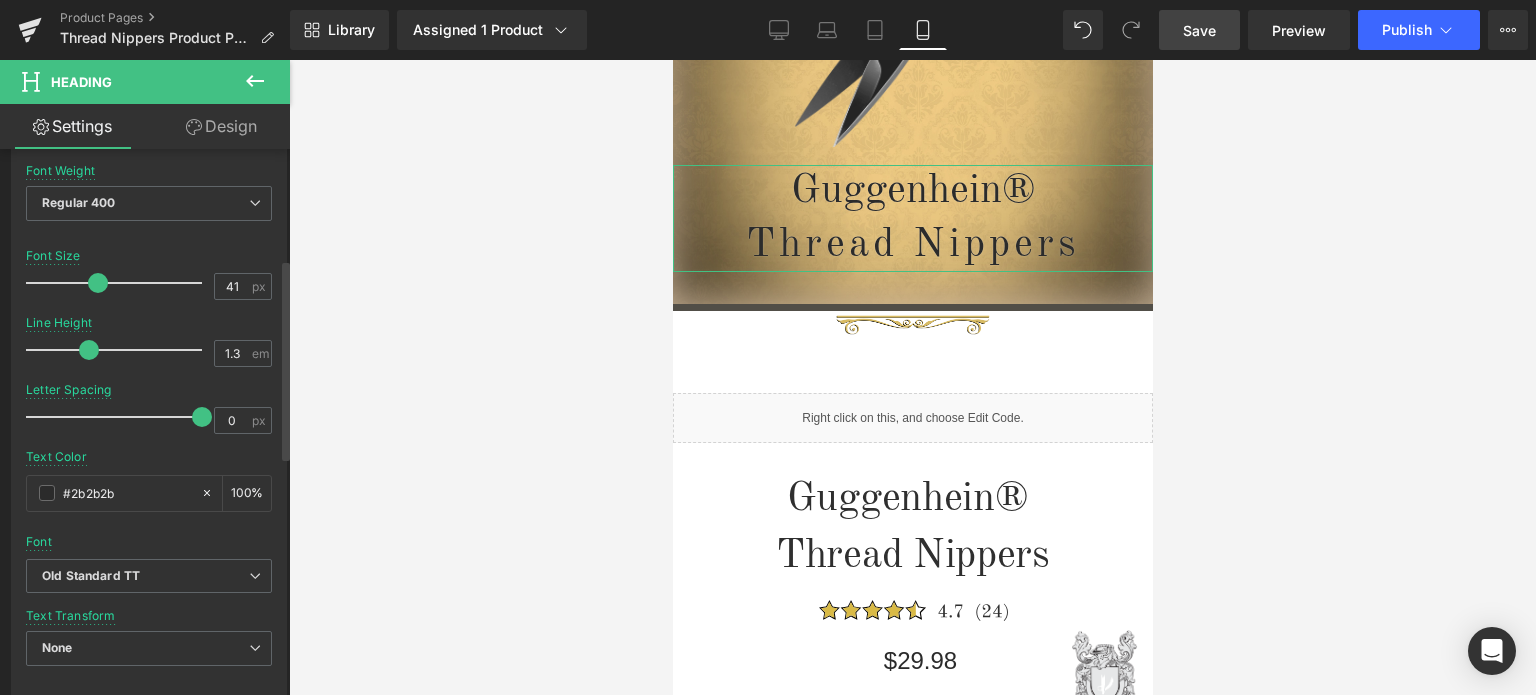 click at bounding box center (202, 417) 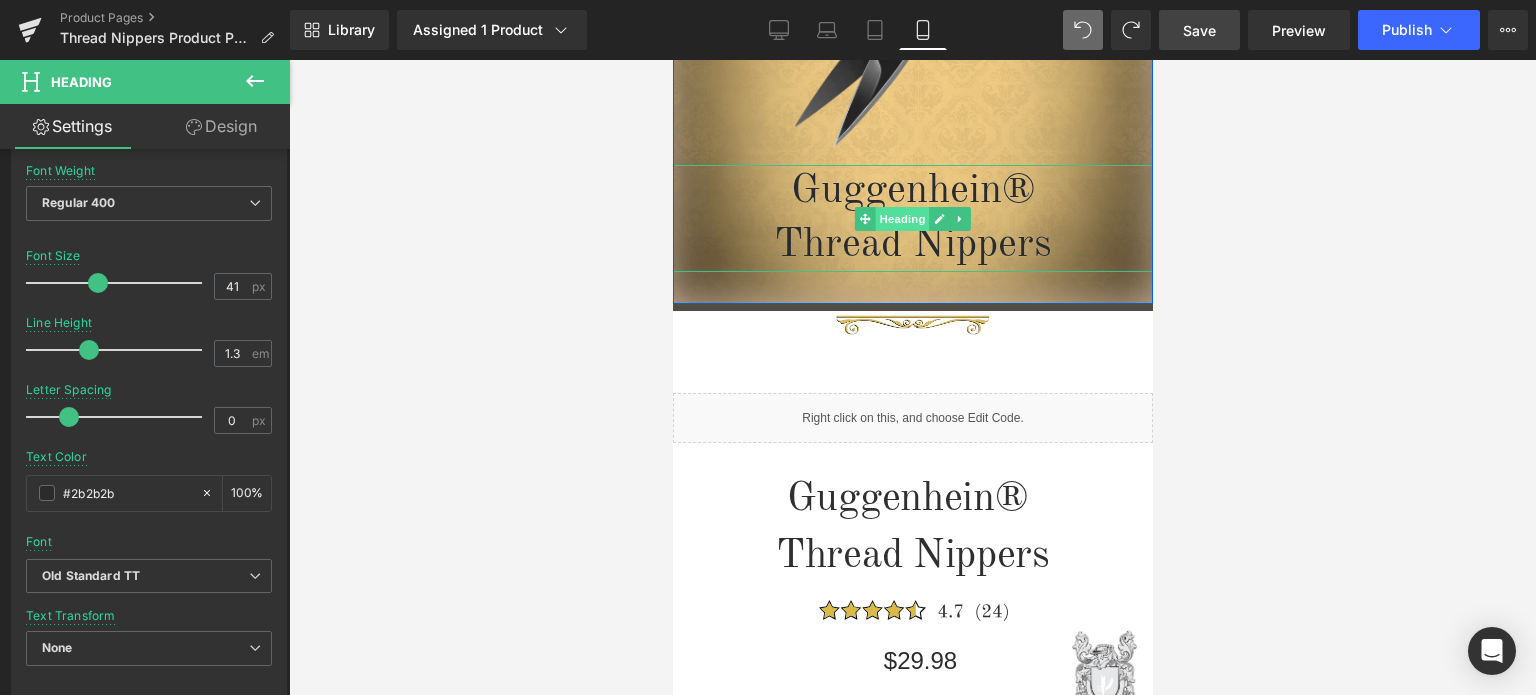 click on "Heading" at bounding box center [902, 219] 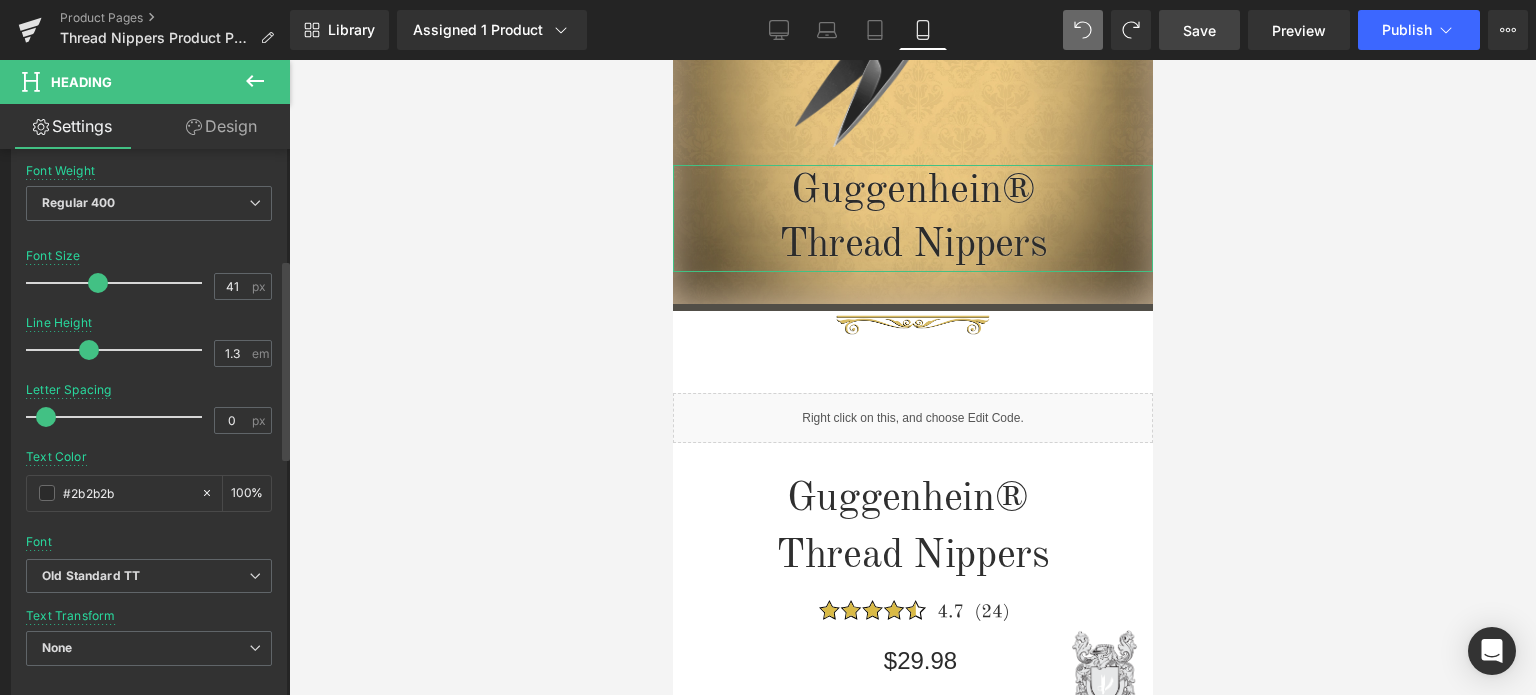 drag, startPoint x: 64, startPoint y: 415, endPoint x: 45, endPoint y: 415, distance: 19 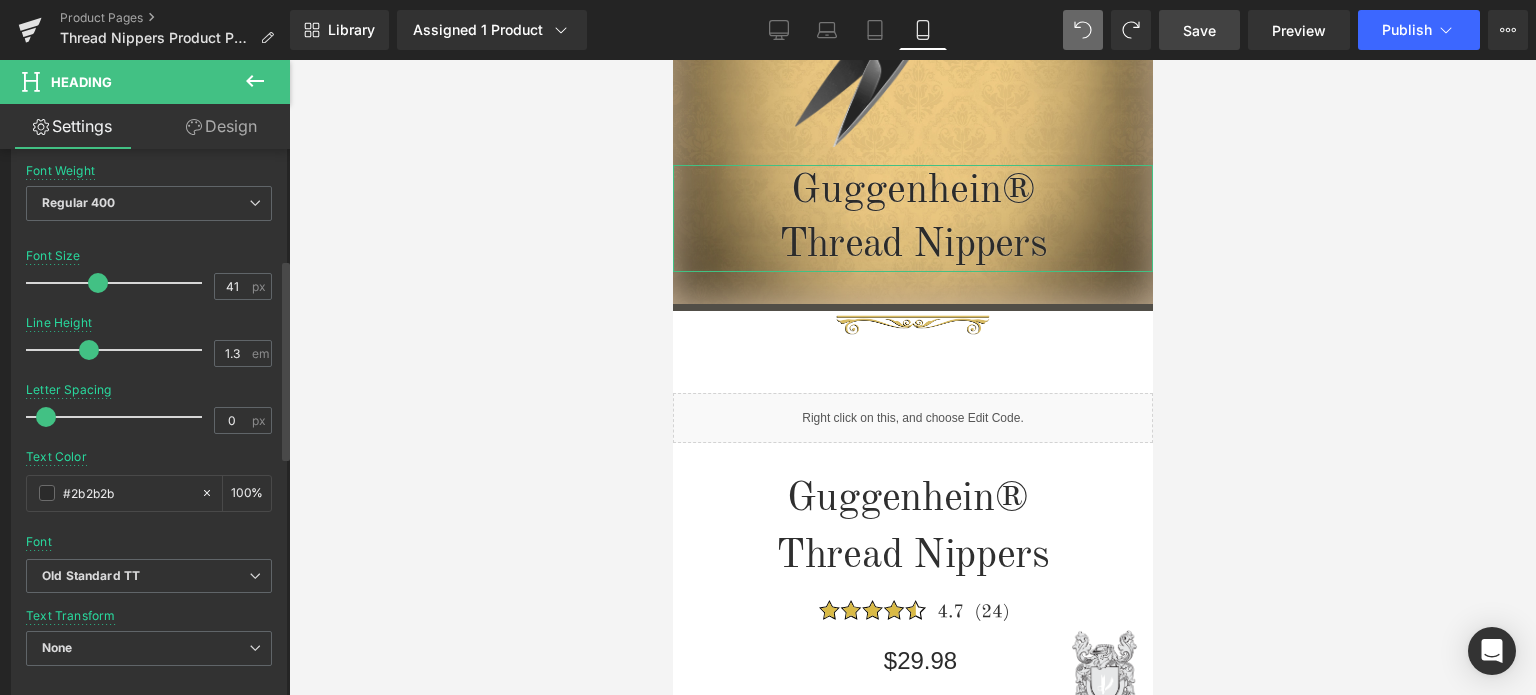 click at bounding box center [46, 417] 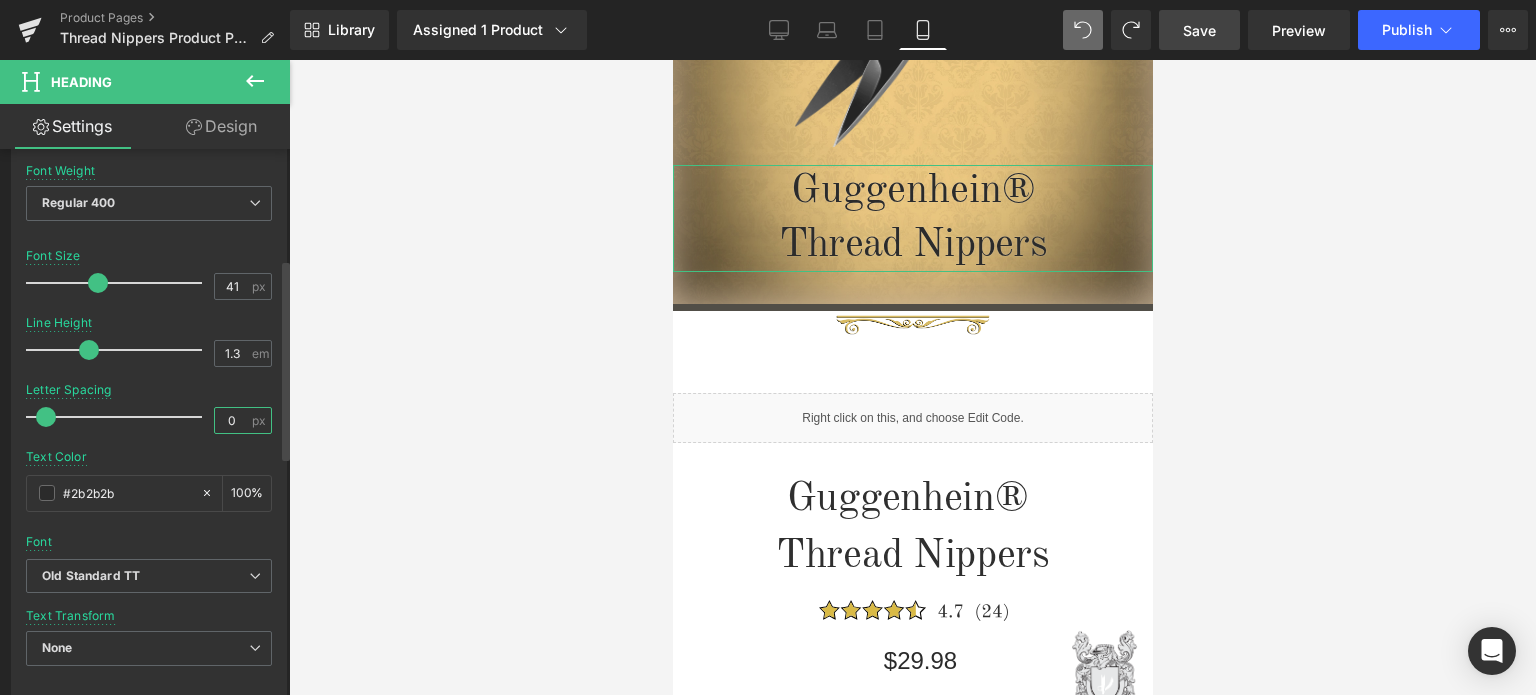 click on "0" at bounding box center (232, 420) 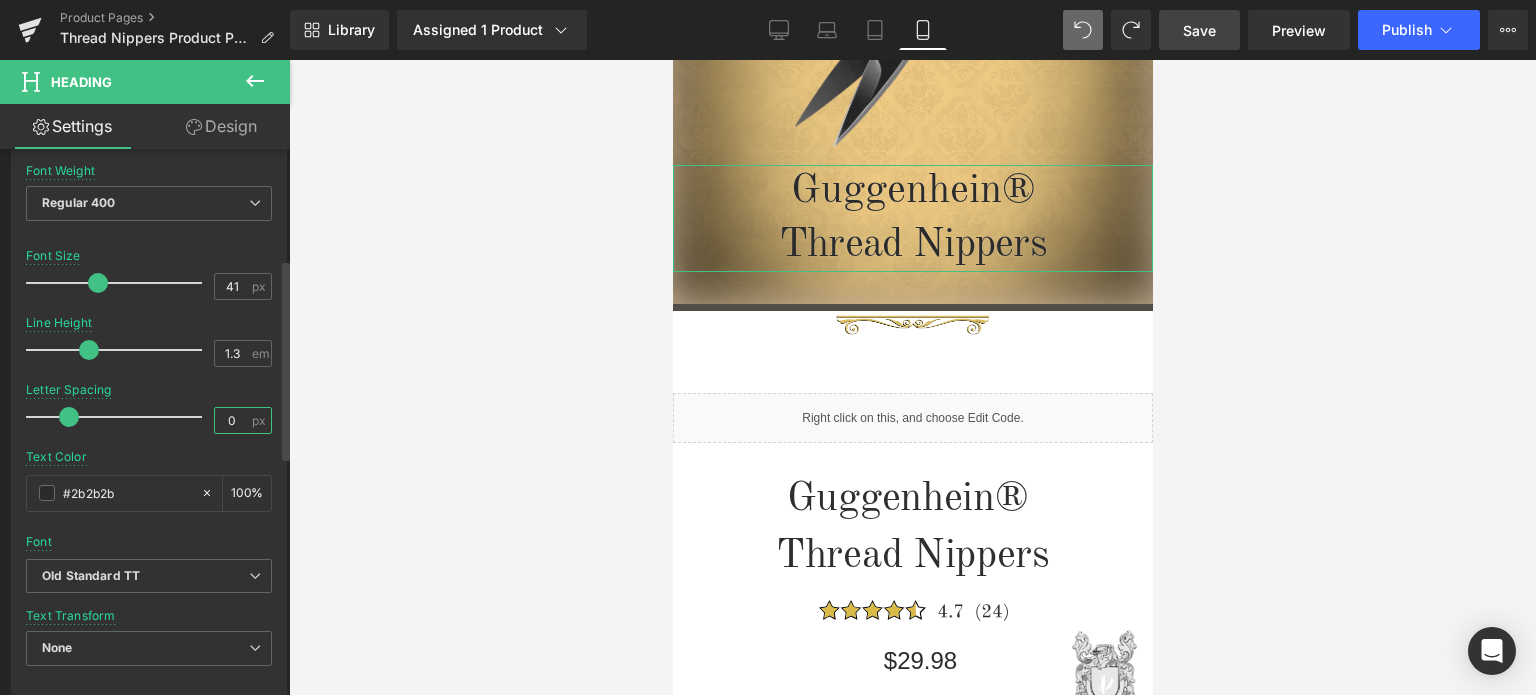 type on "0" 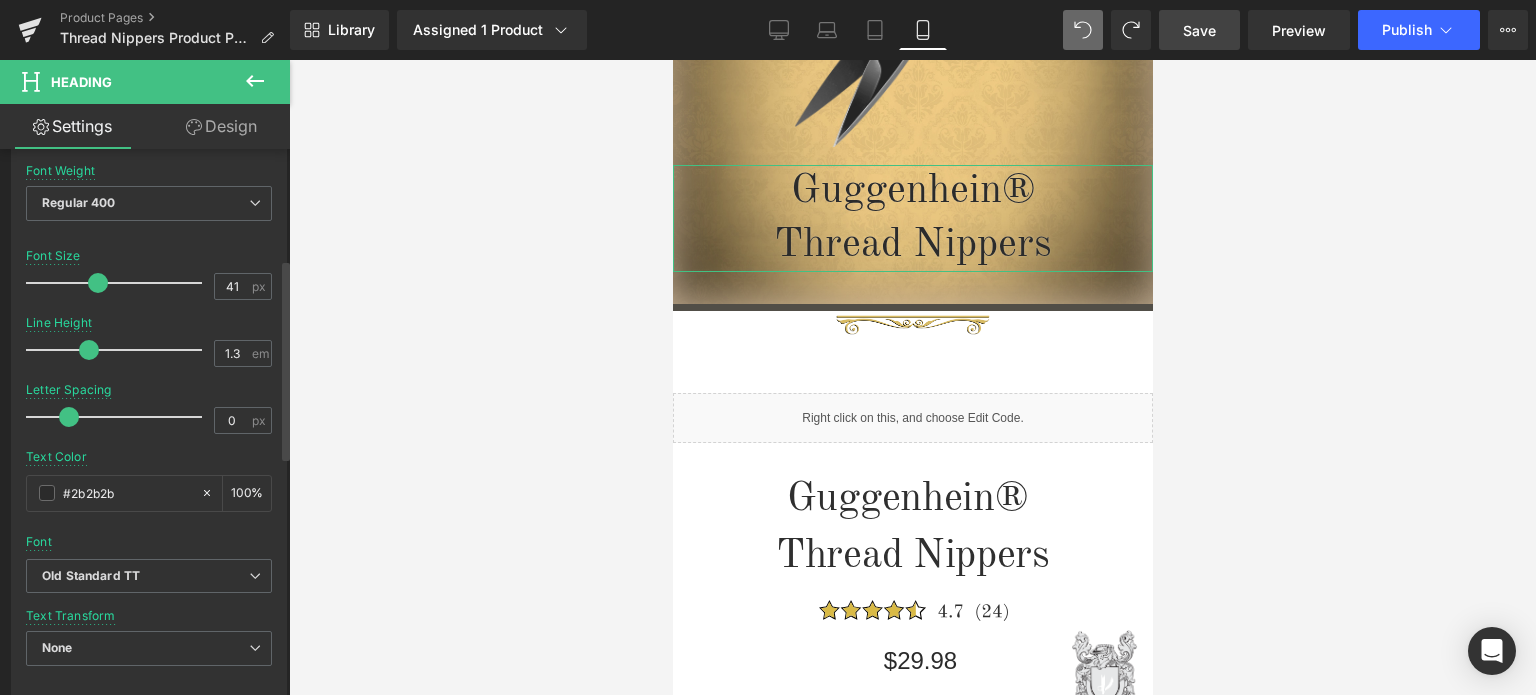 click at bounding box center [149, 443] 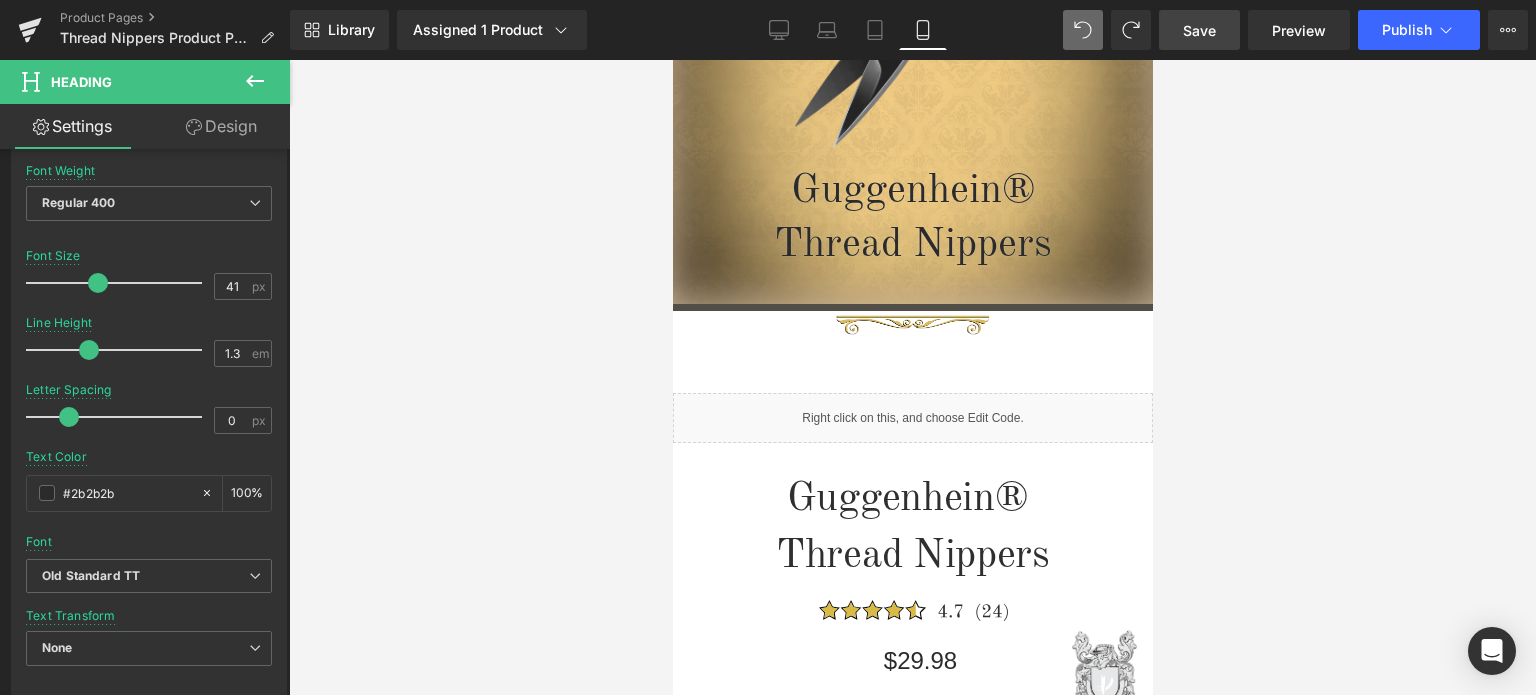 click on "Save" at bounding box center (1199, 30) 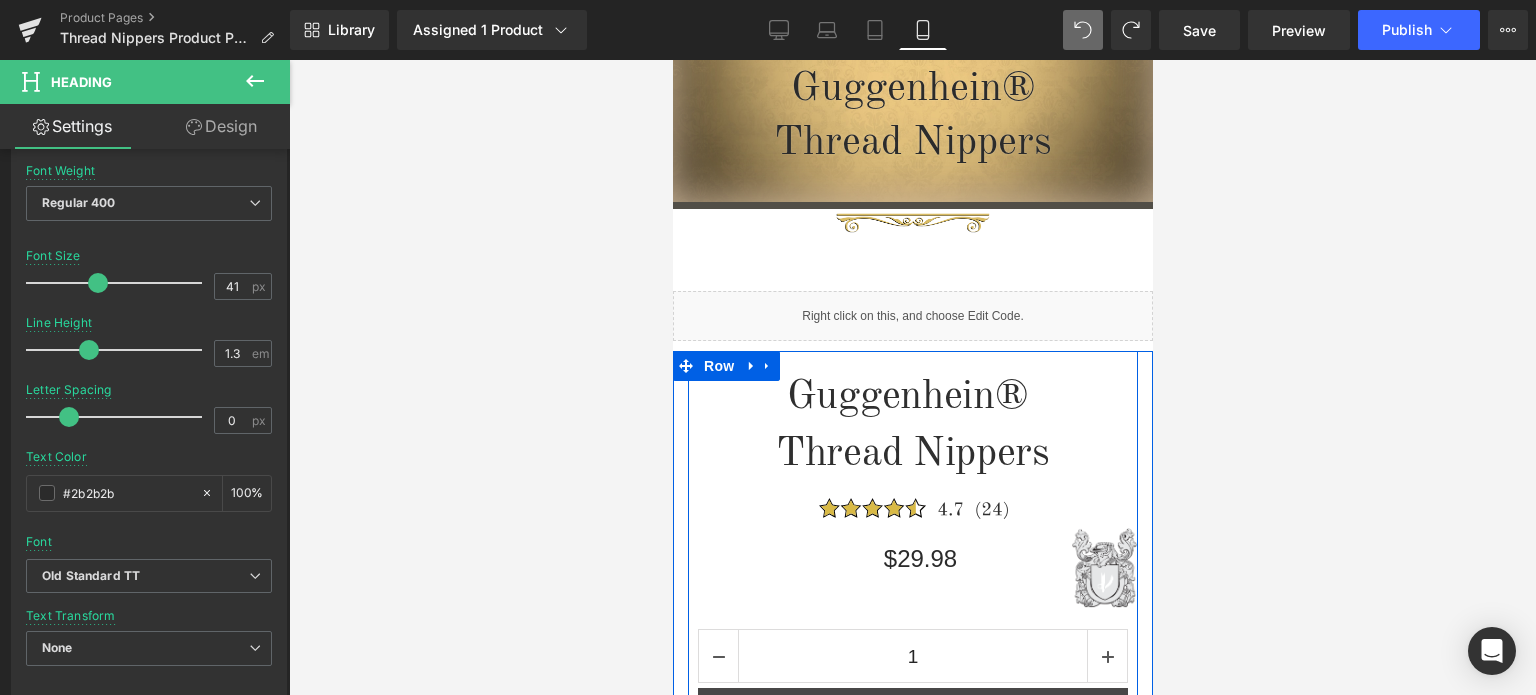 scroll, scrollTop: 360, scrollLeft: 0, axis: vertical 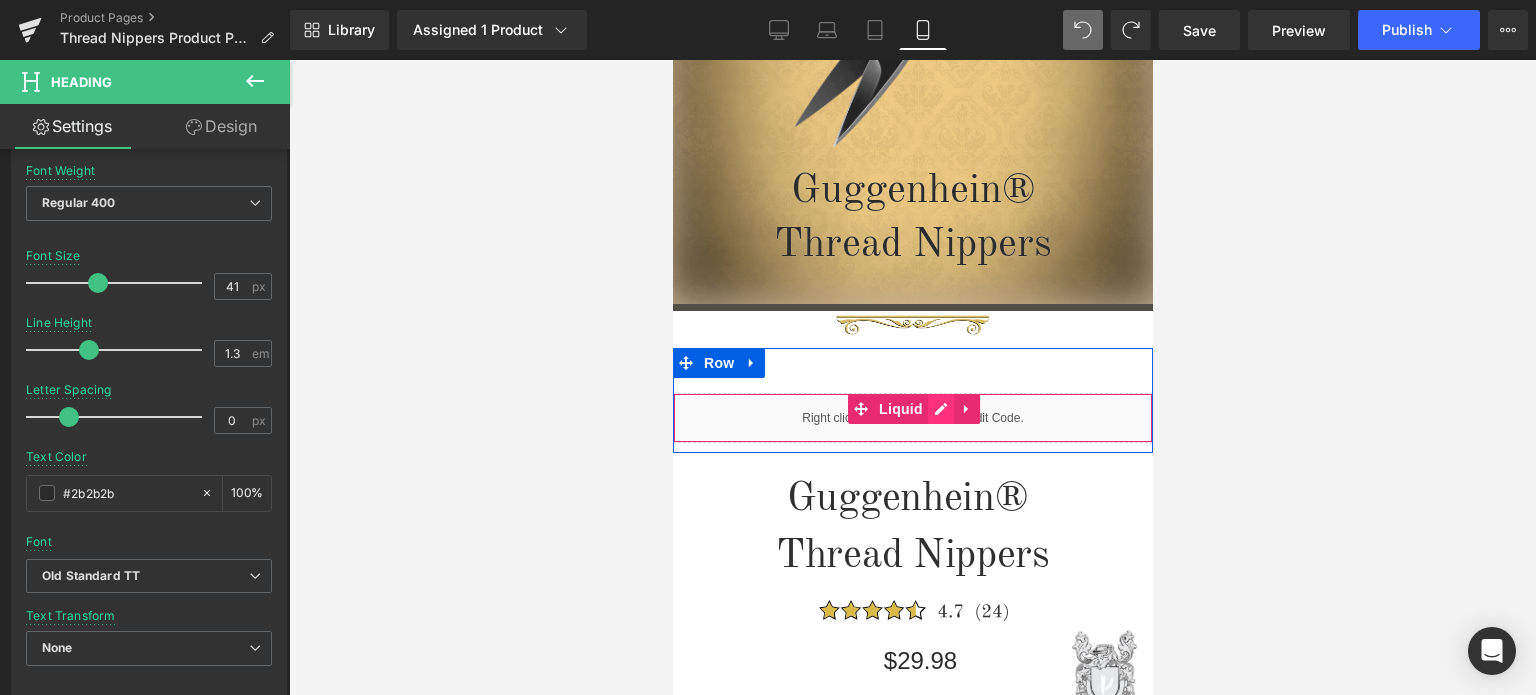 click on "Liquid" at bounding box center (912, 418) 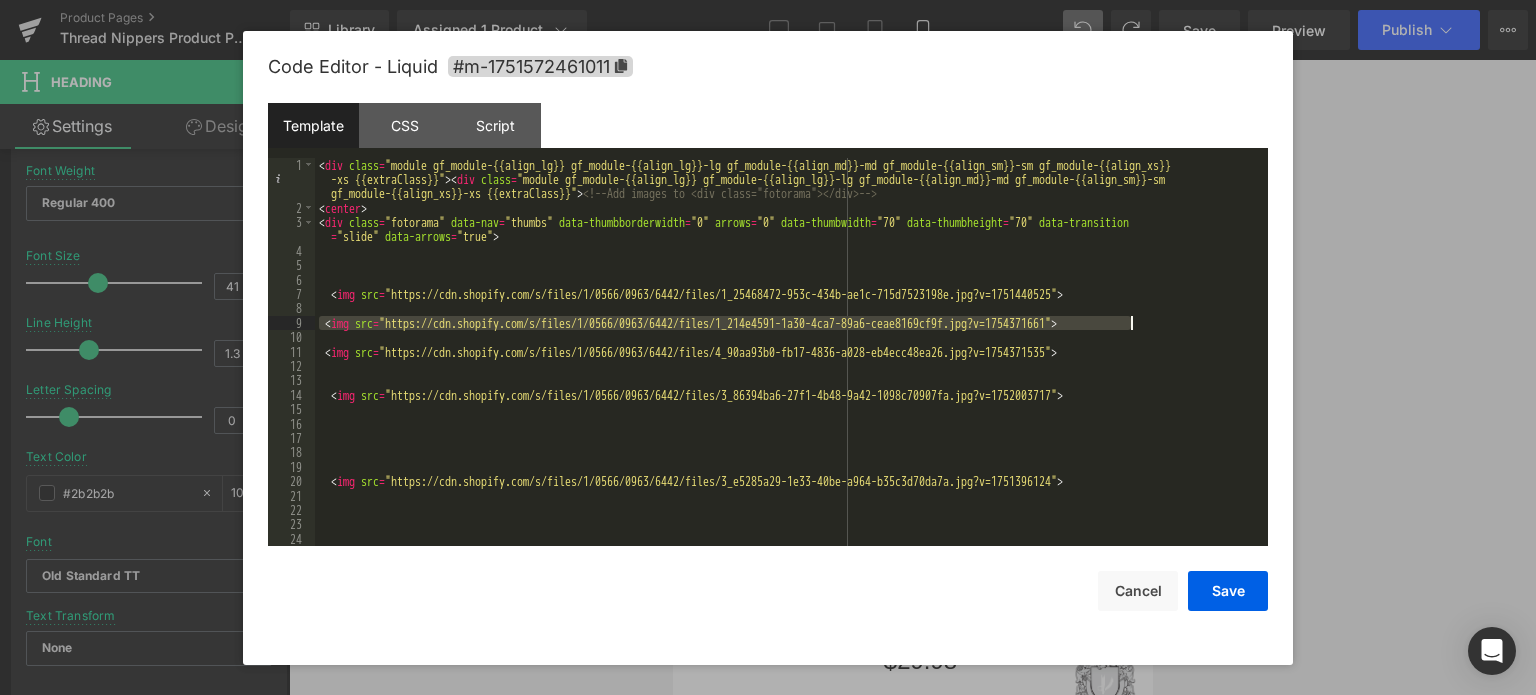 drag, startPoint x: 322, startPoint y: 323, endPoint x: 1160, endPoint y: 329, distance: 838.0215 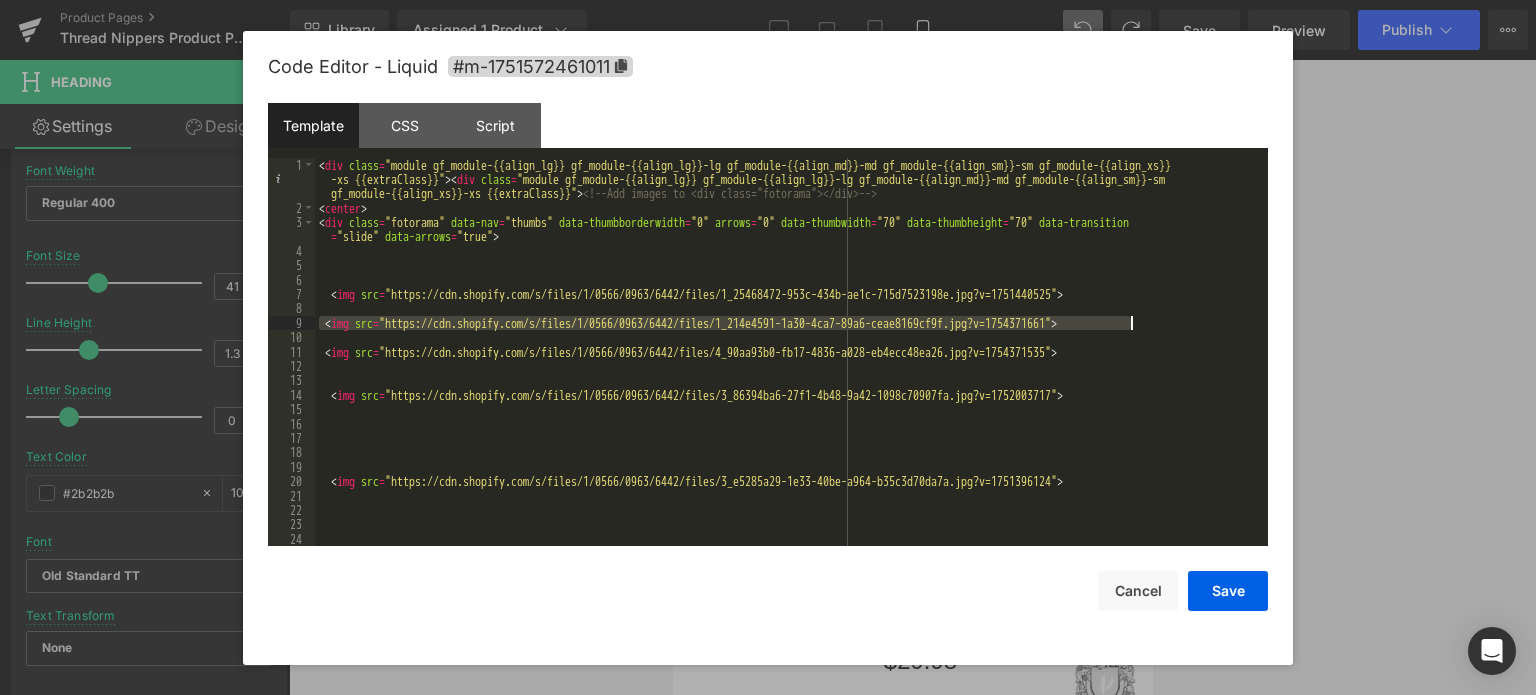 click on "< div   class = "module gf_module-{{align_lg}} gf_module-{{align_lg}}-lg gf_module-{{align_md}}-md gf_module-{{align_sm}}-sm gf_module-{{align_xs}}    -xs {{extraClass}}" > < div   class = "module gf_module-{{align_lg}} gf_module-{{align_lg}}-lg gf_module-{{align_md}}-md gf_module-{{align_sm}}-sm     gf_module-{{align_xs}}-xs {{extraClass}}" > <!--  Add images to <div class="fotorama"></div>  --> < center > < div   class = "fotorama"   data-nav = "thumbs"   data-thumbborderwidth = "0"   arrows = "0"   data-thumbwidth = "70"   data-thumbheight = "70"   data-transition    = "slide"   data-arrows = "true" >          < img   src = "https://cdn.shopify.com/s/files/1/0566/0963/6442/files/1_25468472-953c-434b-ae1c-715d7523198e.jpg?v=1751440525" >     < img   src = "https://cdn.shopify.com/s/files/1/0566/0963/6442/files/1_214e4591-1a30-4ca7-89a6-ceae8169cf9f.jpg?v=1754371661" >      < img   src = "https://cdn.shopify.com/s/files/1/0566/0963/6442/files/4_90aa93b0-fb17-4836-a028-eb4ecc48ea26.jpg?v=1754371535" > <" at bounding box center (787, 381) 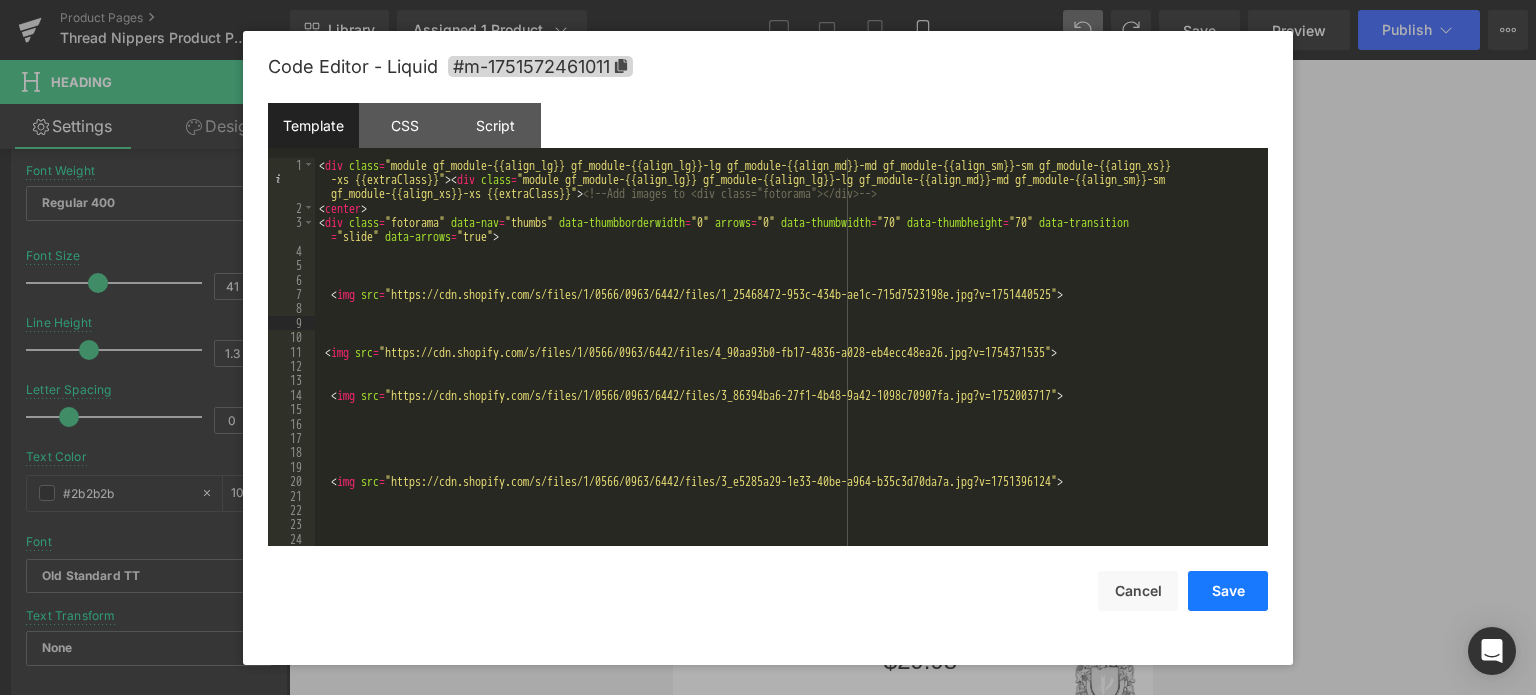 click on "Save" at bounding box center (1228, 591) 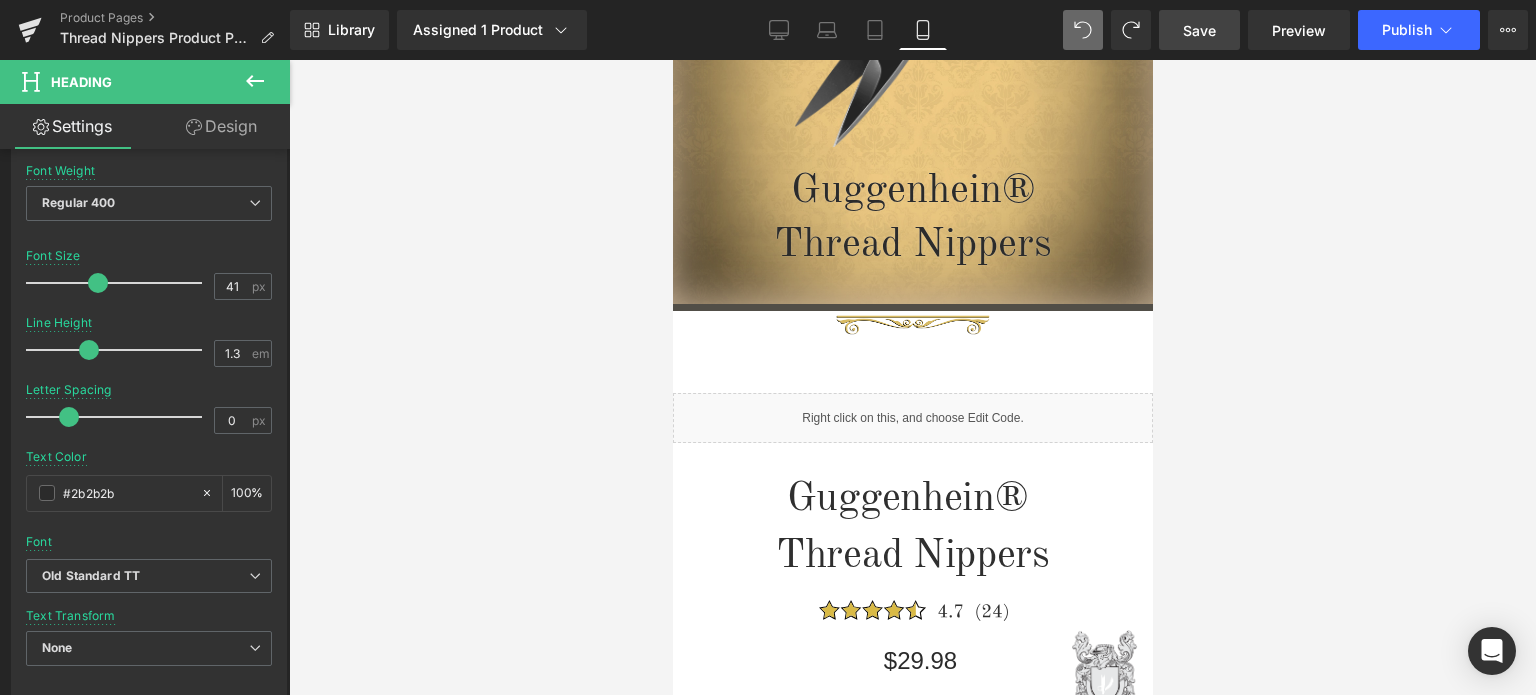 click on "Save" at bounding box center (1199, 30) 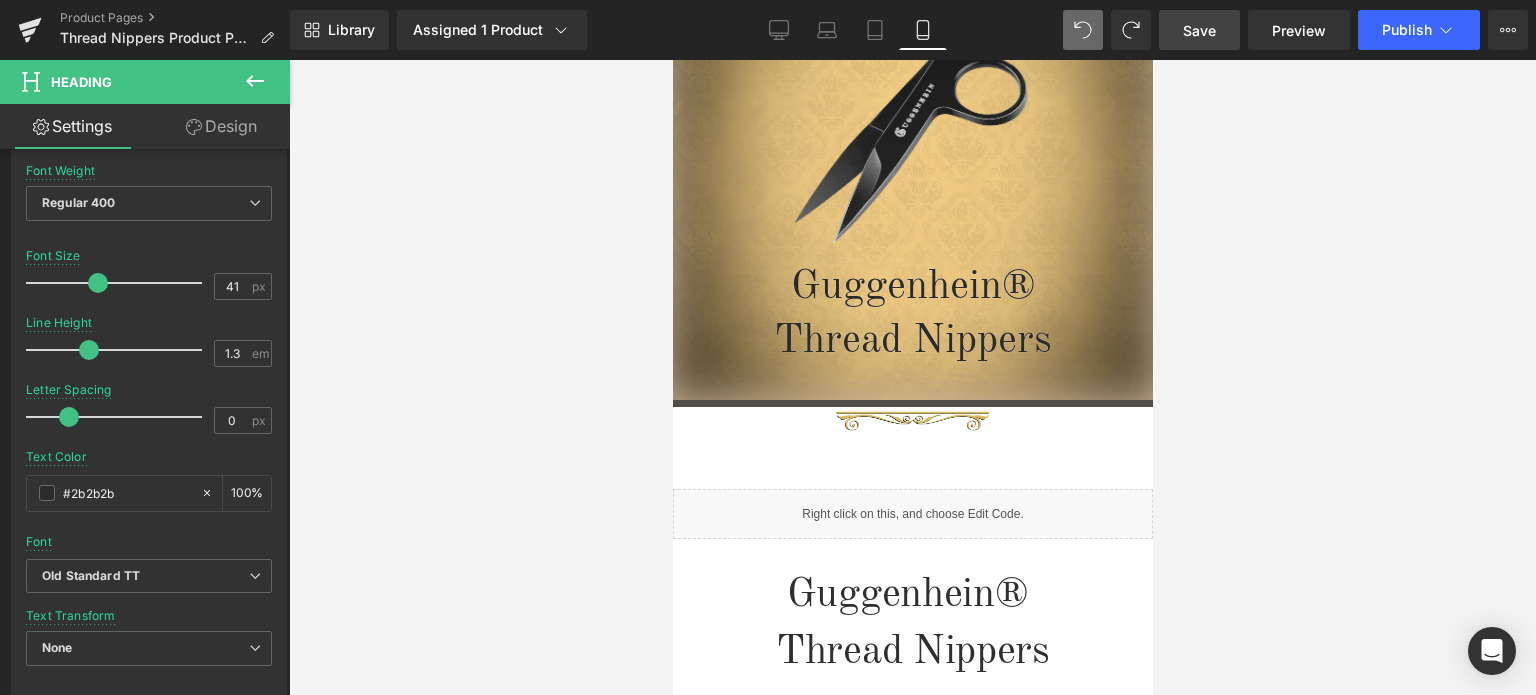 scroll, scrollTop: 260, scrollLeft: 0, axis: vertical 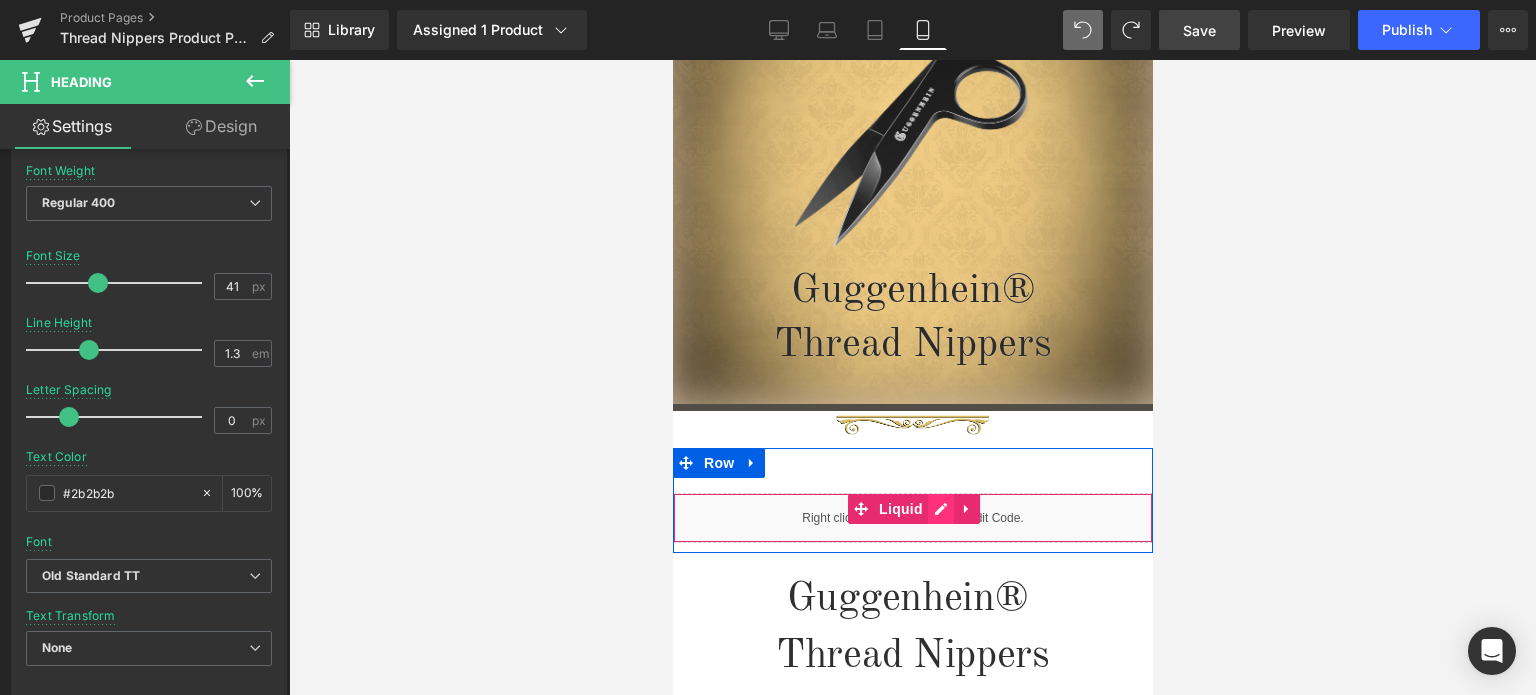 click on "Liquid" at bounding box center [912, 518] 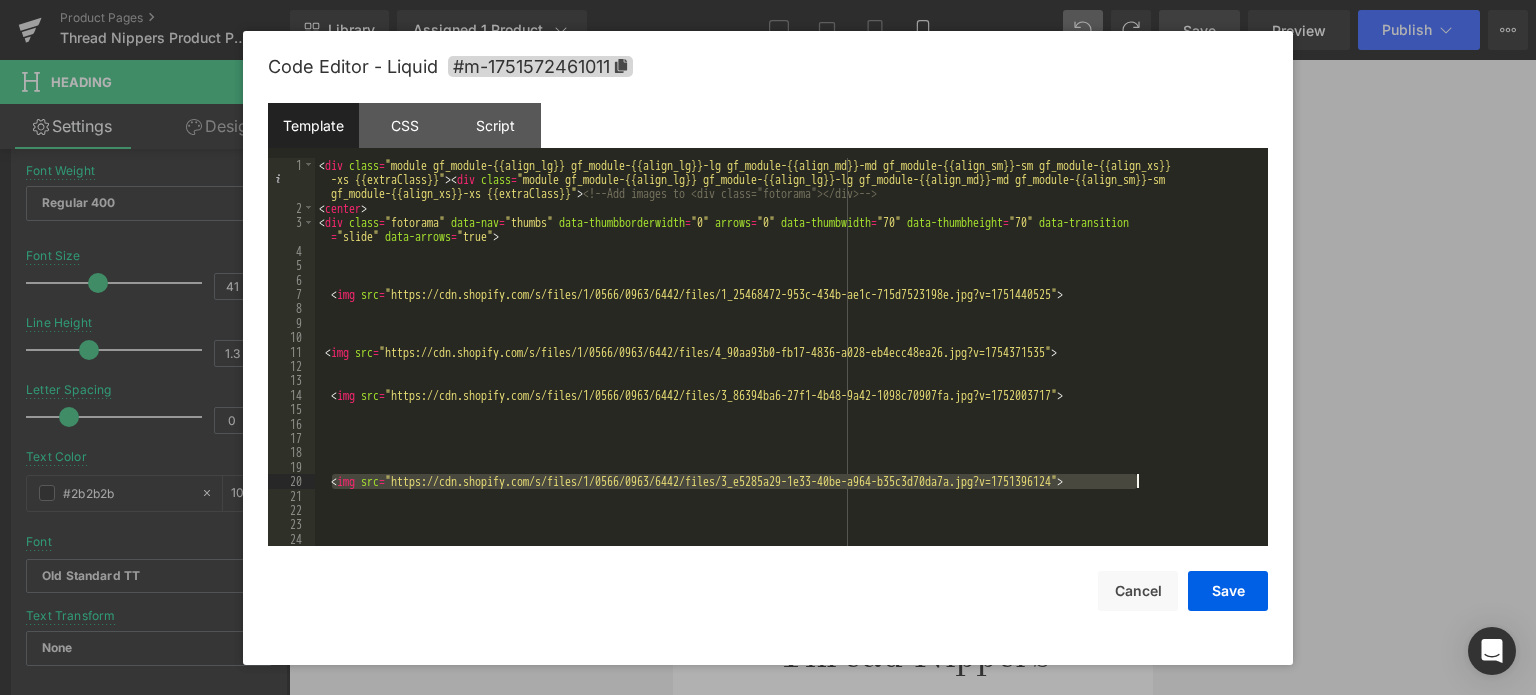 drag, startPoint x: 331, startPoint y: 482, endPoint x: 1166, endPoint y: 481, distance: 835.0006 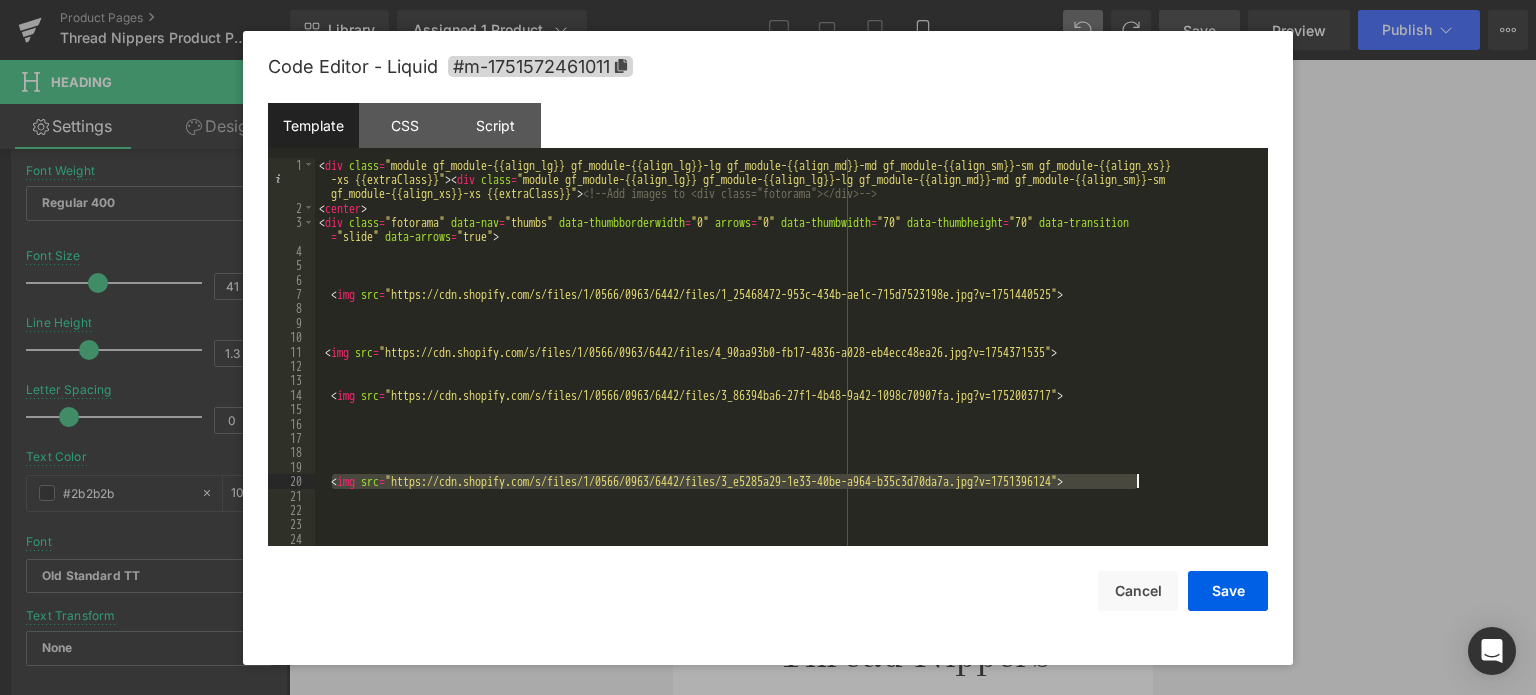 click on "< div   class = "module gf_module-{{align_lg}} gf_module-{{align_lg}}-lg gf_module-{{align_md}}-md gf_module-{{align_sm}}-sm gf_module-{{align_xs}}    -xs {{extraClass}}" > < div   class = "module gf_module-{{align_lg}} gf_module-{{align_lg}}-lg gf_module-{{align_md}}-md gf_module-{{align_sm}}-sm     gf_module-{{align_xs}}-xs {{extraClass}}" > <!--  Add images to <div class="fotorama"></div>  --> < center > < div   class = "fotorama"   data-nav = "thumbs"   data-thumbborderwidth = "0"   arrows = "0"   data-thumbwidth = "70"   data-thumbheight = "70"   data-transition    = "slide"   data-arrows = "true" >          < img   src = "https://cdn.shopify.com/s/files/1/0566/0963/6442/files/1_25468472-953c-434b-ae1c-715d7523198e.jpg?v=1751440525" >        < img   src = "https://cdn.shopify.com/s/files/1/0566/0963/6442/files/4_90aa93b0-fb17-4836-a028-eb4ecc48ea26.jpg?v=1754371535" >          < img   src = >               < img   src = >" at bounding box center (787, 381) 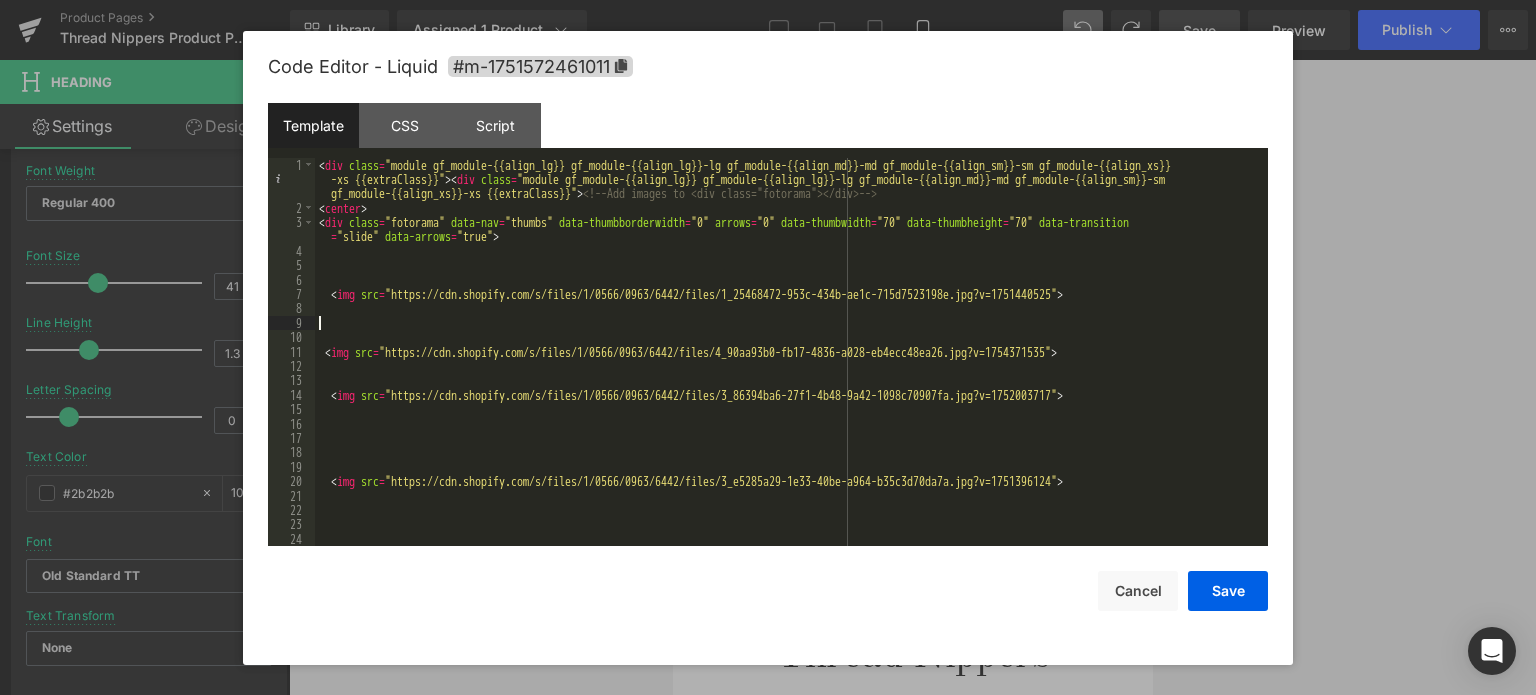 click on "< div   class = "module gf_module-{{align_lg}} gf_module-{{align_lg}}-lg gf_module-{{align_md}}-md gf_module-{{align_sm}}-sm gf_module-{{align_xs}}    -xs {{extraClass}}" > < div   class = "module gf_module-{{align_lg}} gf_module-{{align_lg}}-lg gf_module-{{align_md}}-md gf_module-{{align_sm}}-sm     gf_module-{{align_xs}}-xs {{extraClass}}" > <!--  Add images to <div class="fotorama"></div>  --> < center > < div   class = "fotorama"   data-nav = "thumbs"   data-thumbborderwidth = "0"   arrows = "0"   data-thumbwidth = "70"   data-thumbheight = "70"   data-transition    = "slide"   data-arrows = "true" >          < img   src = "https://cdn.shopify.com/s/files/1/0566/0963/6442/files/1_25468472-953c-434b-ae1c-715d7523198e.jpg?v=1751440525" >        < img   src = "https://cdn.shopify.com/s/files/1/0566/0963/6442/files/4_90aa93b0-fb17-4836-a028-eb4ecc48ea26.jpg?v=1754371535" >          < img   src = >               < img   src = >" at bounding box center (787, 381) 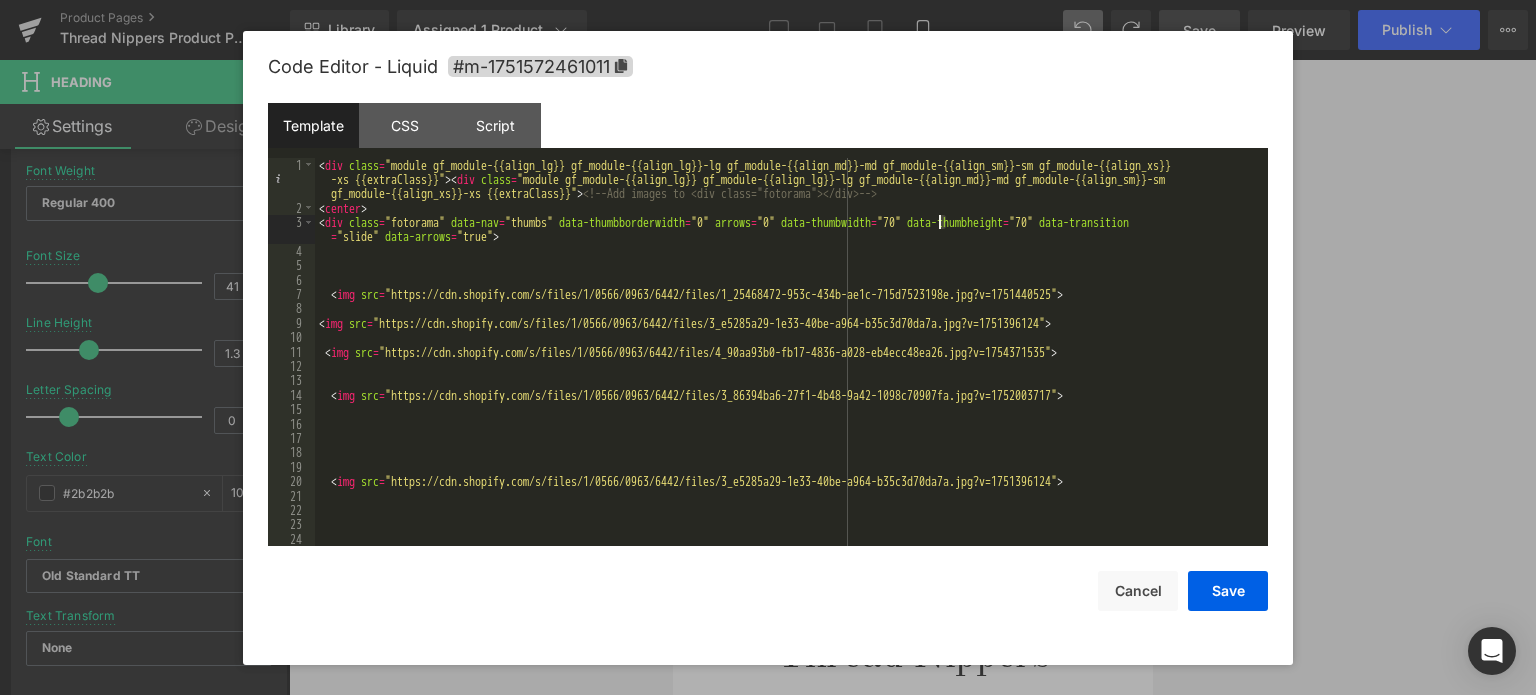 click on "< div   class = "module gf_module-{{align_lg}} gf_module-{{align_lg}}-lg gf_module-{{align_md}}-md gf_module-{{align_sm}}-sm gf_module-{{align_xs}}    -xs {{extraClass}}" > < div   class = "module gf_module-{{align_lg}} gf_module-{{align_lg}}-lg gf_module-{{align_md}}-md gf_module-{{align_sm}}-sm     gf_module-{{align_xs}}-xs {{extraClass}}" > <!--  Add images to <div class="fotorama"></div>  --> < center > < div   class = "fotorama"   data-nav = "thumbs"   data-thumbborderwidth = "0"   arrows = "0"   data-thumbwidth = "70"   data-thumbheight = "70"   data-transition    = "slide"   data-arrows = "true" >          < img   src = "https://cdn.shopify.com/s/files/1/0566/0963/6442/files/1_25468472-953c-434b-ae1c-715d7523198e.jpg?v=1751440525" >   < img   src = "https://cdn.shopify.com/s/files/1/0566/0963/6442/files/3_e5285a29-1e33-40be-a964-b35c3d70da7a.jpg?v=1751396124" >      < img   src = "https://cdn.shopify.com/s/files/1/0566/0963/6442/files/4_90aa93b0-fb17-4836-a028-eb4ecc48ea26.jpg?v=1754371535" >" at bounding box center [787, 381] 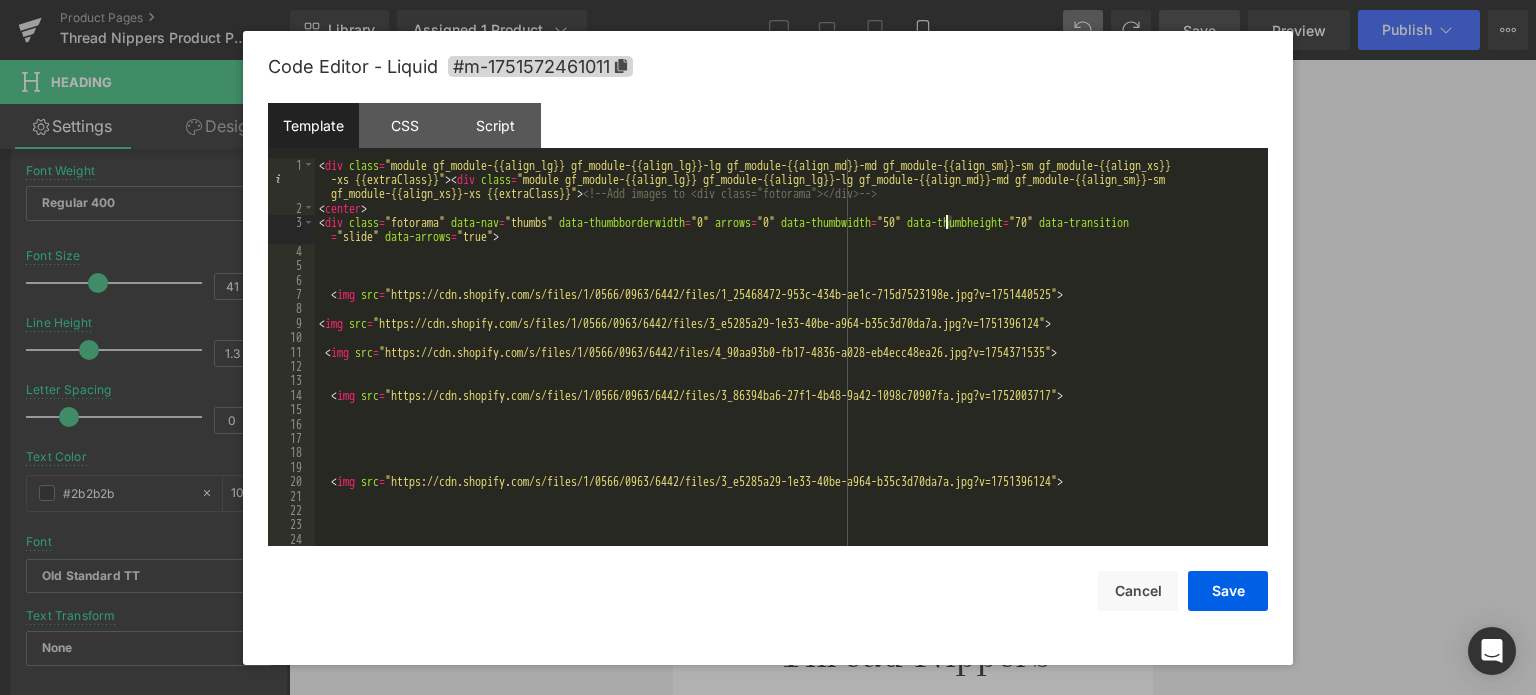 click on "< div   class = "module gf_module-{{align_lg}} gf_module-{{align_lg}}-lg gf_module-{{align_md}}-md gf_module-{{align_sm}}-sm gf_module-{{align_xs}}    -xs {{extraClass}}" > < div   class = "module gf_module-{{align_lg}} gf_module-{{align_lg}}-lg gf_module-{{align_md}}-md gf_module-{{align_sm}}-sm     gf_module-{{align_xs}}-xs {{extraClass}}" > <!--  Add images to <div class="fotorama"></div>  --> < center > < div   class = "fotorama"   data-nav = "thumbs"   data-thumbborderwidth = "0"   arrows = "0"   data-thumbwidth = "50"   data-thumbheight = "70"   data-transition    = "slide"   data-arrows = "true" >          < img   src = "https://cdn.shopify.com/s/files/1/0566/0963/6442/files/1_25468472-953c-434b-ae1c-715d7523198e.jpg?v=1751440525" >   < img   src = "https://cdn.shopify.com/s/files/1/0566/0963/6442/files/3_e5285a29-1e33-40be-a964-b35c3d70da7a.jpg?v=1751396124" >      < img   src = "https://cdn.shopify.com/s/files/1/0566/0963/6442/files/4_90aa93b0-fb17-4836-a028-eb4ecc48ea26.jpg?v=1754371535" >" at bounding box center [787, 381] 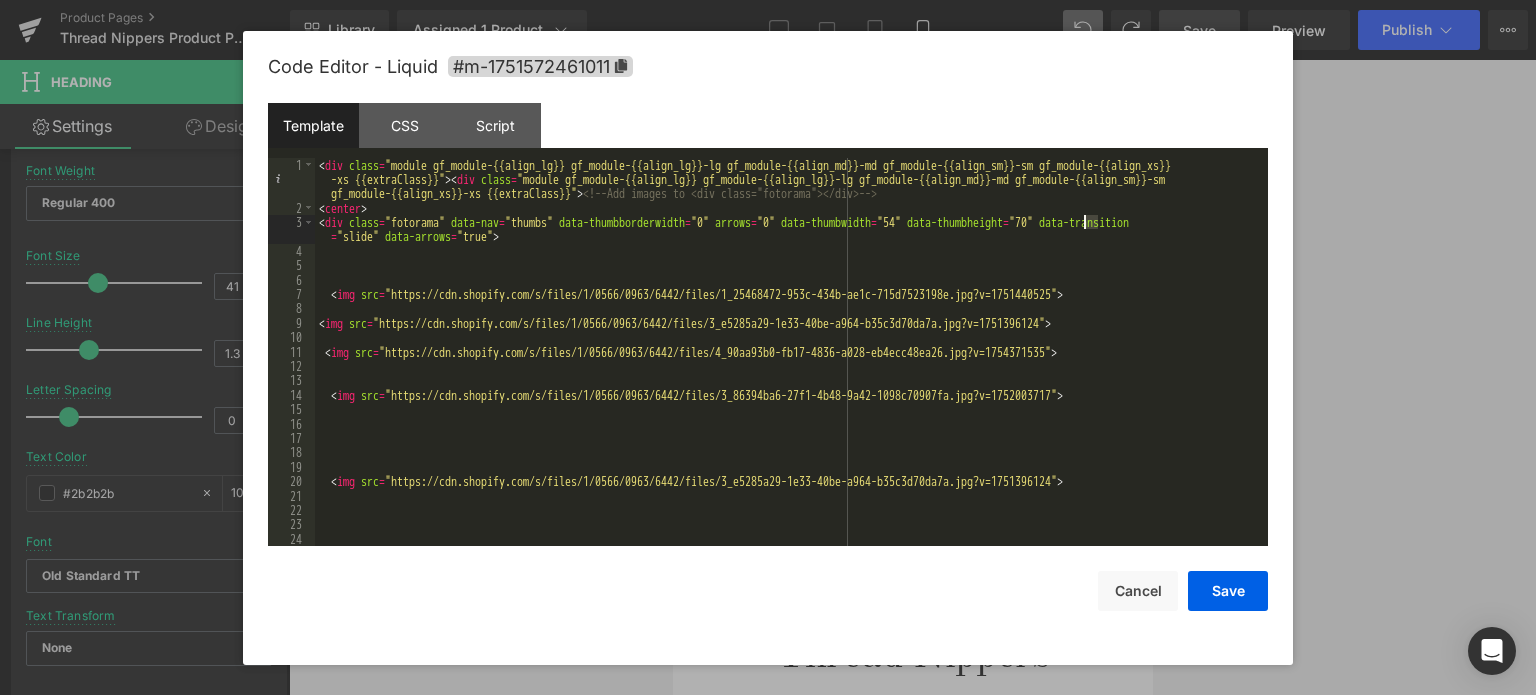drag, startPoint x: 1098, startPoint y: 219, endPoint x: 1086, endPoint y: 219, distance: 12 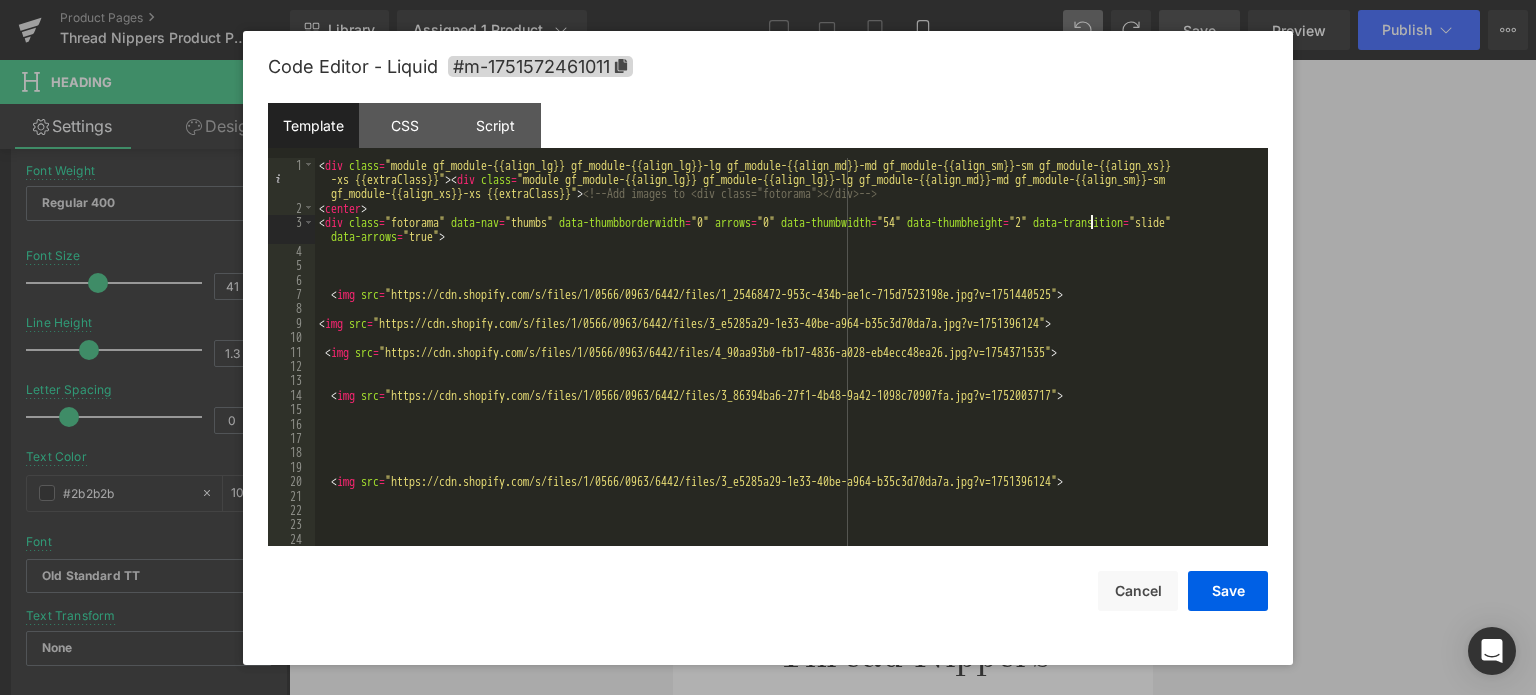 type 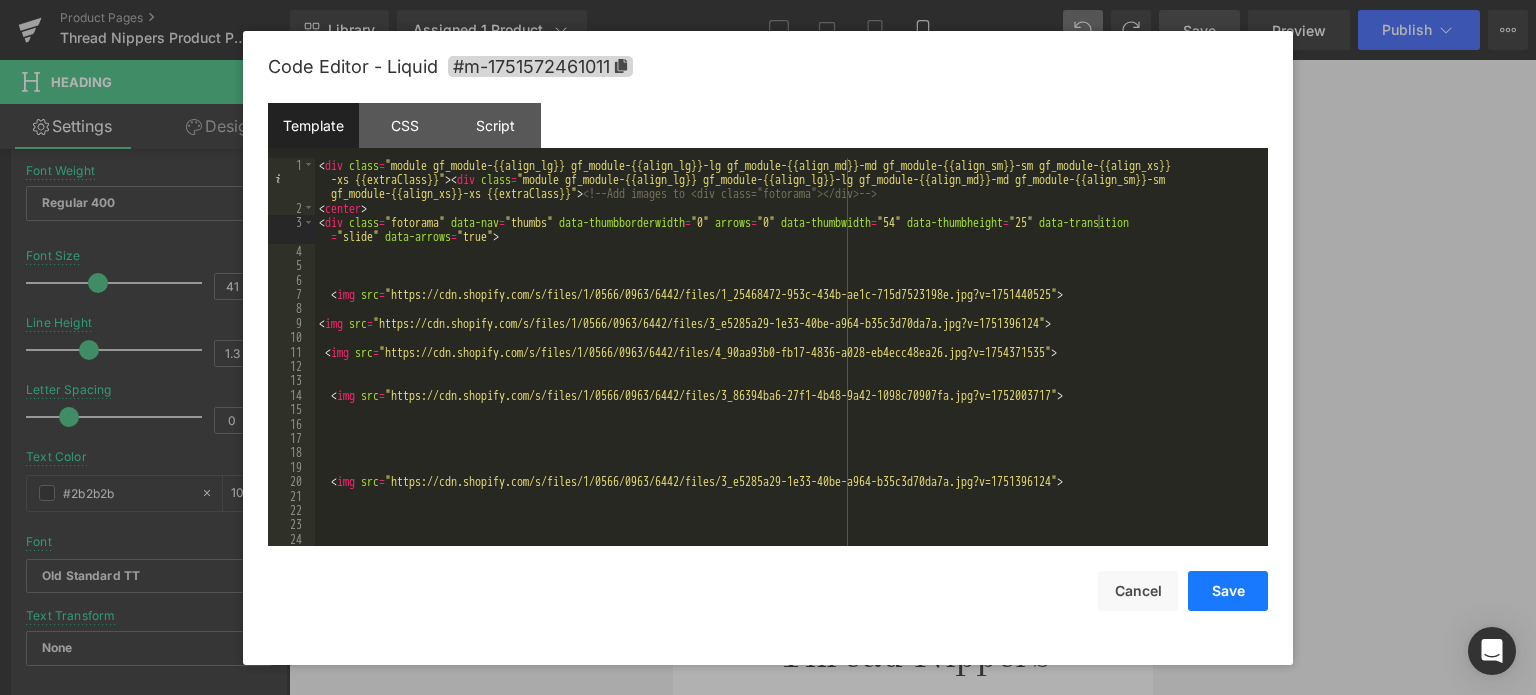 click on "Save" at bounding box center (1228, 591) 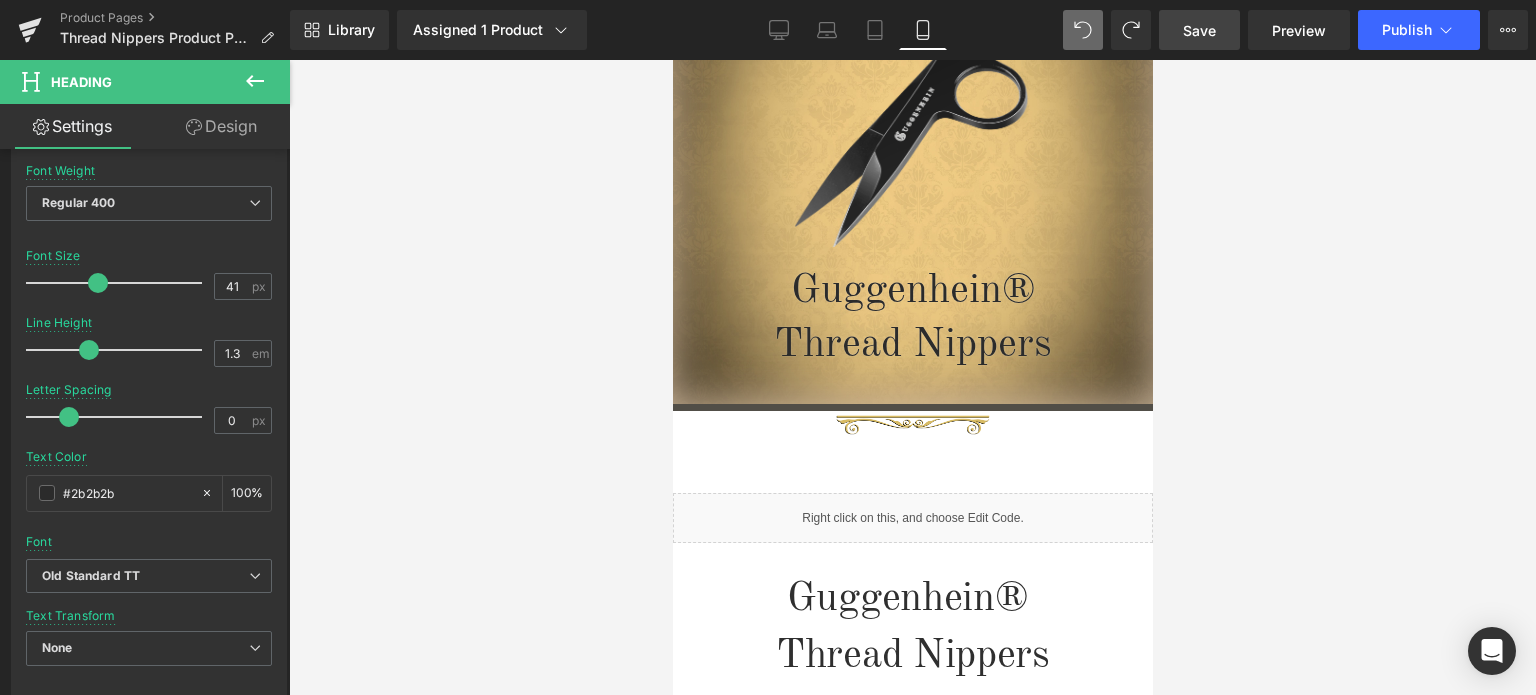 click on "Save" at bounding box center (1199, 30) 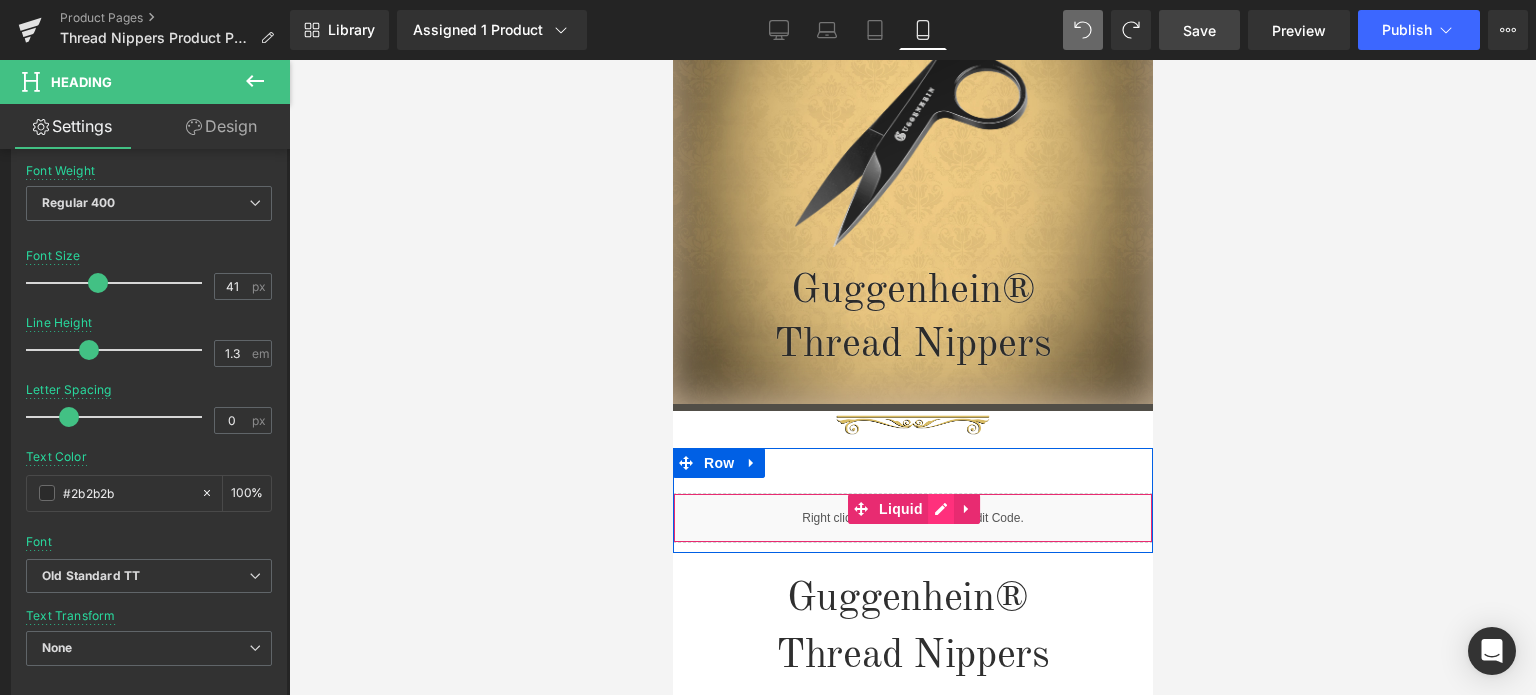 click on "Liquid" at bounding box center (912, 518) 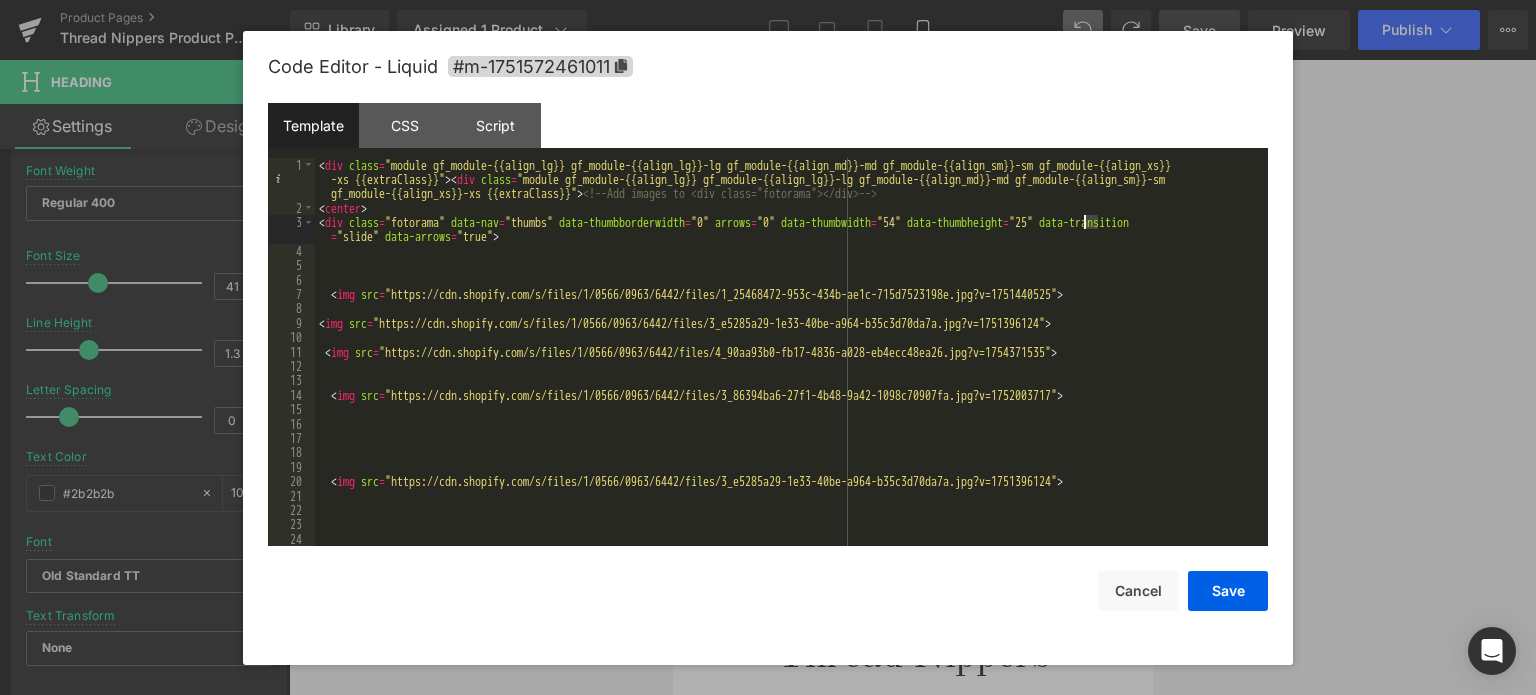 drag, startPoint x: 1096, startPoint y: 221, endPoint x: 1086, endPoint y: 222, distance: 10.049875 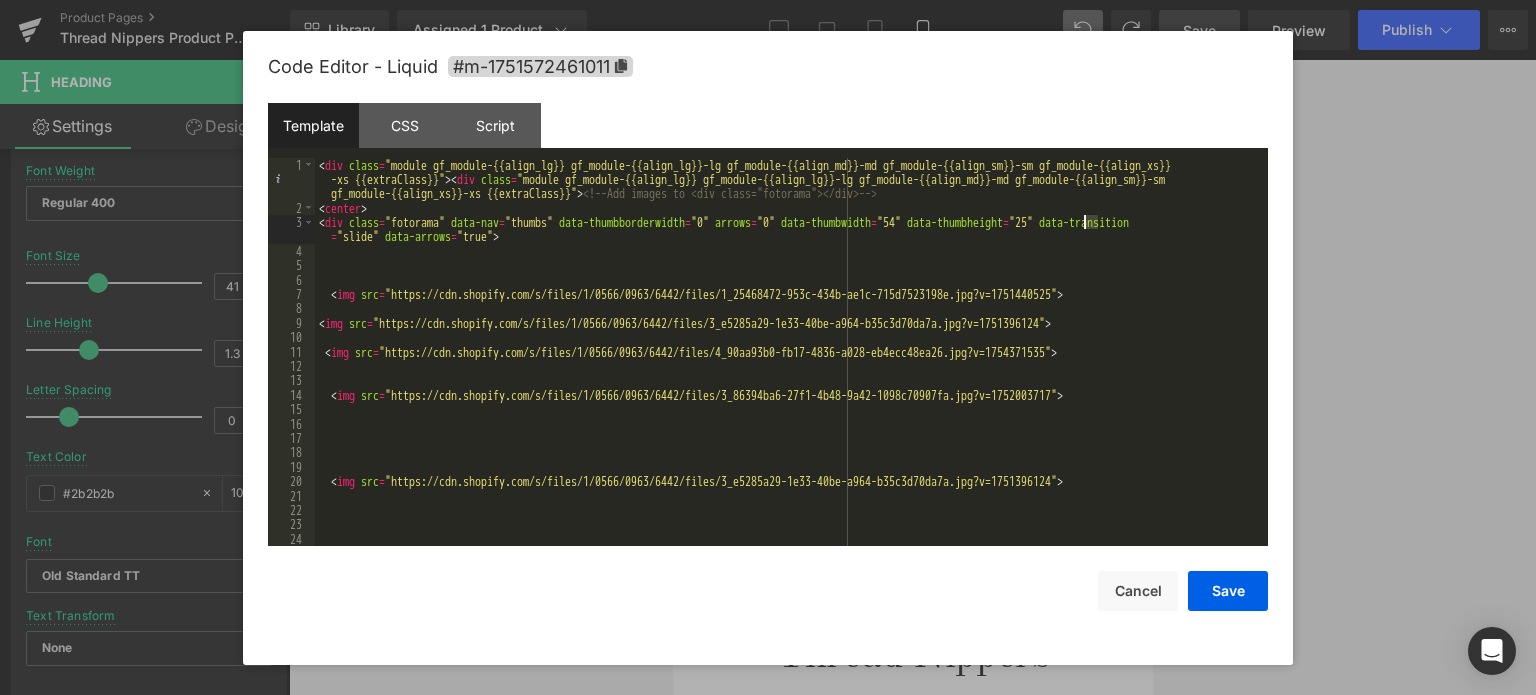 click on "< div   class = "module gf_module-{{align_lg}} gf_module-{{align_lg}}-lg gf_module-{{align_md}}-md gf_module-{{align_sm}}-sm gf_module-{{align_xs}}    -xs {{extraClass}}" > < div   class = "module gf_module-{{align_lg}} gf_module-{{align_lg}}-lg gf_module-{{align_md}}-md gf_module-{{align_sm}}-sm     gf_module-{{align_xs}}-xs {{extraClass}}" > <!--  Add images to <div class="fotorama"></div>  --> < center > < div   class = "fotorama"   data-nav = "thumbs"   data-thumbborderwidth = "0"   arrows = "0"   data-thumbwidth = "54"   data-thumbheight = "25"   data-transition    = "slide"   data-arrows = "true" >          < img   src = "https://cdn.shopify.com/s/files/1/0566/0963/6442/files/1_25468472-953c-434b-ae1c-715d7523198e.jpg?v=1751440525" >   < img   src = "https://cdn.shopify.com/s/files/1/0566/0963/6442/files/3_e5285a29-1e33-40be-a964-b35c3d70da7a.jpg?v=1751396124" >      < img   src = "https://cdn.shopify.com/s/files/1/0566/0963/6442/files/4_90aa93b0-fb17-4836-a028-eb4ecc48ea26.jpg?v=1754371535" >" at bounding box center (787, 381) 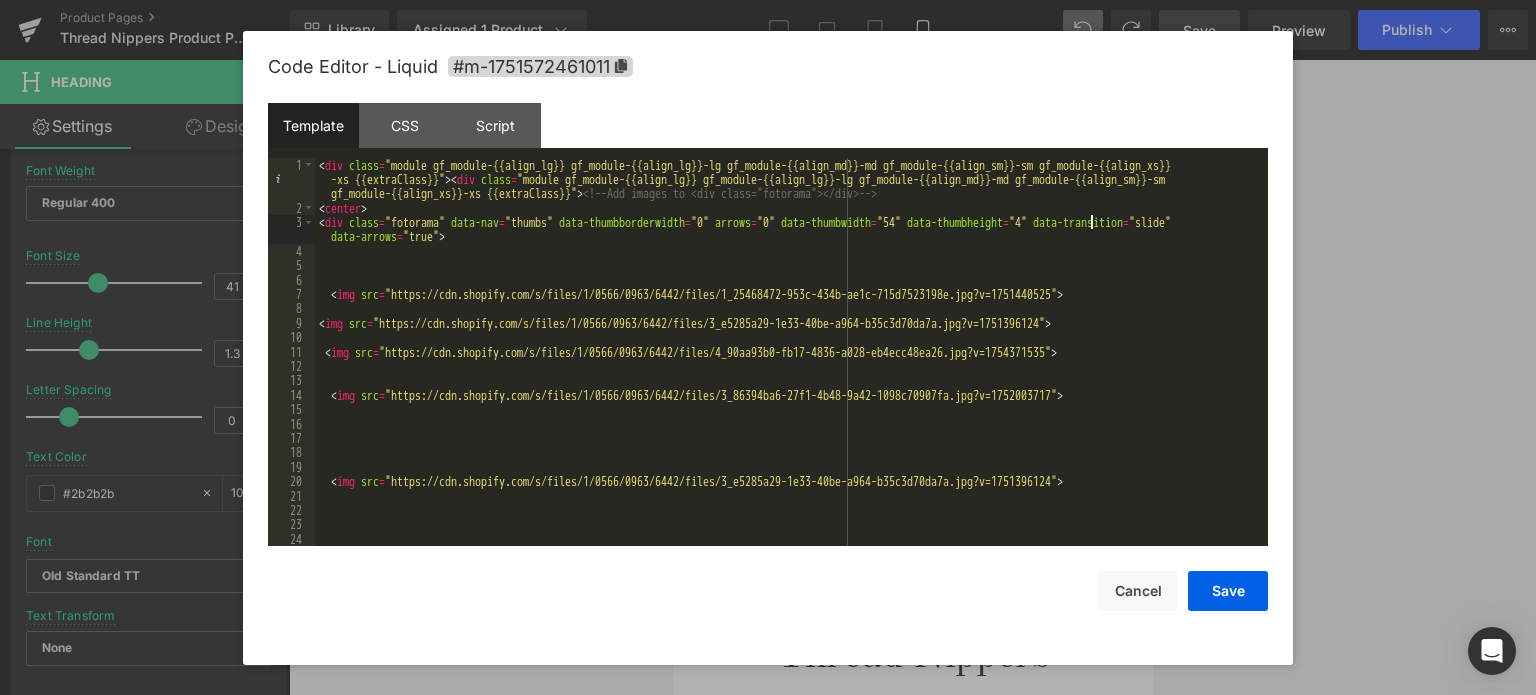 type 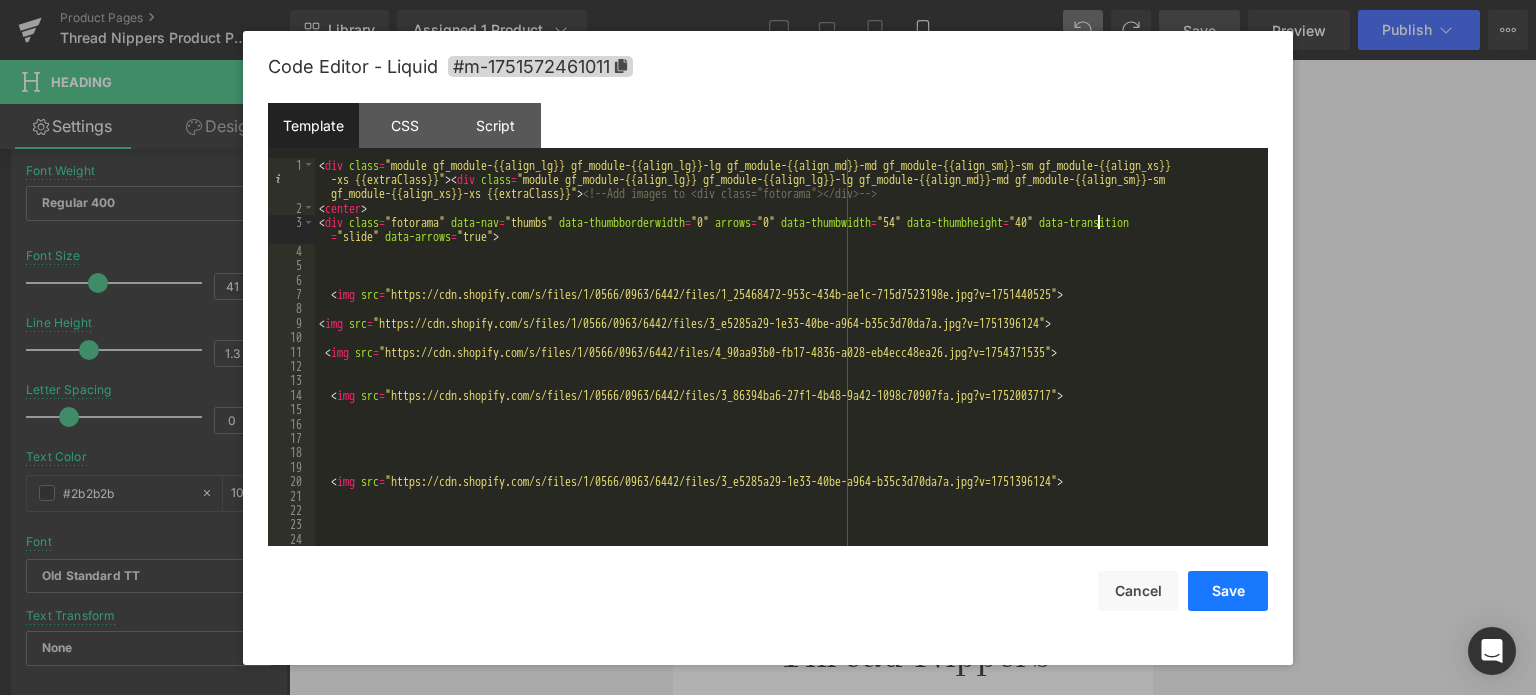 click on "Save" at bounding box center (1228, 591) 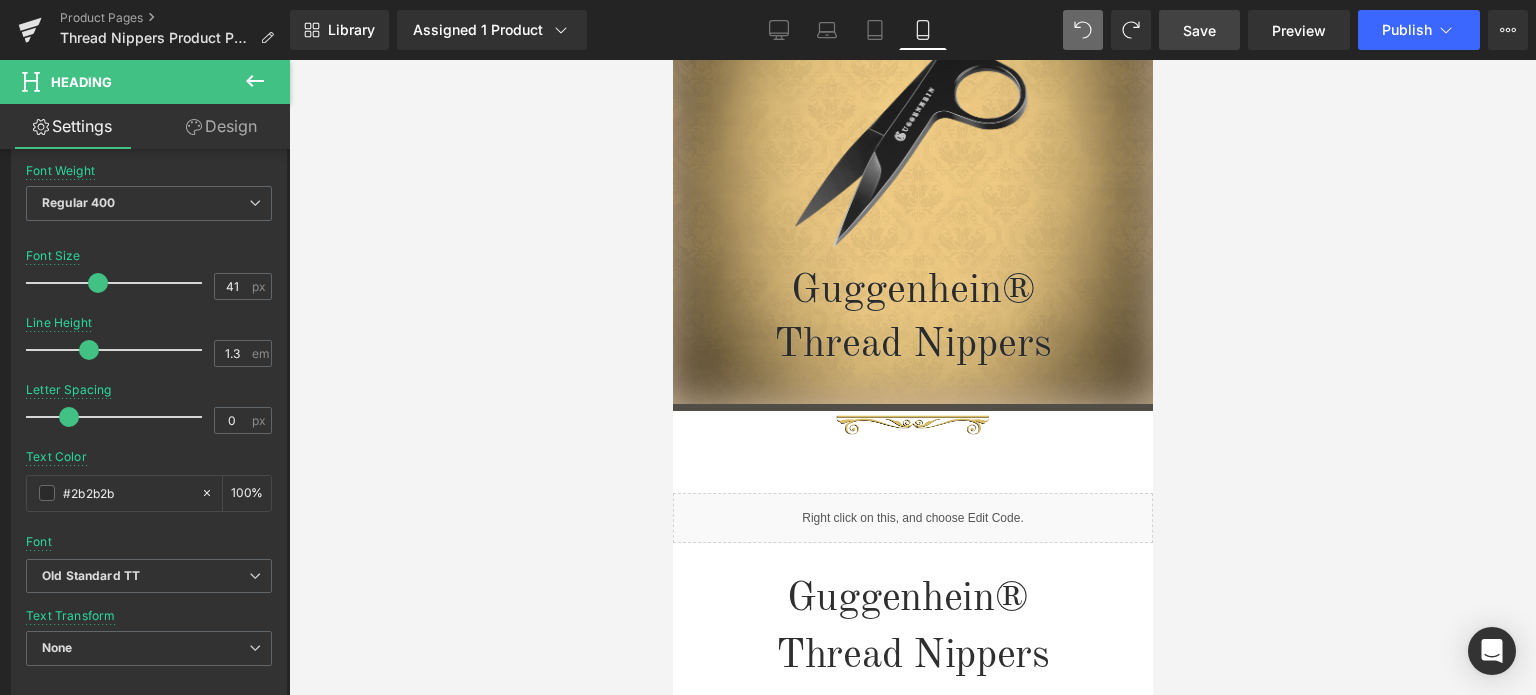 click on "Save" at bounding box center [1199, 30] 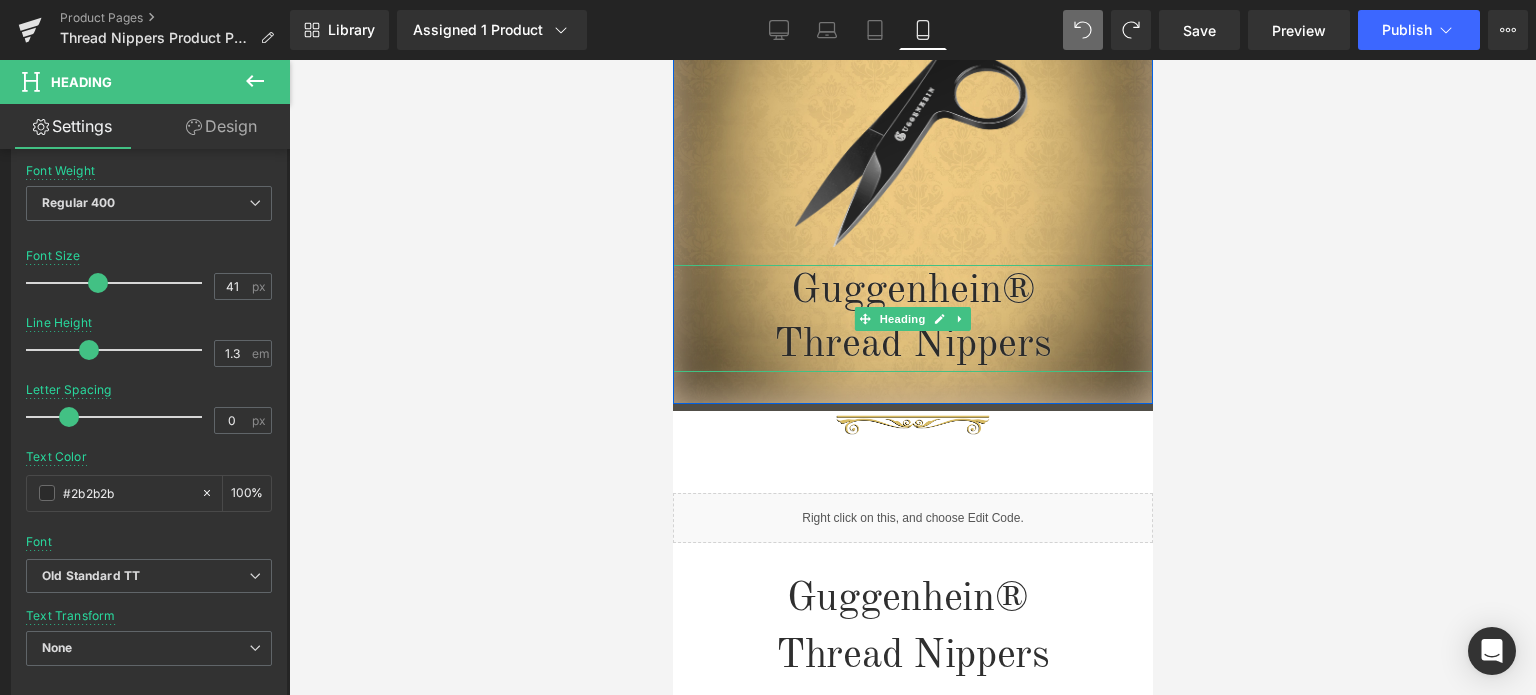 scroll, scrollTop: 560, scrollLeft: 0, axis: vertical 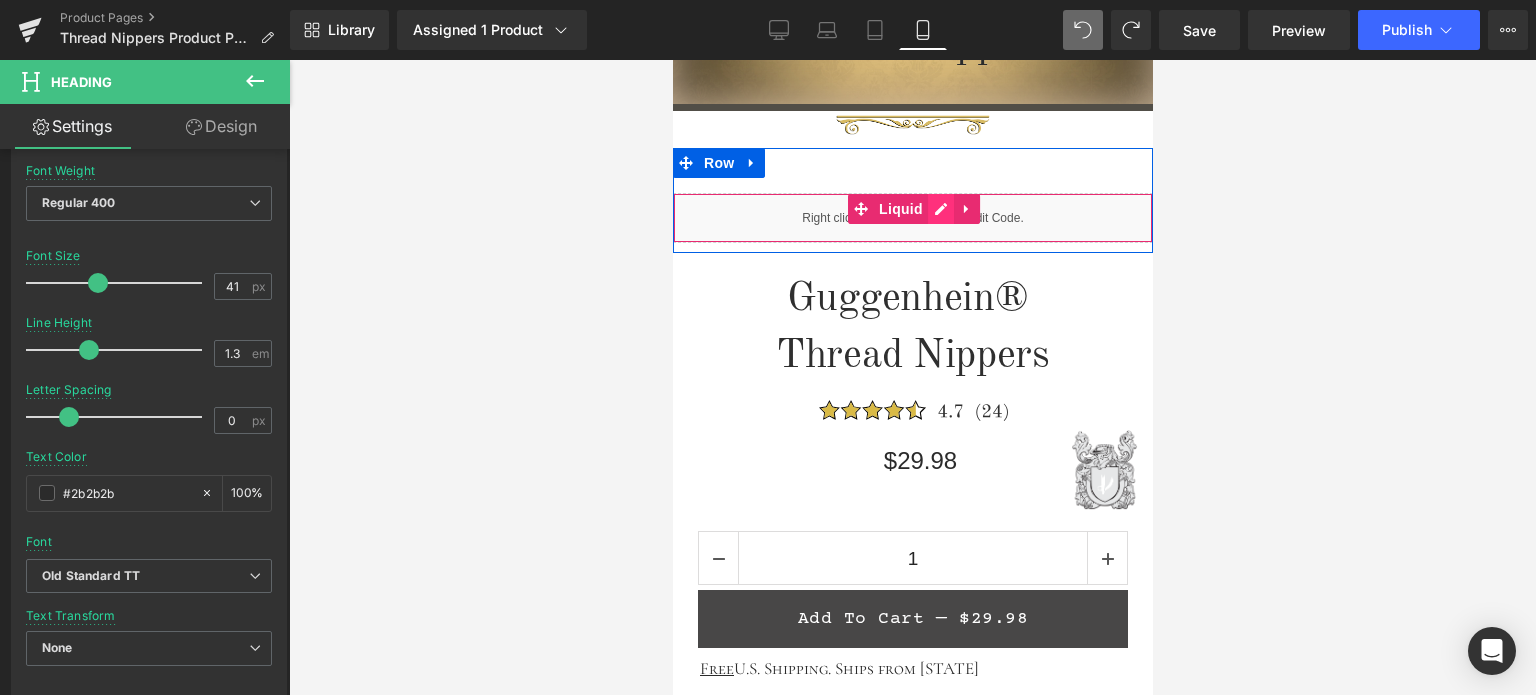 click on "Liquid" at bounding box center (912, 218) 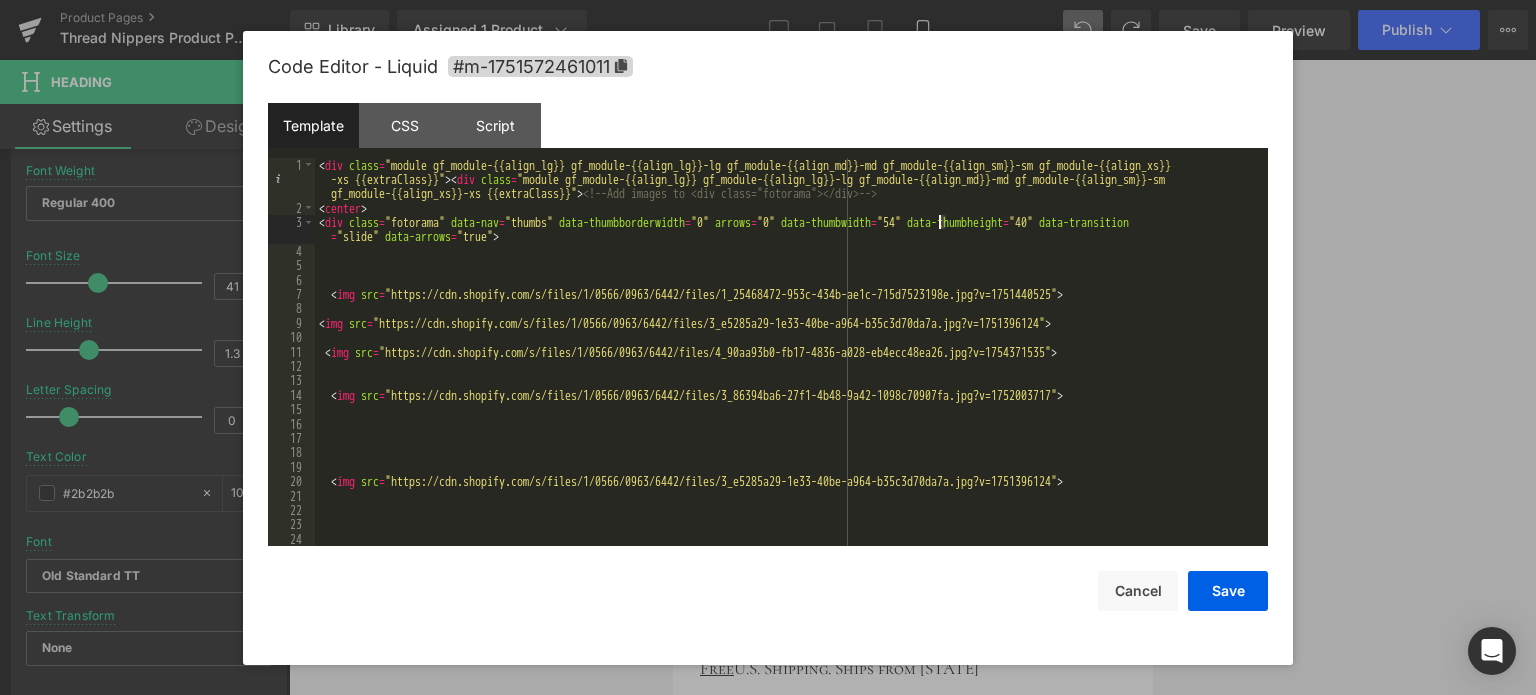click on "< div   class = "module gf_module-{{align_lg}} gf_module-{{align_lg}}-lg gf_module-{{align_md}}-md gf_module-{{align_sm}}-sm gf_module-{{align_xs}}    -xs {{extraClass}}" > < div   class = "module gf_module-{{align_lg}} gf_module-{{align_lg}}-lg gf_module-{{align_md}}-md gf_module-{{align_sm}}-sm     gf_module-{{align_xs}}-xs {{extraClass}}" > <!--  Add images to <div class="fotorama"></div>  --> < center > < div   class = "fotorama"   data-nav = "thumbs"   data-thumbborderwidth = "0"   arrows = "0"   data-thumbwidth = "54"   data-thumbheight = "40"   data-transition    = "slide"   data-arrows = "true" >          < img   src = "https://cdn.shopify.com/s/files/1/0566/0963/6442/files/1_25468472-953c-434b-ae1c-715d7523198e.jpg?v=1751440525" >   < img   src = "https://cdn.shopify.com/s/files/1/0566/0963/6442/files/3_e5285a29-1e33-40be-a964-b35c3d70da7a.jpg?v=1751396124" >      < img   src = "https://cdn.shopify.com/s/files/1/0566/0963/6442/files/4_90aa93b0-fb17-4836-a028-eb4ecc48ea26.jpg?v=1754371535" >" at bounding box center (787, 381) 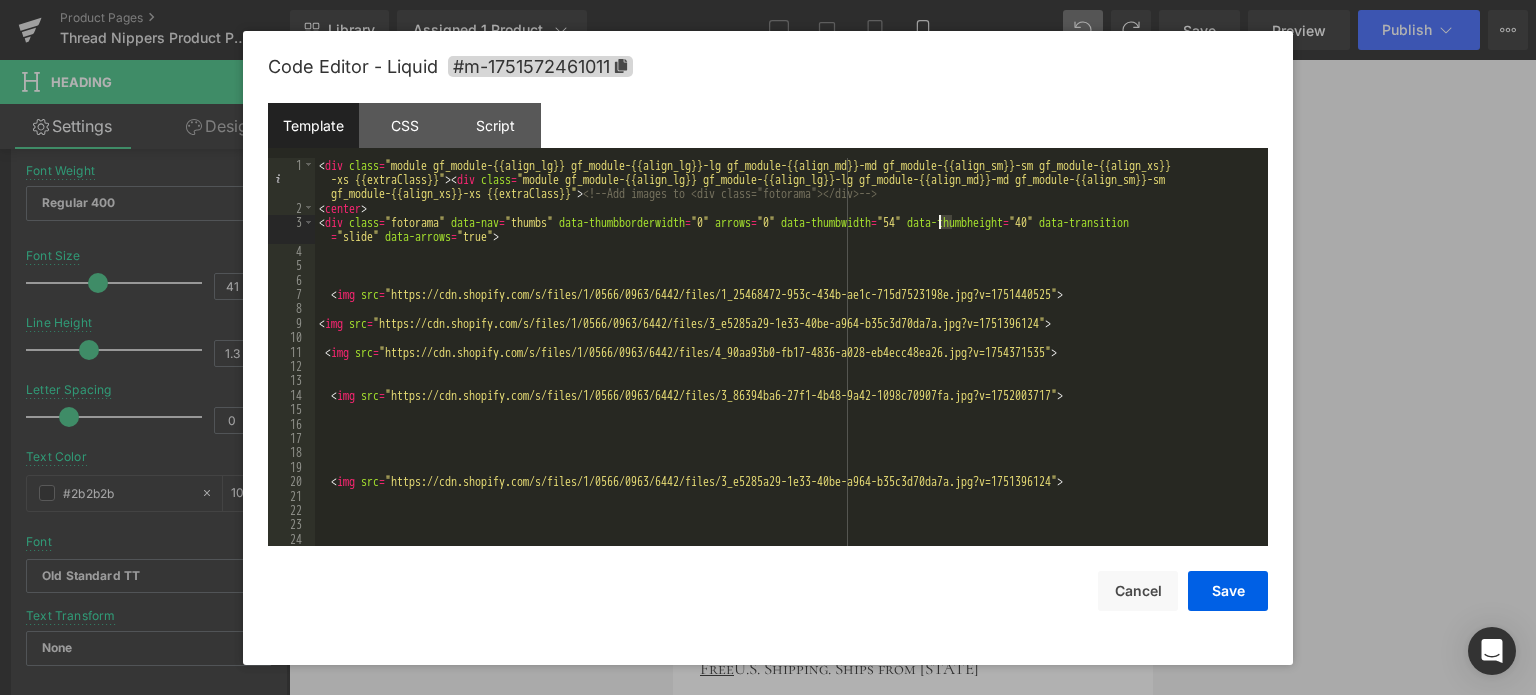 drag, startPoint x: 951, startPoint y: 222, endPoint x: 941, endPoint y: 225, distance: 10.440307 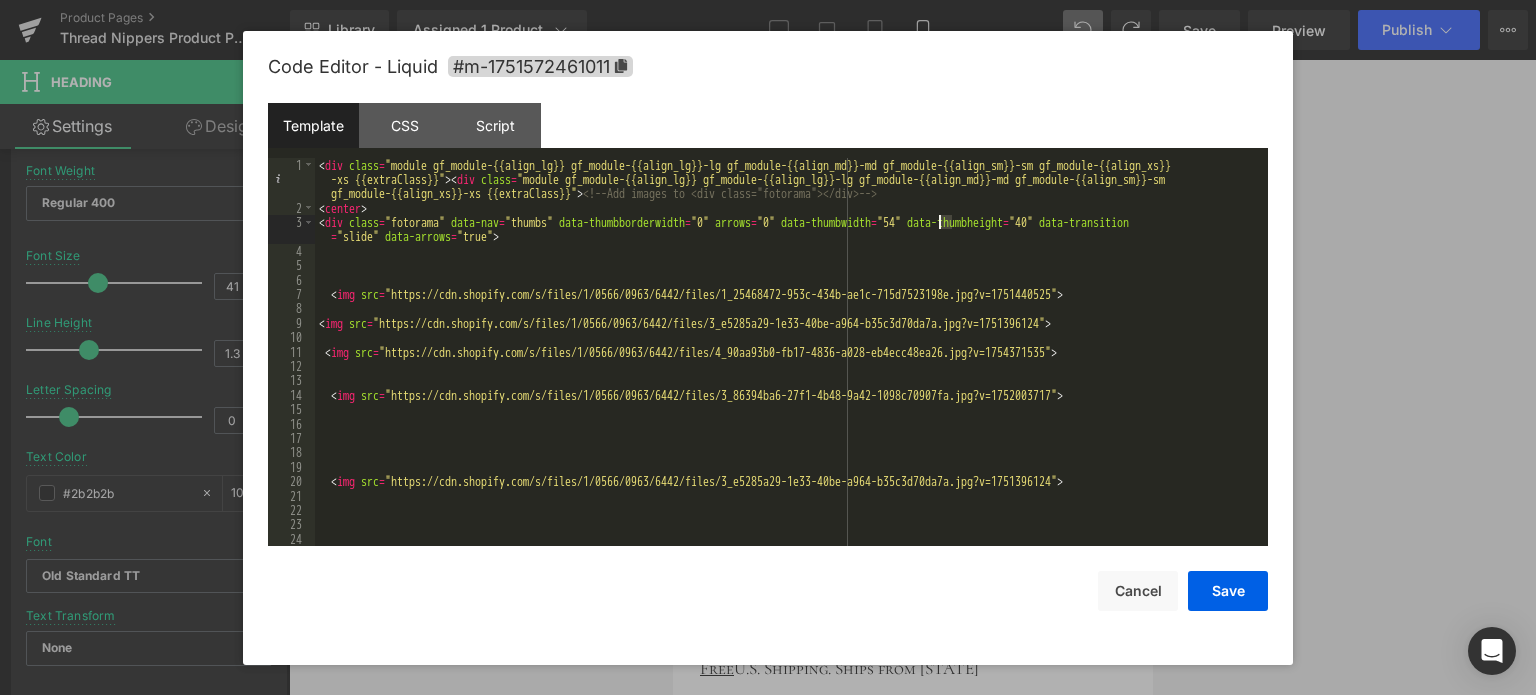 click on "< div   class = "module gf_module-{{align_lg}} gf_module-{{align_lg}}-lg gf_module-{{align_md}}-md gf_module-{{align_sm}}-sm gf_module-{{align_xs}}    -xs {{extraClass}}" > < div   class = "module gf_module-{{align_lg}} gf_module-{{align_lg}}-lg gf_module-{{align_md}}-md gf_module-{{align_sm}}-sm     gf_module-{{align_xs}}-xs {{extraClass}}" > <!--  Add images to <div class="fotorama"></div>  --> < center > < div   class = "fotorama"   data-nav = "thumbs"   data-thumbborderwidth = "0"   arrows = "0"   data-thumbwidth = "54"   data-thumbheight = "40"   data-transition    = "slide"   data-arrows = "true" >          < img   src = "https://cdn.shopify.com/s/files/1/0566/0963/6442/files/1_25468472-953c-434b-ae1c-715d7523198e.jpg?v=1751440525" >   < img   src = "https://cdn.shopify.com/s/files/1/0566/0963/6442/files/3_e5285a29-1e33-40be-a964-b35c3d70da7a.jpg?v=1751396124" >      < img   src = "https://cdn.shopify.com/s/files/1/0566/0963/6442/files/4_90aa93b0-fb17-4836-a028-eb4ecc48ea26.jpg?v=1754371535" >" at bounding box center [787, 381] 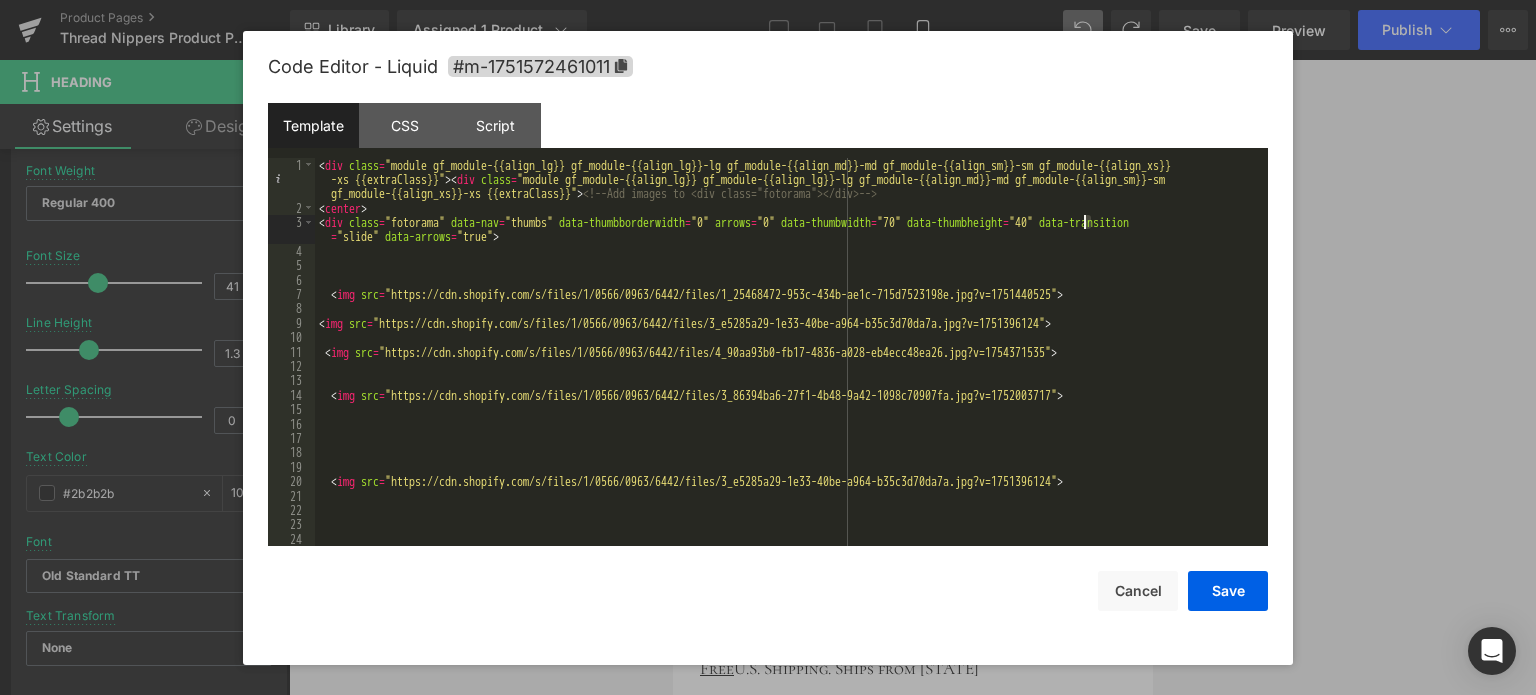 click on "< div   class = "module gf_module-{{align_lg}} gf_module-{{align_lg}}-lg gf_module-{{align_md}}-md gf_module-{{align_sm}}-sm gf_module-{{align_xs}}    -xs {{extraClass}}" > < div   class = "module gf_module-{{align_lg}} gf_module-{{align_lg}}-lg gf_module-{{align_md}}-md gf_module-{{align_sm}}-sm     gf_module-{{align_xs}}-xs {{extraClass}}" > <!--  Add images to <div class="fotorama"></div>  --> < center > < div   class = "fotorama"   data-nav = "thumbs"   data-thumbborderwidth = "0"   arrows = "0"   data-thumbwidth = "70"   data-thumbheight = "40"   data-transition    = "slide"   data-arrows = "true" >          < img   src = "https://cdn.shopify.com/s/files/1/0566/0963/6442/files/1_25468472-953c-434b-ae1c-715d7523198e.jpg?v=1751440525" >   < img   src = "https://cdn.shopify.com/s/files/1/0566/0963/6442/files/3_e5285a29-1e33-40be-a964-b35c3d70da7a.jpg?v=1751396124" >      < img   src = "https://cdn.shopify.com/s/files/1/0566/0963/6442/files/4_90aa93b0-fb17-4836-a028-eb4ecc48ea26.jpg?v=1754371535" >" at bounding box center (787, 381) 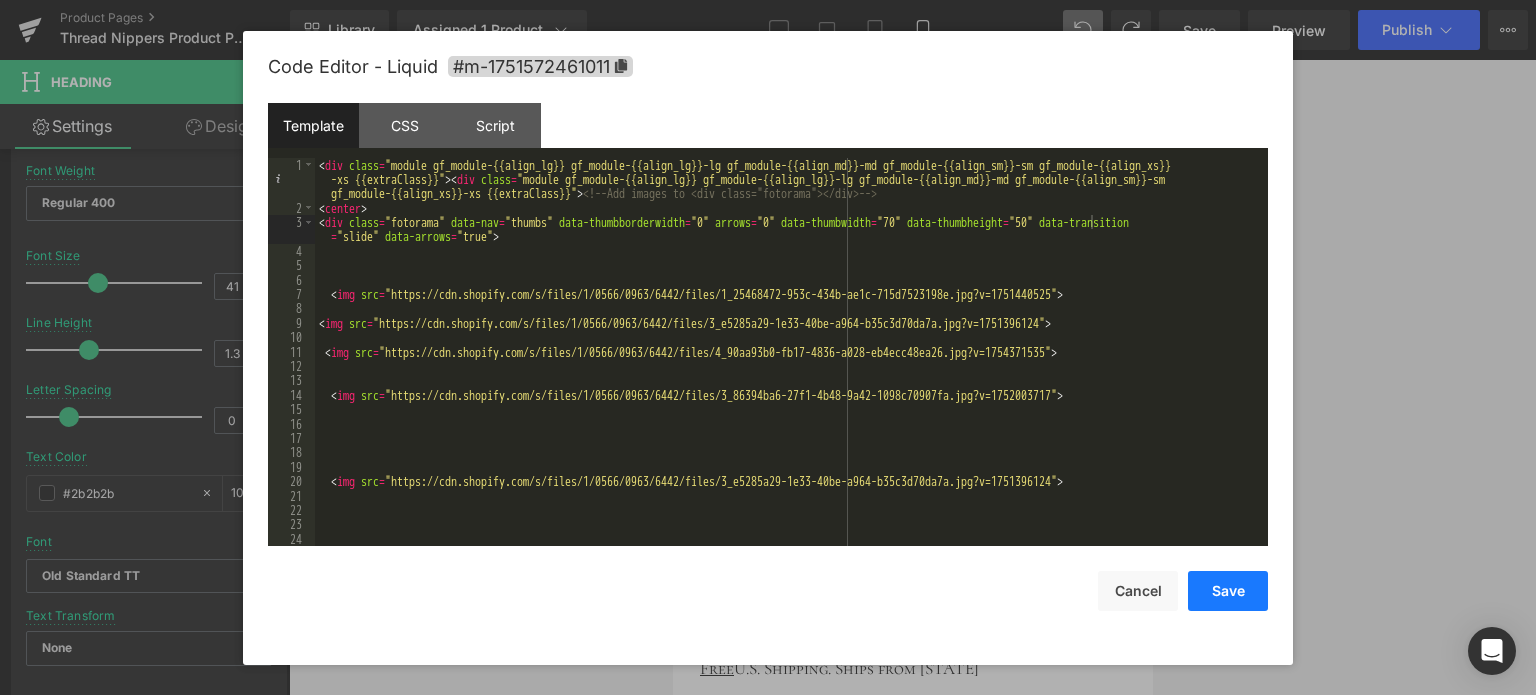click on "Save" at bounding box center (1228, 591) 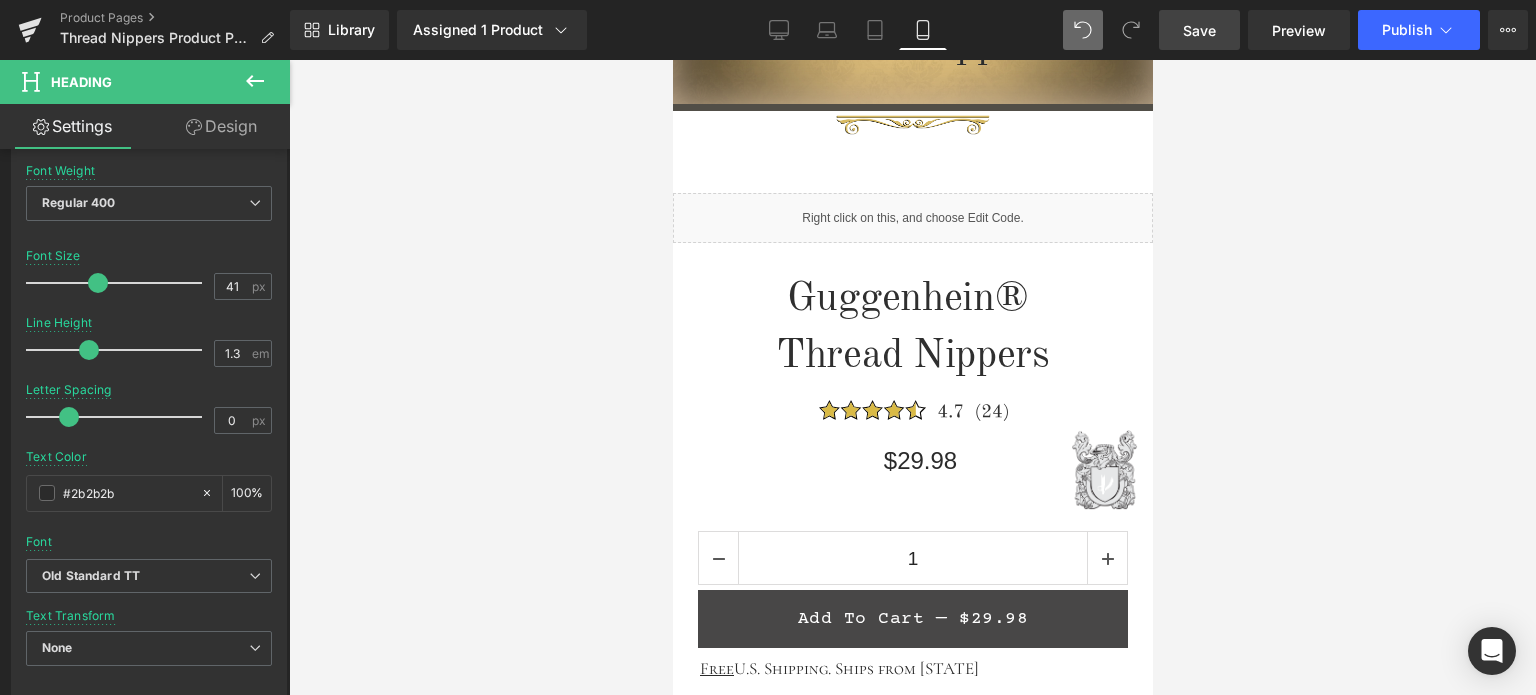 click on "Save" at bounding box center (1199, 30) 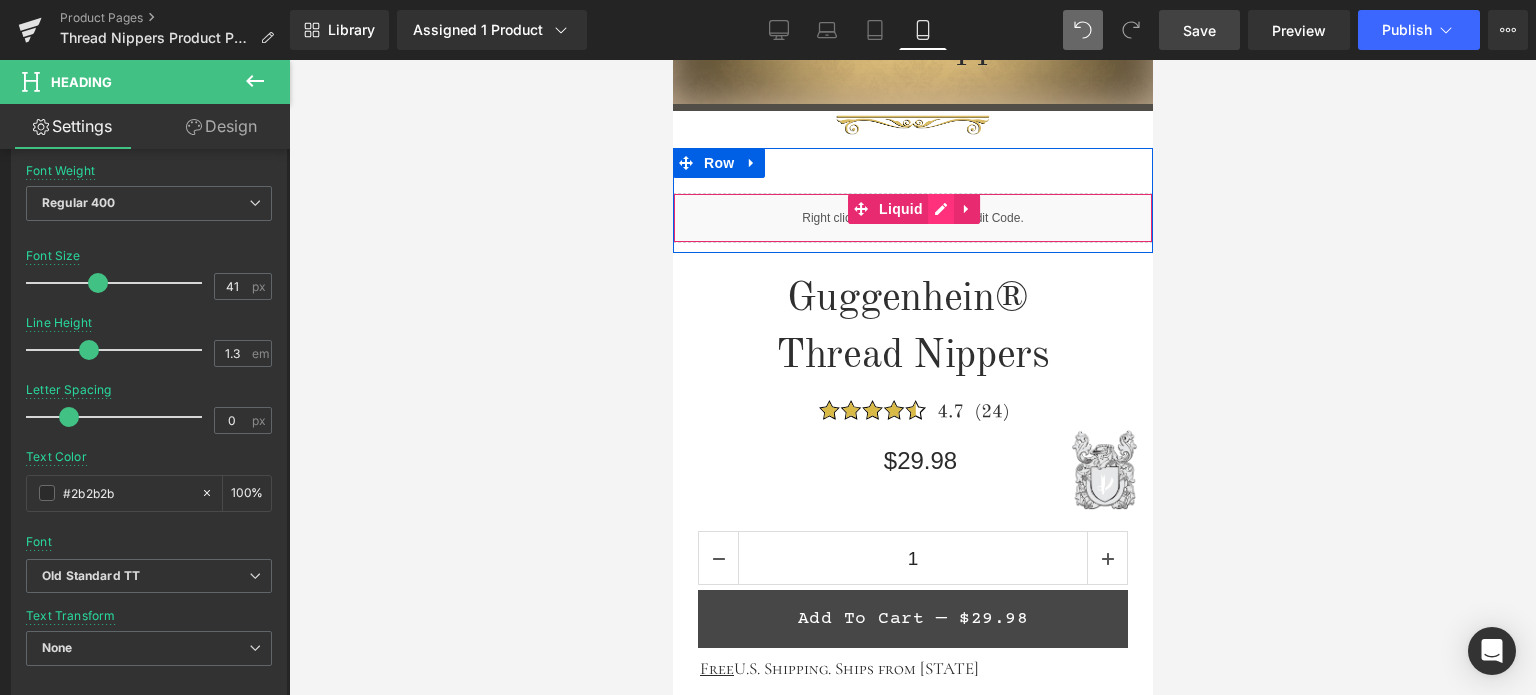 click on "Liquid" at bounding box center (912, 218) 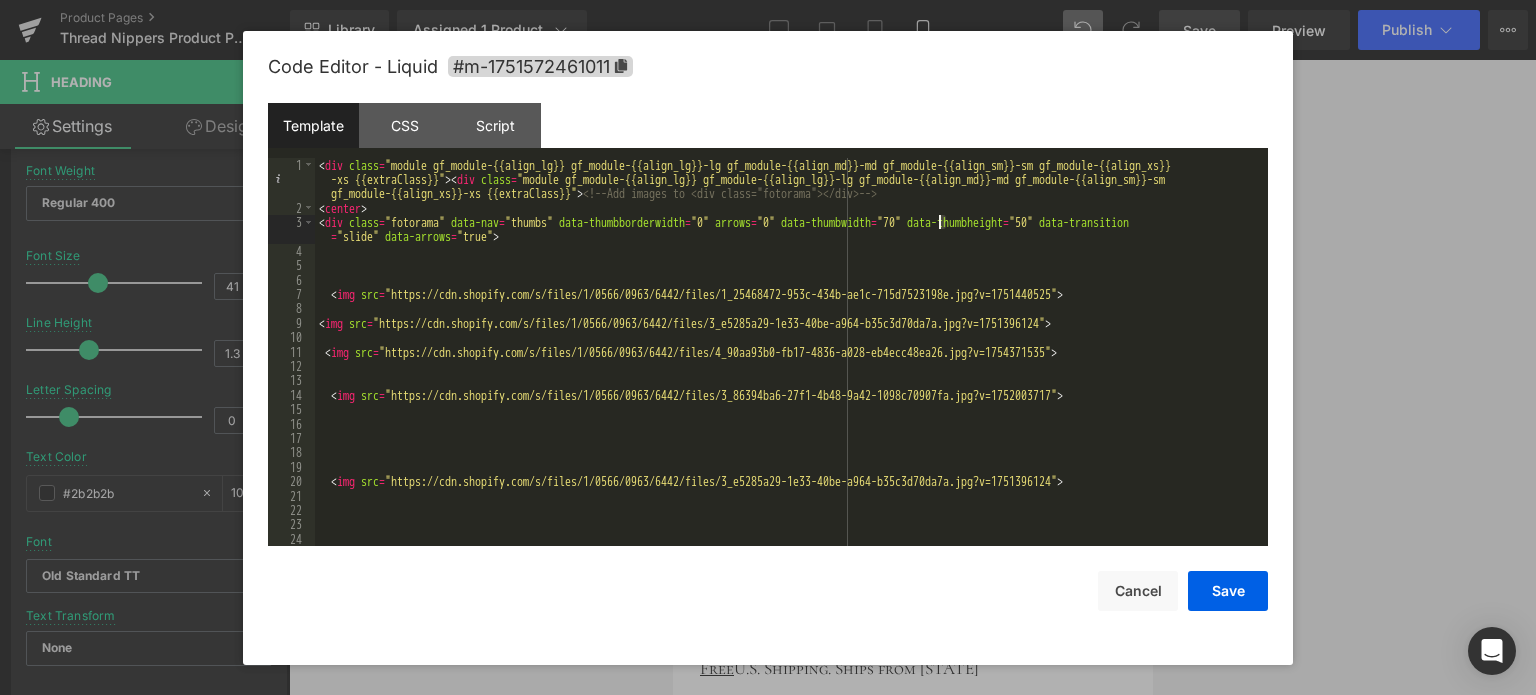 click on "< div   class = "module gf_module-{{align_lg}} gf_module-{{align_lg}}-lg gf_module-{{align_md}}-md gf_module-{{align_sm}}-sm gf_module-{{align_xs}}    -xs {{extraClass}}" > < div   class = "module gf_module-{{align_lg}} gf_module-{{align_lg}}-lg gf_module-{{align_md}}-md gf_module-{{align_sm}}-sm     gf_module-{{align_xs}}-xs {{extraClass}}" > <!--  Add images to <div class="fotorama"></div>  --> < center > < div   class = "fotorama"   data-nav = "thumbs"   data-thumbborderwidth = "0"   arrows = "0"   data-thumbwidth = "70"   data-thumbheight = "50"   data-transition    = "slide"   data-arrows = "true" >          < img   src = "https://cdn.shopify.com/s/files/1/0566/0963/6442/files/1_25468472-953c-434b-ae1c-715d7523198e.jpg?v=1751440525" >   < img   src = "https://cdn.shopify.com/s/files/1/0566/0963/6442/files/3_e5285a29-1e33-40be-a964-b35c3d70da7a.jpg?v=1751396124" >      < img   src = "https://cdn.shopify.com/s/files/1/0566/0963/6442/files/4_90aa93b0-fb17-4836-a028-eb4ecc48ea26.jpg?v=1754371535" >" at bounding box center [787, 381] 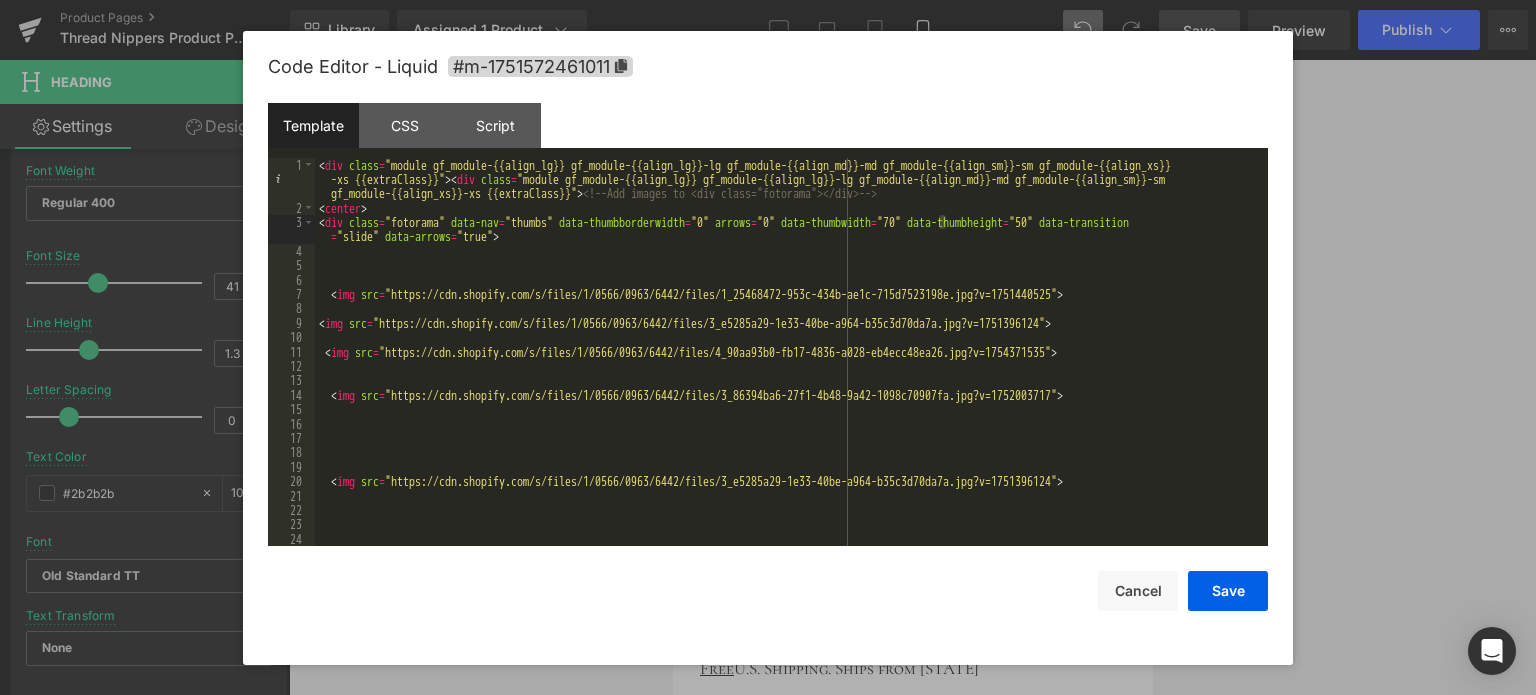 click on "< div   class = "module gf_module-{{align_lg}} gf_module-{{align_lg}}-lg gf_module-{{align_md}}-md gf_module-{{align_sm}}-sm gf_module-{{align_xs}}    -xs {{extraClass}}" > < div   class = "module gf_module-{{align_lg}} gf_module-{{align_lg}}-lg gf_module-{{align_md}}-md gf_module-{{align_sm}}-sm     gf_module-{{align_xs}}-xs {{extraClass}}" > <!--  Add images to <div class="fotorama"></div>  --> < center > < div   class = "fotorama"   data-nav = "thumbs"   data-thumbborderwidth = "0"   arrows = "0"   data-thumbwidth = "70"   data-thumbheight = "50"   data-transition    = "slide"   data-arrows = "true" >          < img   src = "https://cdn.shopify.com/s/files/1/0566/0963/6442/files/1_25468472-953c-434b-ae1c-715d7523198e.jpg?v=1751440525" >   < img   src = "https://cdn.shopify.com/s/files/1/0566/0963/6442/files/3_e5285a29-1e33-40be-a964-b35c3d70da7a.jpg?v=1751396124" >      < img   src = "https://cdn.shopify.com/s/files/1/0566/0963/6442/files/4_90aa93b0-fb17-4836-a028-eb4ecc48ea26.jpg?v=1754371535" >" at bounding box center (787, 381) 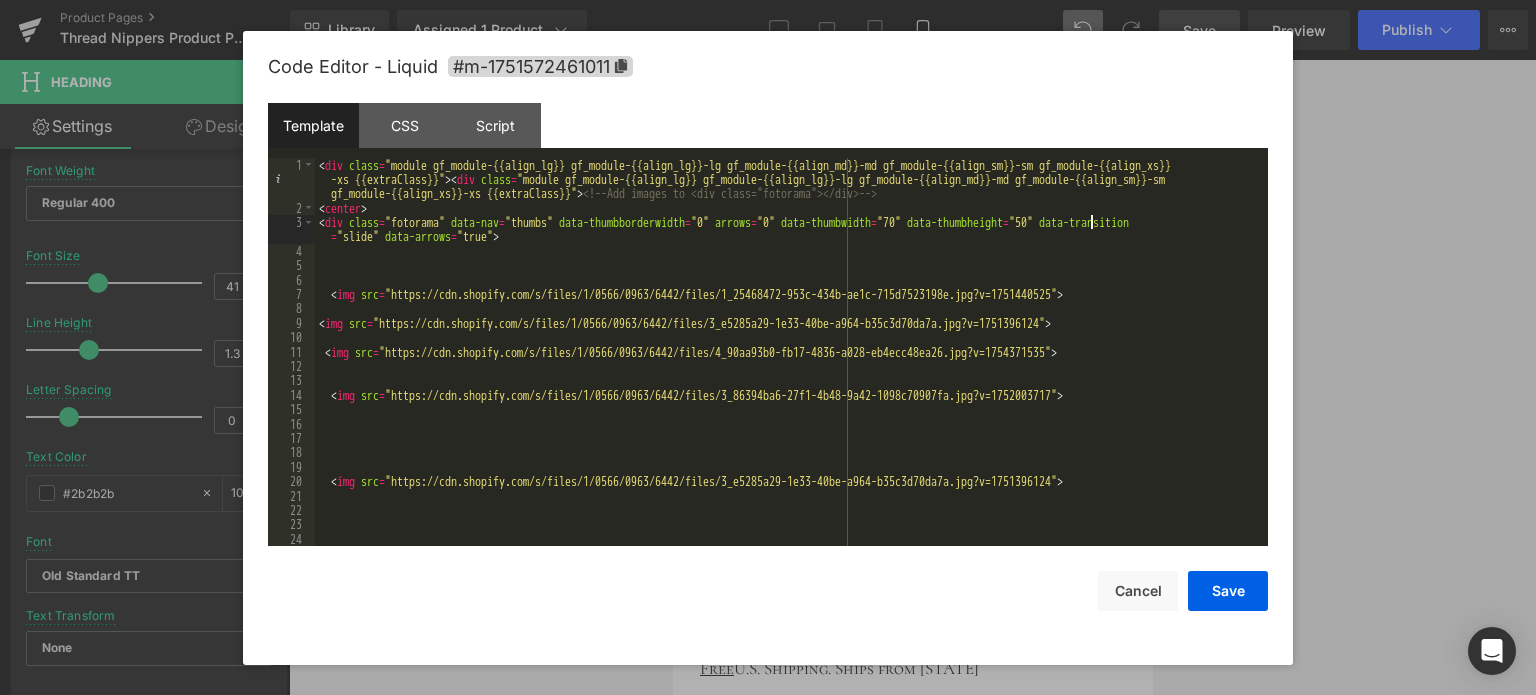 click on "< div   class = "module gf_module-{{align_lg}} gf_module-{{align_lg}}-lg gf_module-{{align_md}}-md gf_module-{{align_sm}}-sm gf_module-{{align_xs}}    -xs {{extraClass}}" > < div   class = "module gf_module-{{align_lg}} gf_module-{{align_lg}}-lg gf_module-{{align_md}}-md gf_module-{{align_sm}}-sm     gf_module-{{align_xs}}-xs {{extraClass}}" > <!--  Add images to <div class="fotorama"></div>  --> < center > < div   class = "fotorama"   data-nav = "thumbs"   data-thumbborderwidth = "0"   arrows = "0"   data-thumbwidth = "70"   data-thumbheight = "50"   data-transition    = "slide"   data-arrows = "true" >          < img   src = "https://cdn.shopify.com/s/files/1/0566/0963/6442/files/1_25468472-953c-434b-ae1c-715d7523198e.jpg?v=1751440525" >   < img   src = "https://cdn.shopify.com/s/files/1/0566/0963/6442/files/3_e5285a29-1e33-40be-a964-b35c3d70da7a.jpg?v=1751396124" >      < img   src = "https://cdn.shopify.com/s/files/1/0566/0963/6442/files/4_90aa93b0-fb17-4836-a028-eb4ecc48ea26.jpg?v=1754371535" >" at bounding box center (787, 381) 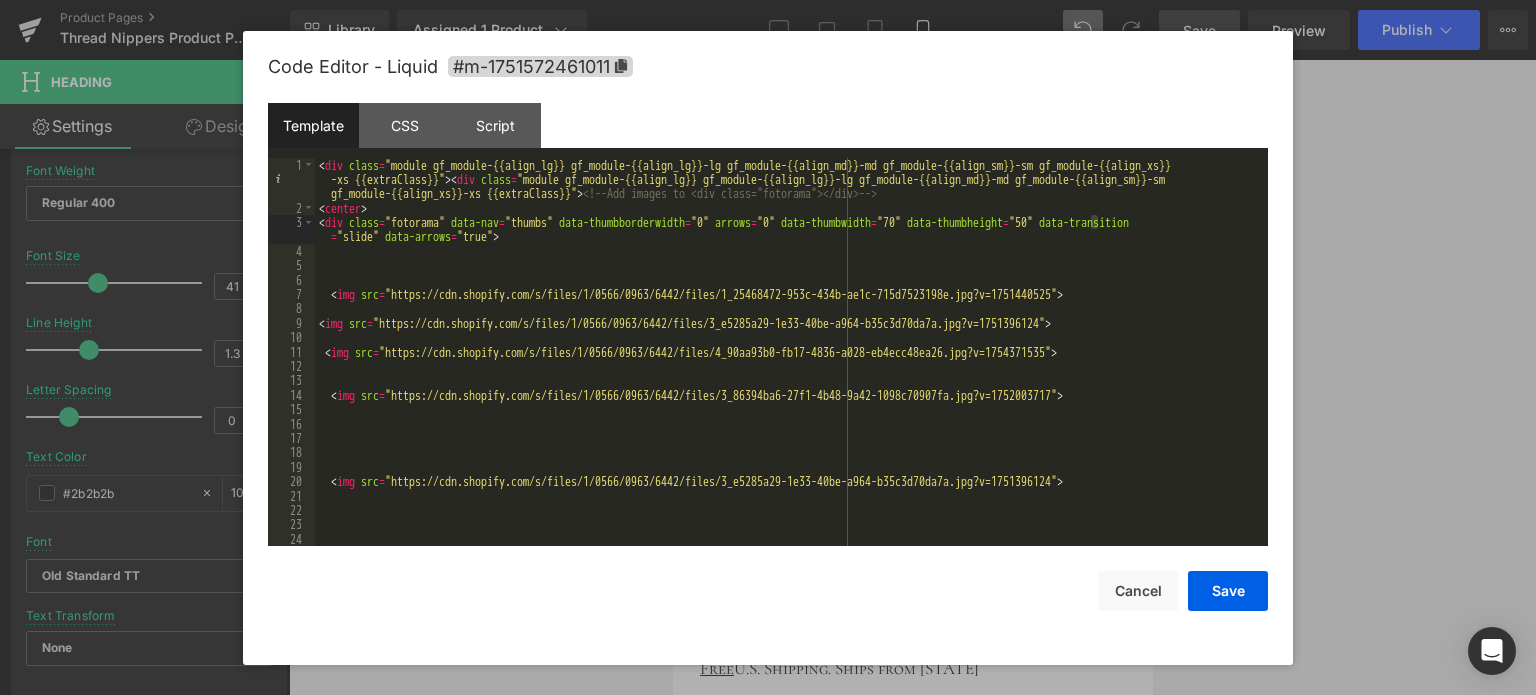 type 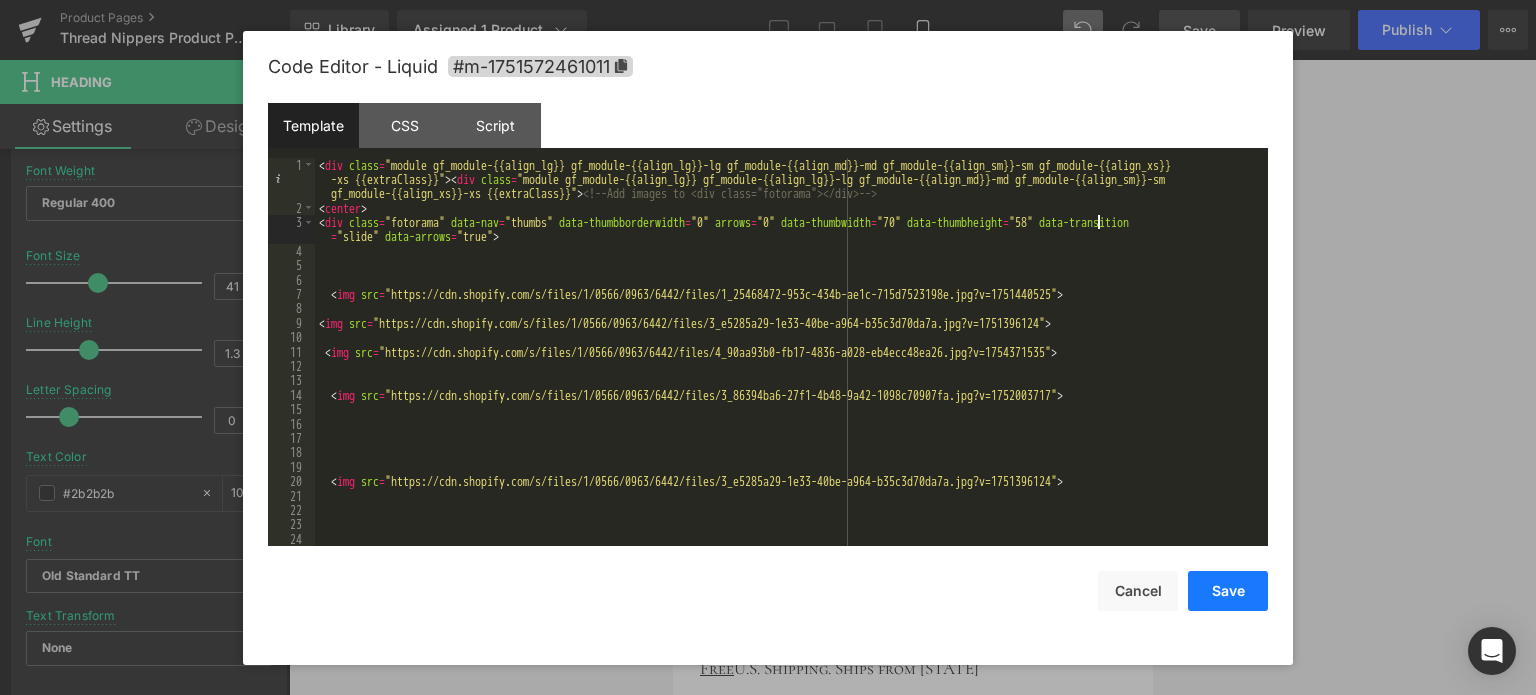 click on "Save" at bounding box center (1228, 591) 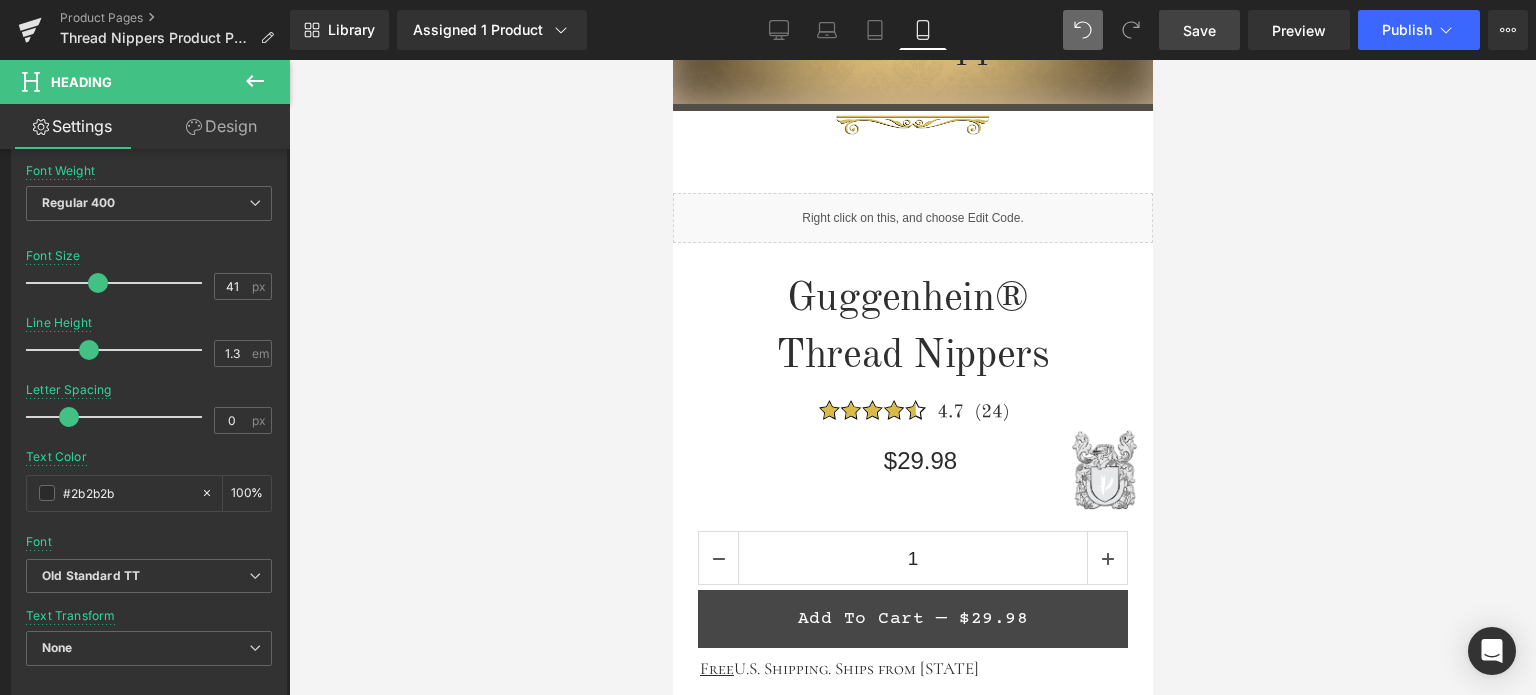 click on "Save" at bounding box center [1199, 30] 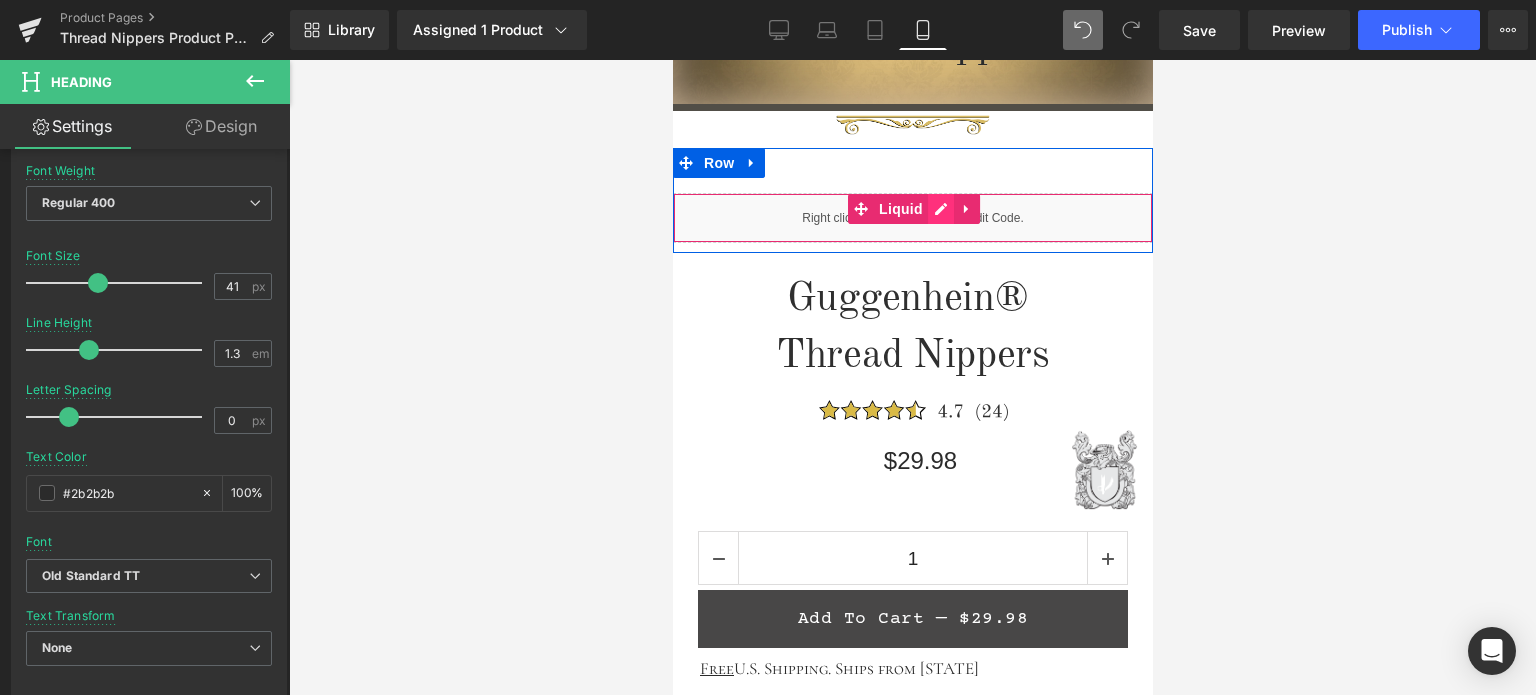 click on "Liquid" at bounding box center [912, 218] 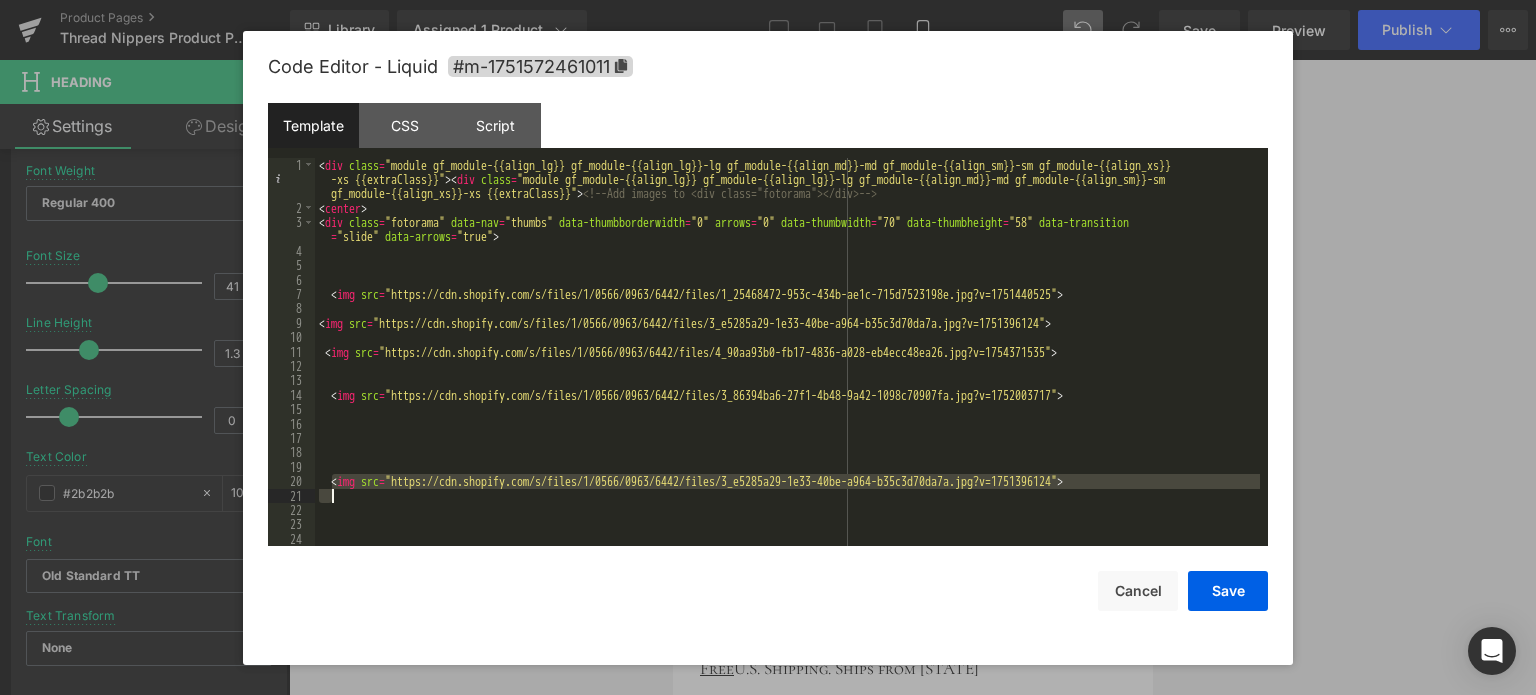 drag, startPoint x: 330, startPoint y: 483, endPoint x: 1270, endPoint y: 498, distance: 940.1197 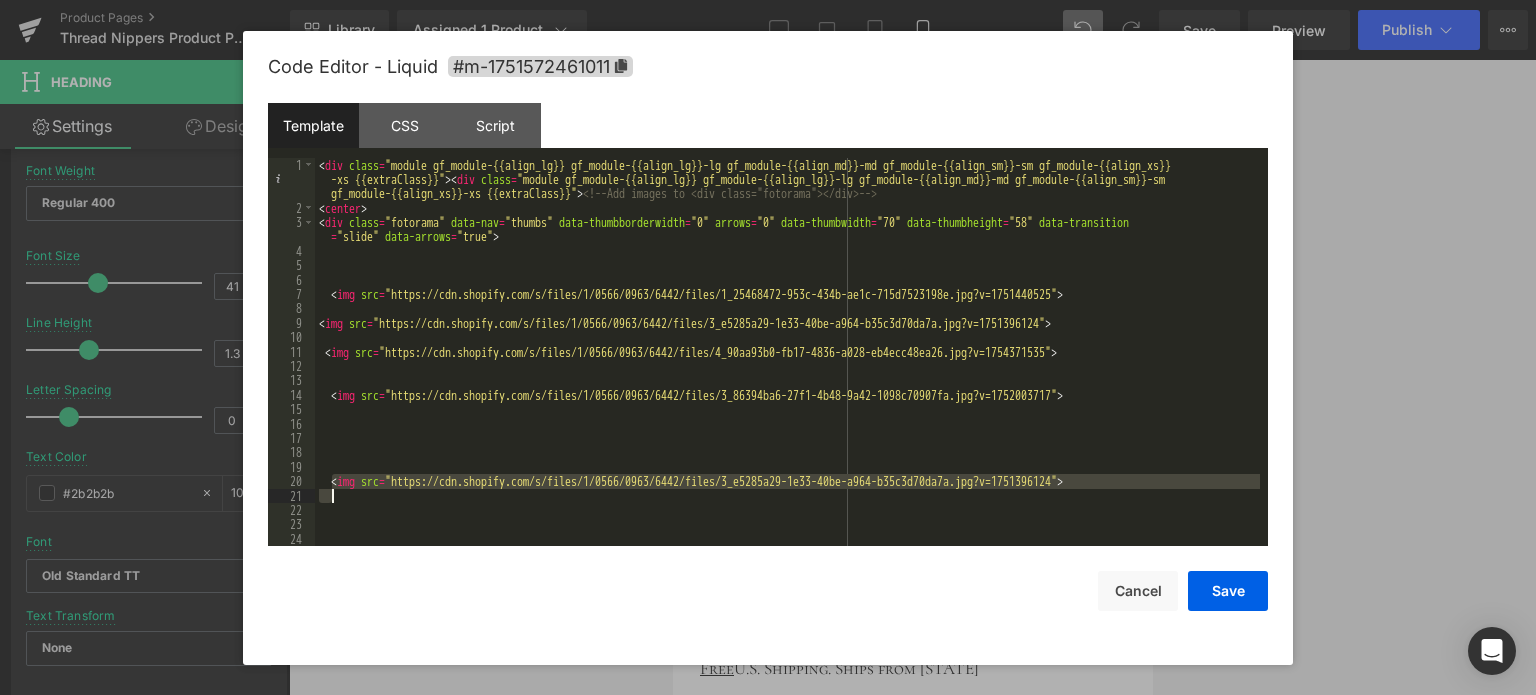 click on "Code Editor - Liquid #m-1751572461011 Template CSS Script Data 1 2 3 4 5 6 7 8 9 10 11 12 13 14 15 16 17 18 19 20 21 22 23 24 25 < div   class = "module gf_module-{{align_lg}} gf_module-{{align_lg}}-lg gf_module-{{align_md}}-md gf_module-{{align_sm}}-sm gf_module-{{align_xs}}    -xs {{extraClass}}" > < div   class = "module gf_module-{{align_lg}} gf_module-{{align_lg}}-lg gf_module-{{align_md}}-md gf_module-{{align_sm}}-sm     gf_module-{{align_xs}}-xs {{extraClass}}" > <!--  Add images to <div class="fotorama"></div>  --> < center > < div   class = "fotorama"   data-nav = "thumbs"   data-thumbborderwidth = "0"   arrows = "0"   data-thumbwidth = "70"   data-thumbheight = "58"   data-transition    = "slide"   data-arrows = "true" >          < img   src = "https://cdn.shopify.com/s/files/1/0566/0963/6442/files/1_25468472-953c-434b-ae1c-715d7523198e.jpg?v=1751440525" >   < img   src = "https://cdn.shopify.com/s/files/1/0566/0963/6442/files/3_e5285a29-1e33-40be-a964-b35c3d70da7a.jpg?v=1751396124" >      <" at bounding box center (768, 348) 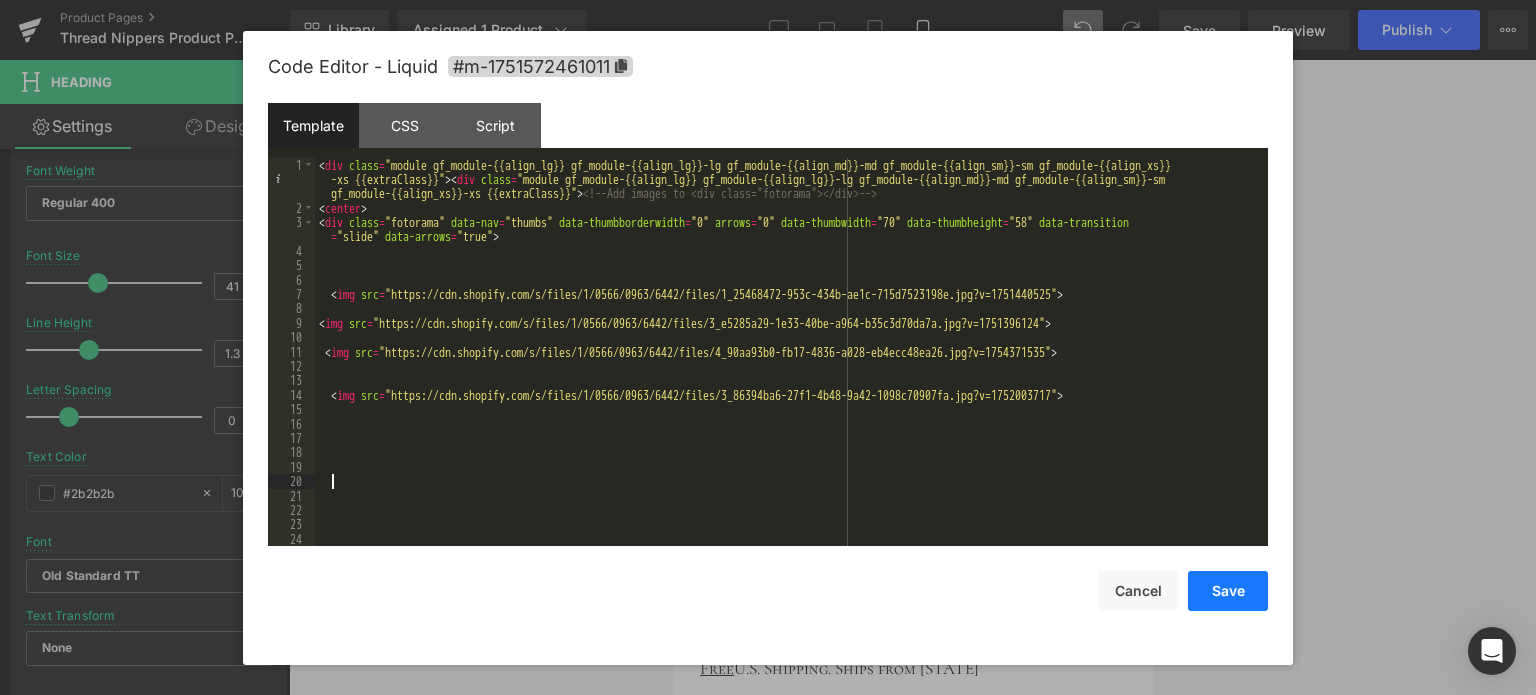 click on "Save" at bounding box center (1228, 591) 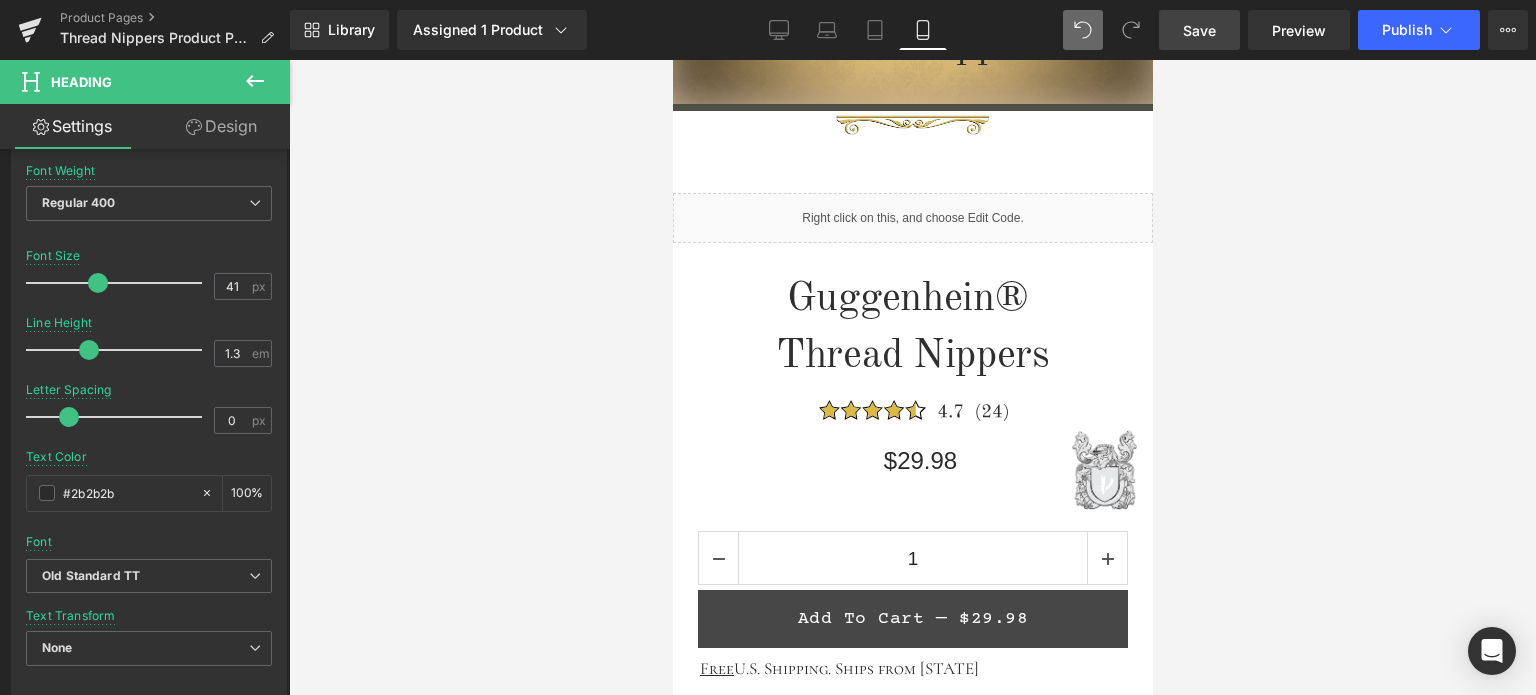 click on "Save" at bounding box center [1199, 30] 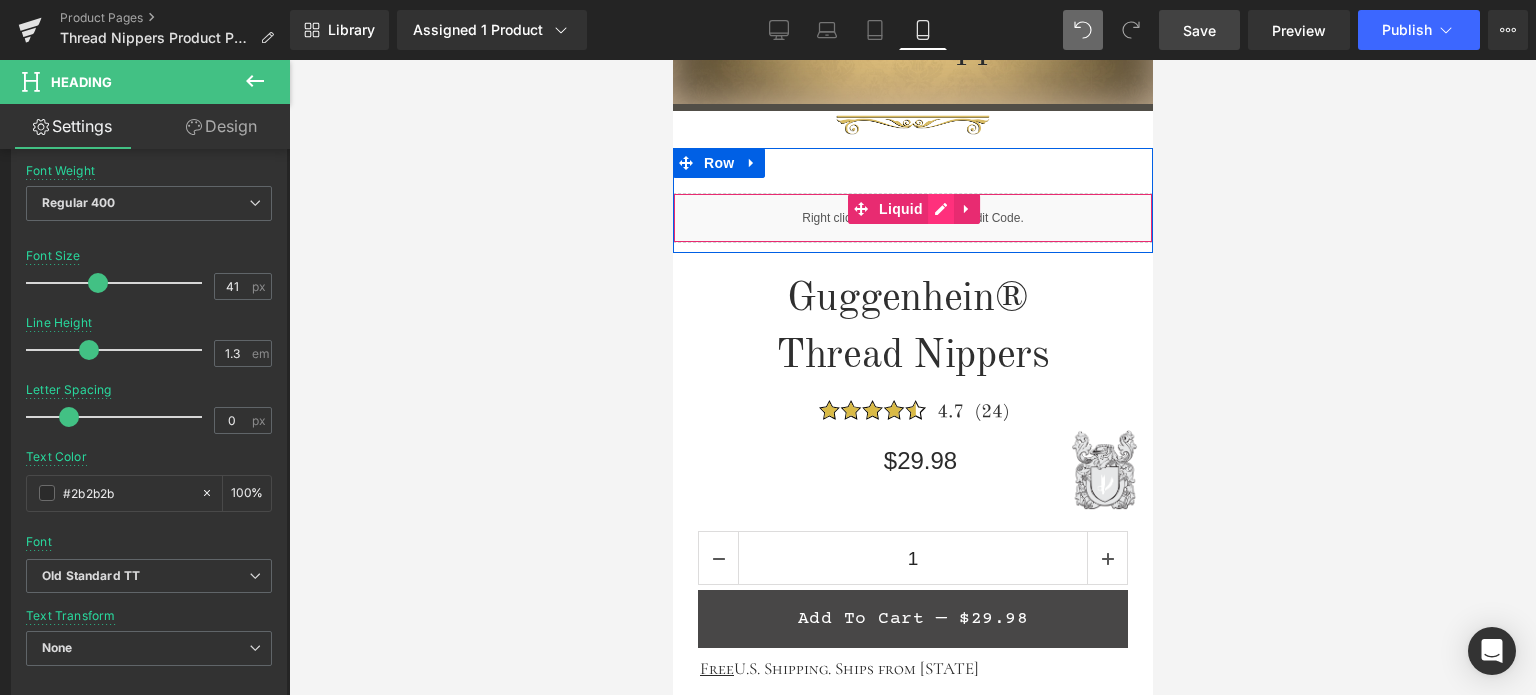 click on "Liquid" at bounding box center [912, 218] 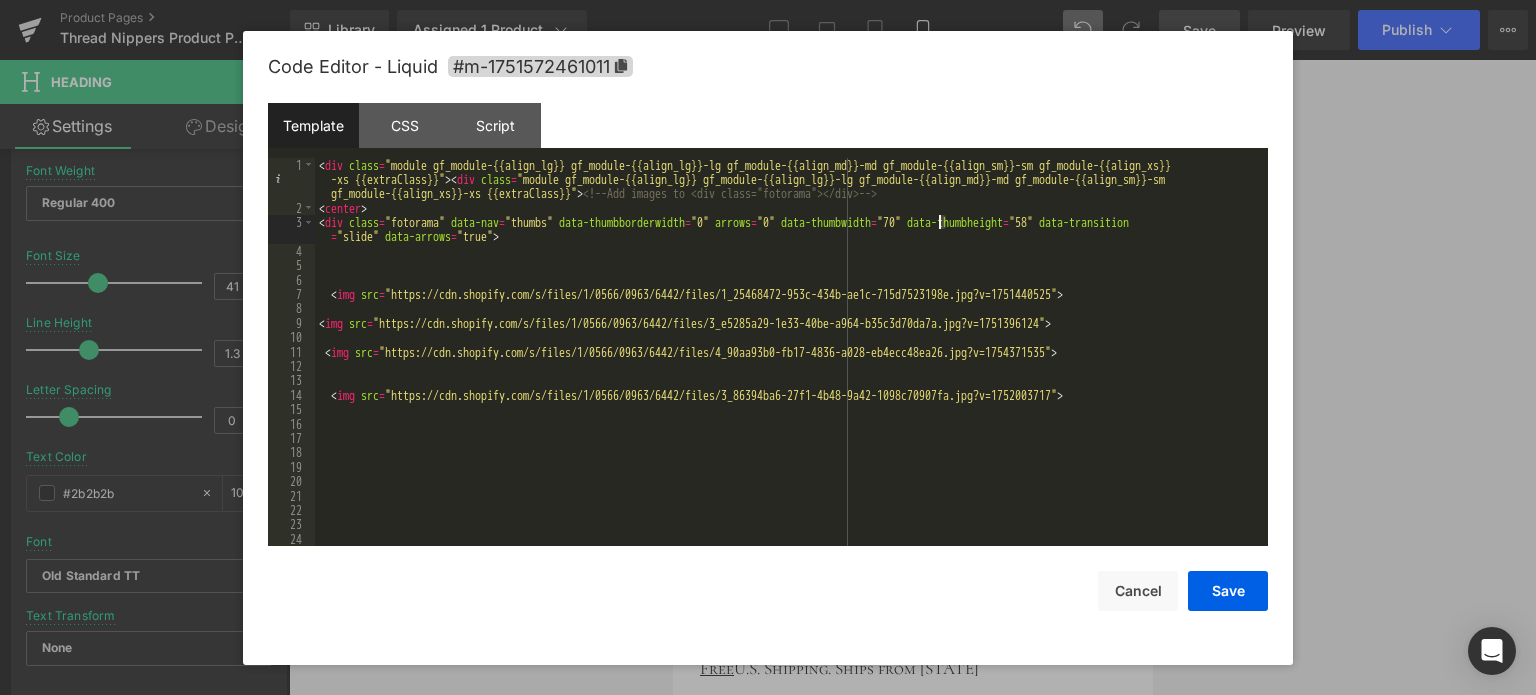 click on "< div   class = "module gf_module-{{align_lg}} gf_module-{{align_lg}}-lg gf_module-{{align_md}}-md gf_module-{{align_sm}}-sm gf_module-{{align_xs}}    -xs {{extraClass}}" > < div   class = "module gf_module-{{align_lg}} gf_module-{{align_lg}}-lg gf_module-{{align_md}}-md gf_module-{{align_sm}}-sm     gf_module-{{align_xs}}-xs {{extraClass}}" > <!--  Add images to <div class="fotorama"></div>  --> < center > < div   class = "fotorama"   data-nav = "thumbs"   data-thumbborderwidth = "0"   arrows = "0"   data-thumbwidth = "70"   data-thumbheight = "58"   data-transition    = "slide"   data-arrows = "true" >          < img   src = "https://cdn.shopify.com/s/files/1/0566/0963/6442/files/1_25468472-953c-434b-ae1c-715d7523198e.jpg?v=1751440525" >   < img   src = "https://cdn.shopify.com/s/files/1/0566/0963/6442/files/3_e5285a29-1e33-40be-a964-b35c3d70da7a.jpg?v=1751396124" >      < img   src = "https://cdn.shopify.com/s/files/1/0566/0963/6442/files/4_90aa93b0-fb17-4836-a028-eb4ecc48ea26.jpg?v=1754371535" >" at bounding box center [787, 381] 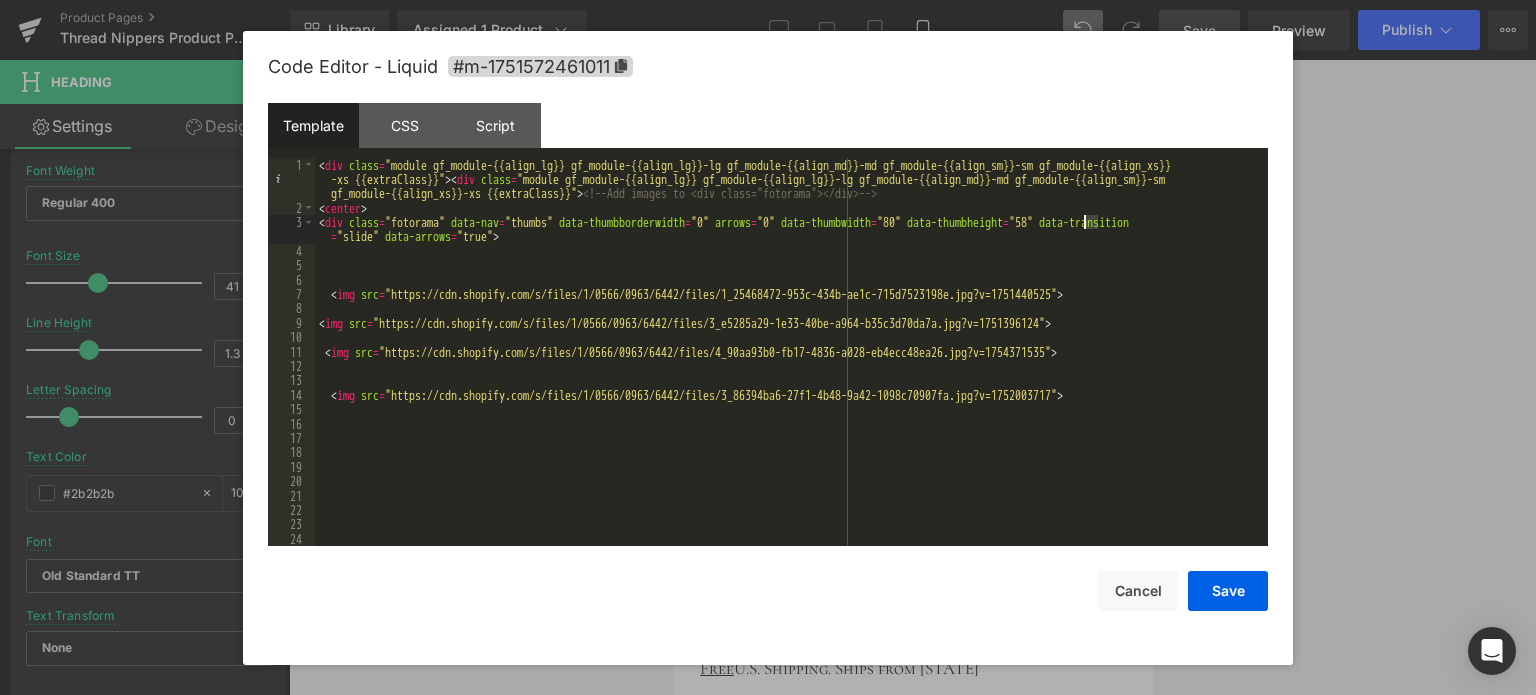 drag, startPoint x: 1097, startPoint y: 223, endPoint x: 1084, endPoint y: 225, distance: 13.152946 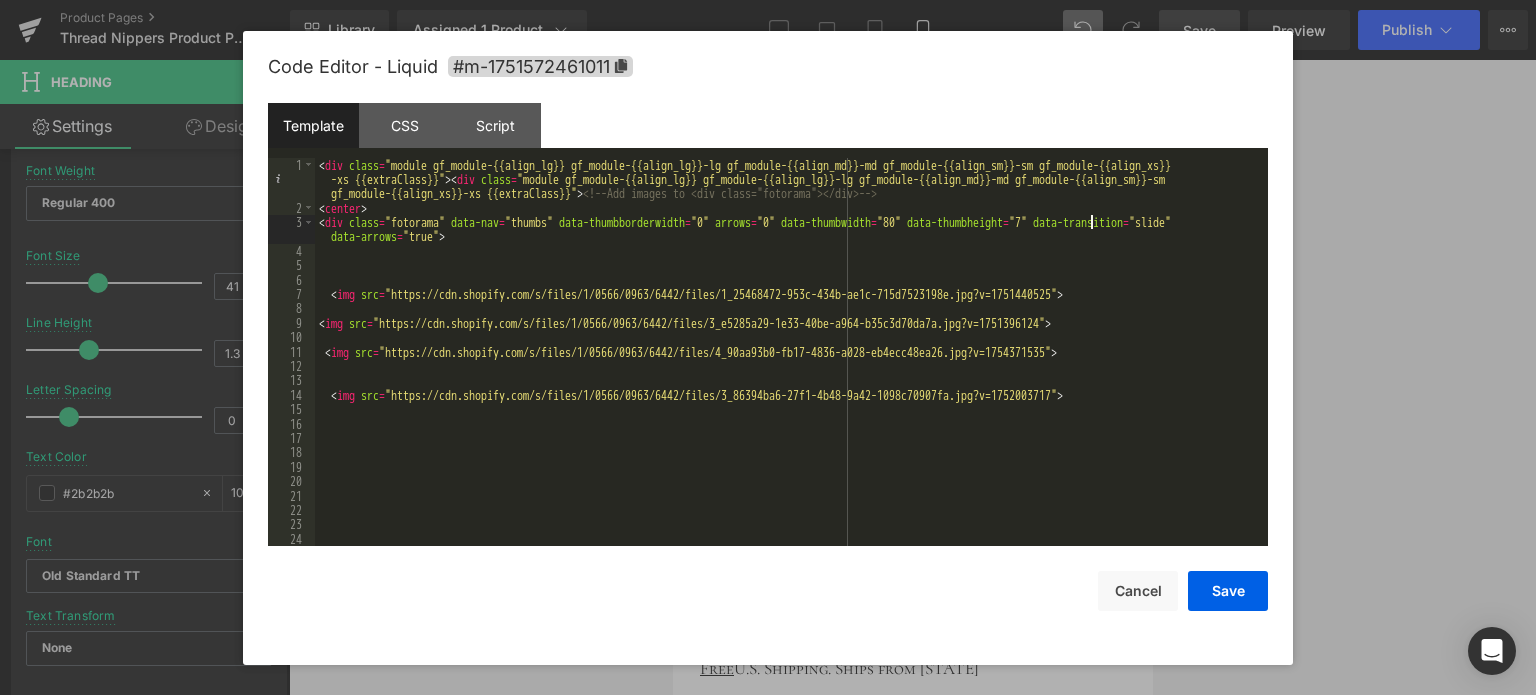 type 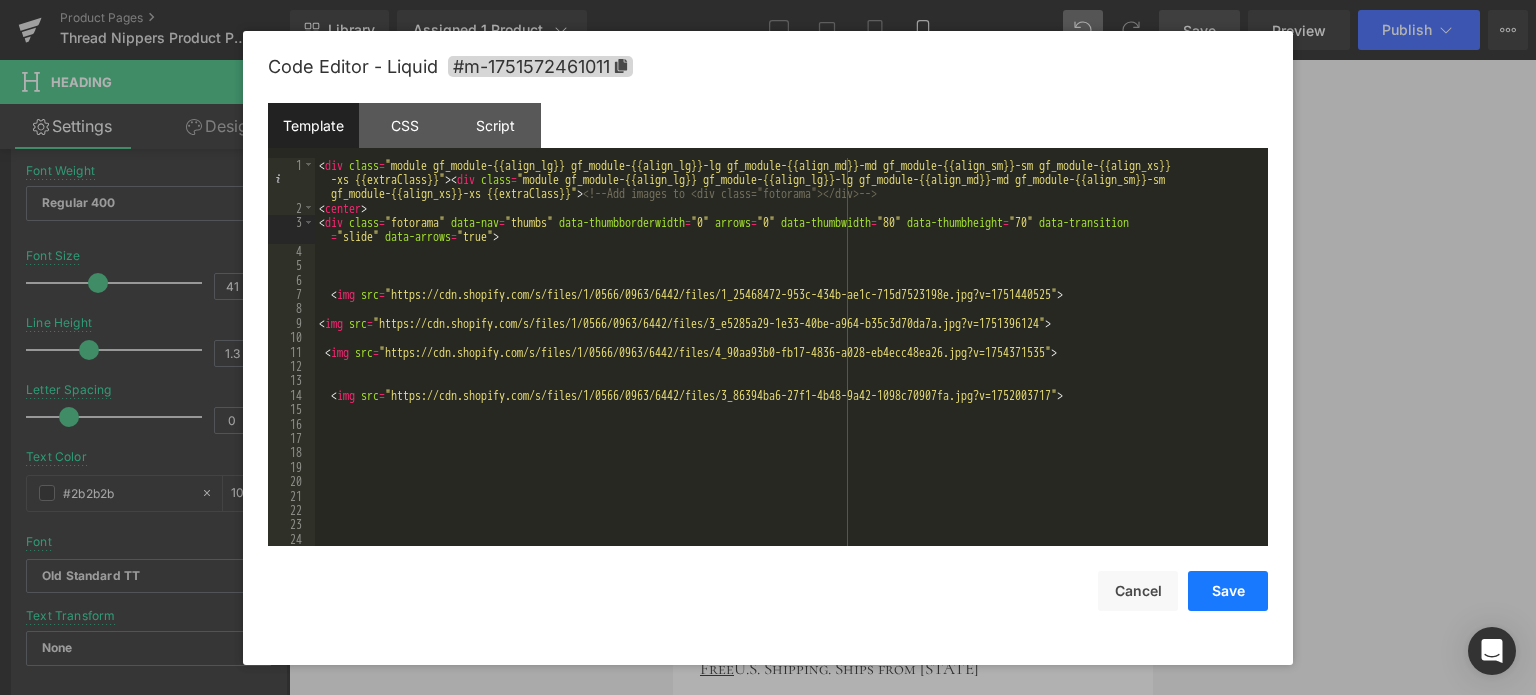 click on "Save" at bounding box center [1228, 591] 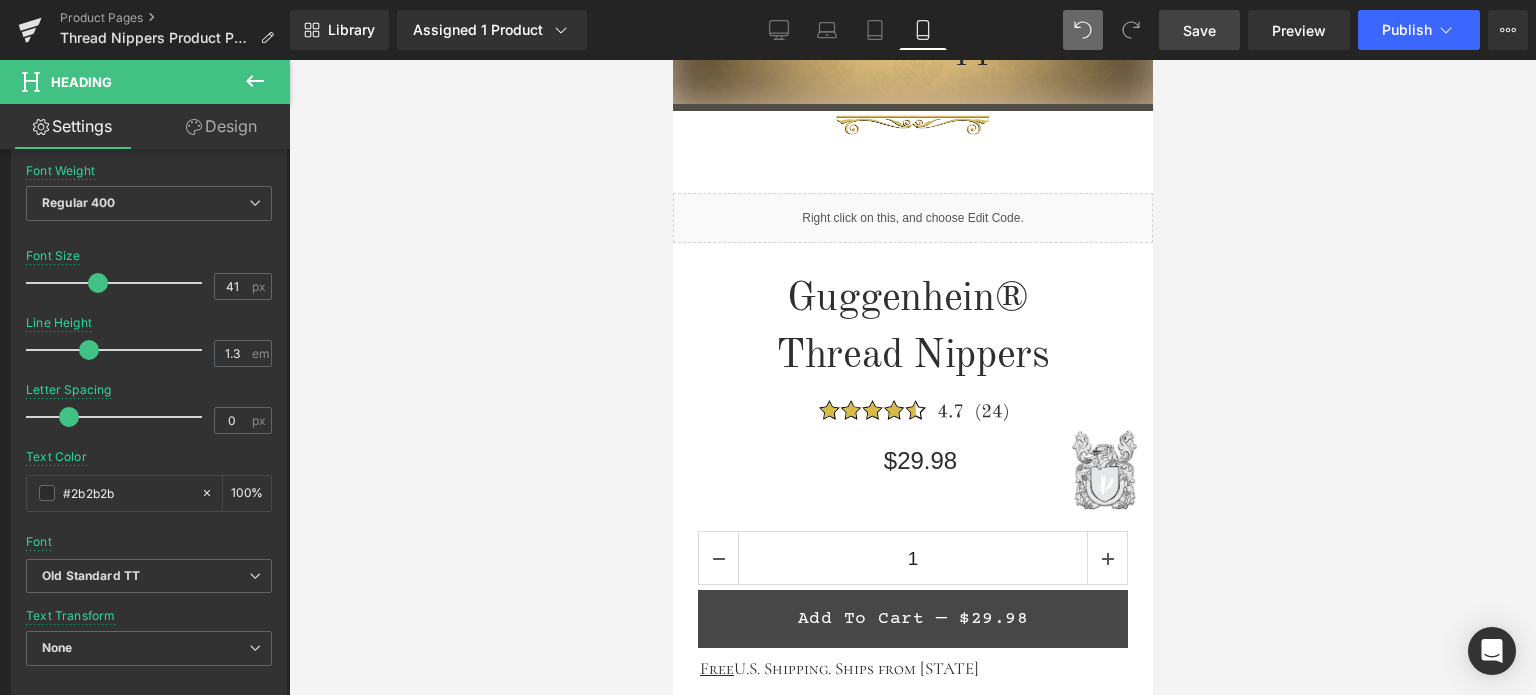 click on "Save" at bounding box center [1199, 30] 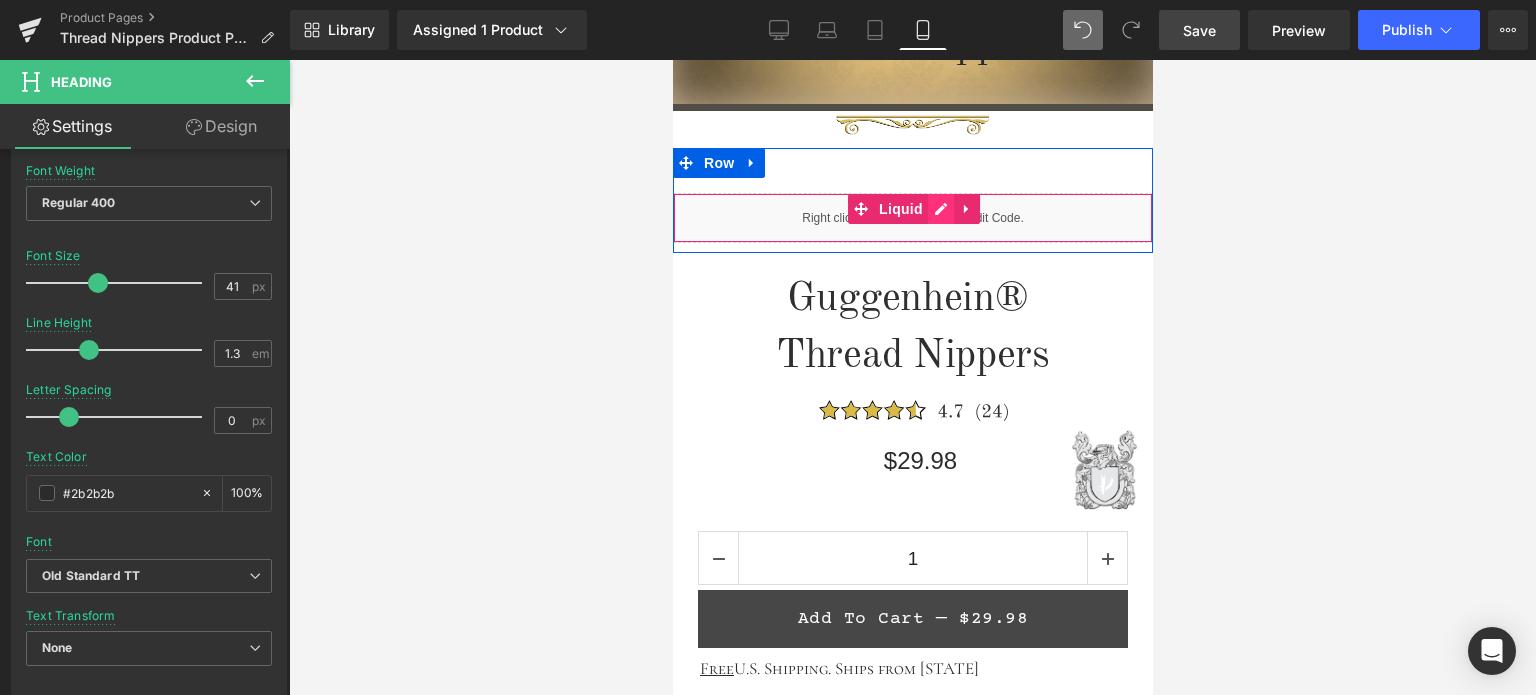click on "Liquid" at bounding box center (912, 218) 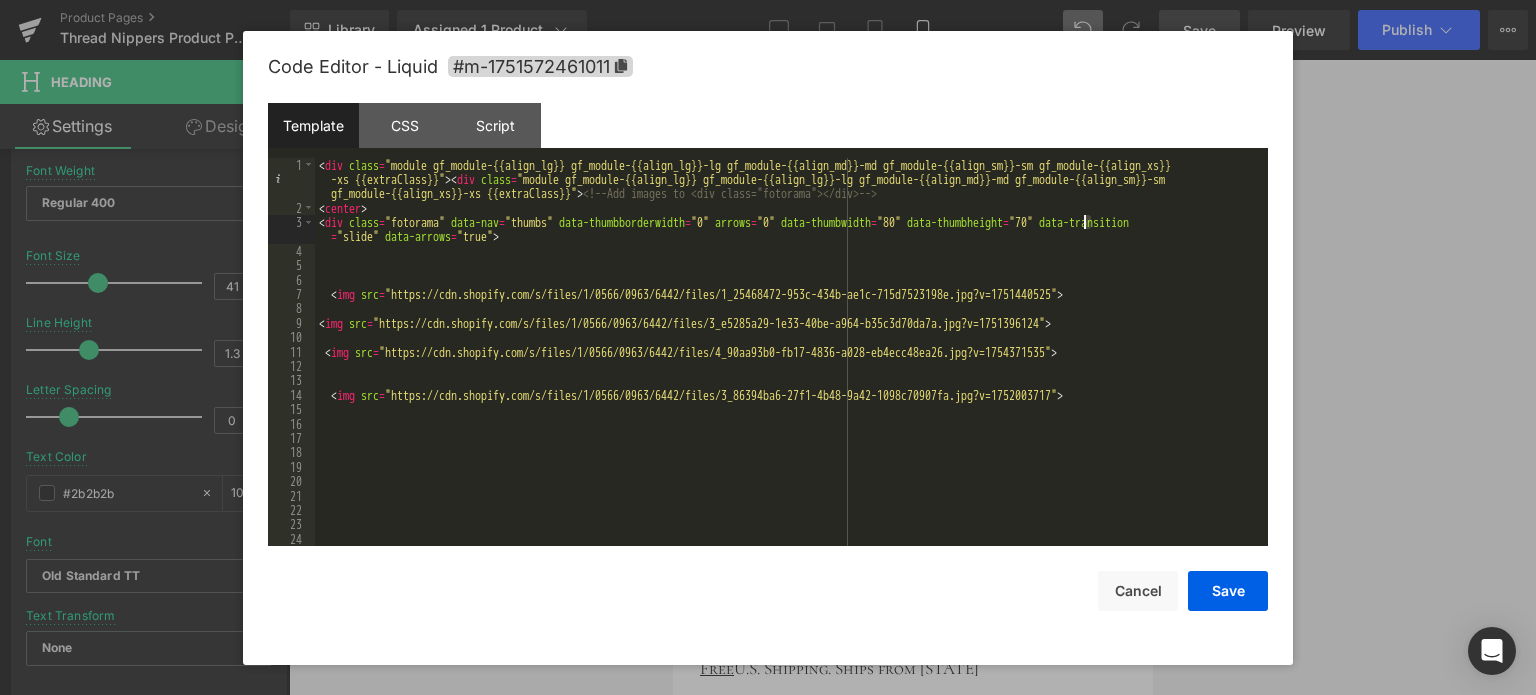 click on "< div   class = "module gf_module-{{align_lg}} gf_module-{{align_lg}}-lg gf_module-{{align_md}}-md gf_module-{{align_sm}}-sm gf_module-{{align_xs}}    -xs {{extraClass}}" > < div   class = "module gf_module-{{align_lg}} gf_module-{{align_lg}}-lg gf_module-{{align_md}}-md gf_module-{{align_sm}}-sm     gf_module-{{align_xs}}-xs {{extraClass}}" > <!--  Add images to <div class="fotorama"></div>  --> < center > < div   class = "fotorama"   data-nav = "thumbs"   data-thumbborderwidth = "0"   arrows = "0"   data-thumbwidth = "80"   data-thumbheight = "70"   data-transition    = "slide"   data-arrows = "true" >          < img   src = "https://cdn.shopify.com/s/files/1/0566/0963/6442/files/1_25468472-953c-434b-ae1c-715d7523198e.jpg?v=1751440525" >   < img   src = "https://cdn.shopify.com/s/files/1/0566/0963/6442/files/3_e5285a29-1e33-40be-a964-b35c3d70da7a.jpg?v=1751396124" >      < img   src = "https://cdn.shopify.com/s/files/1/0566/0963/6442/files/4_90aa93b0-fb17-4836-a028-eb4ecc48ea26.jpg?v=1754371535" >" at bounding box center [787, 381] 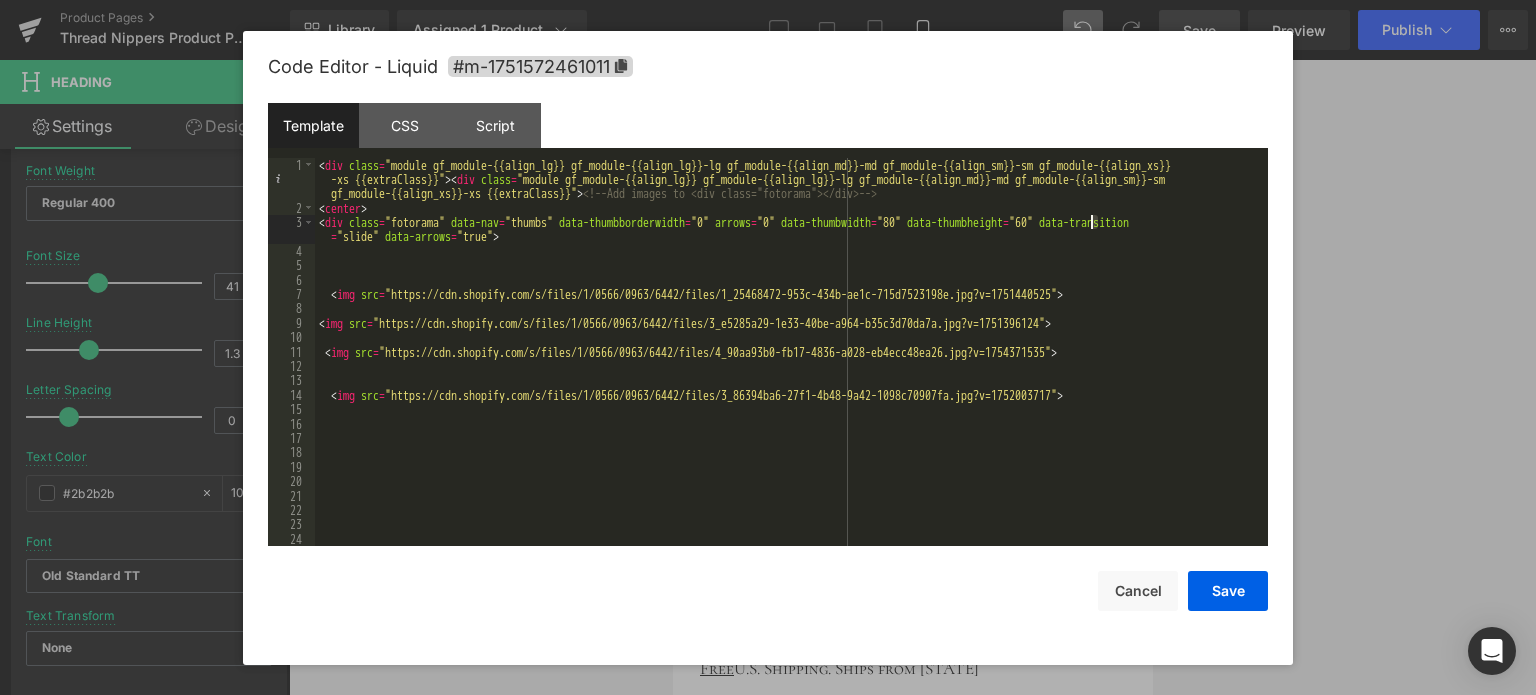 click on "< div   class = "module gf_module-{{align_lg}} gf_module-{{align_lg}}-lg gf_module-{{align_md}}-md gf_module-{{align_sm}}-sm gf_module-{{align_xs}}    -xs {{extraClass}}" > < div   class = "module gf_module-{{align_lg}} gf_module-{{align_lg}}-lg gf_module-{{align_md}}-md gf_module-{{align_sm}}-sm     gf_module-{{align_xs}}-xs {{extraClass}}" > <!--  Add images to <div class="fotorama"></div>  --> < center > < div   class = "fotorama"   data-nav = "thumbs"   data-thumbborderwidth = "0"   arrows = "0"   data-thumbwidth = "80"   data-thumbheight = "60"   data-transition    = "slide"   data-arrows = "true" >          < img   src = "https://cdn.shopify.com/s/files/1/0566/0963/6442/files/1_25468472-953c-434b-ae1c-715d7523198e.jpg?v=1751440525" >   < img   src = "https://cdn.shopify.com/s/files/1/0566/0963/6442/files/3_e5285a29-1e33-40be-a964-b35c3d70da7a.jpg?v=1751396124" >      < img   src = "https://cdn.shopify.com/s/files/1/0566/0963/6442/files/4_90aa93b0-fb17-4836-a028-eb4ecc48ea26.jpg?v=1754371535" >" at bounding box center [787, 381] 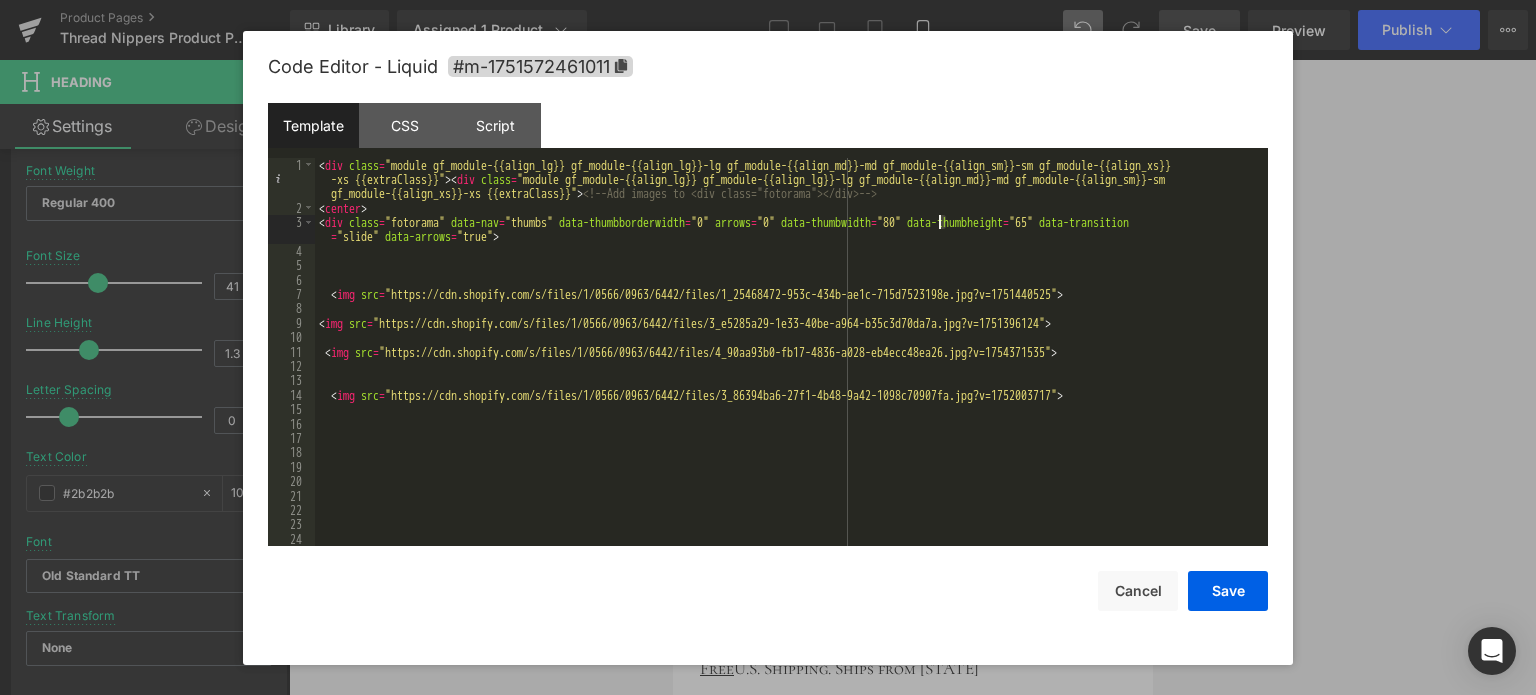 click on "< div   class = "module gf_module-{{align_lg}} gf_module-{{align_lg}}-lg gf_module-{{align_md}}-md gf_module-{{align_sm}}-sm gf_module-{{align_xs}}    -xs {{extraClass}}" > < div   class = "module gf_module-{{align_lg}} gf_module-{{align_lg}}-lg gf_module-{{align_md}}-md gf_module-{{align_sm}}-sm     gf_module-{{align_xs}}-xs {{extraClass}}" > <!--  Add images to <div class="fotorama"></div>  --> < center > < div   class = "fotorama"   data-nav = "thumbs"   data-thumbborderwidth = "0"   arrows = "0"   data-thumbwidth = "80"   data-thumbheight = "65"   data-transition    = "slide"   data-arrows = "true" >          < img   src = "https://cdn.shopify.com/s/files/1/0566/0963/6442/files/1_25468472-953c-434b-ae1c-715d7523198e.jpg?v=1751440525" >   < img   src = "https://cdn.shopify.com/s/files/1/0566/0963/6442/files/3_e5285a29-1e33-40be-a964-b35c3d70da7a.jpg?v=1751396124" >      < img   src = "https://cdn.shopify.com/s/files/1/0566/0963/6442/files/4_90aa93b0-fb17-4836-a028-eb4ecc48ea26.jpg?v=1754371535" >" at bounding box center (787, 381) 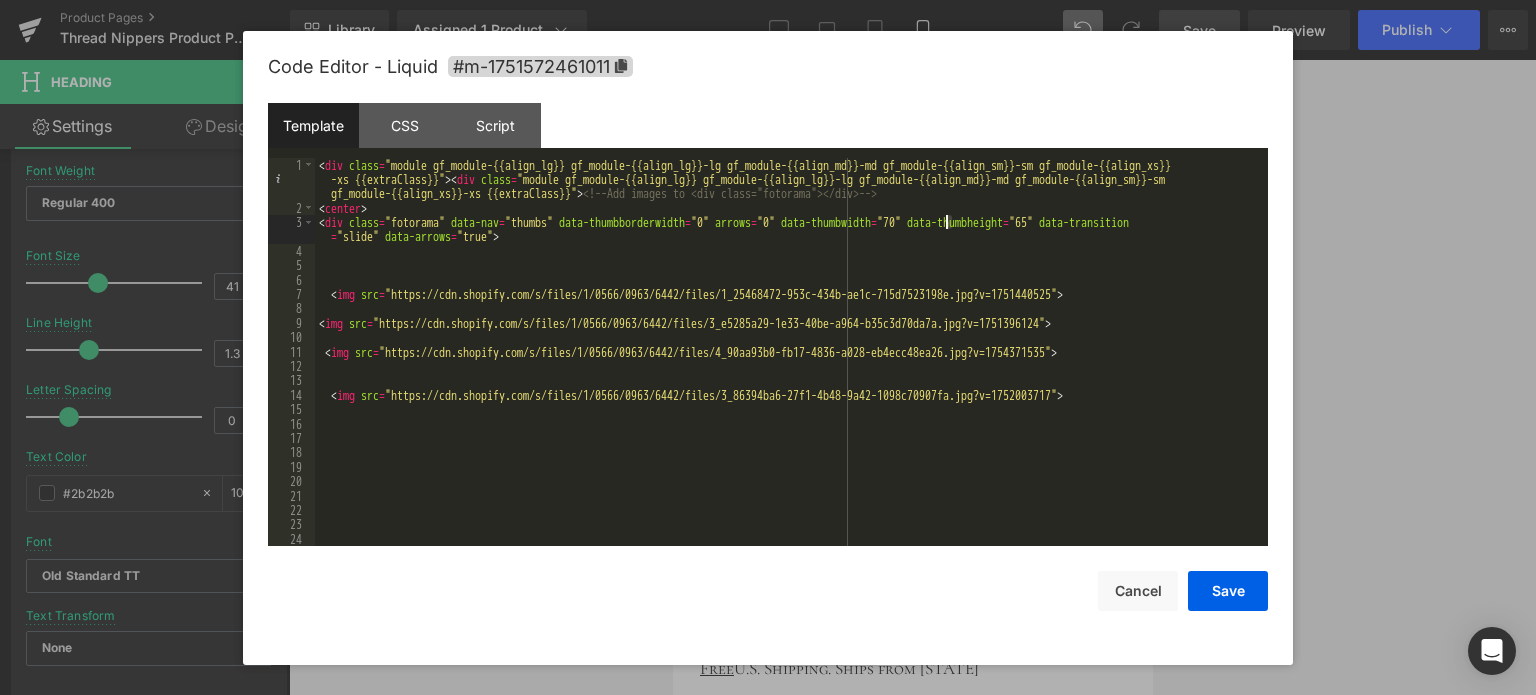 click on "< div   class = "module gf_module-{{align_lg}} gf_module-{{align_lg}}-lg gf_module-{{align_md}}-md gf_module-{{align_sm}}-sm gf_module-{{align_xs}}    -xs {{extraClass}}" > < div   class = "module gf_module-{{align_lg}} gf_module-{{align_lg}}-lg gf_module-{{align_md}}-md gf_module-{{align_sm}}-sm     gf_module-{{align_xs}}-xs {{extraClass}}" > <!--  Add images to <div class="fotorama"></div>  --> < center > < div   class = "fotorama"   data-nav = "thumbs"   data-thumbborderwidth = "0"   arrows = "0"   data-thumbwidth = "70"   data-thumbheight = "65"   data-transition    = "slide"   data-arrows = "true" >          < img   src = "https://cdn.shopify.com/s/files/1/0566/0963/6442/files/1_25468472-953c-434b-ae1c-715d7523198e.jpg?v=1751440525" >   < img   src = "https://cdn.shopify.com/s/files/1/0566/0963/6442/files/3_e5285a29-1e33-40be-a964-b35c3d70da7a.jpg?v=1751396124" >      < img   src = "https://cdn.shopify.com/s/files/1/0566/0963/6442/files/4_90aa93b0-fb17-4836-a028-eb4ecc48ea26.jpg?v=1754371535" >" at bounding box center [787, 381] 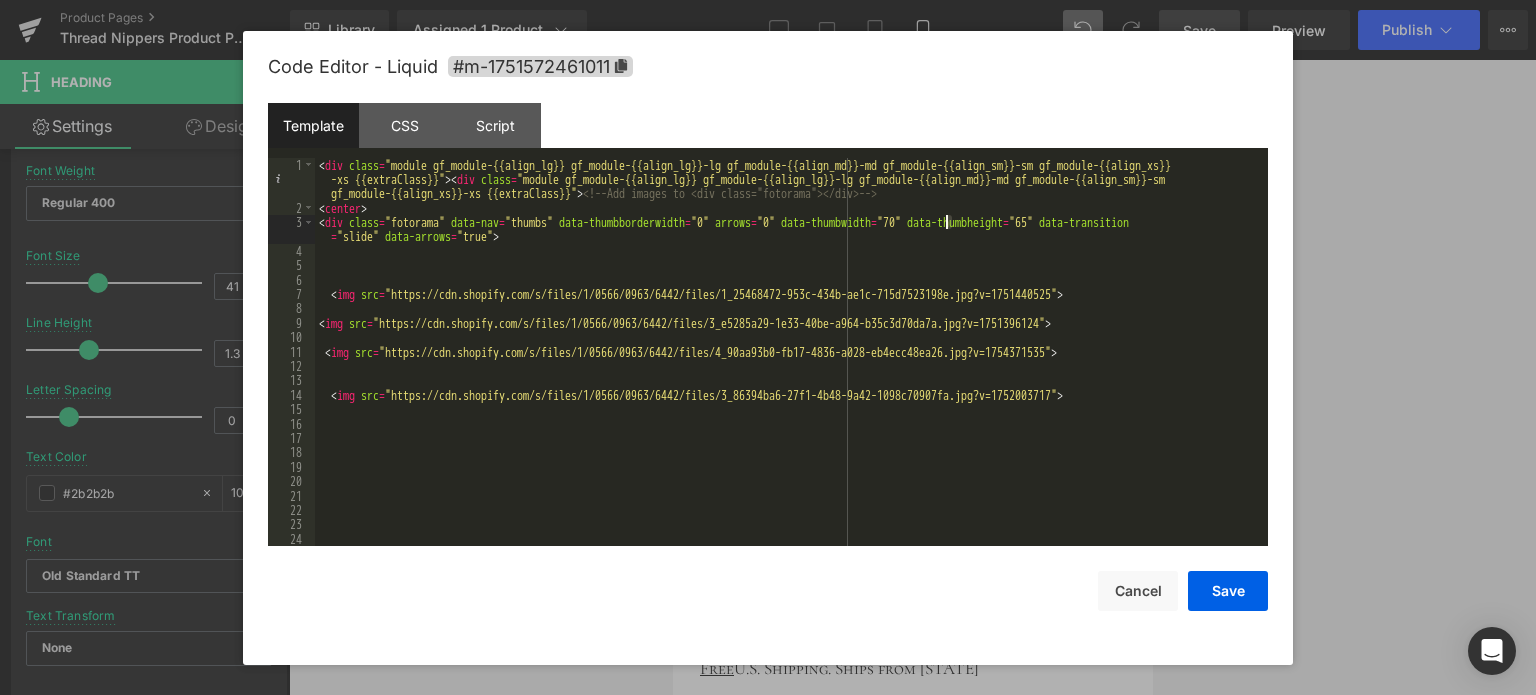type 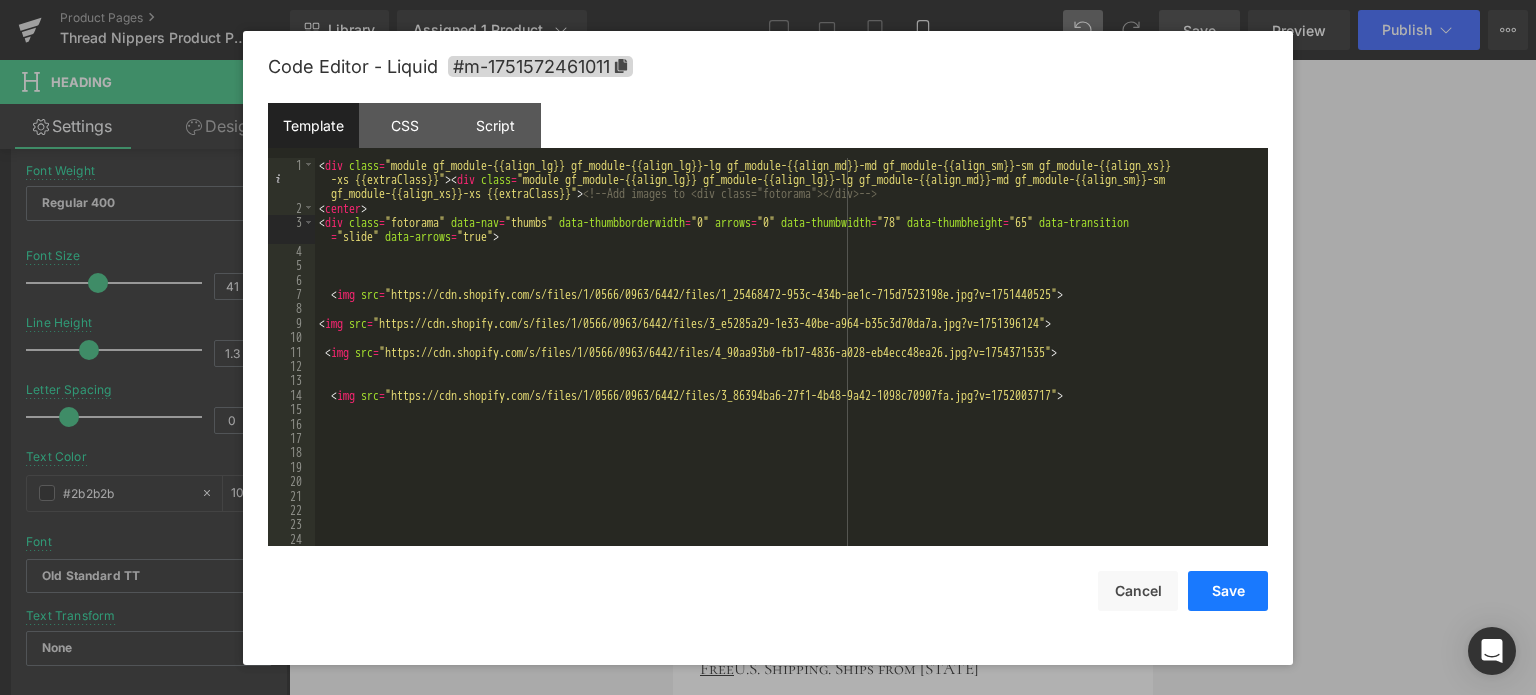 click on "Save" at bounding box center (1228, 591) 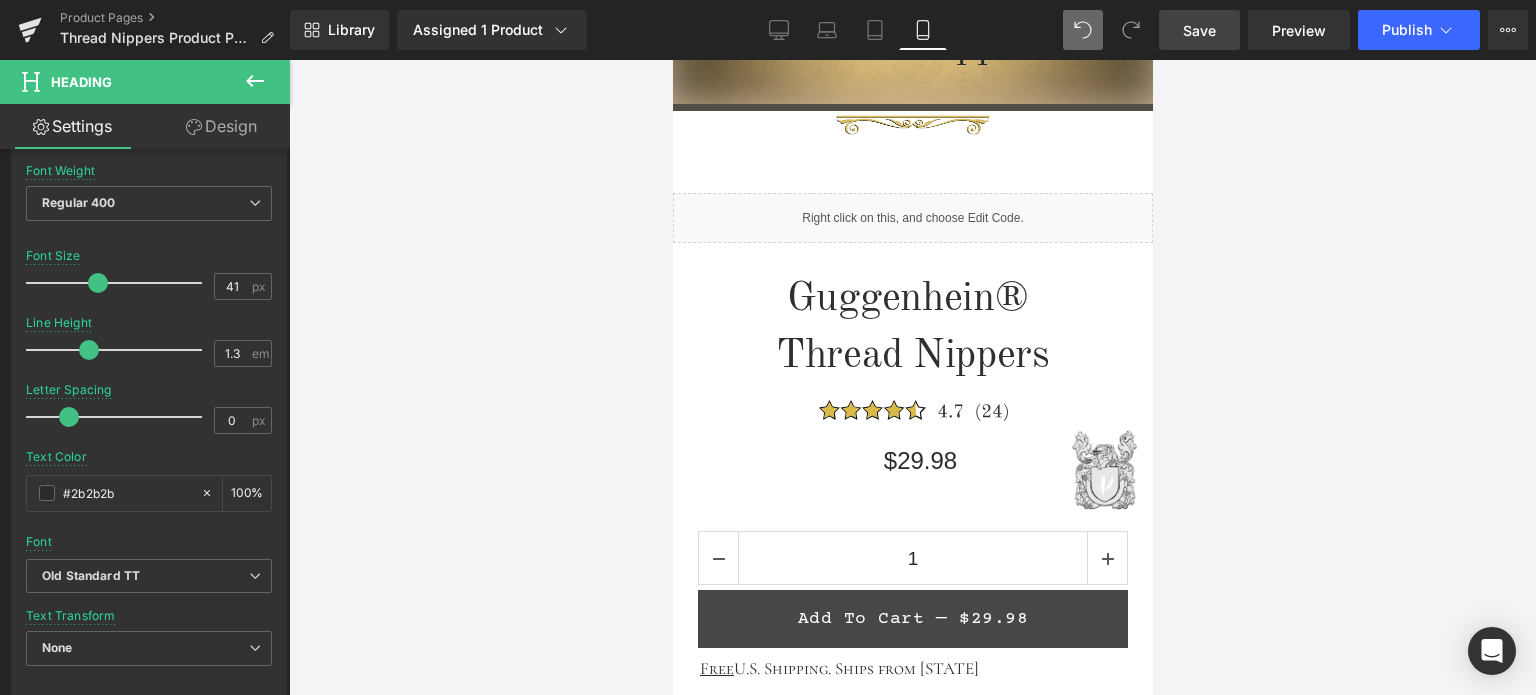 click on "Save" at bounding box center (1199, 30) 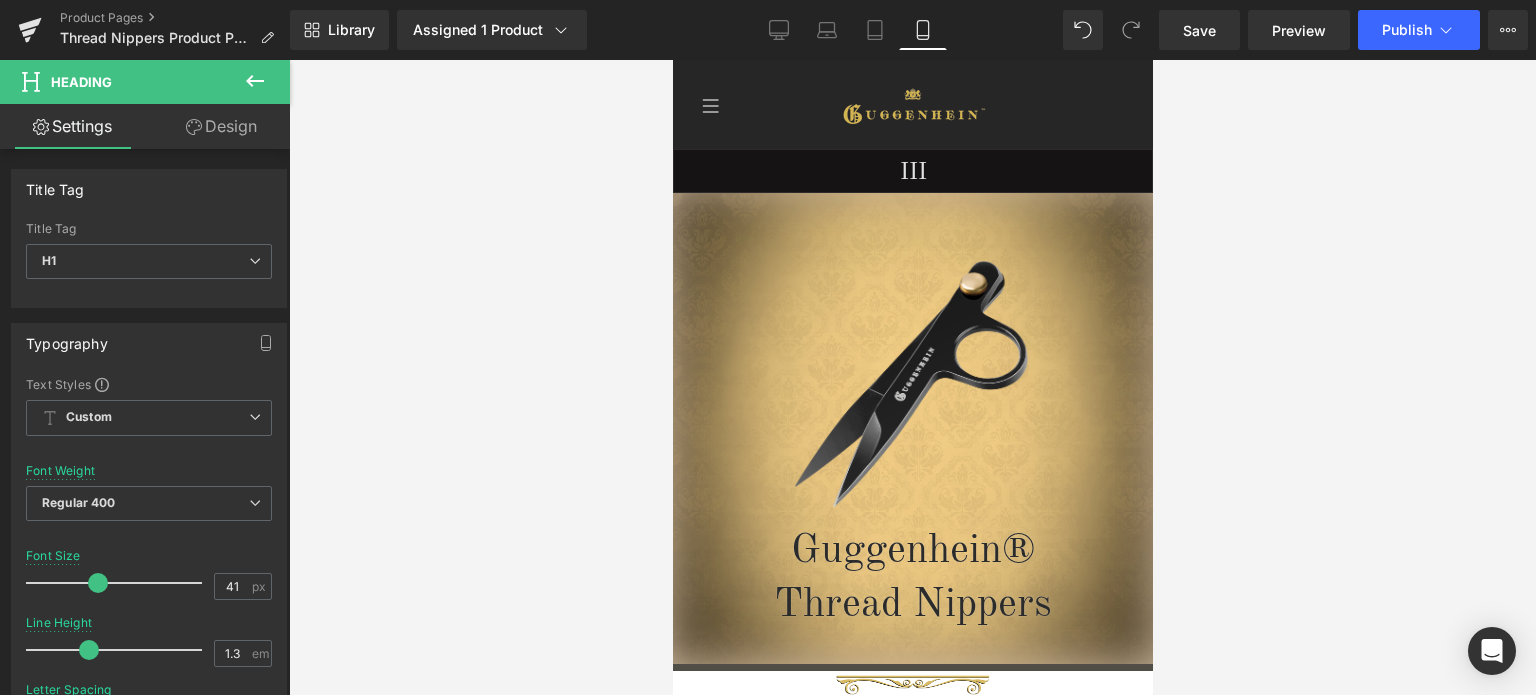 scroll, scrollTop: 560, scrollLeft: 0, axis: vertical 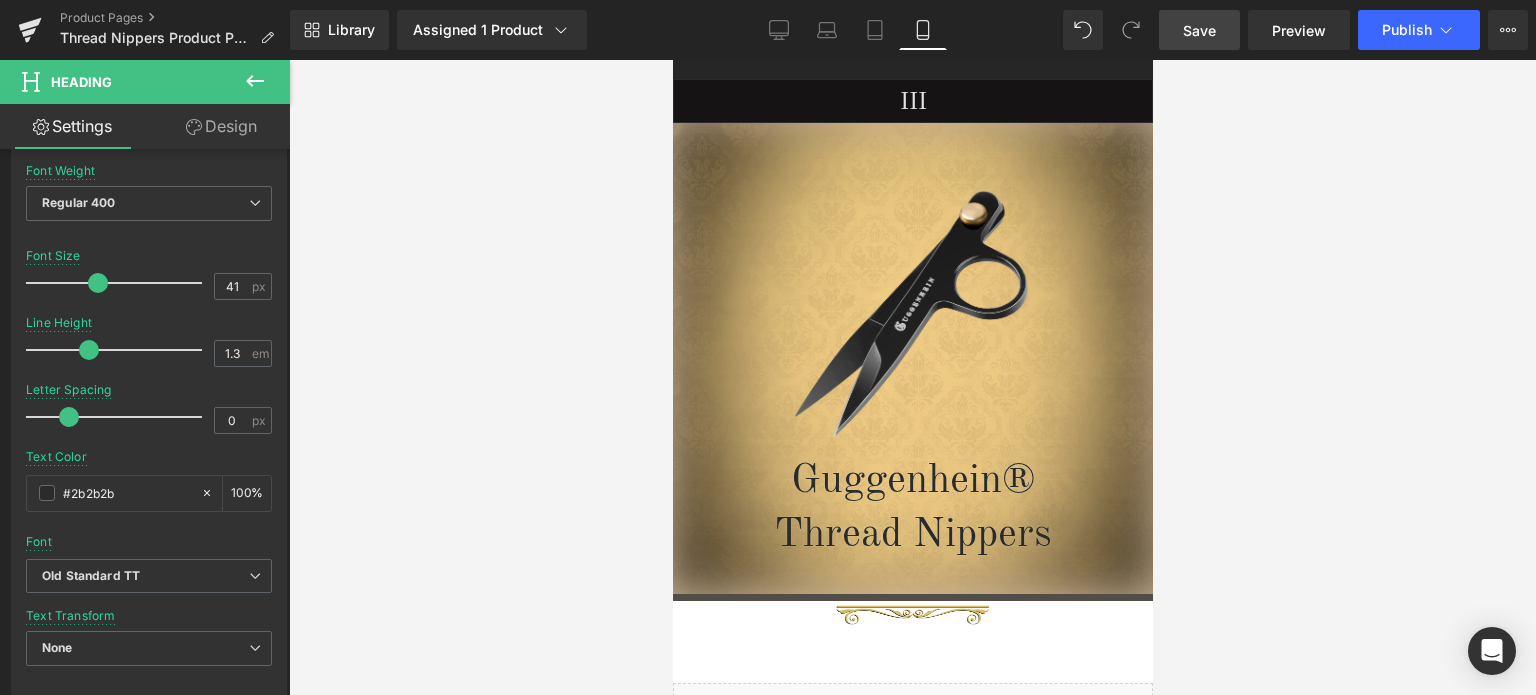 click on "Save" at bounding box center [1199, 30] 